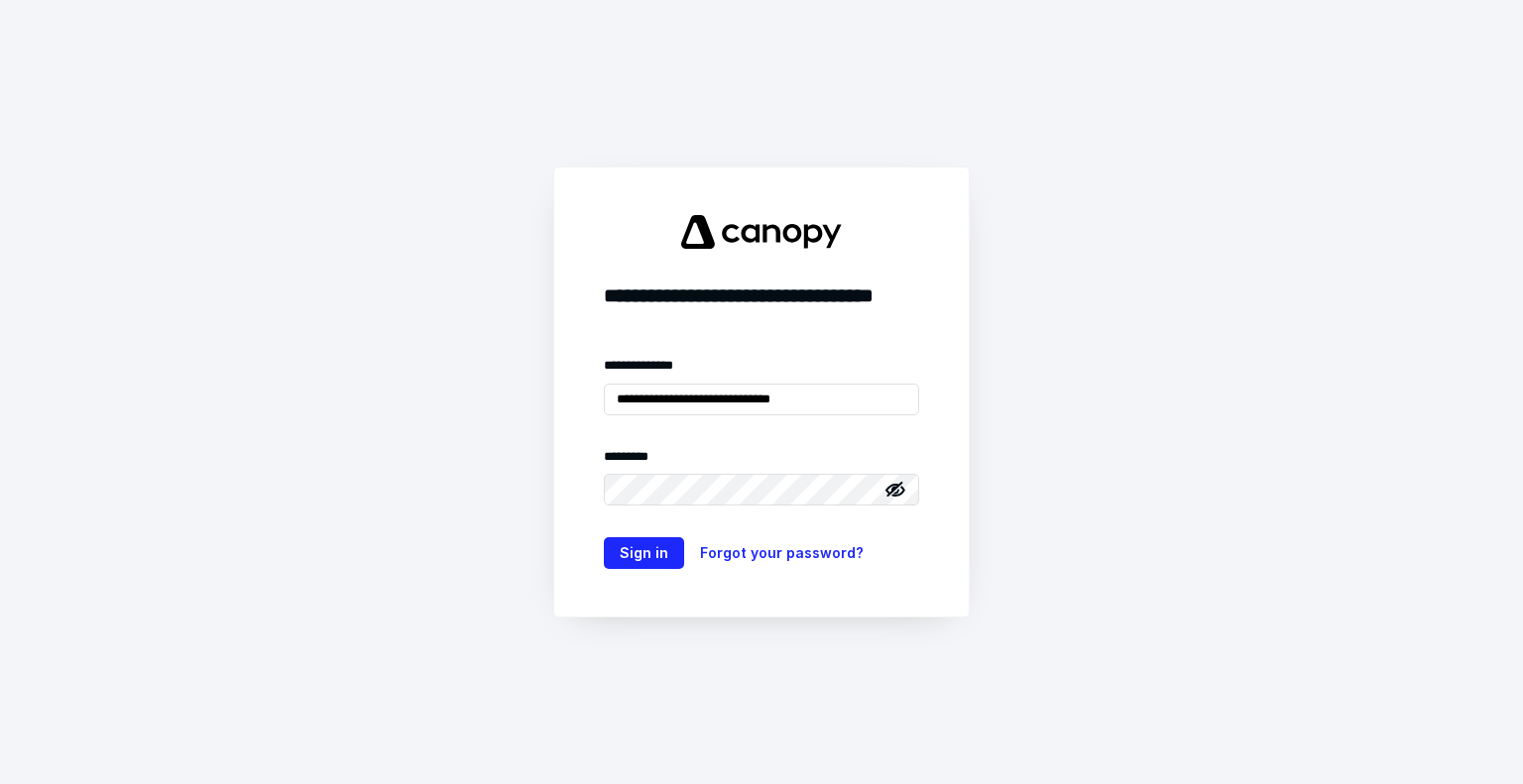scroll, scrollTop: 0, scrollLeft: 0, axis: both 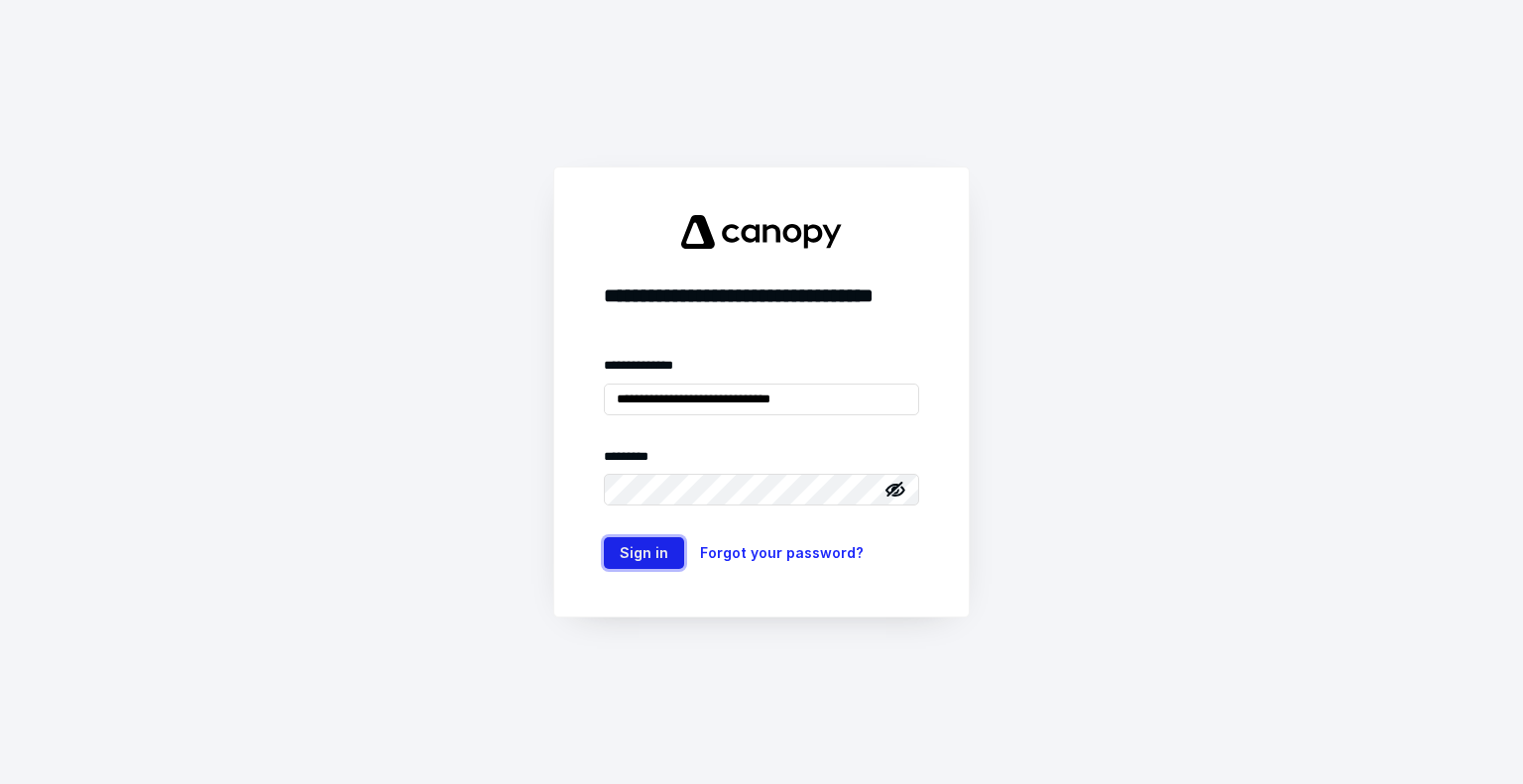click on "Sign in" at bounding box center (644, 553) 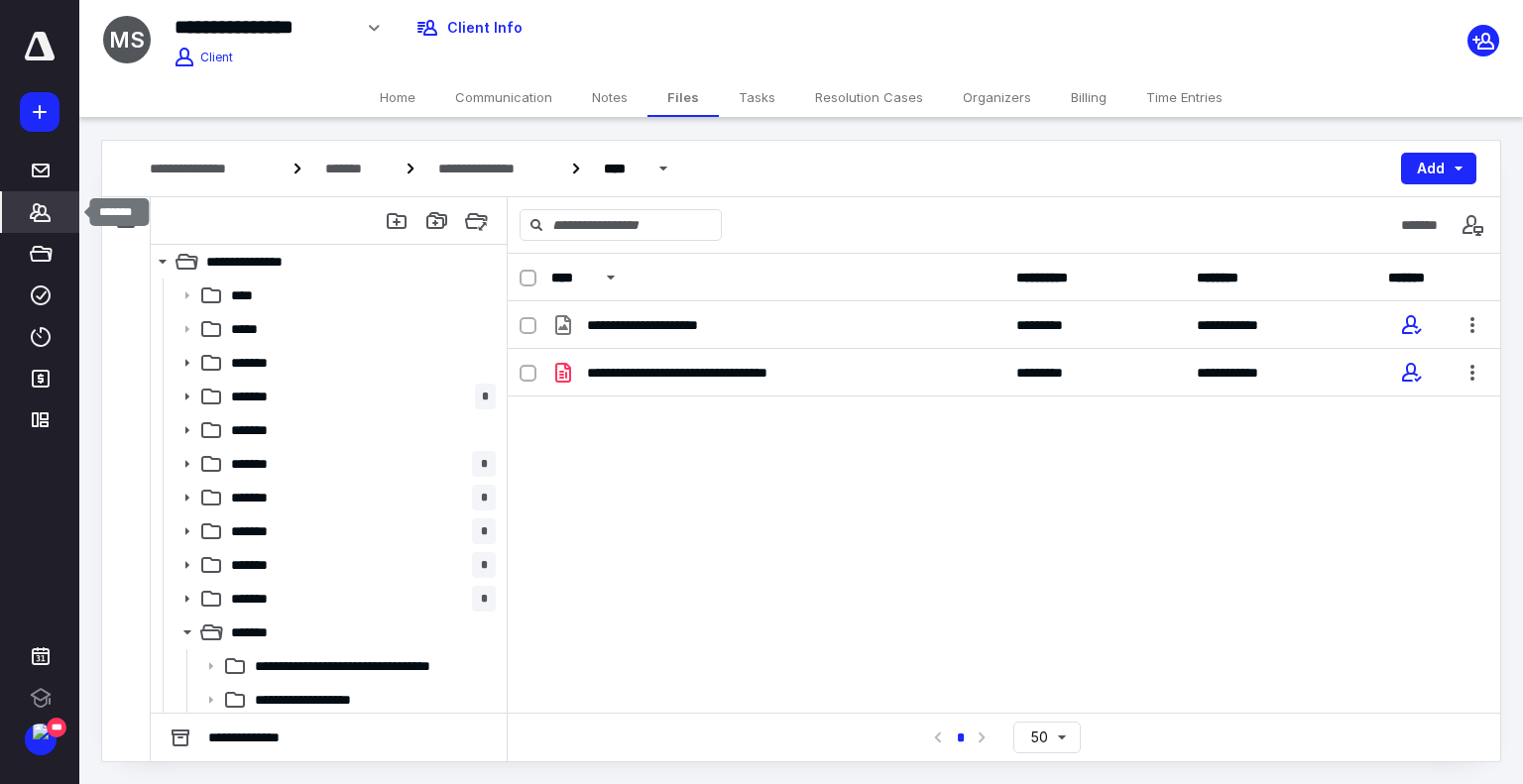 scroll, scrollTop: 0, scrollLeft: 0, axis: both 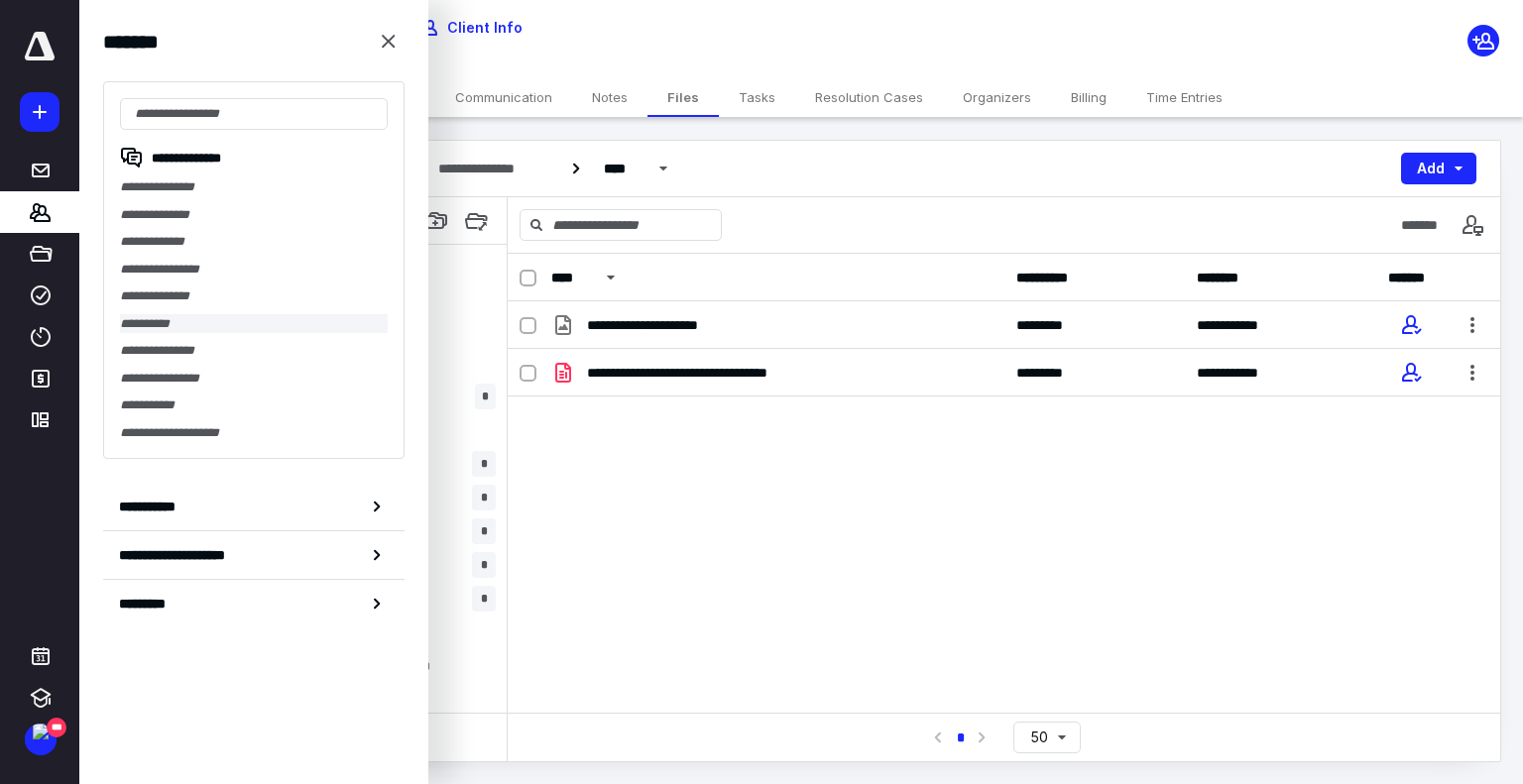 click on "**********" at bounding box center (254, 324) 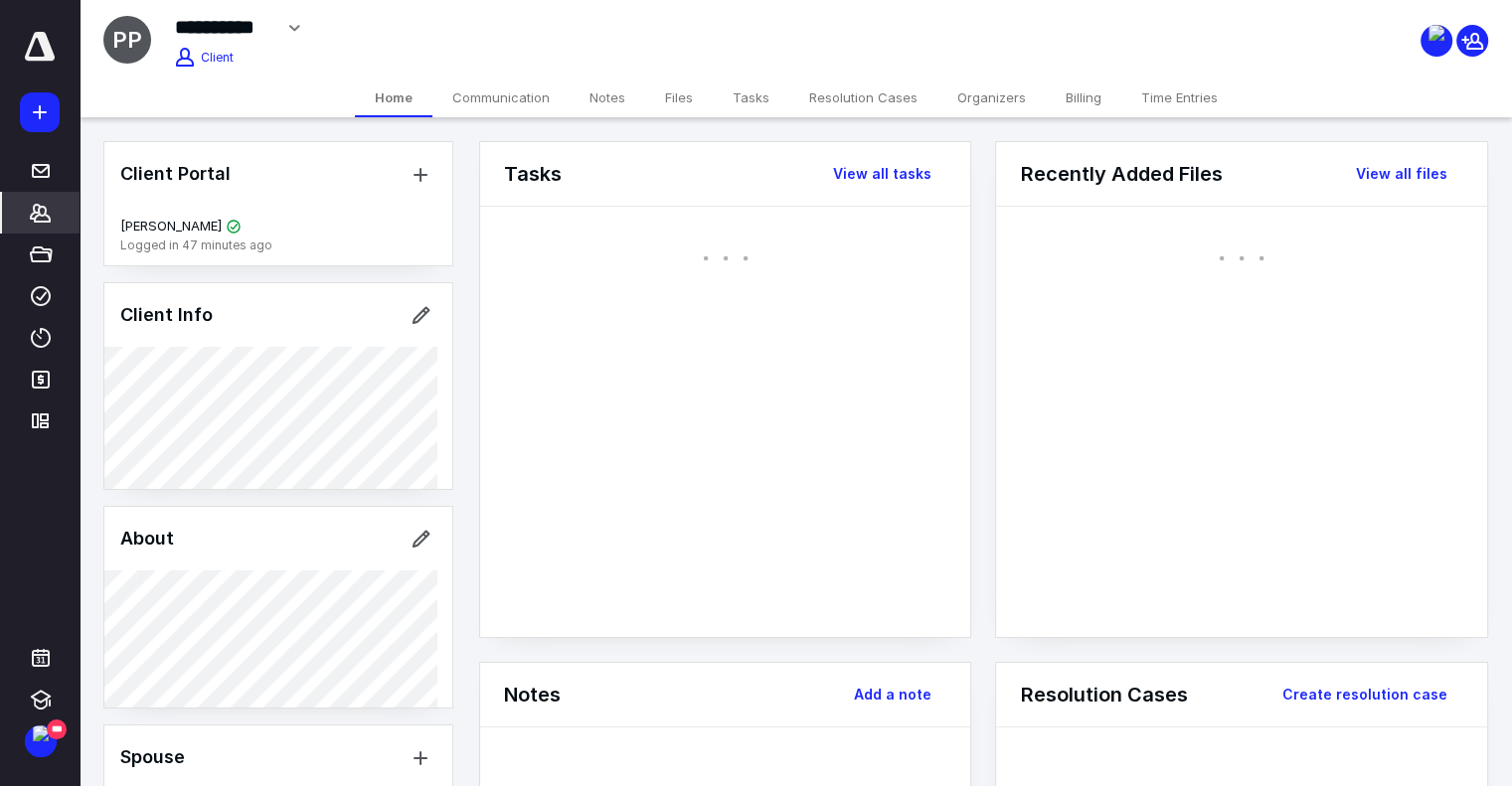 click on "Files" at bounding box center [679, 97] 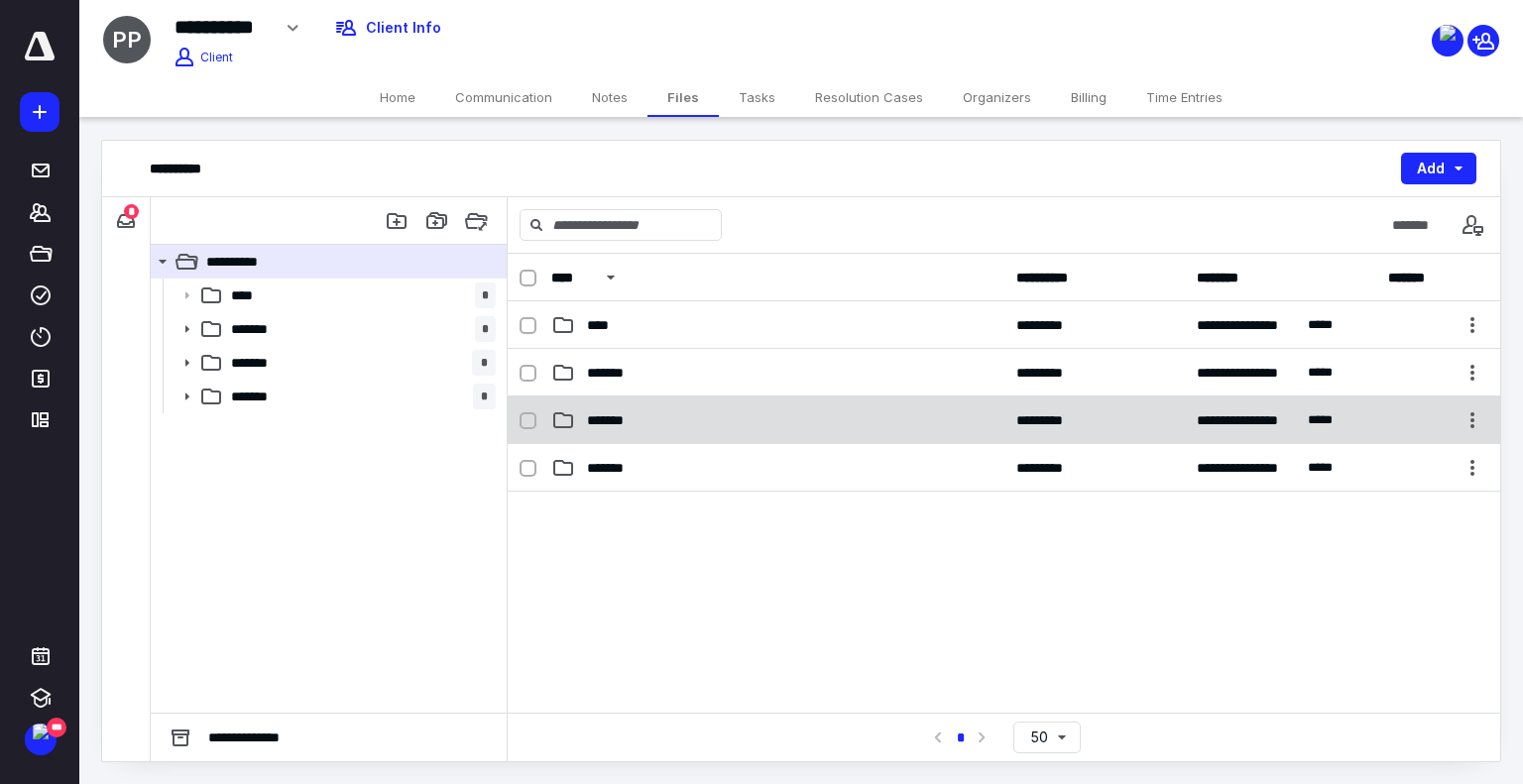click on "*******" at bounding box center [777, 420] 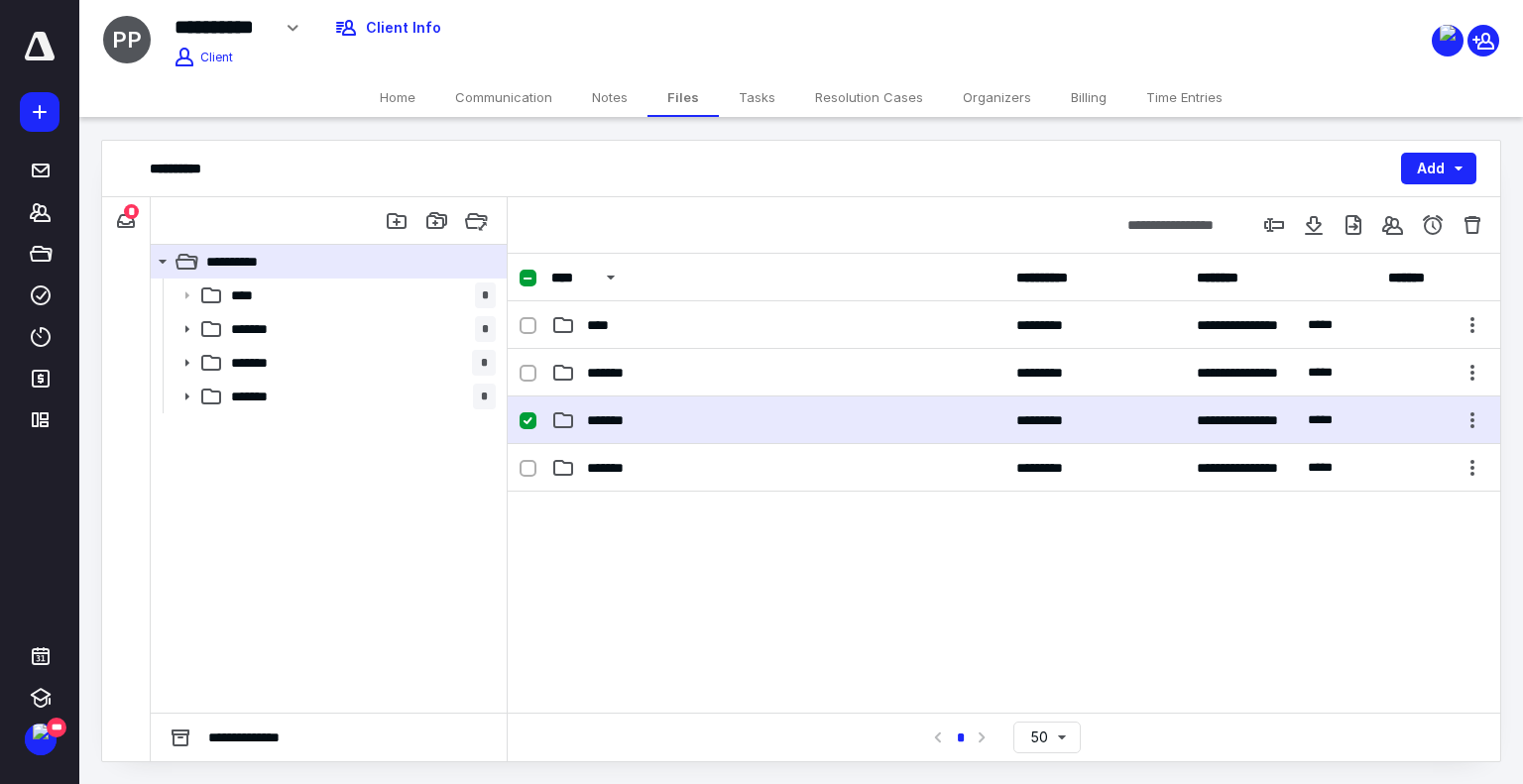 click on "*******" at bounding box center (777, 420) 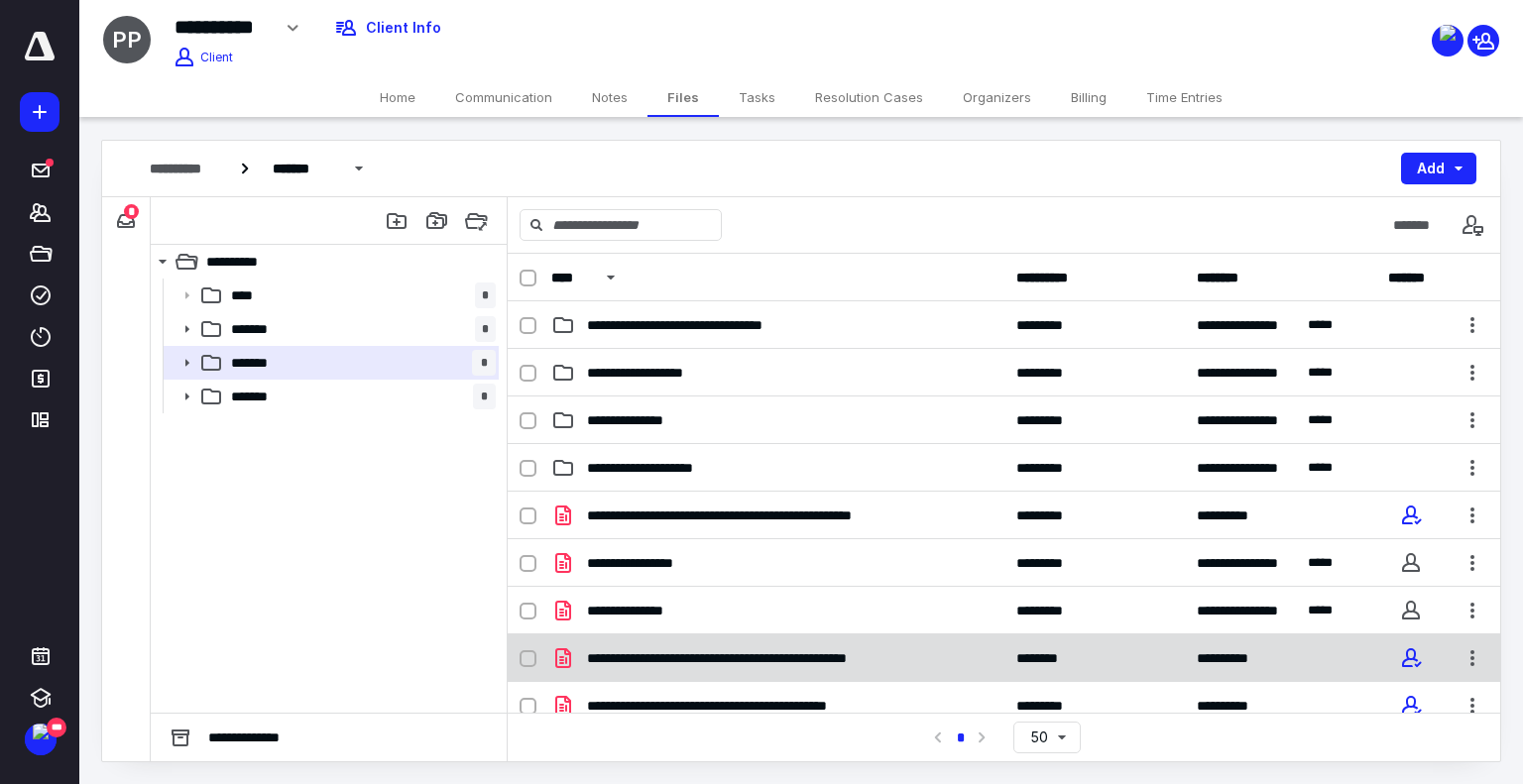 click on "**********" at bounding box center [1003, 658] 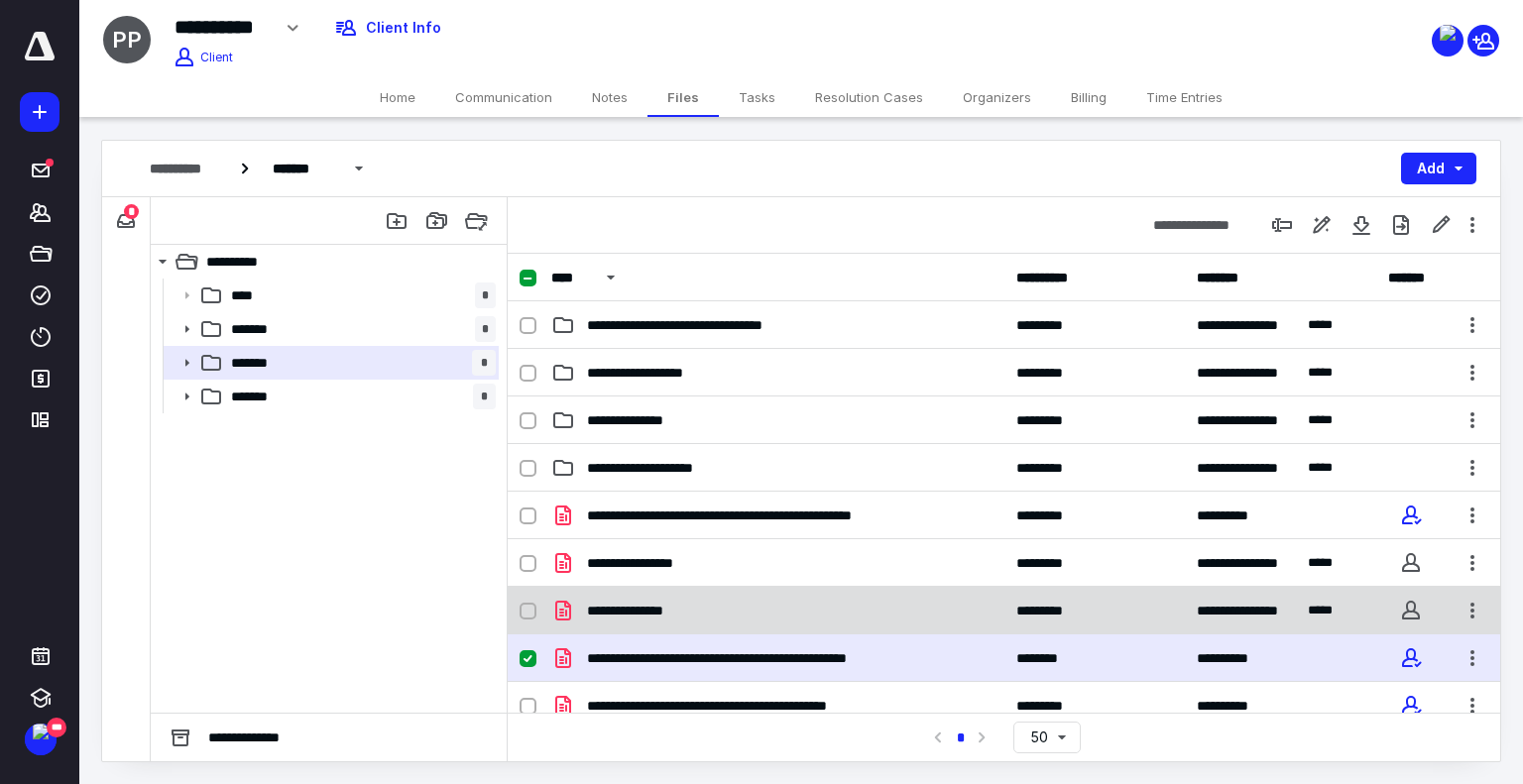 click on "**********" at bounding box center (777, 611) 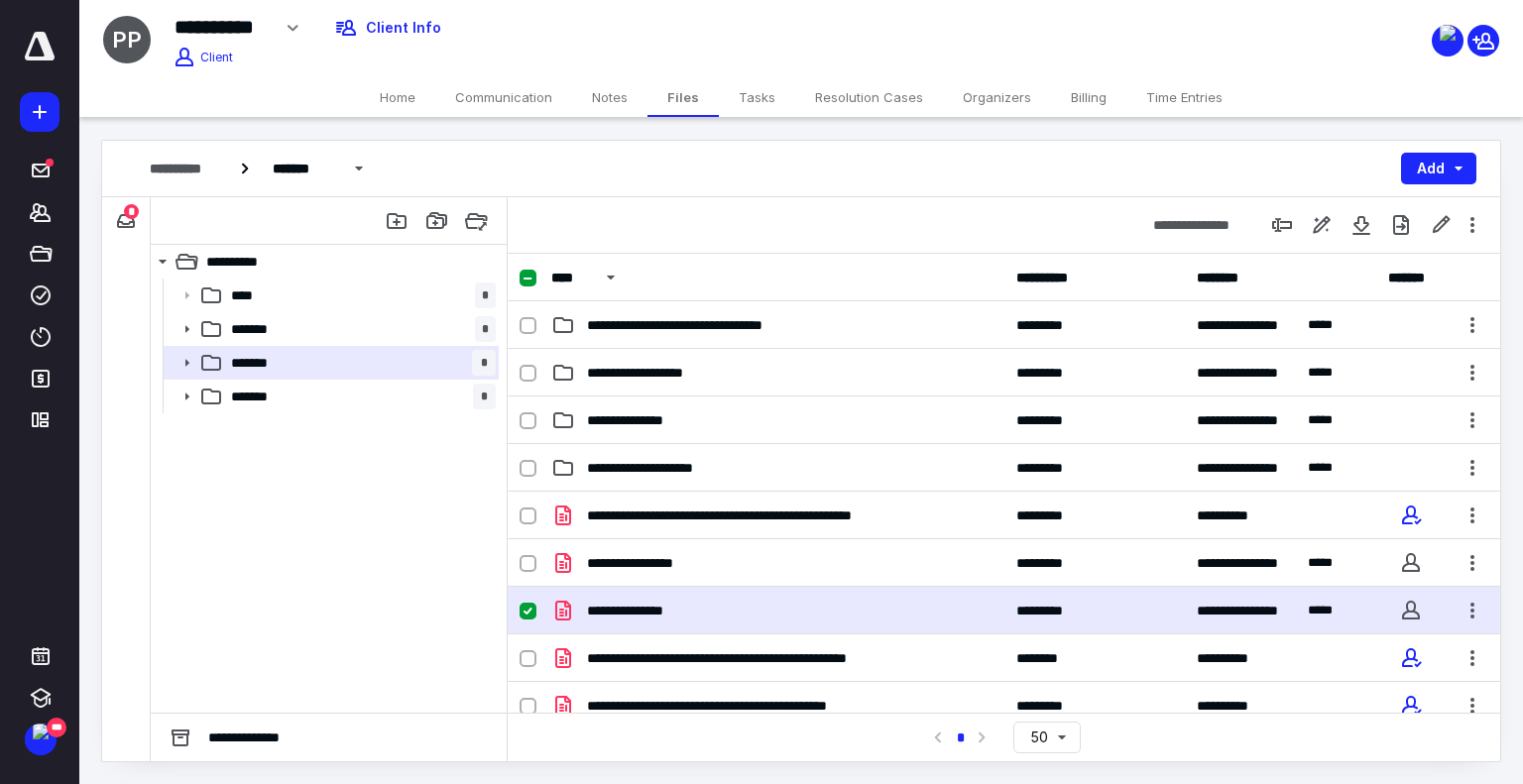 click on "**********" at bounding box center (777, 611) 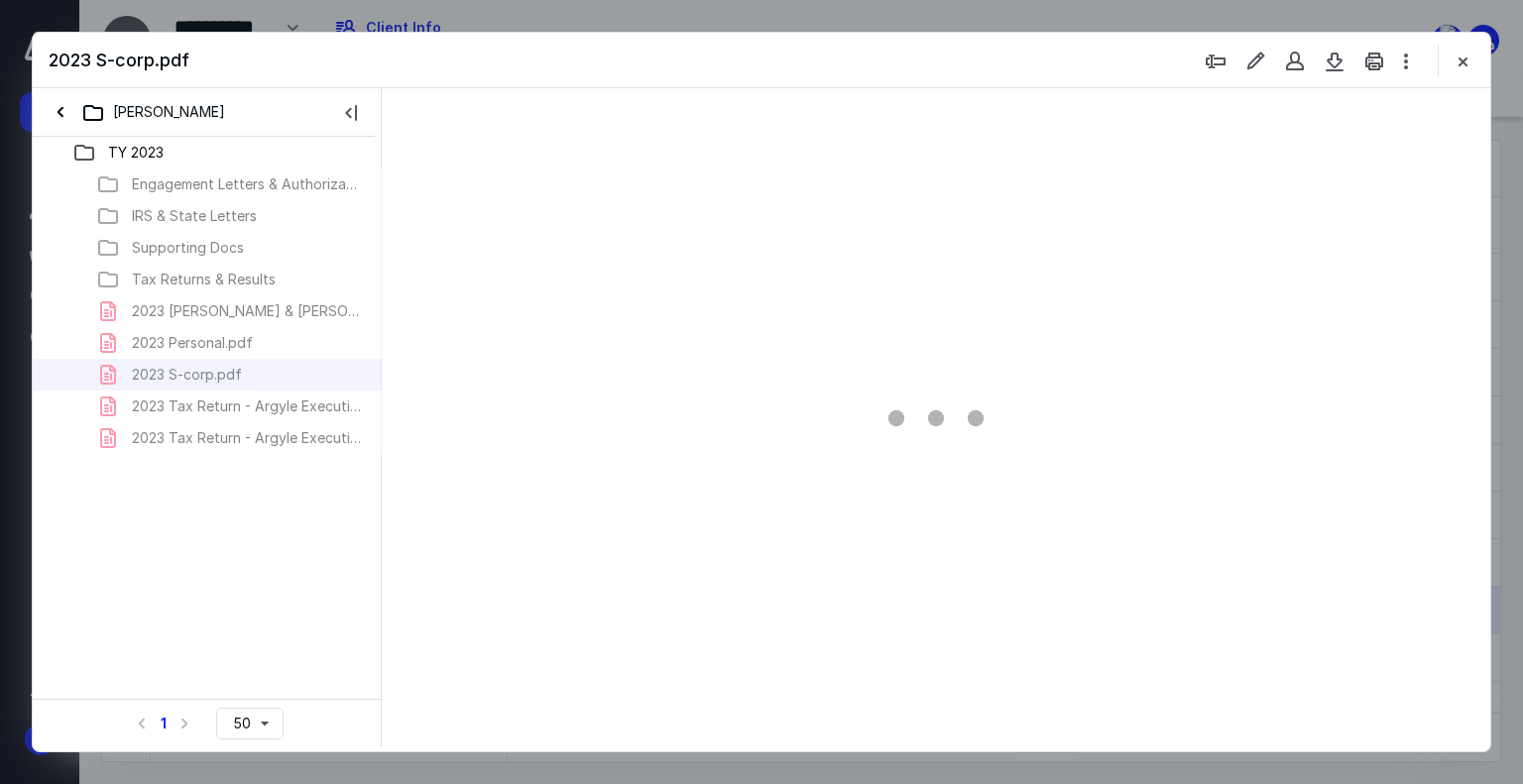 scroll, scrollTop: 0, scrollLeft: 0, axis: both 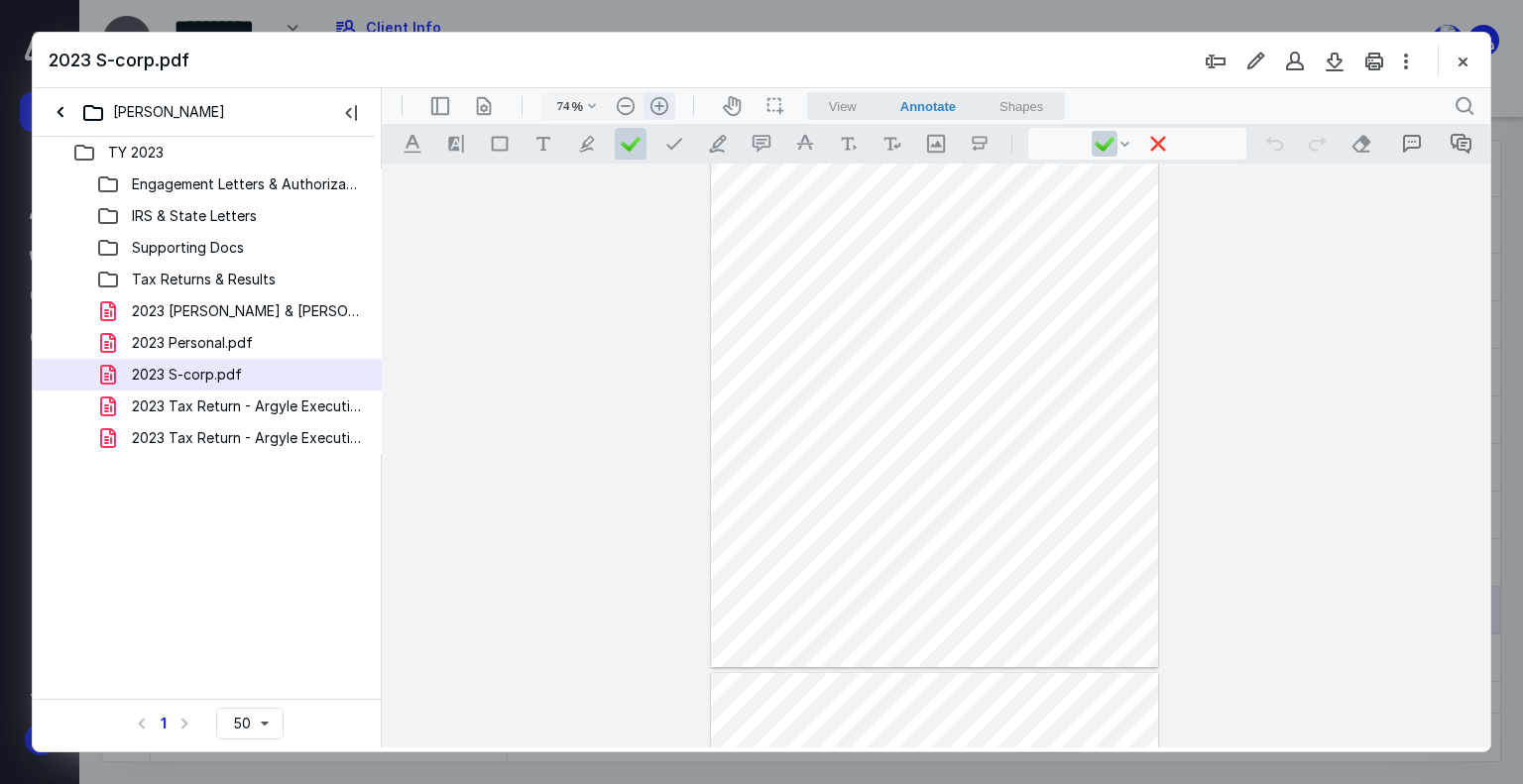 click on ".cls-1{fill:#abb0c4;} icon - header - zoom - in - line" at bounding box center [659, 106] 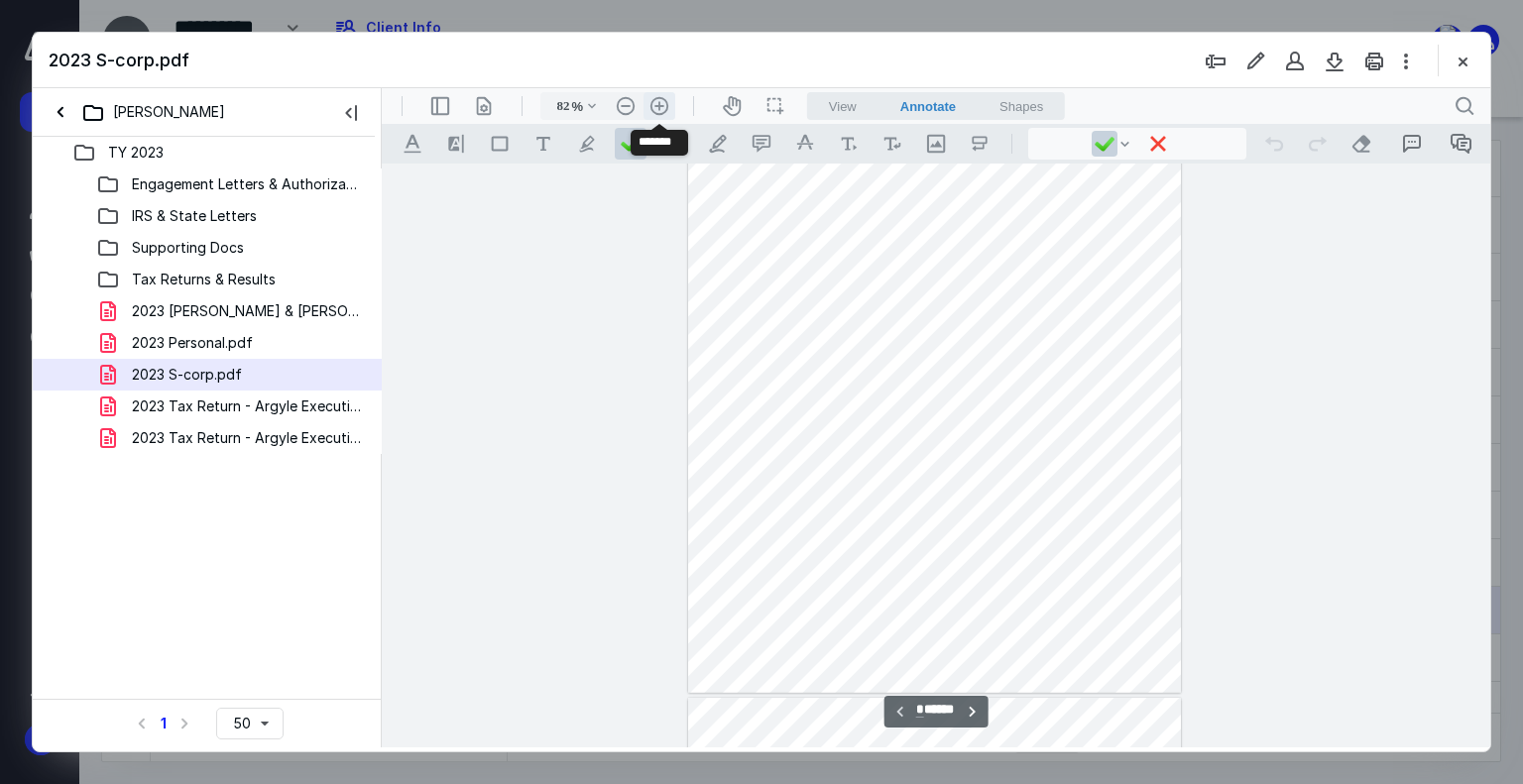 click on ".cls-1{fill:#abb0c4;} icon - header - zoom - in - line" at bounding box center (659, 106) 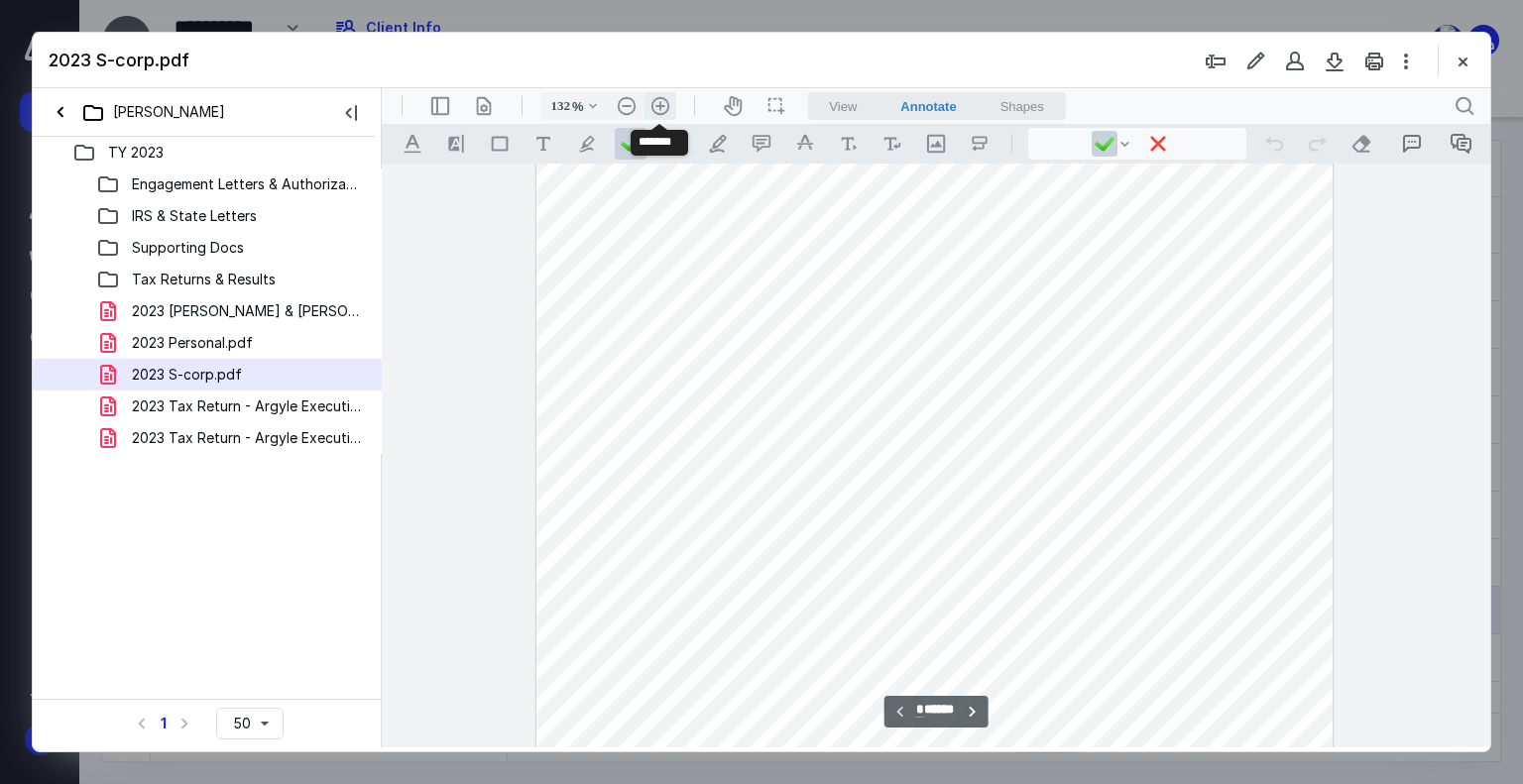 click on ".cls-1{fill:#abb0c4;} icon - header - zoom - in - line" at bounding box center [660, 106] 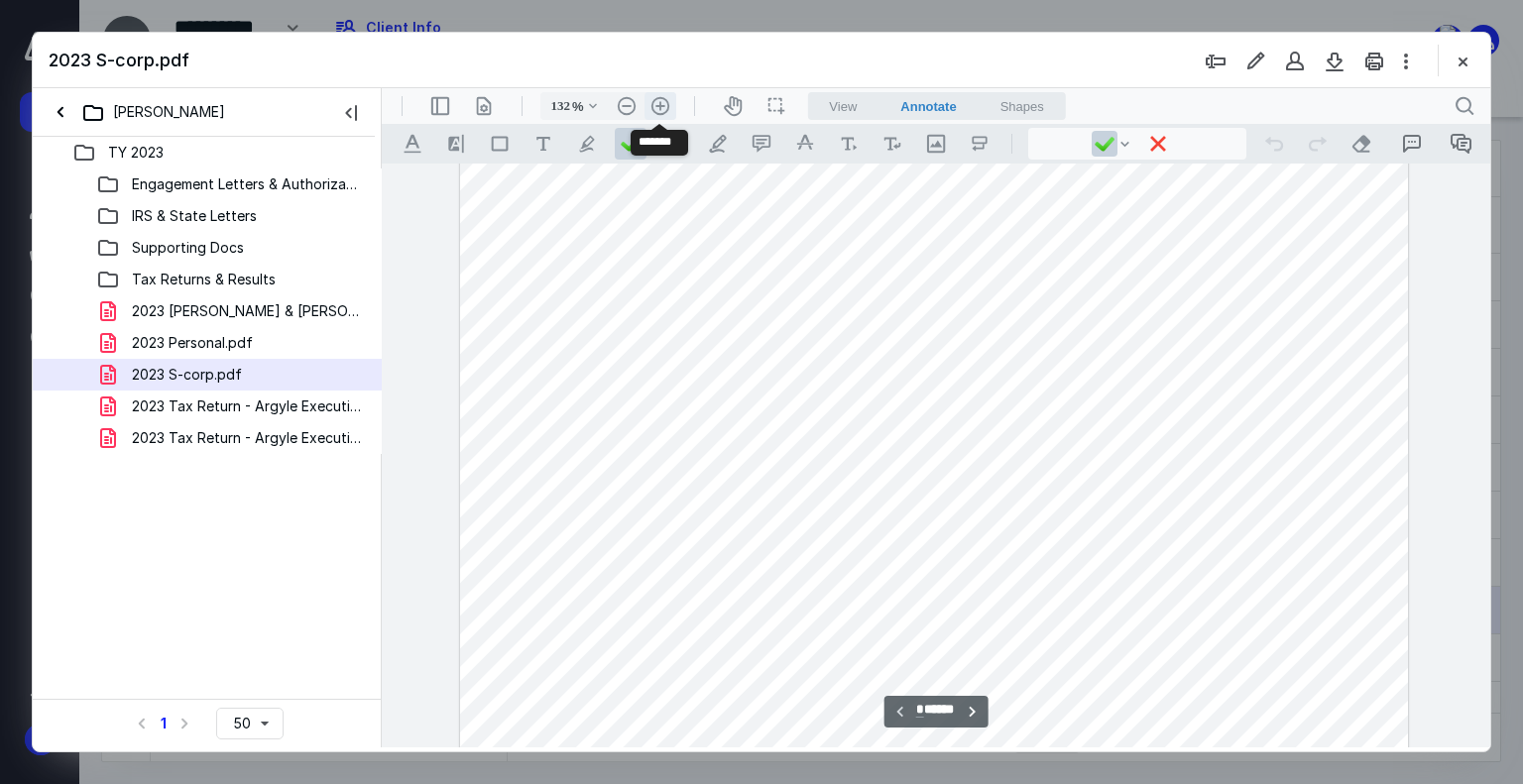 type on "157" 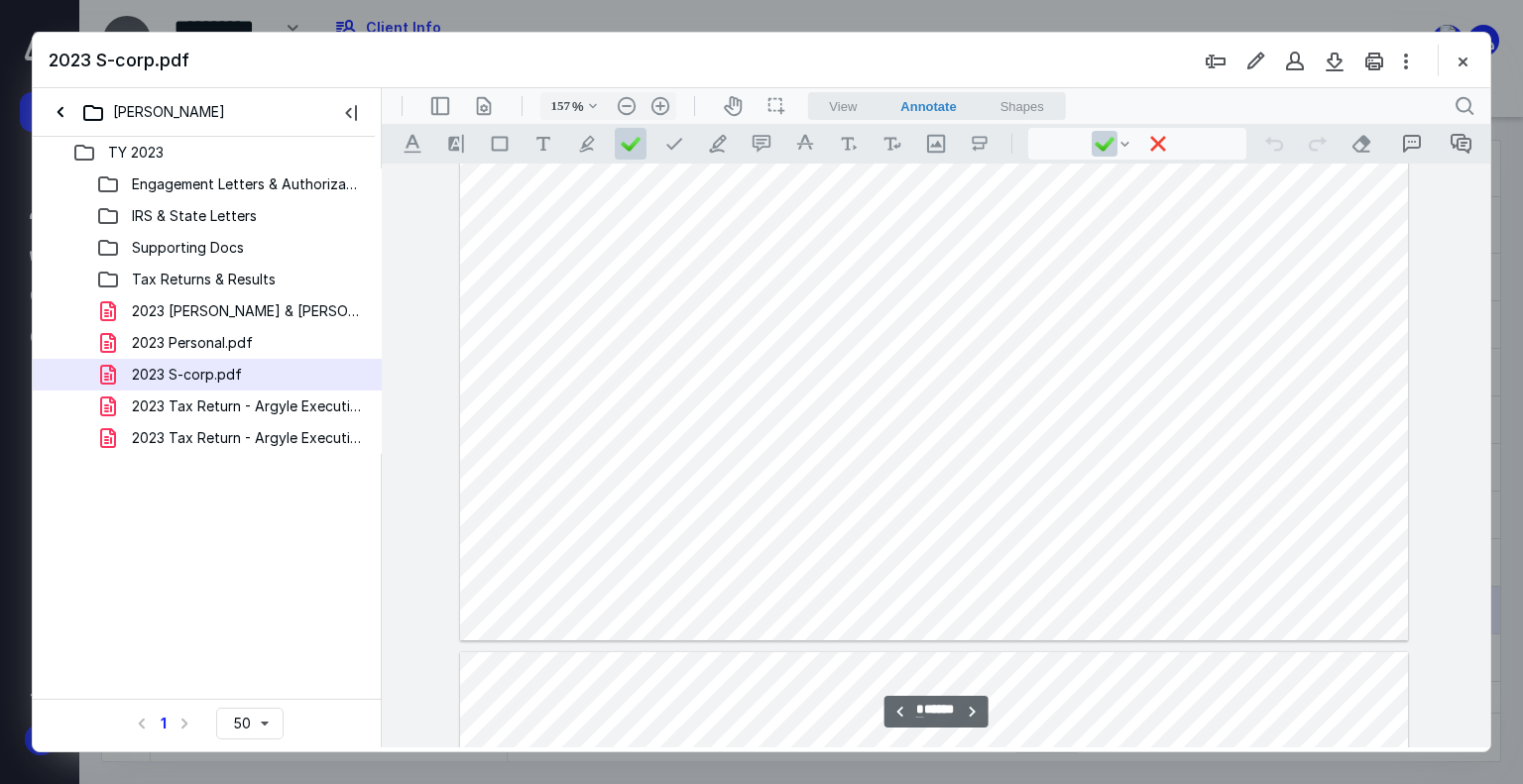 scroll, scrollTop: 8679, scrollLeft: 0, axis: vertical 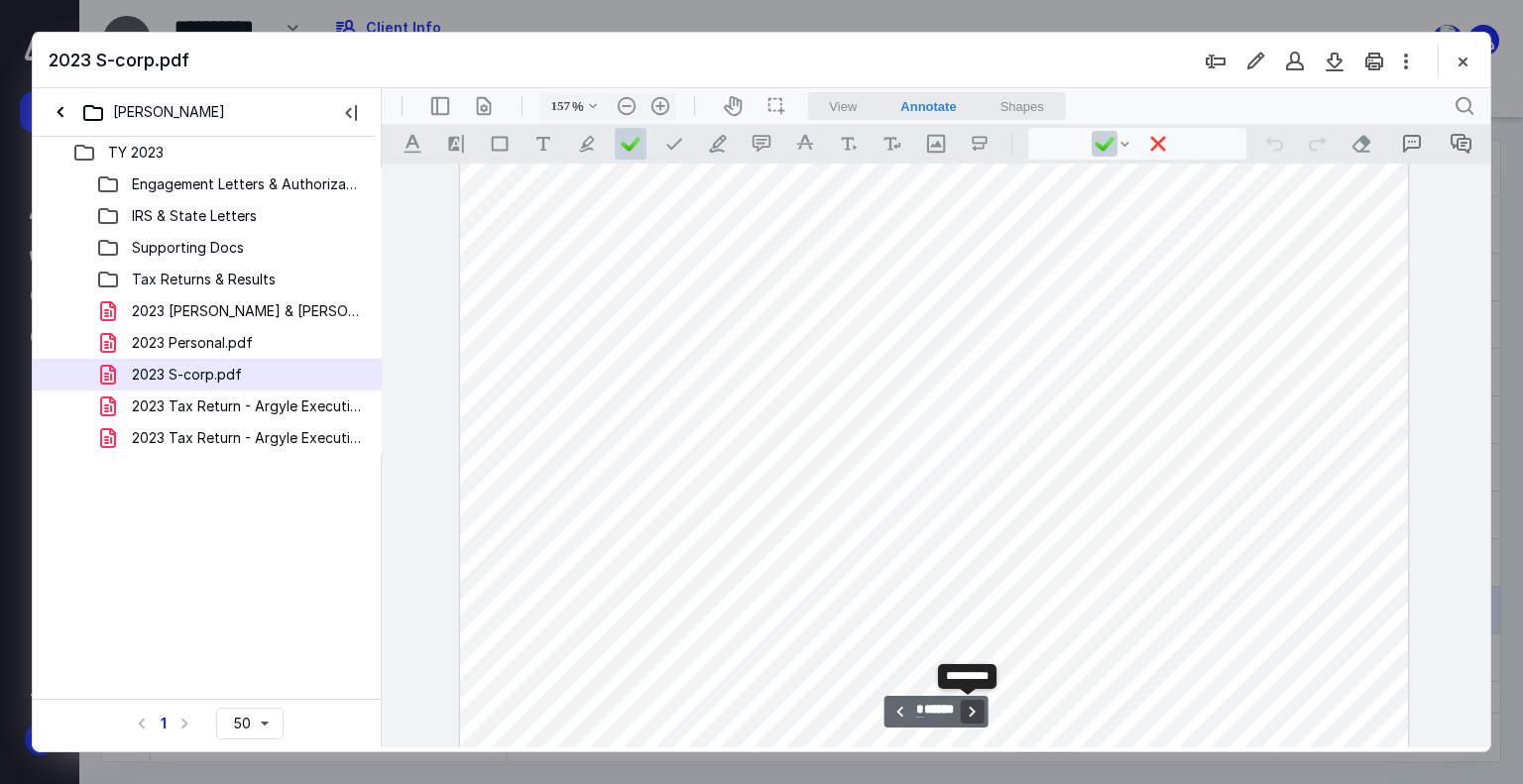 click on "**********" at bounding box center (972, 712) 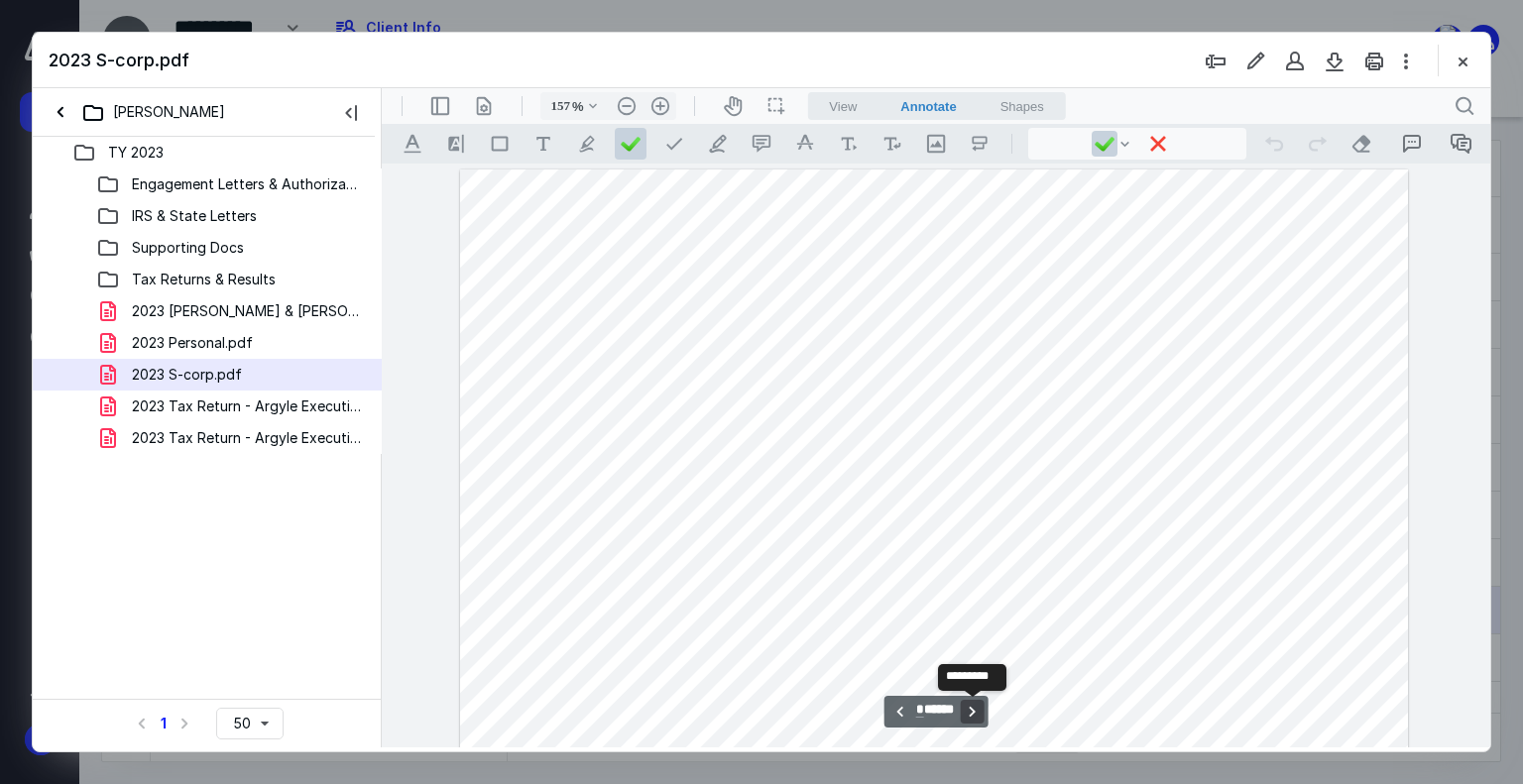 click on "**********" at bounding box center (972, 712) 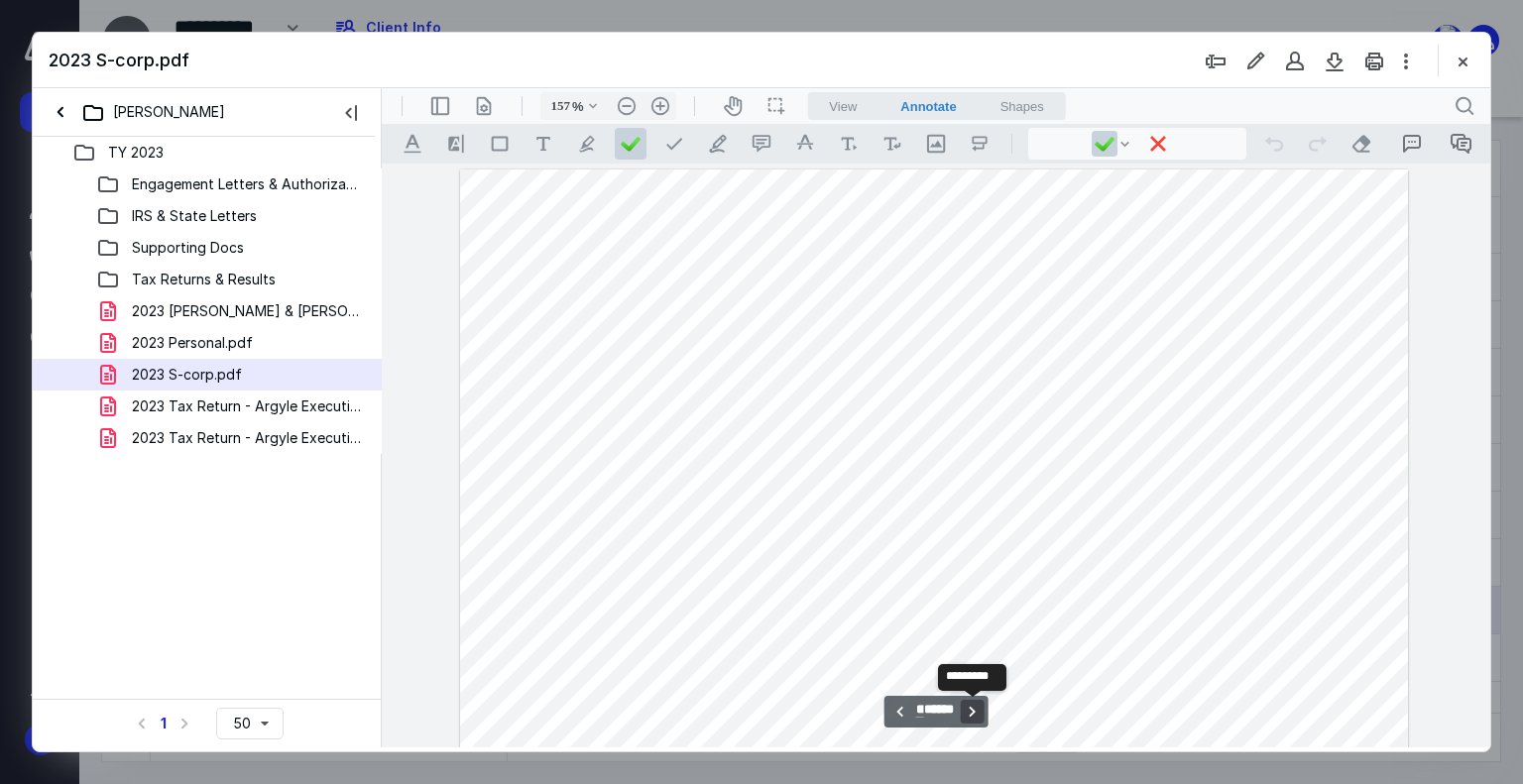 scroll, scrollTop: 11141, scrollLeft: 0, axis: vertical 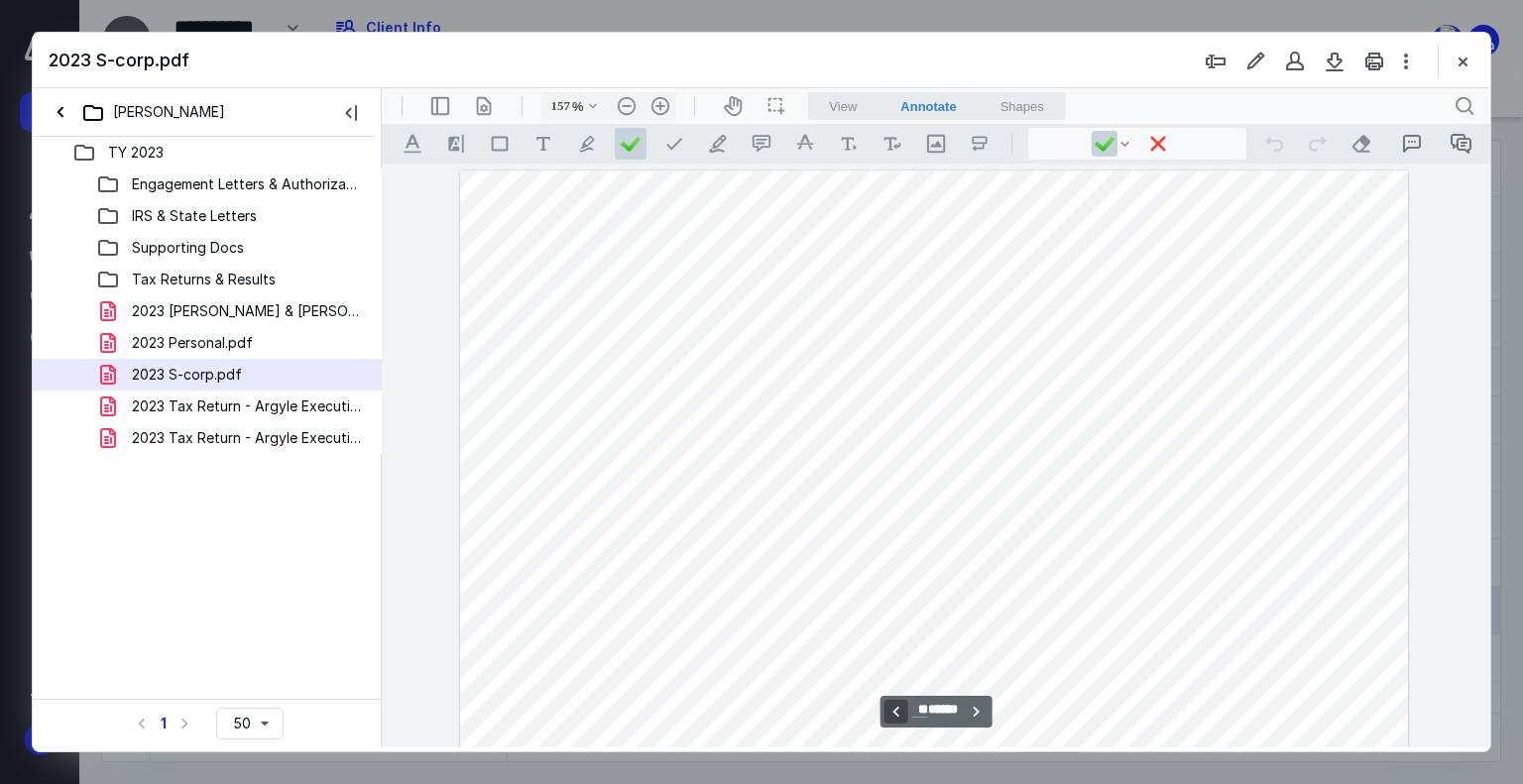 click on "**********" at bounding box center (896, 712) 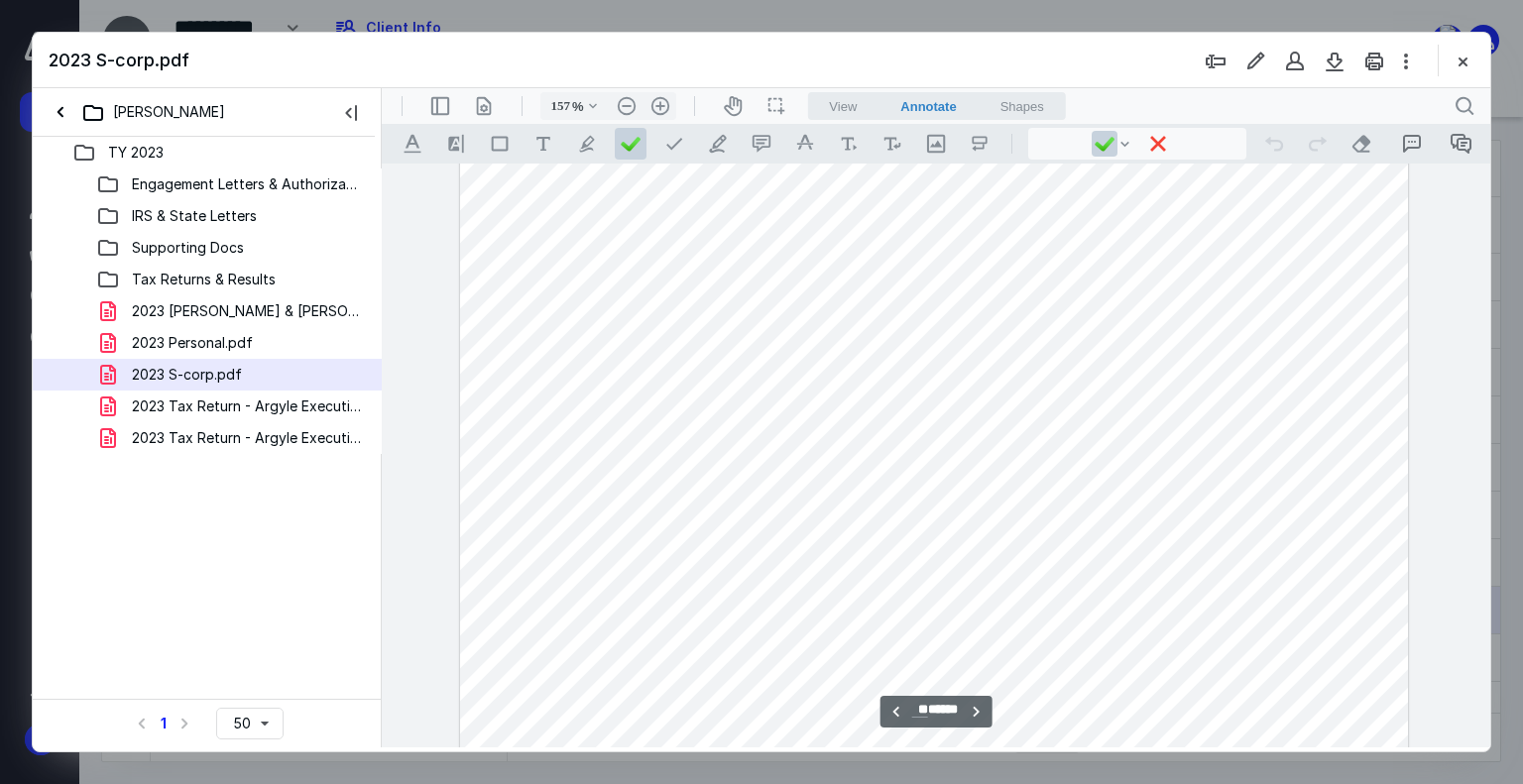 scroll, scrollTop: 12405, scrollLeft: 0, axis: vertical 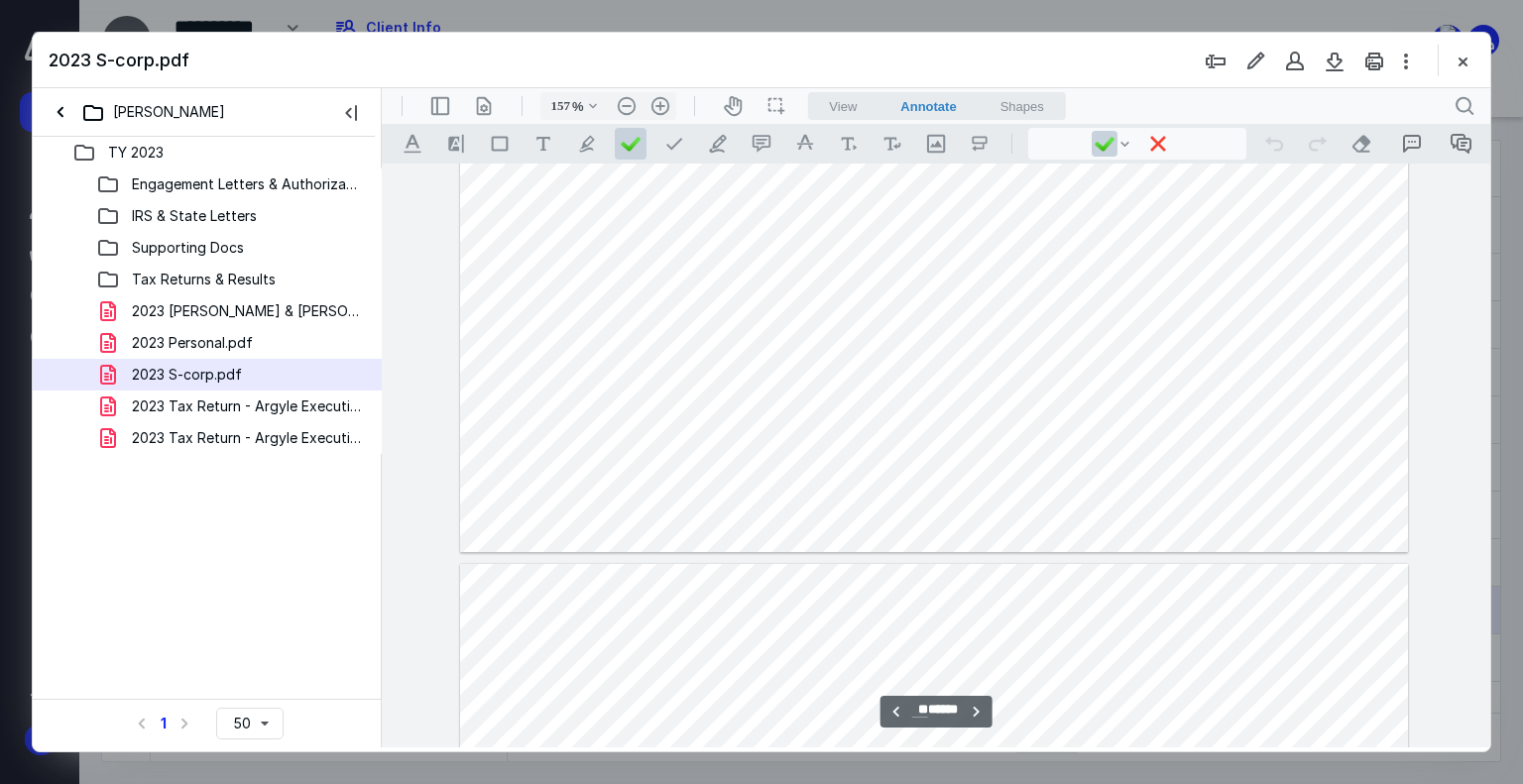 type on "**" 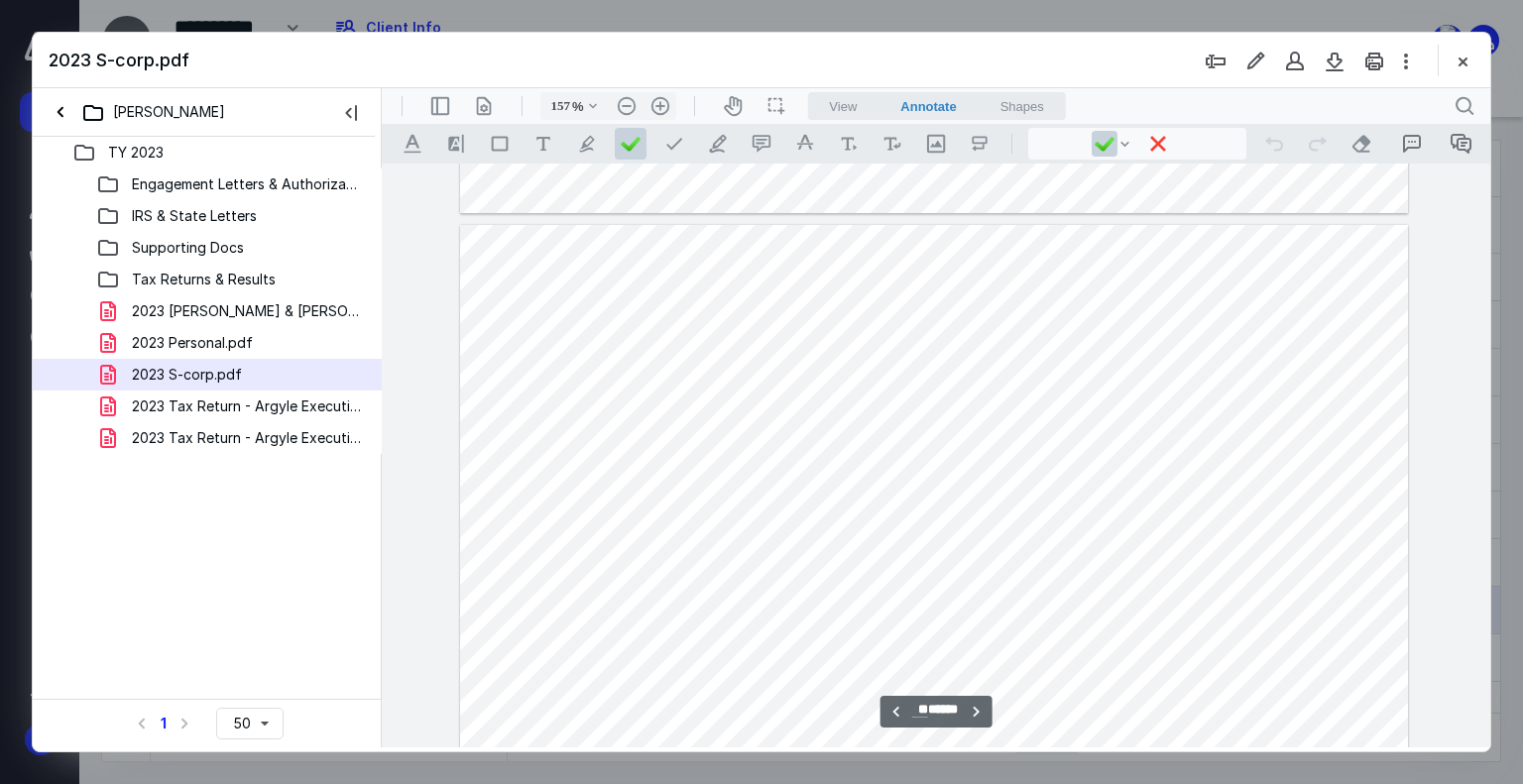 scroll, scrollTop: 17278, scrollLeft: 0, axis: vertical 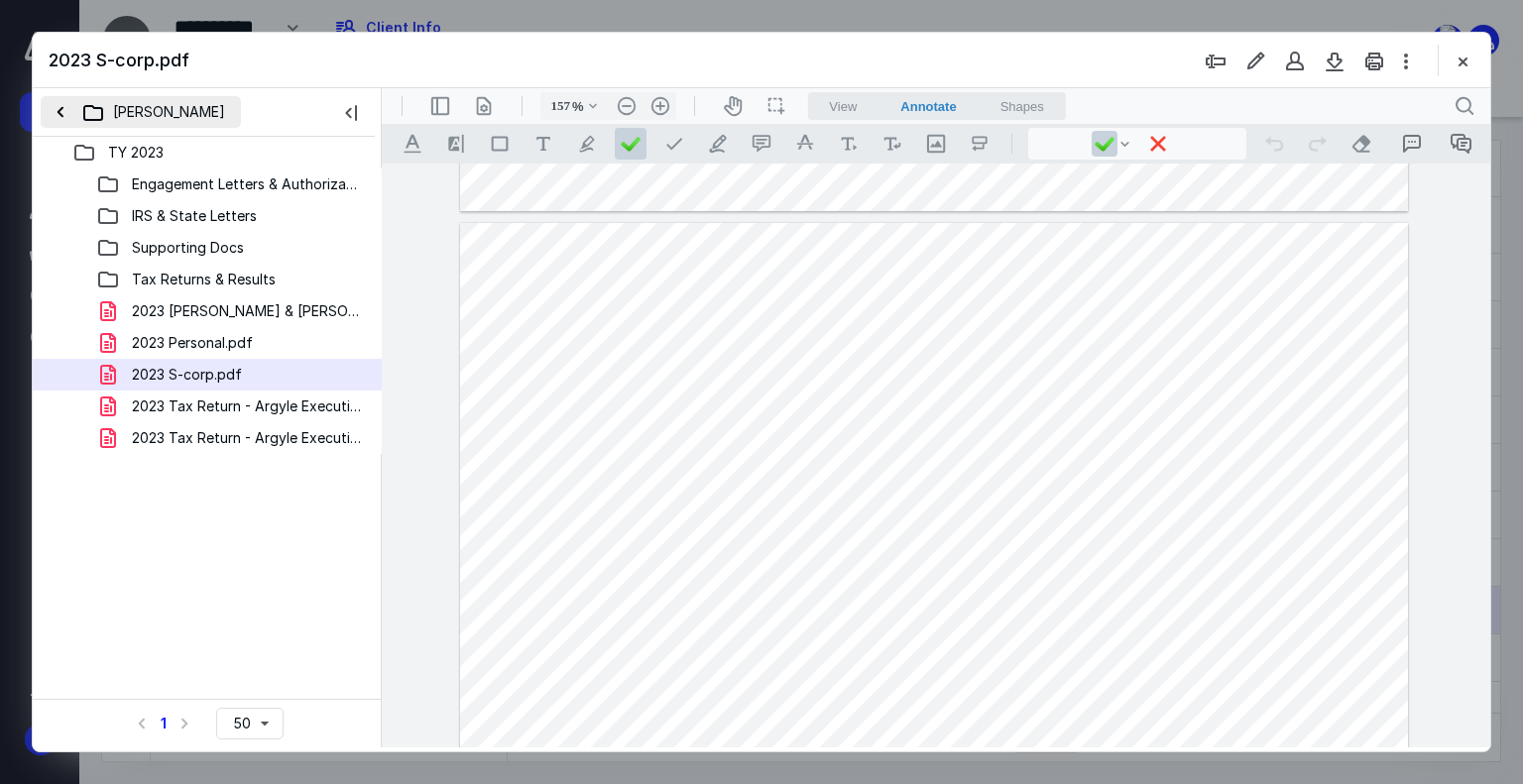 click on "[PERSON_NAME]" at bounding box center (141, 112) 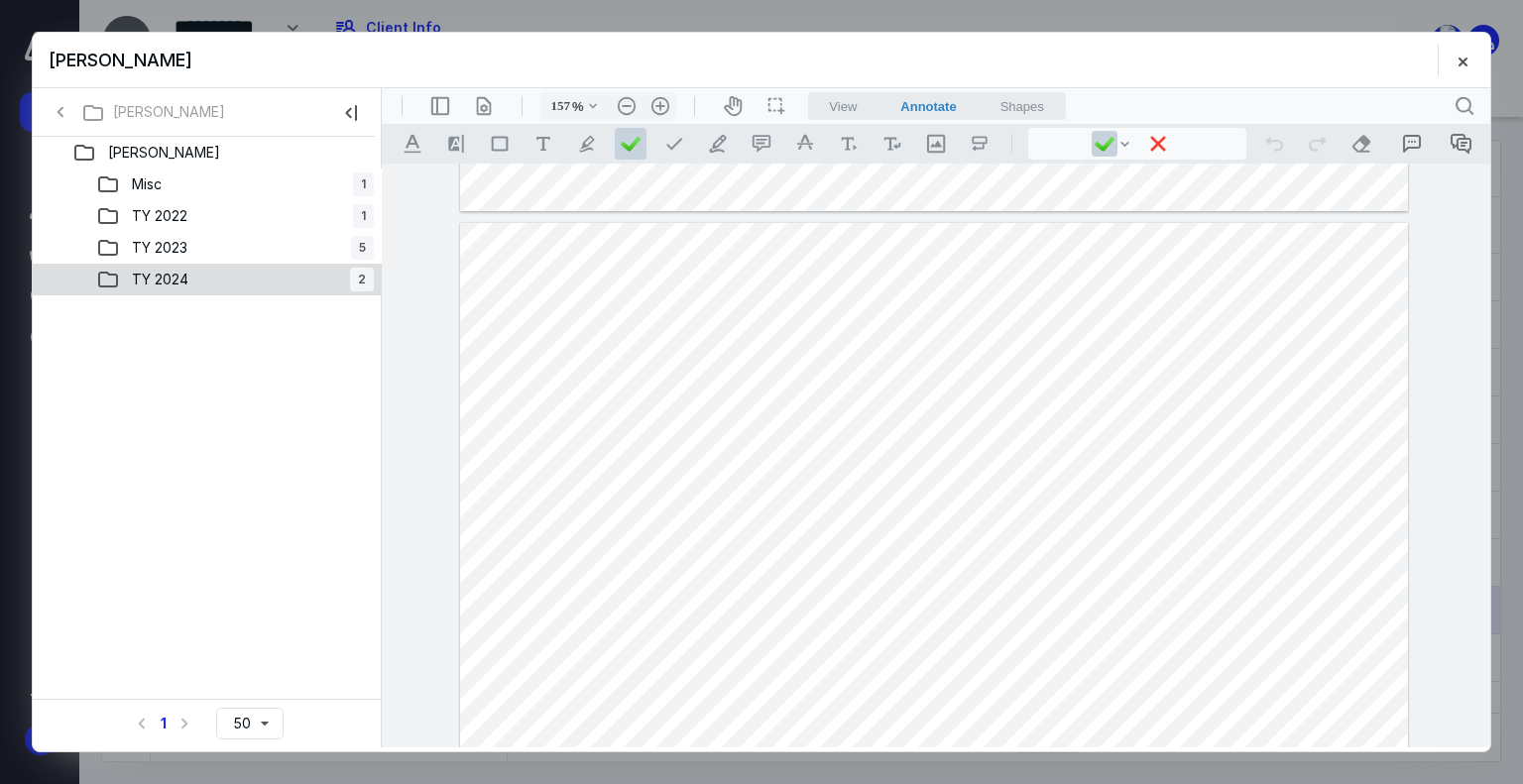 click on "TY 2024" at bounding box center (160, 280) 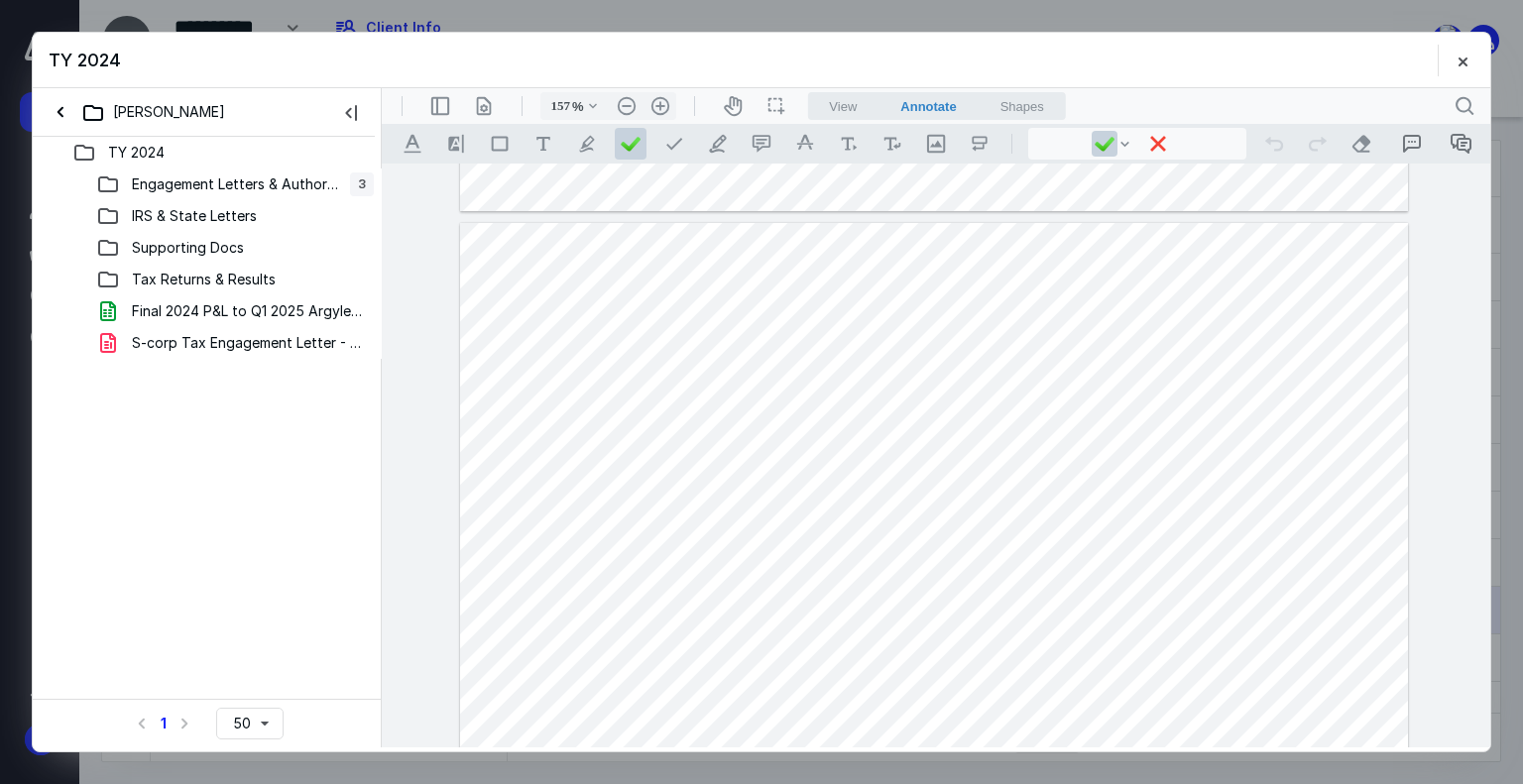click on "Final 2024 P&L to Q1 2025 Argyle Financials [DATE].xlsx" at bounding box center (235, 311) 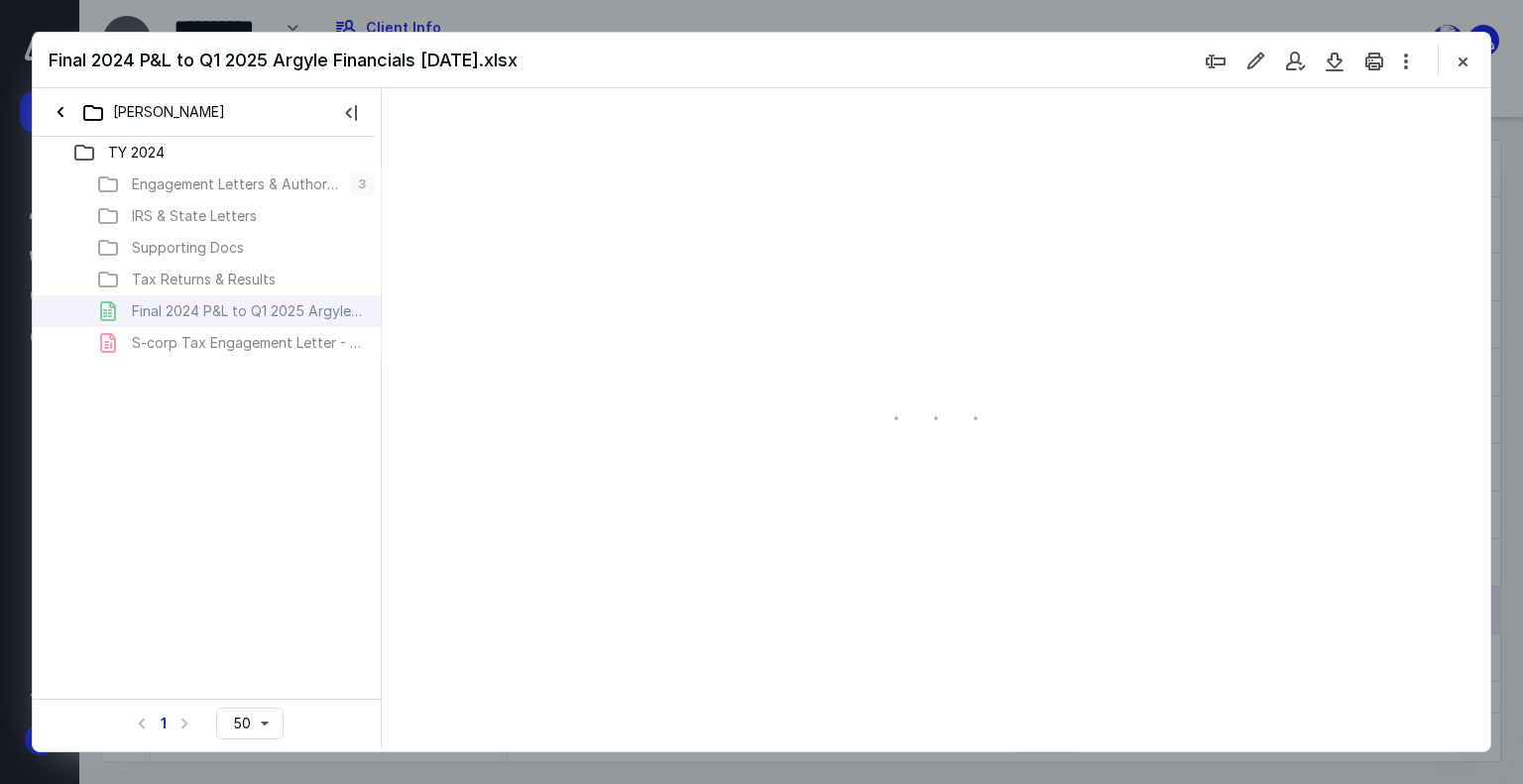 type on "186" 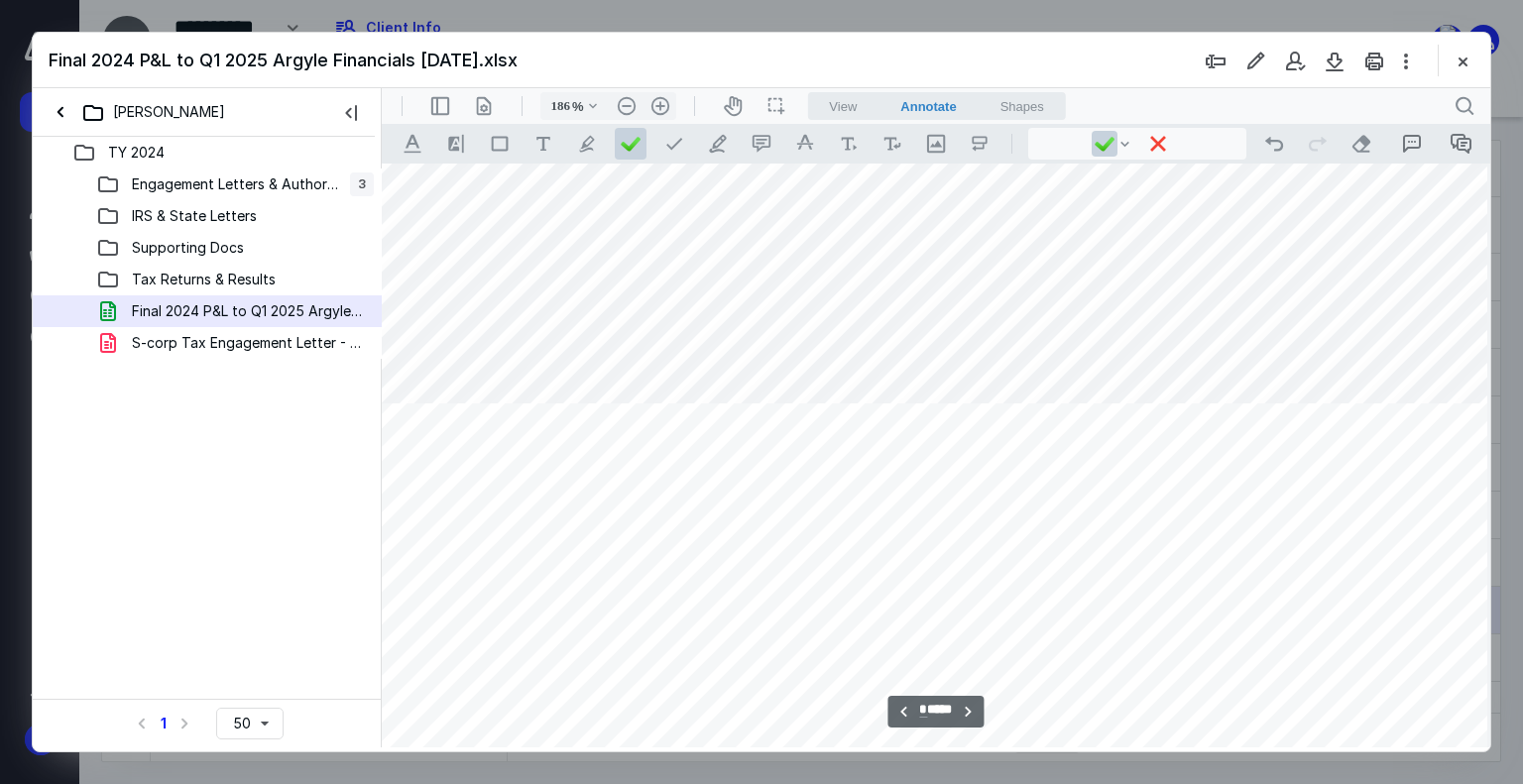 scroll, scrollTop: 991, scrollLeft: 2296, axis: both 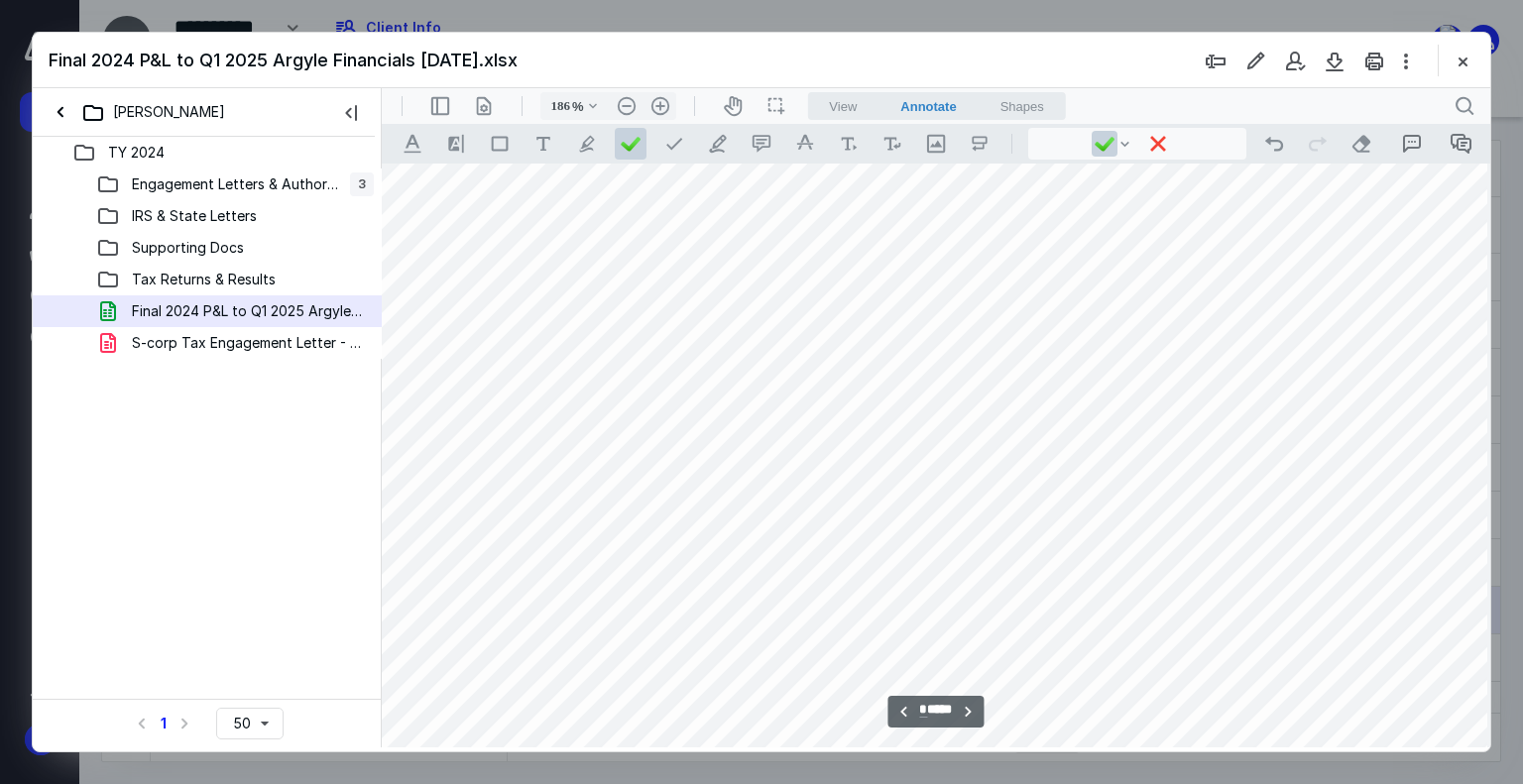 click on "* ****" at bounding box center [935, 711] 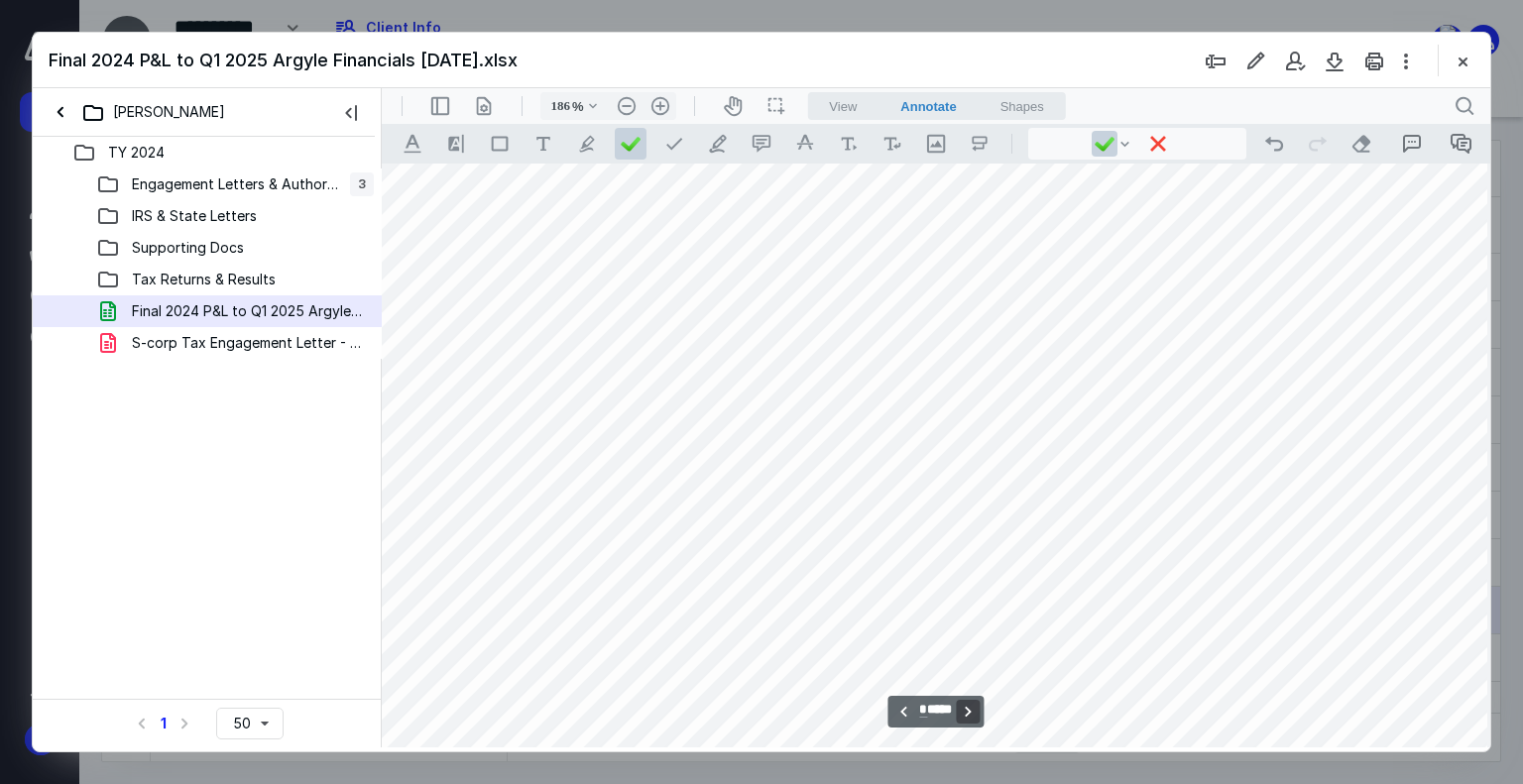 click on "**********" at bounding box center [969, 712] 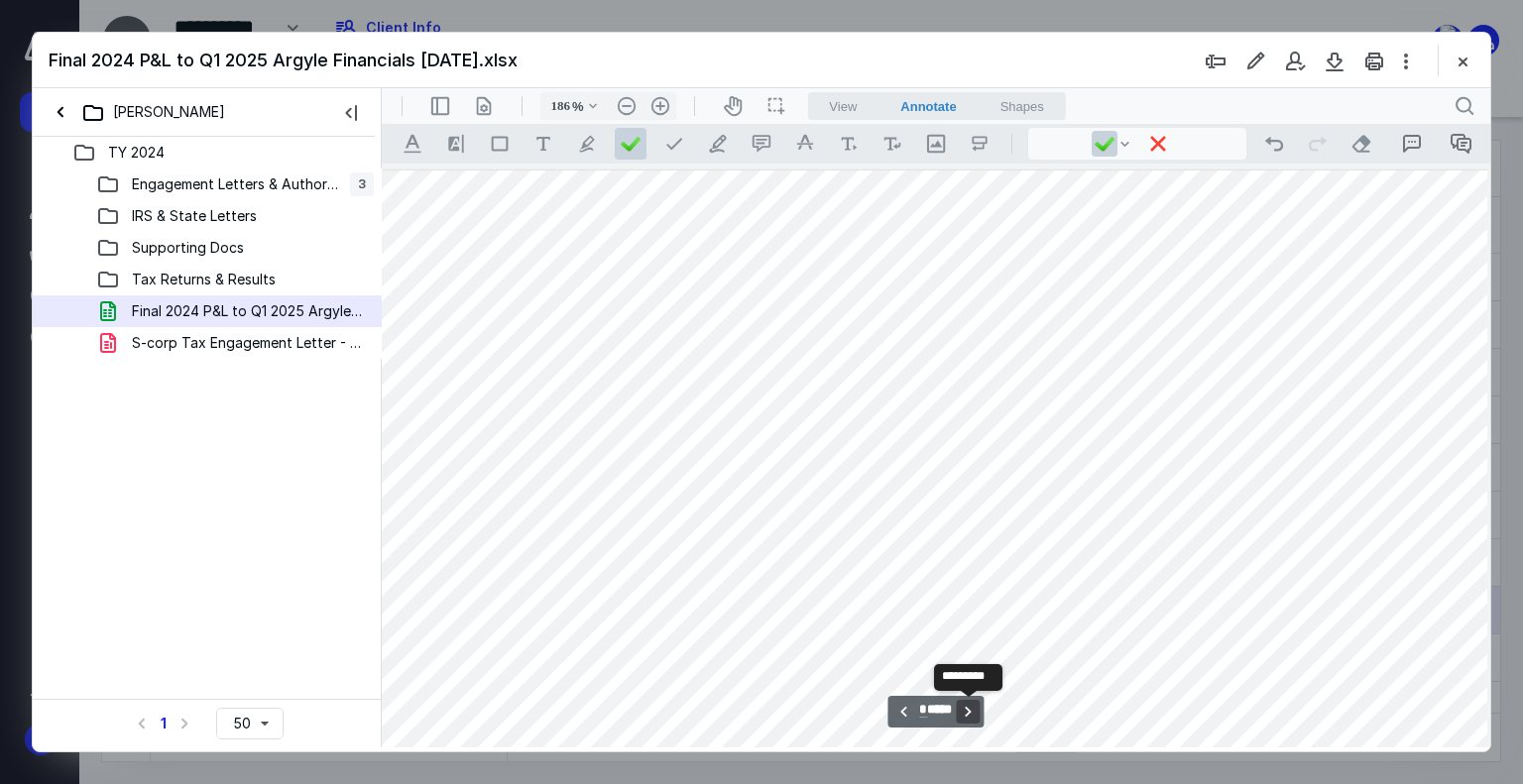 click on "**********" at bounding box center [969, 712] 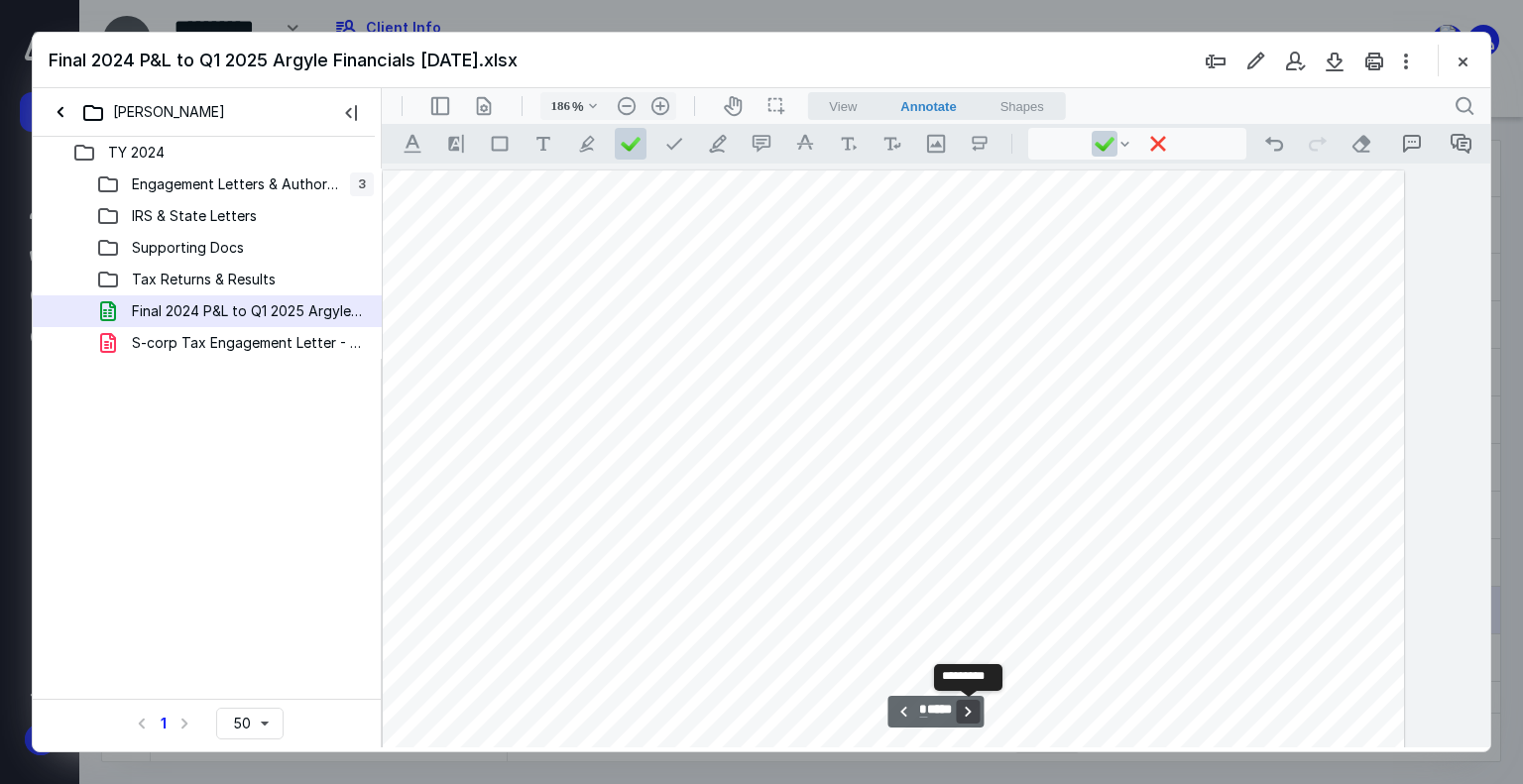 click on "**********" at bounding box center [969, 712] 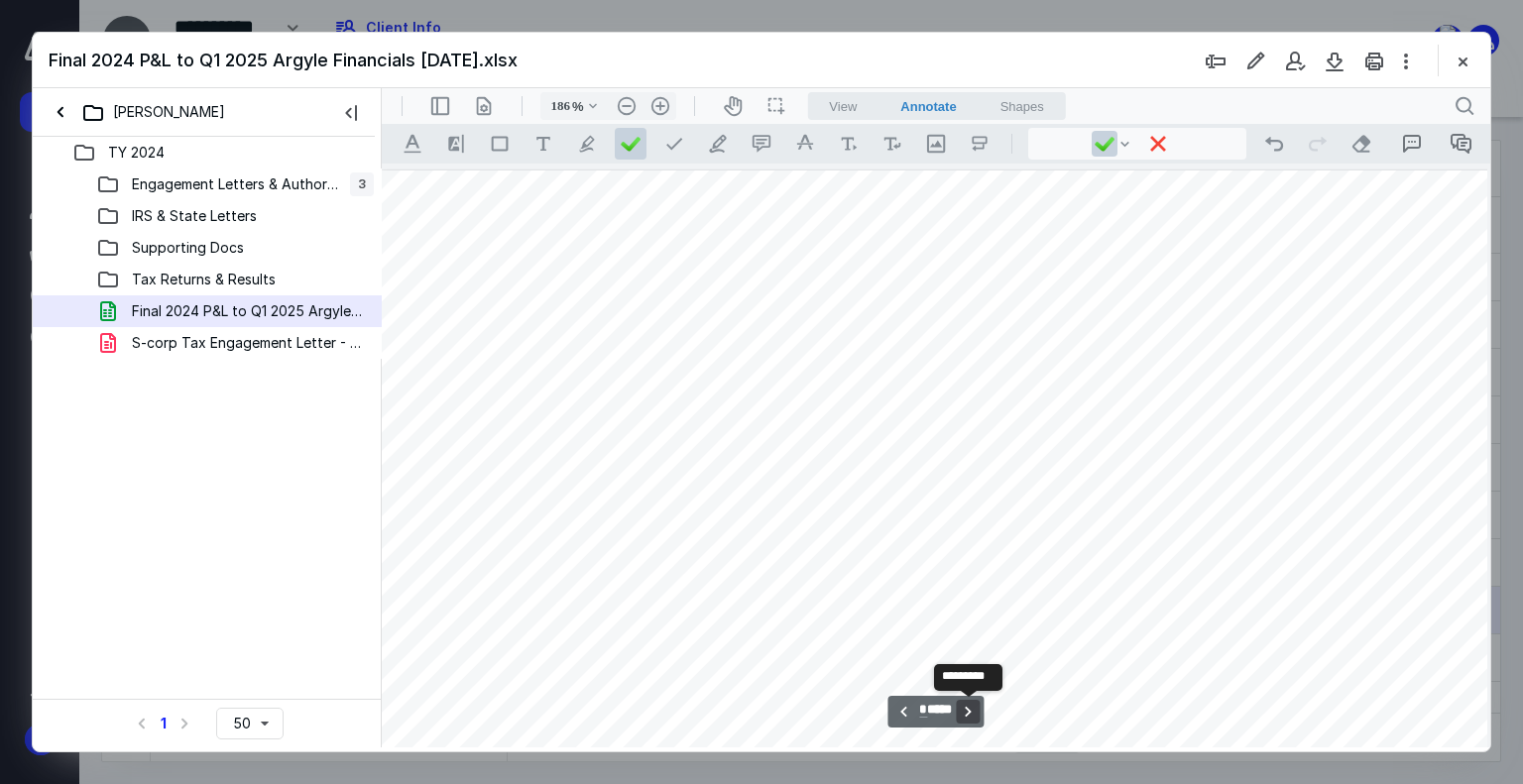 click on "**********" at bounding box center (969, 712) 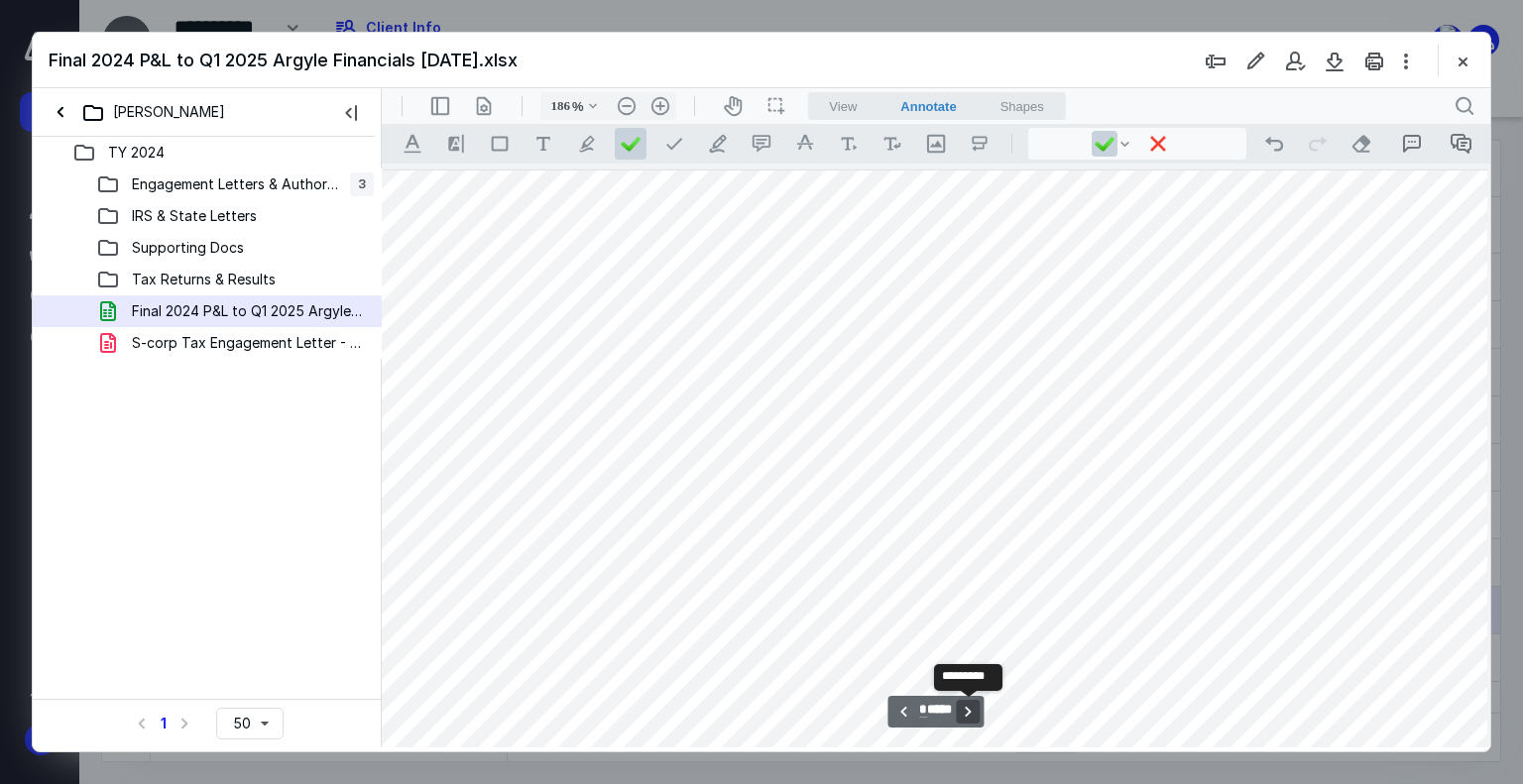 click on "**********" at bounding box center [969, 712] 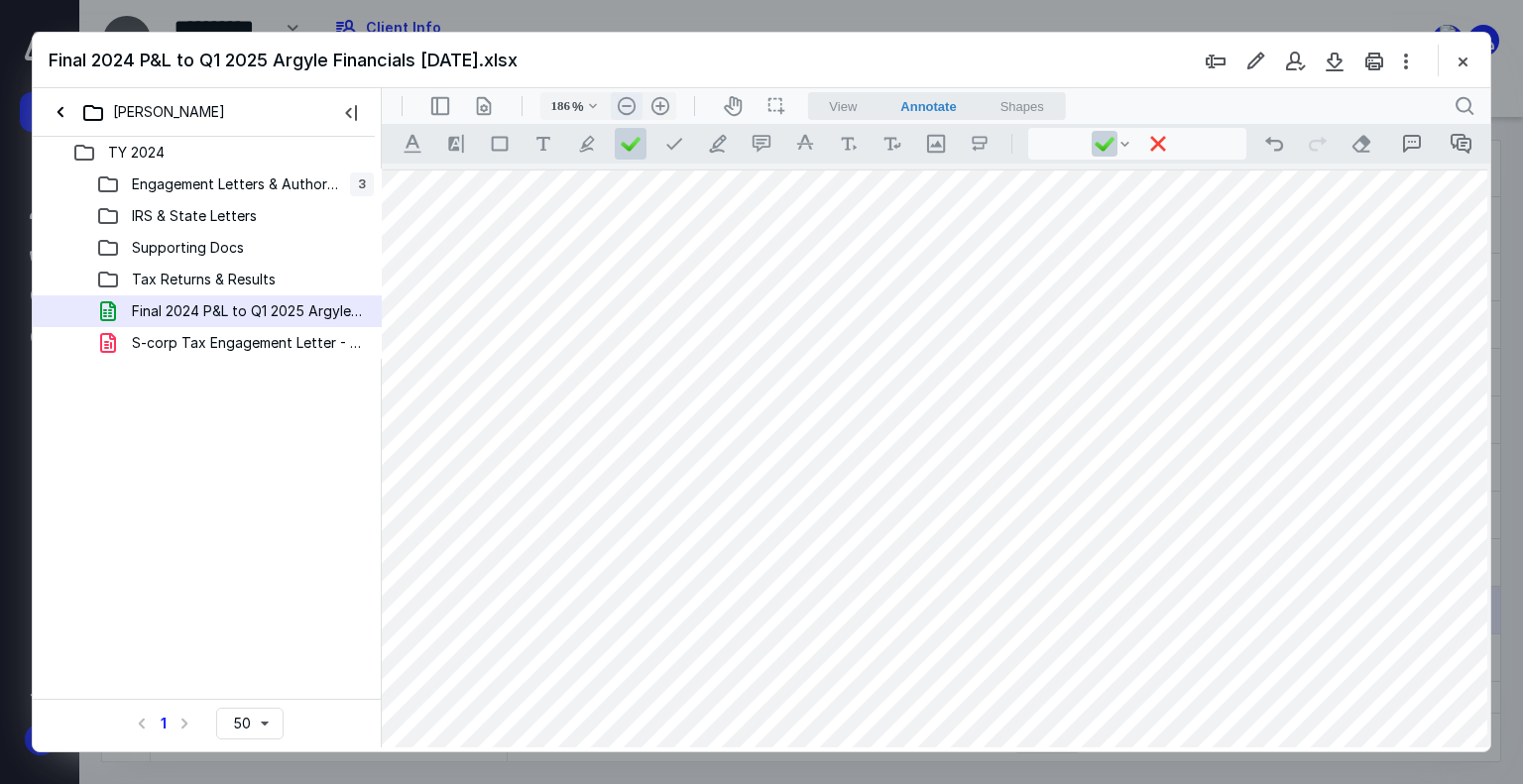 click on ".cls-1{fill:#abb0c4;} icon - header - zoom - out - line" at bounding box center [627, 106] 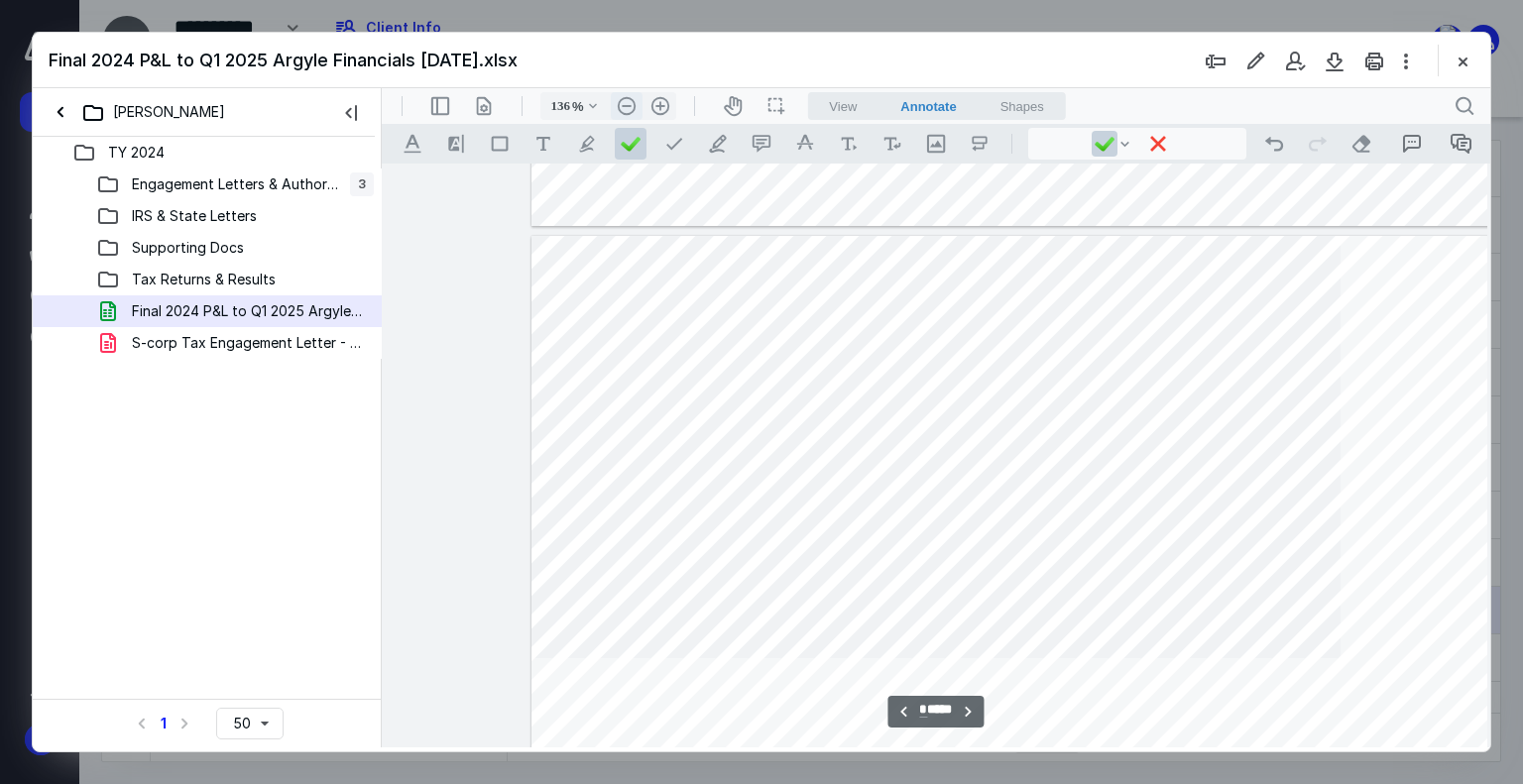 click on ".cls-1{fill:#abb0c4;} icon - header - zoom - out - line" at bounding box center (627, 106) 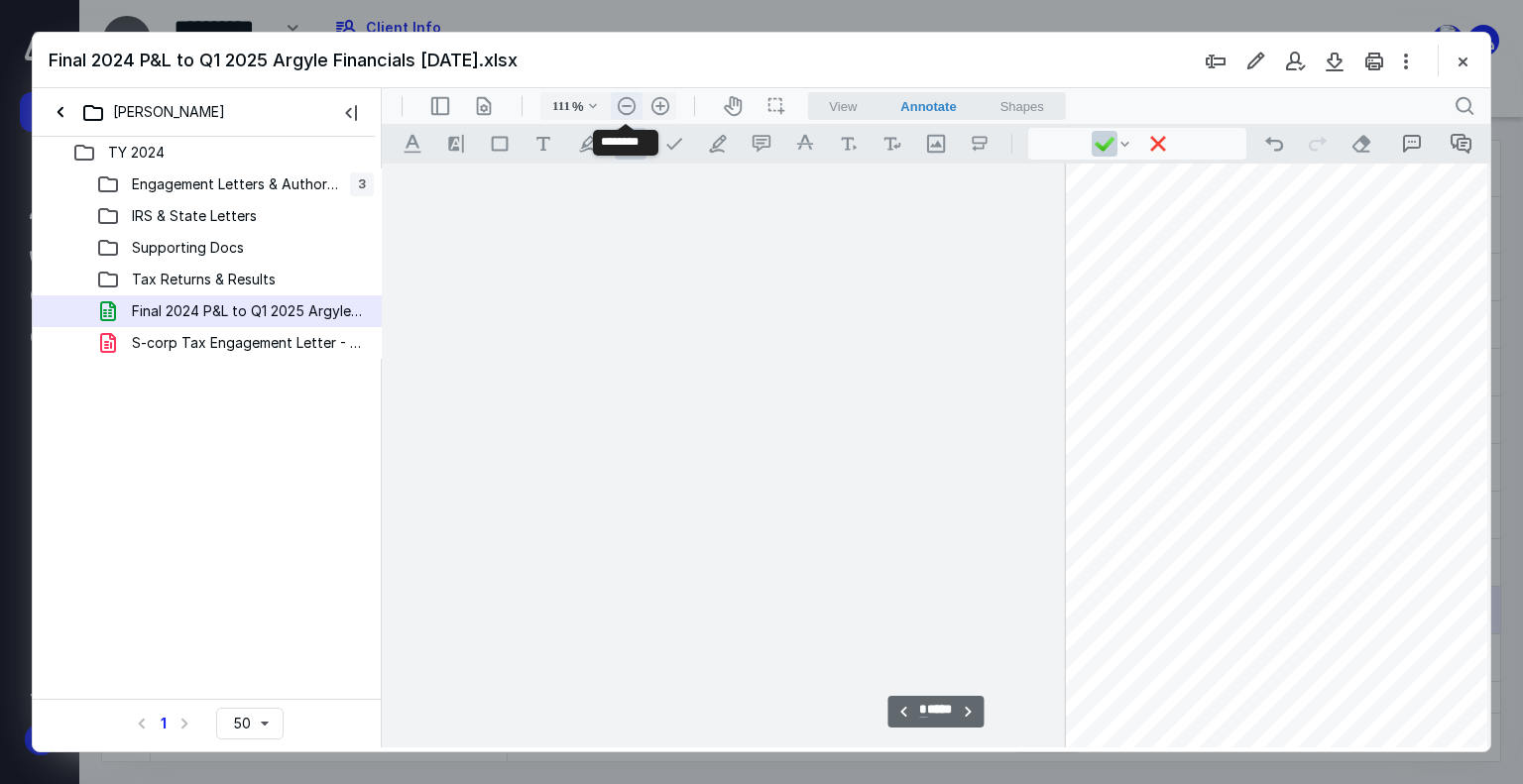 scroll, scrollTop: 6558, scrollLeft: 429, axis: both 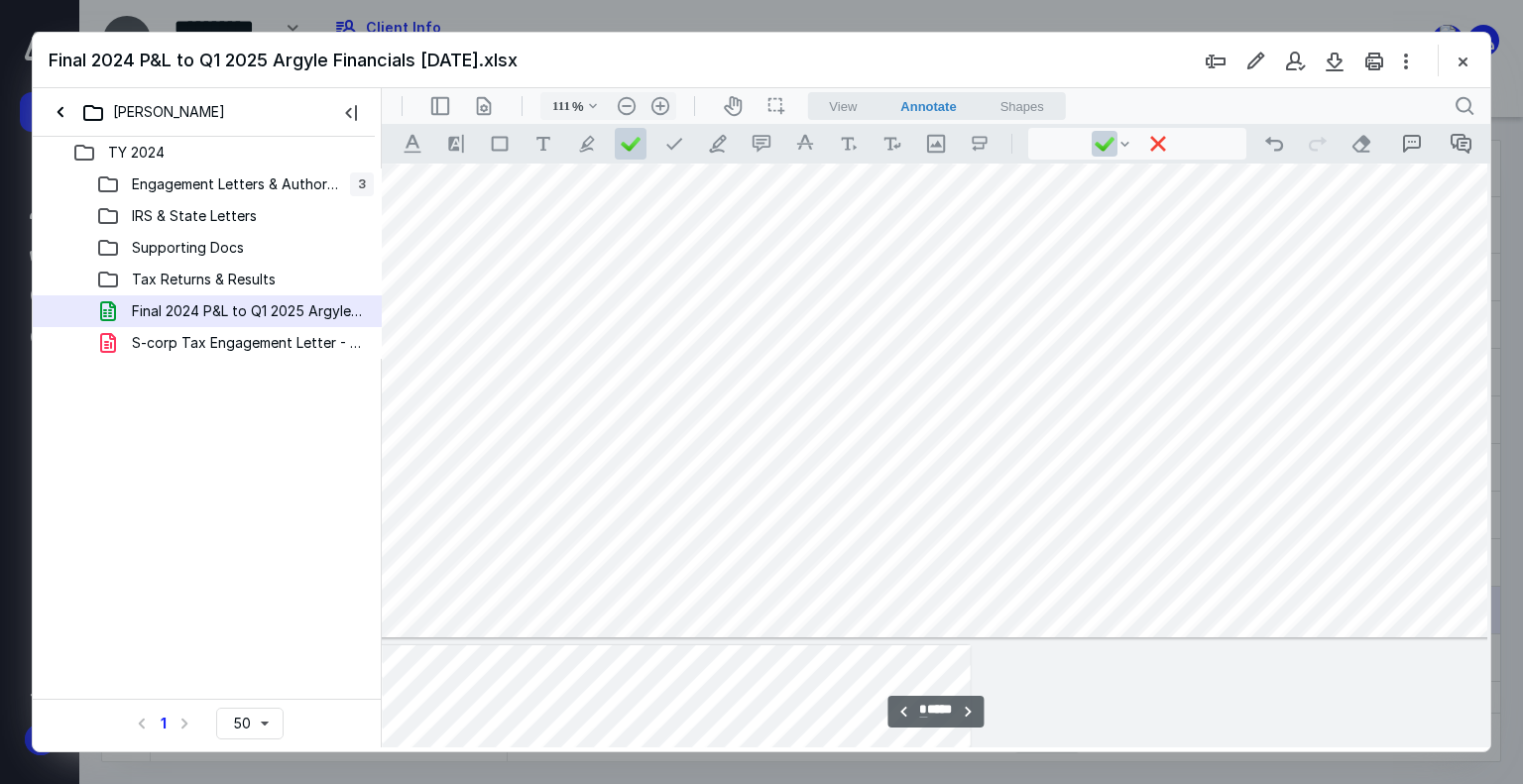 click at bounding box center (611, 6) 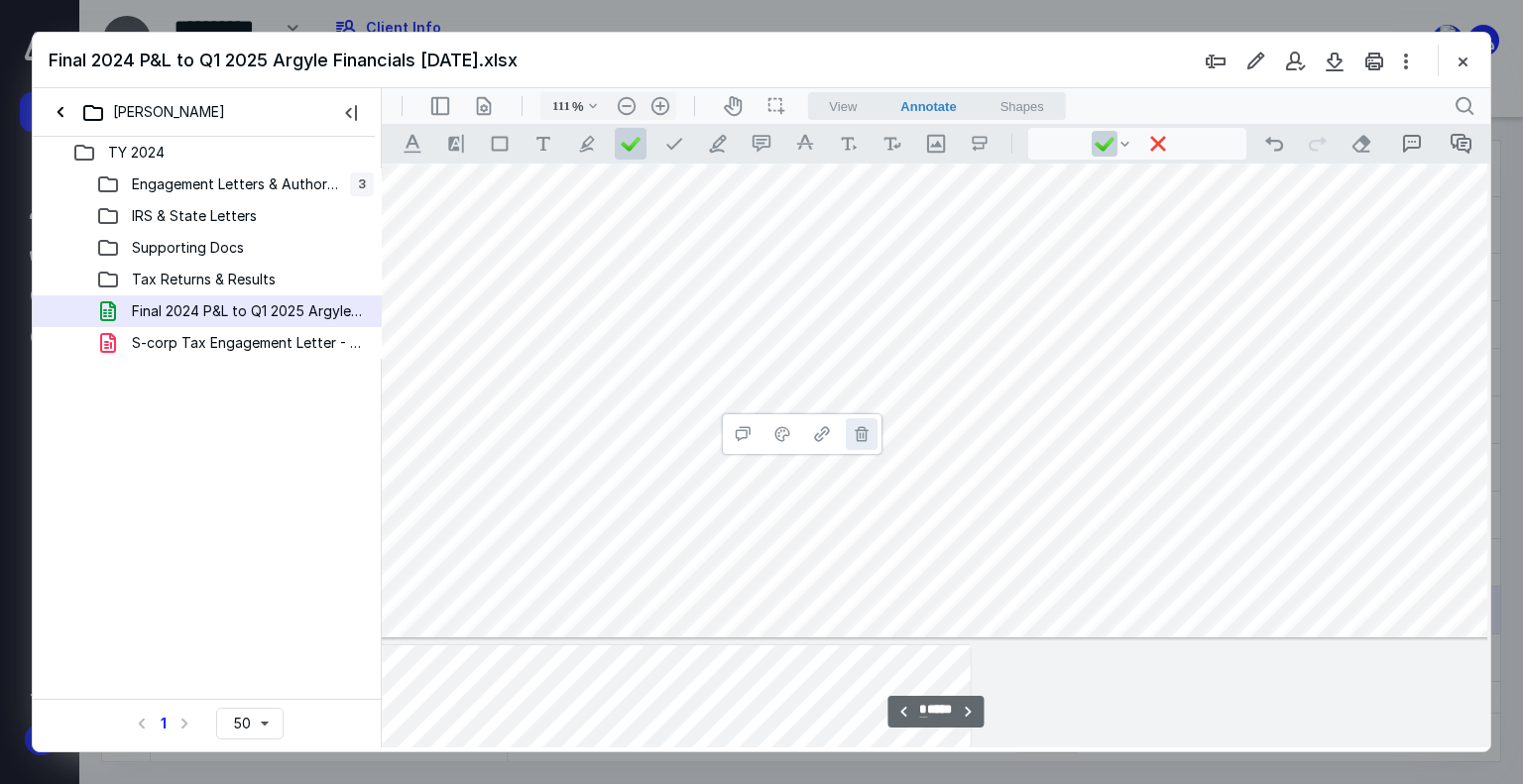 click on "**********" at bounding box center [862, 434] 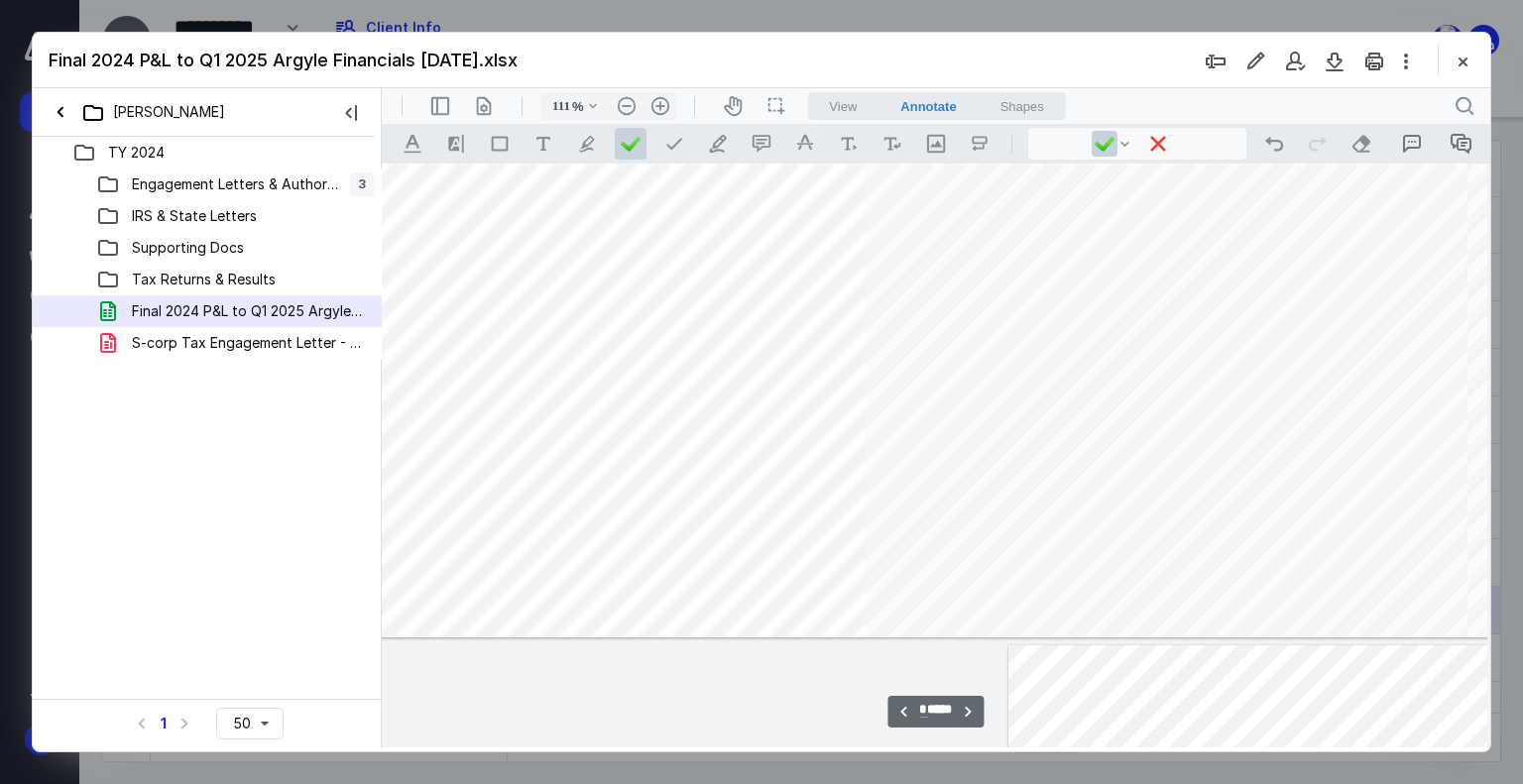 scroll, scrollTop: 7450, scrollLeft: 369, axis: both 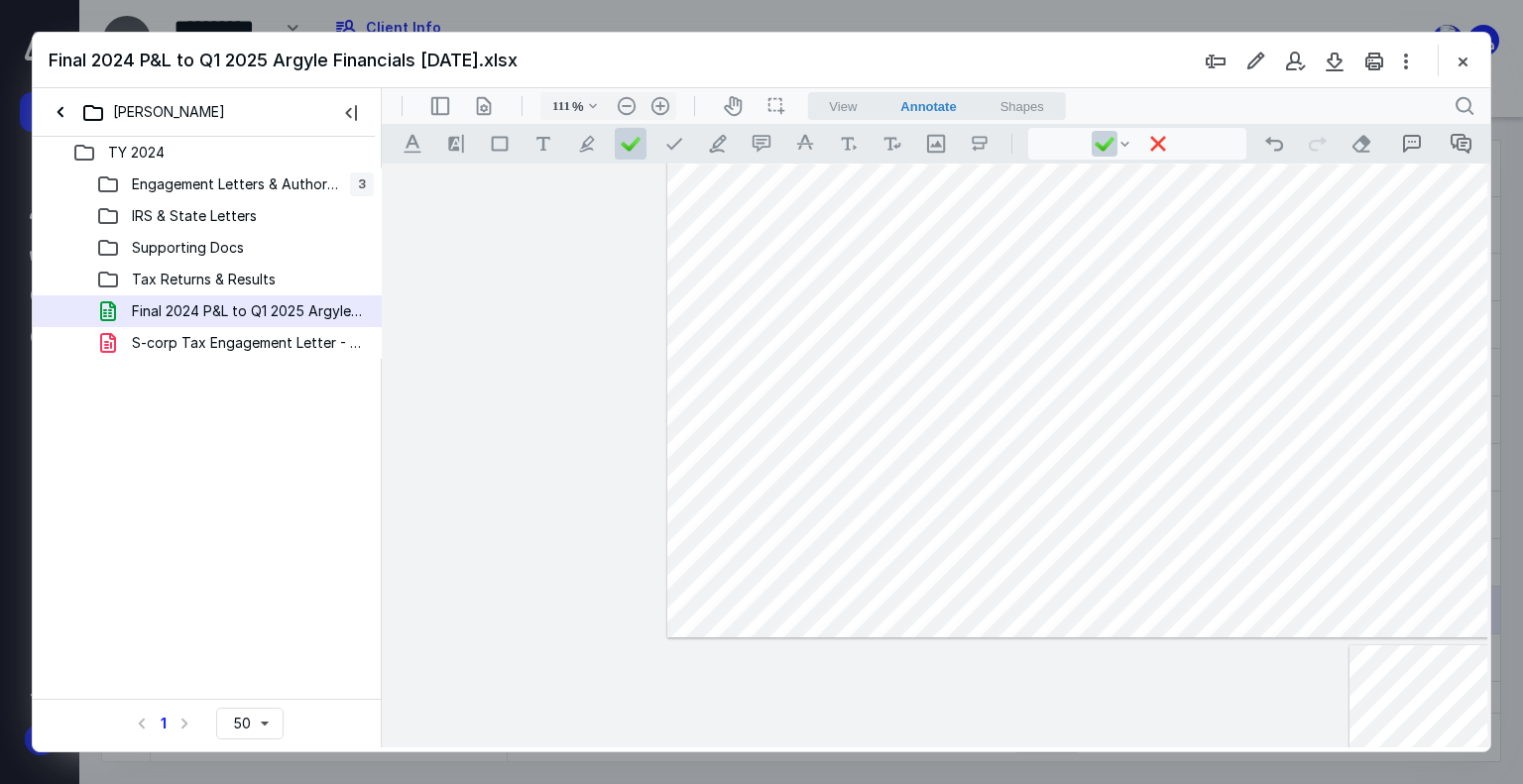 drag, startPoint x: 919, startPoint y: 744, endPoint x: 944, endPoint y: 837, distance: 96.30161 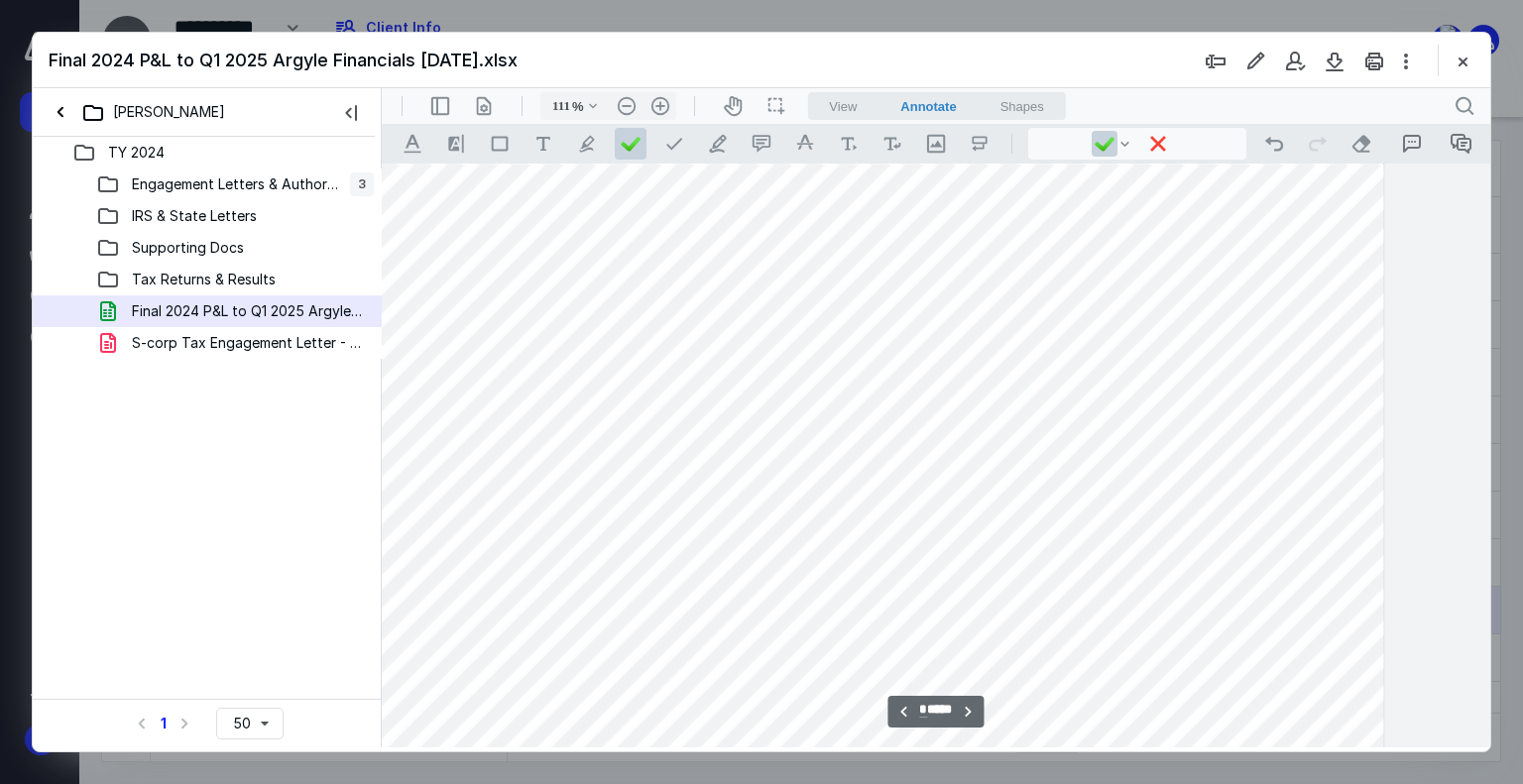 scroll, scrollTop: 6757, scrollLeft: 1738, axis: both 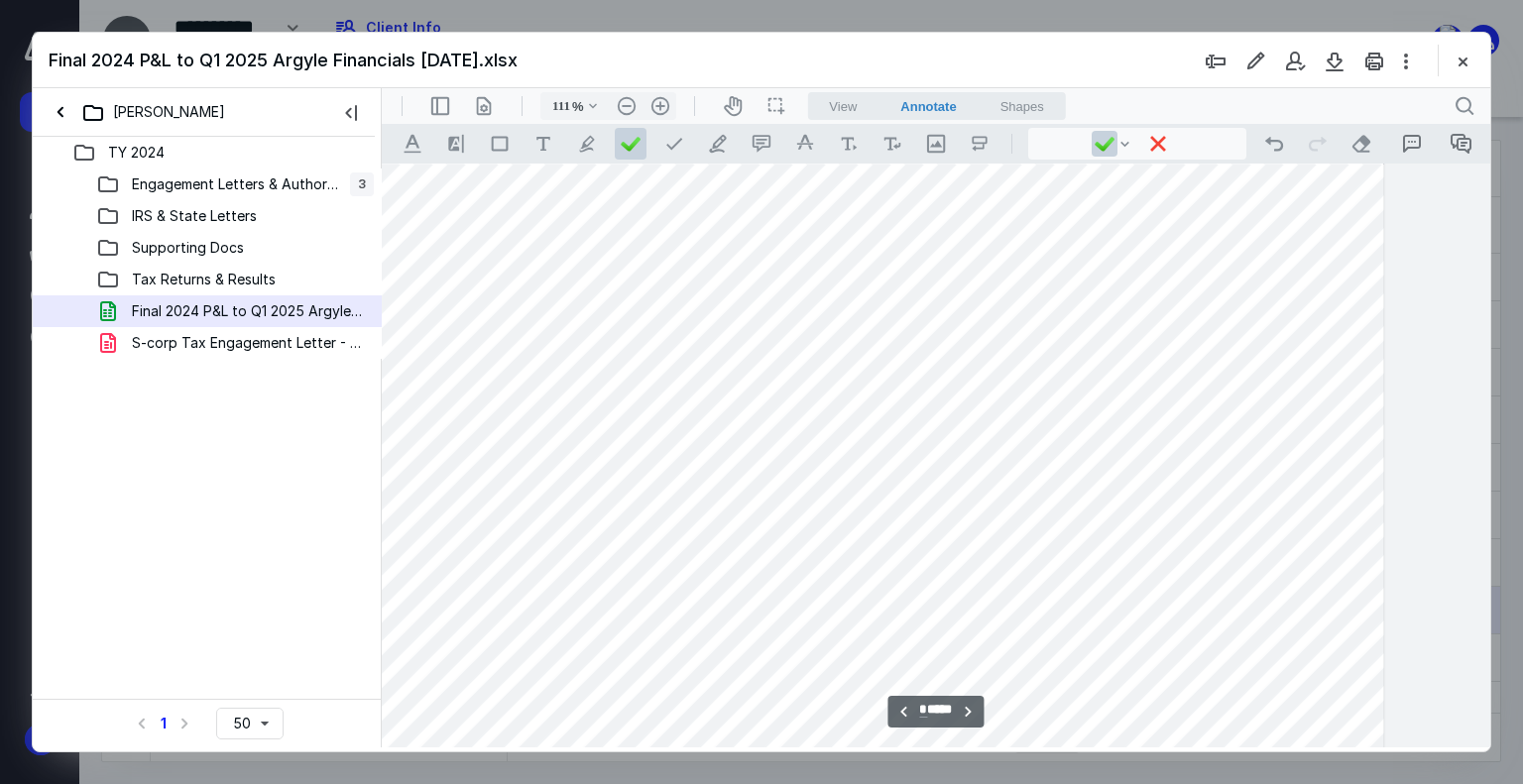 drag, startPoint x: 1439, startPoint y: 837, endPoint x: 753, endPoint y: 740, distance: 692.8239 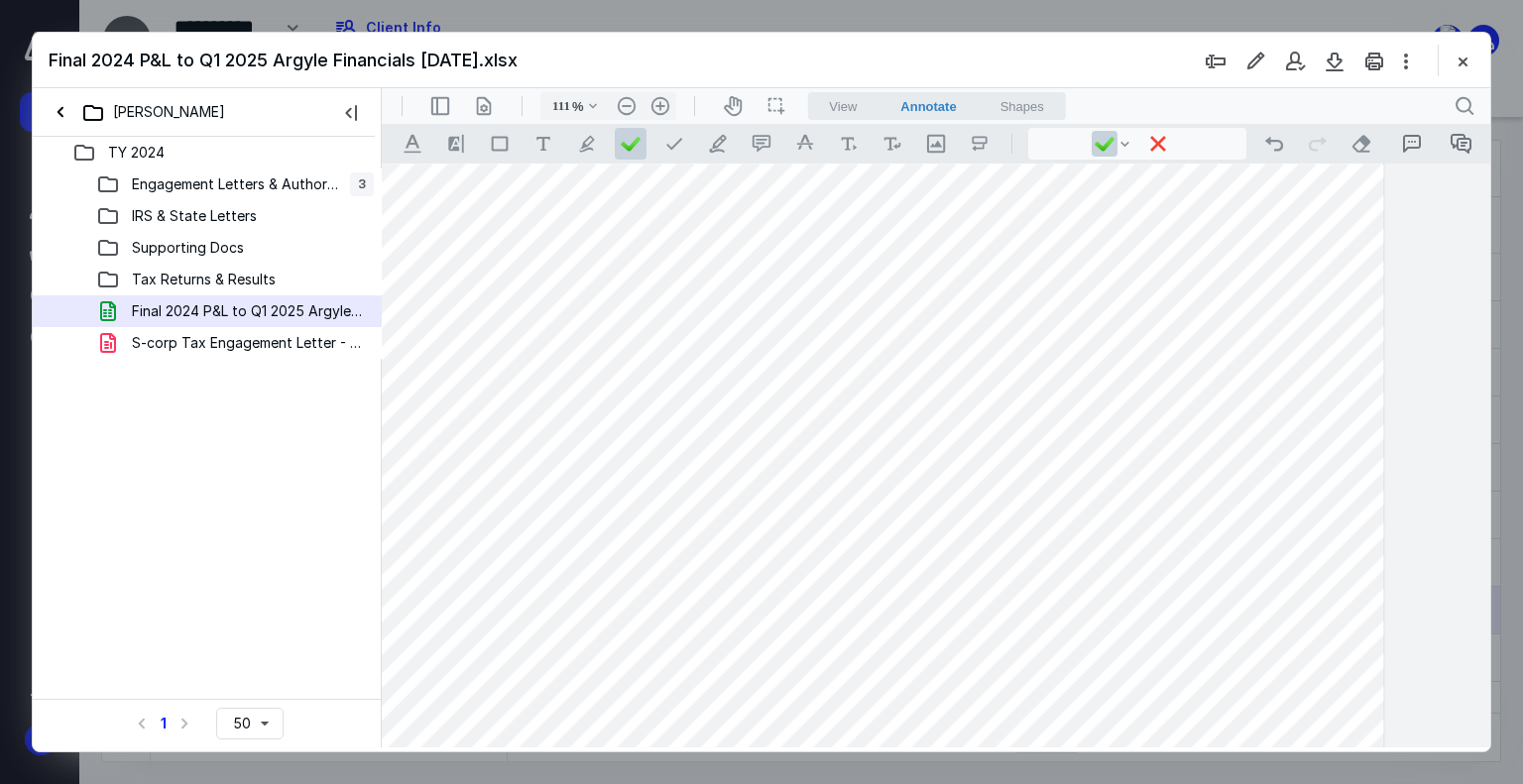 click on "Final 2024 P&L to Q1 2025 Argyle Financials [DATE].xlsx" at bounding box center (762, 60) 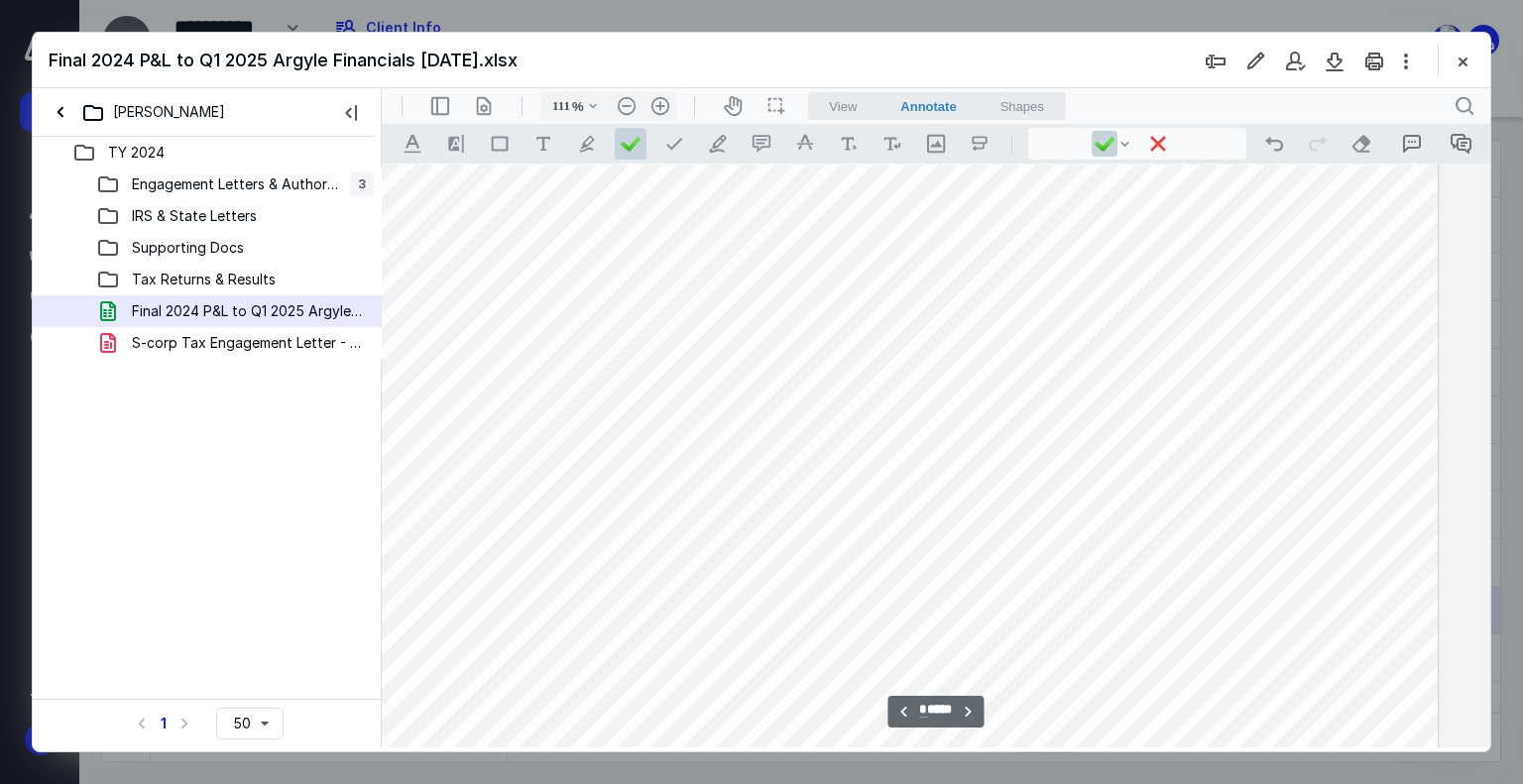 scroll, scrollTop: 6757, scrollLeft: 1826, axis: both 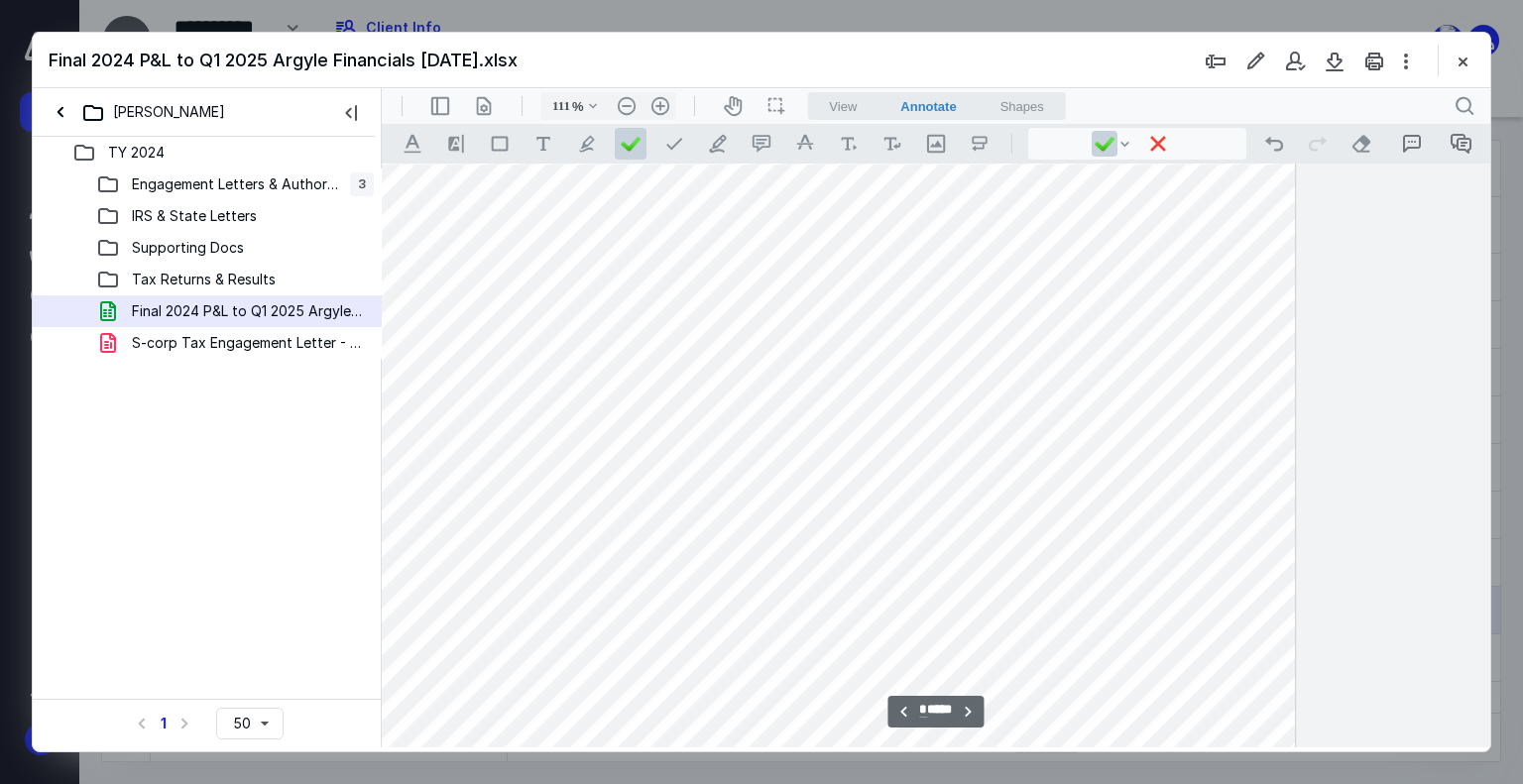 click on "Final 2024 P&L to Q1 2025 Argyle Financials [DATE].xlsx [PERSON_NAME] TY 2024 Engagement Letters & Authorizations 3 IRS & State Letters Supporting Docs Tax Returns & Results Final 2024 P&L to Q1 2025 Argyle Financials [DATE].xlsx S-corp Tax Engagement Letter - NYS_NYC_NJ_PA_NC_CO_CA_CT_GA.pdf Select a page number for more results 1 50" at bounding box center (762, 392) 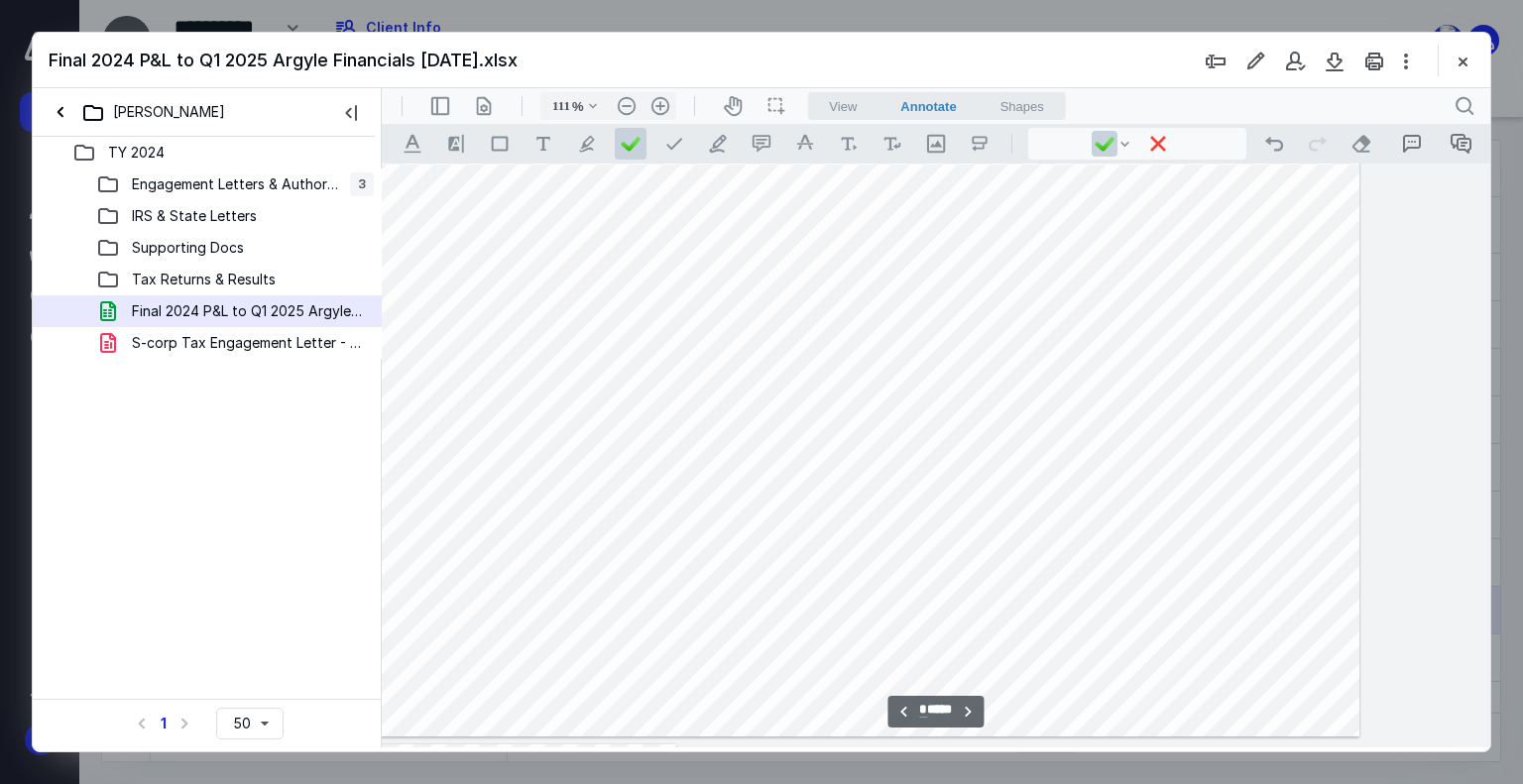 scroll, scrollTop: 7351, scrollLeft: 1769, axis: both 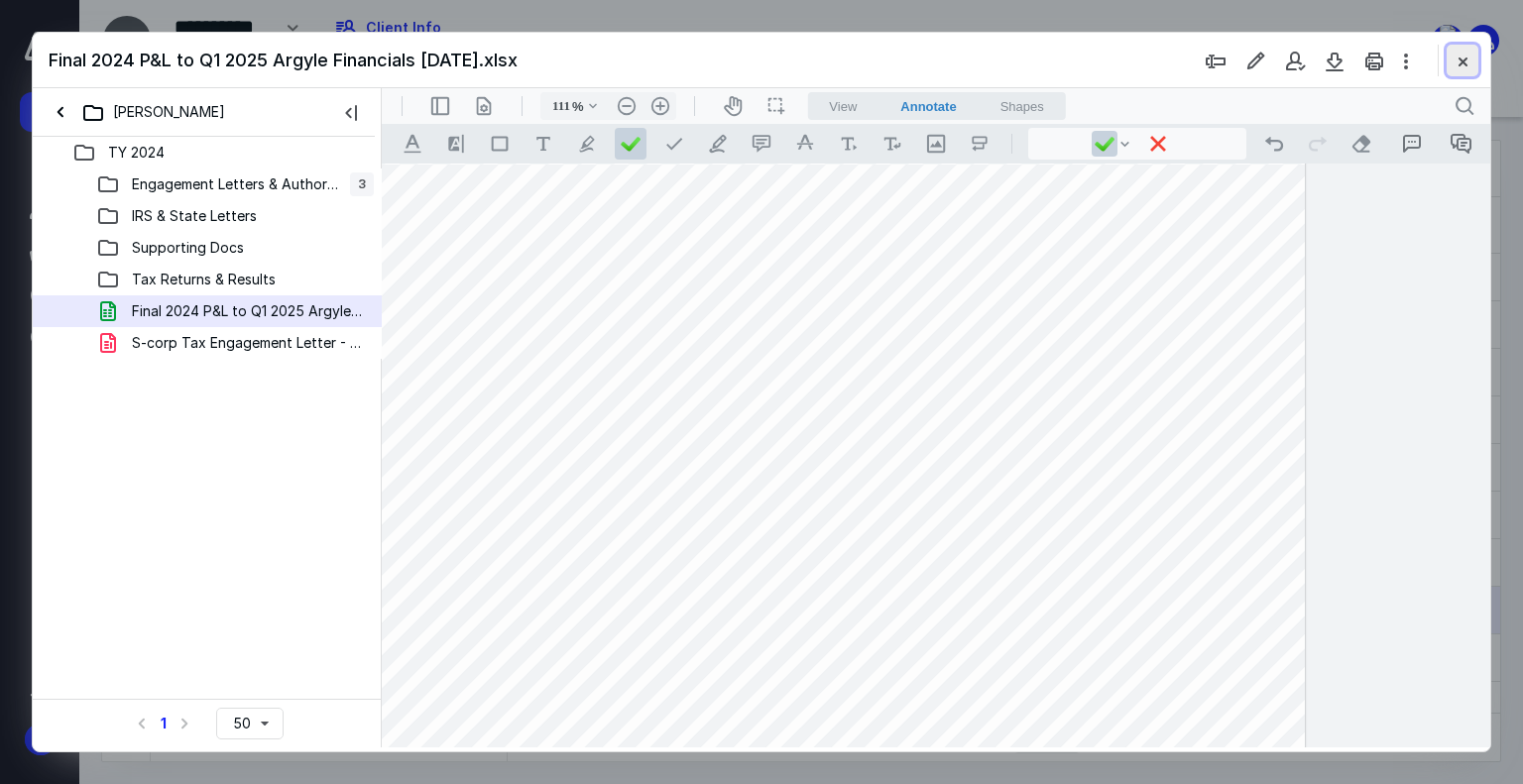 click at bounding box center (1463, 60) 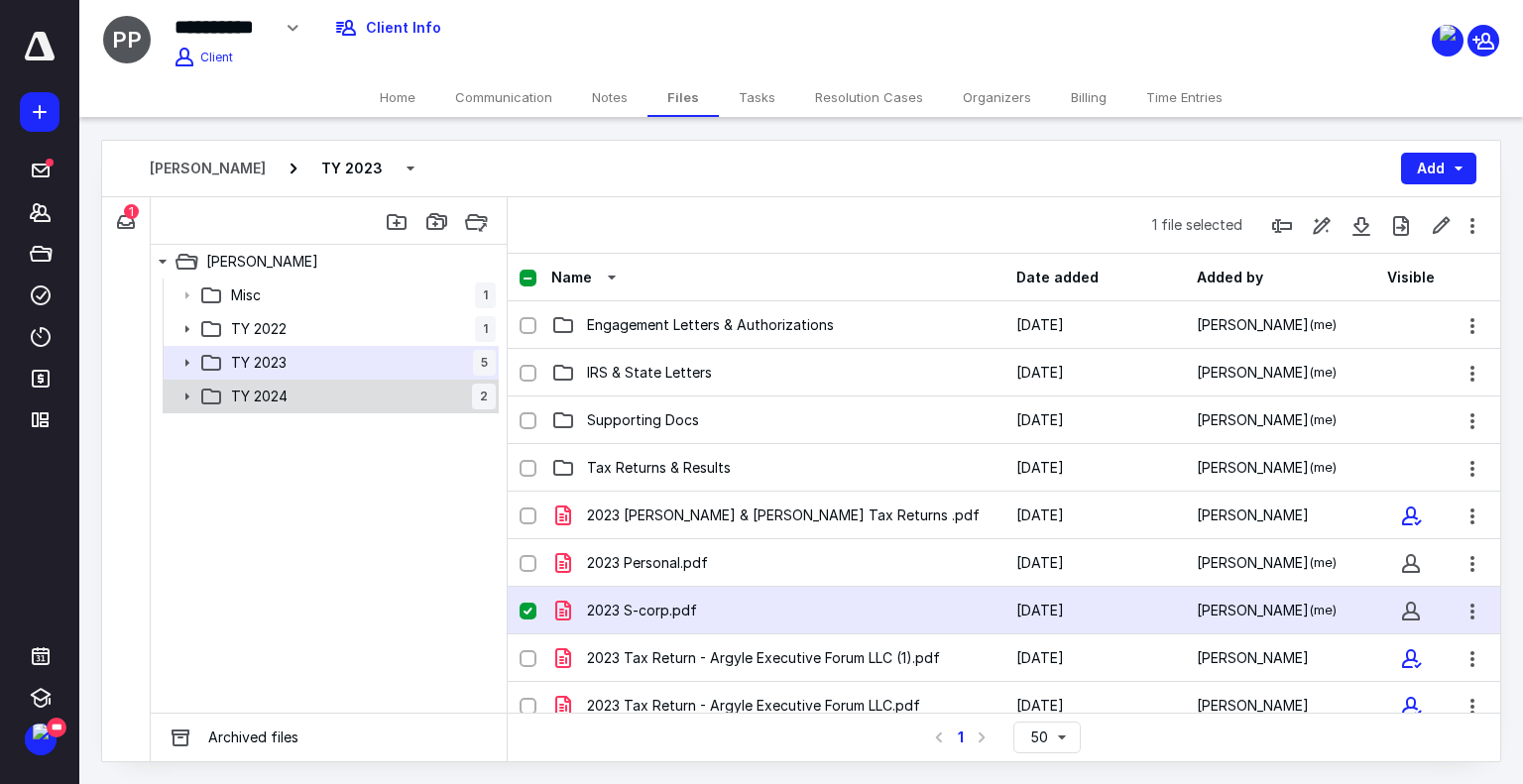 click on "TY 2024" at bounding box center [259, 396] 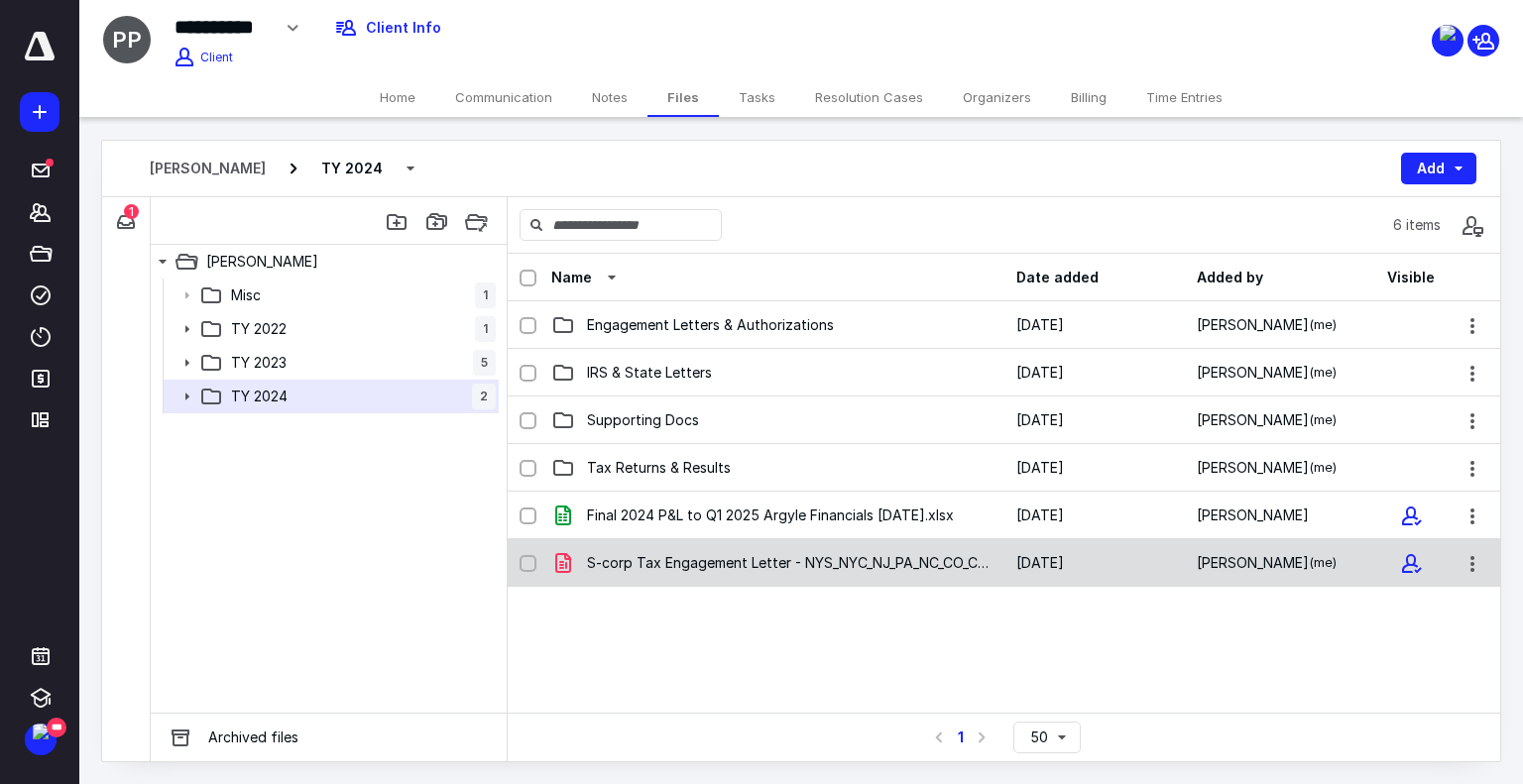click on "S-corp Tax Engagement Letter - NYS_NYC_NJ_PA_NC_CO_CA_CT_GA.pdf [DATE] [PERSON_NAME]  (me)" at bounding box center [1003, 563] 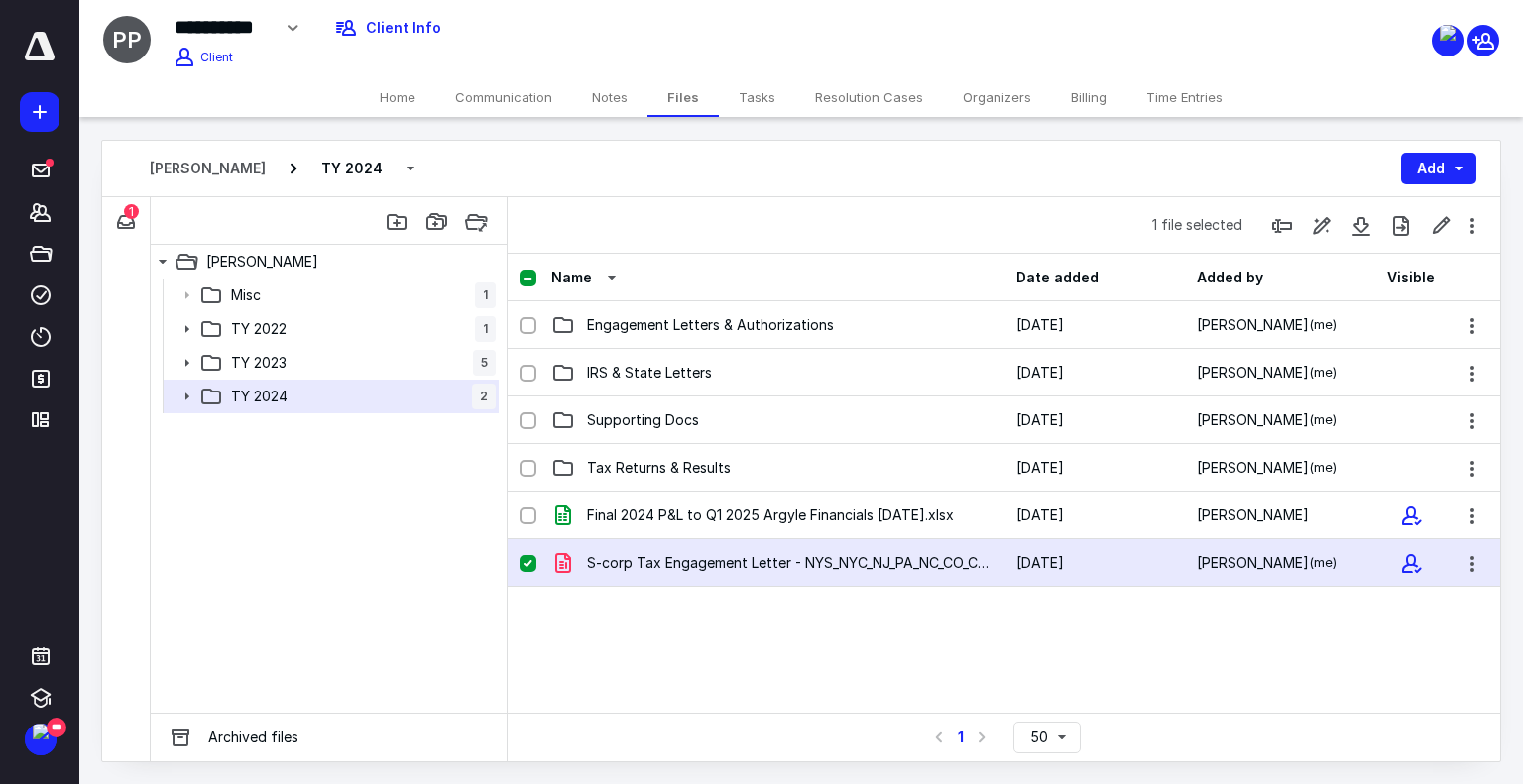 click on "S-corp Tax Engagement Letter - NYS_NYC_NJ_PA_NC_CO_CA_CT_GA.pdf [DATE] [PERSON_NAME]  (me)" at bounding box center (1003, 563) 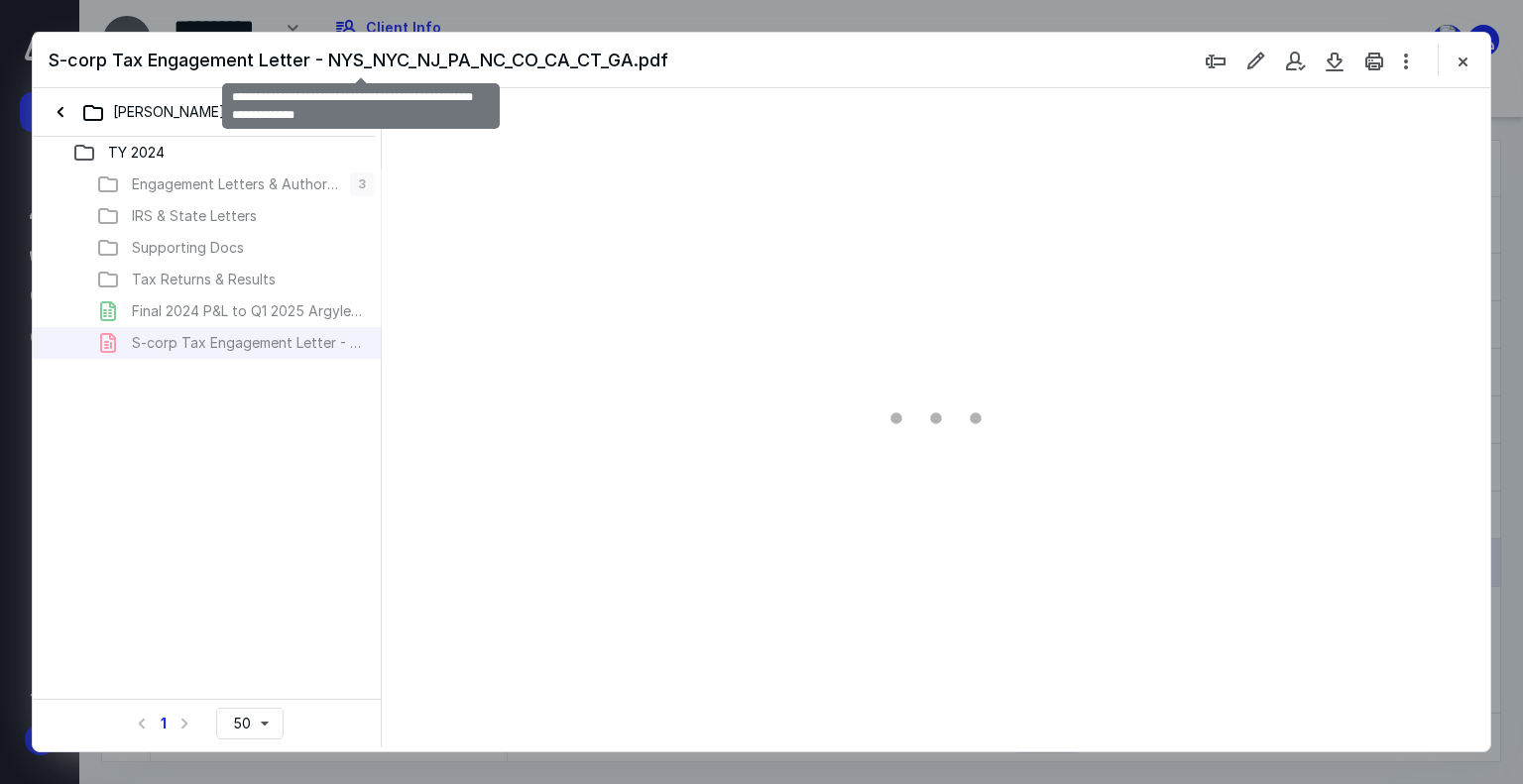 scroll, scrollTop: 0, scrollLeft: 0, axis: both 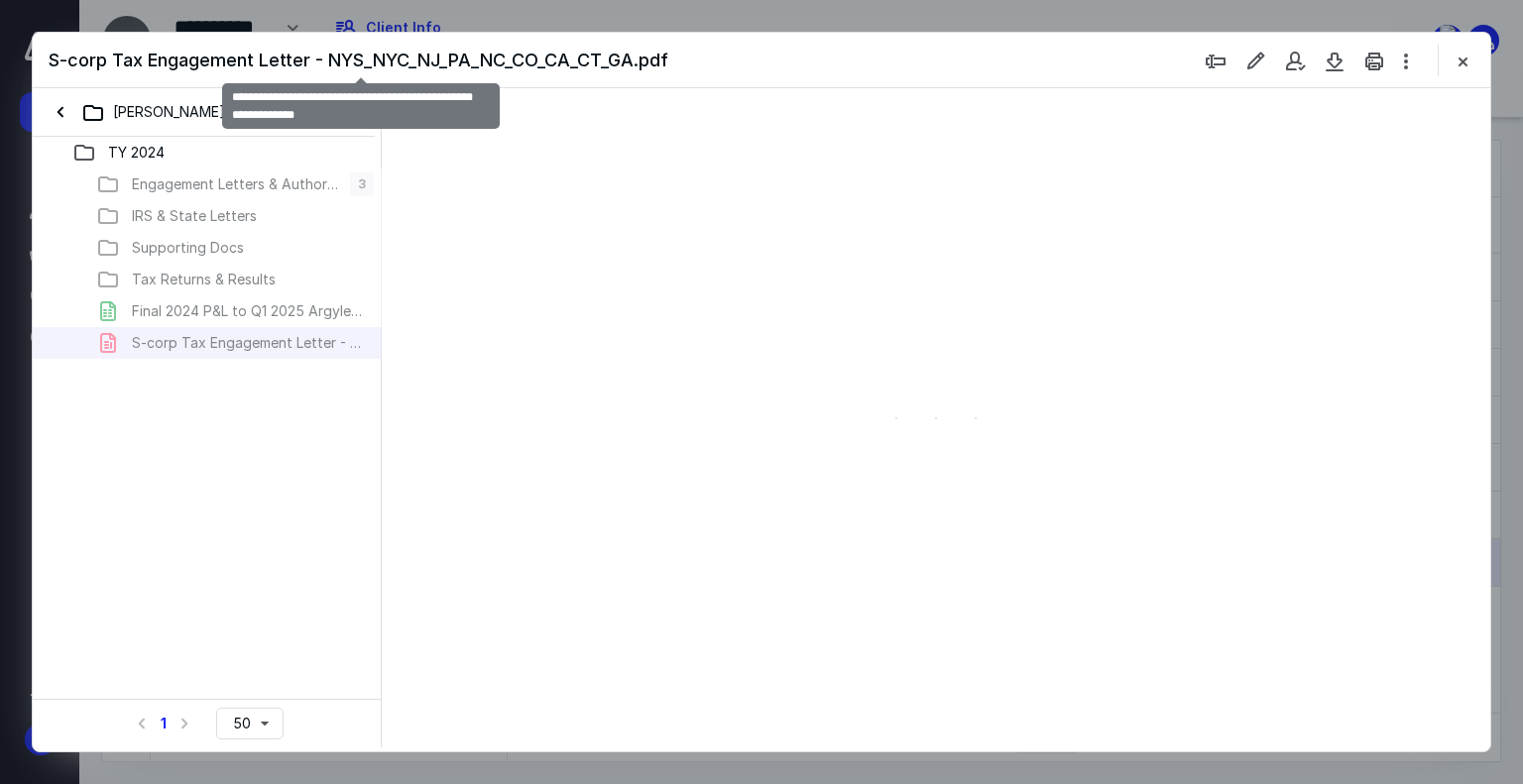 type on "74" 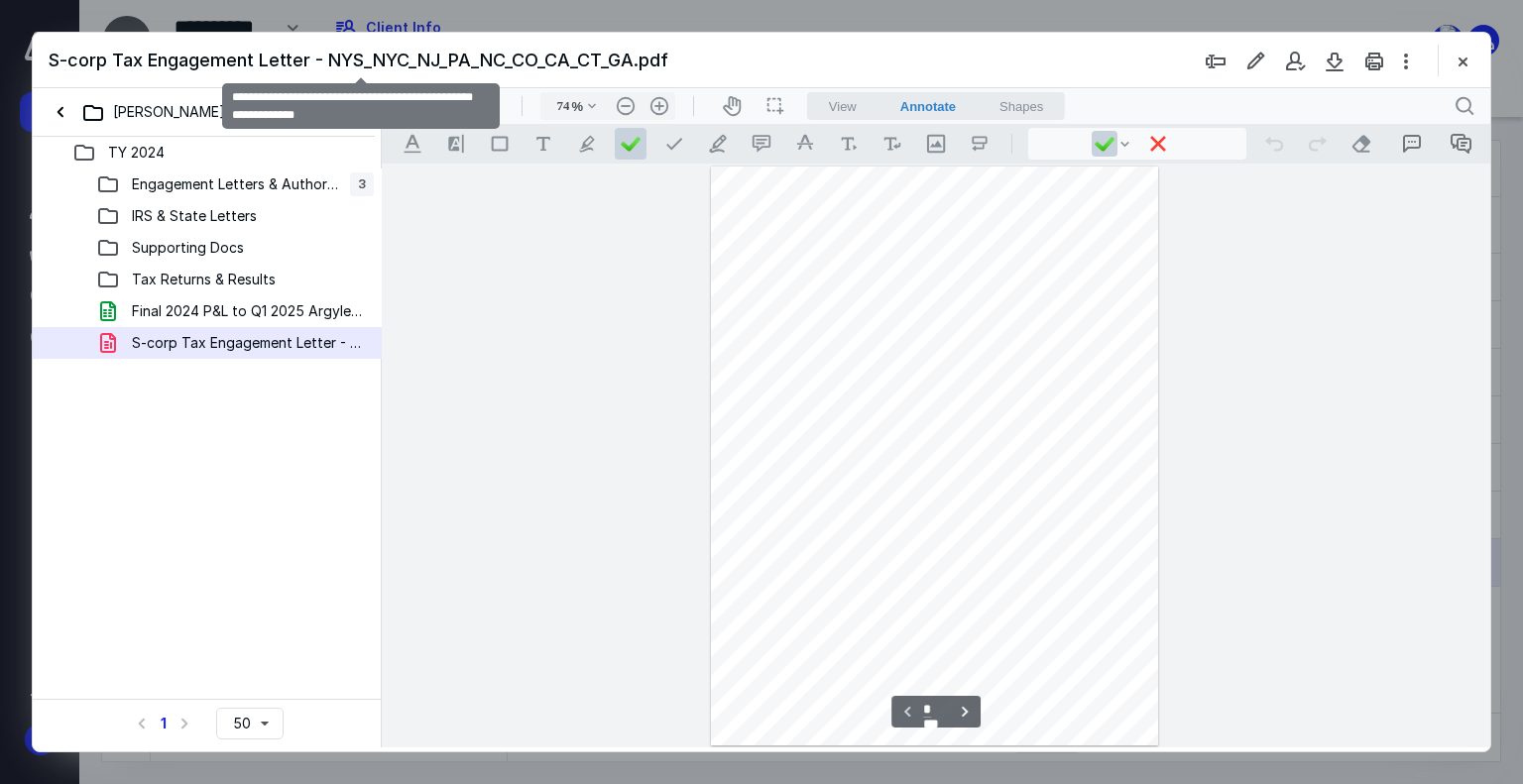 scroll, scrollTop: 78, scrollLeft: 0, axis: vertical 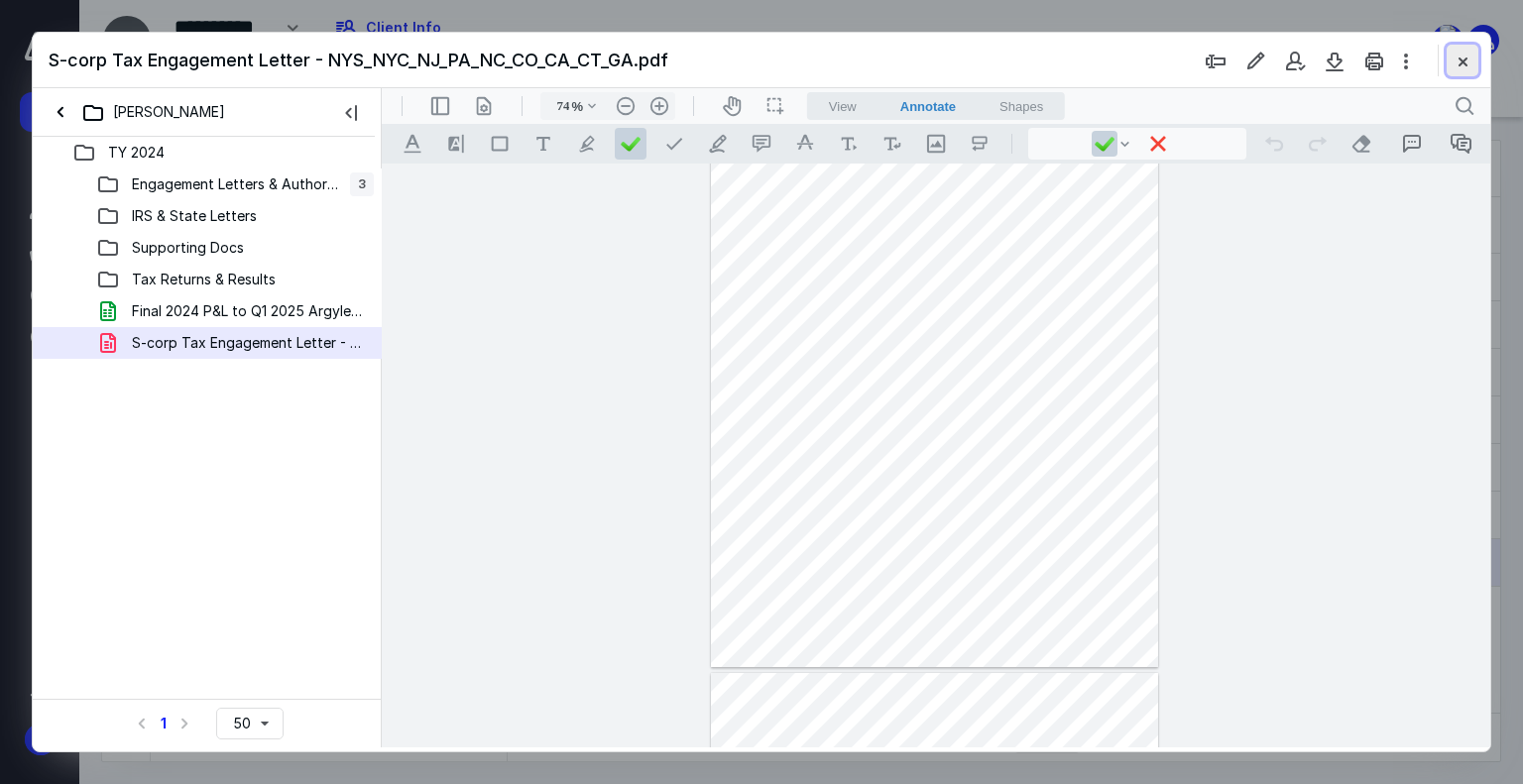 click at bounding box center (1463, 60) 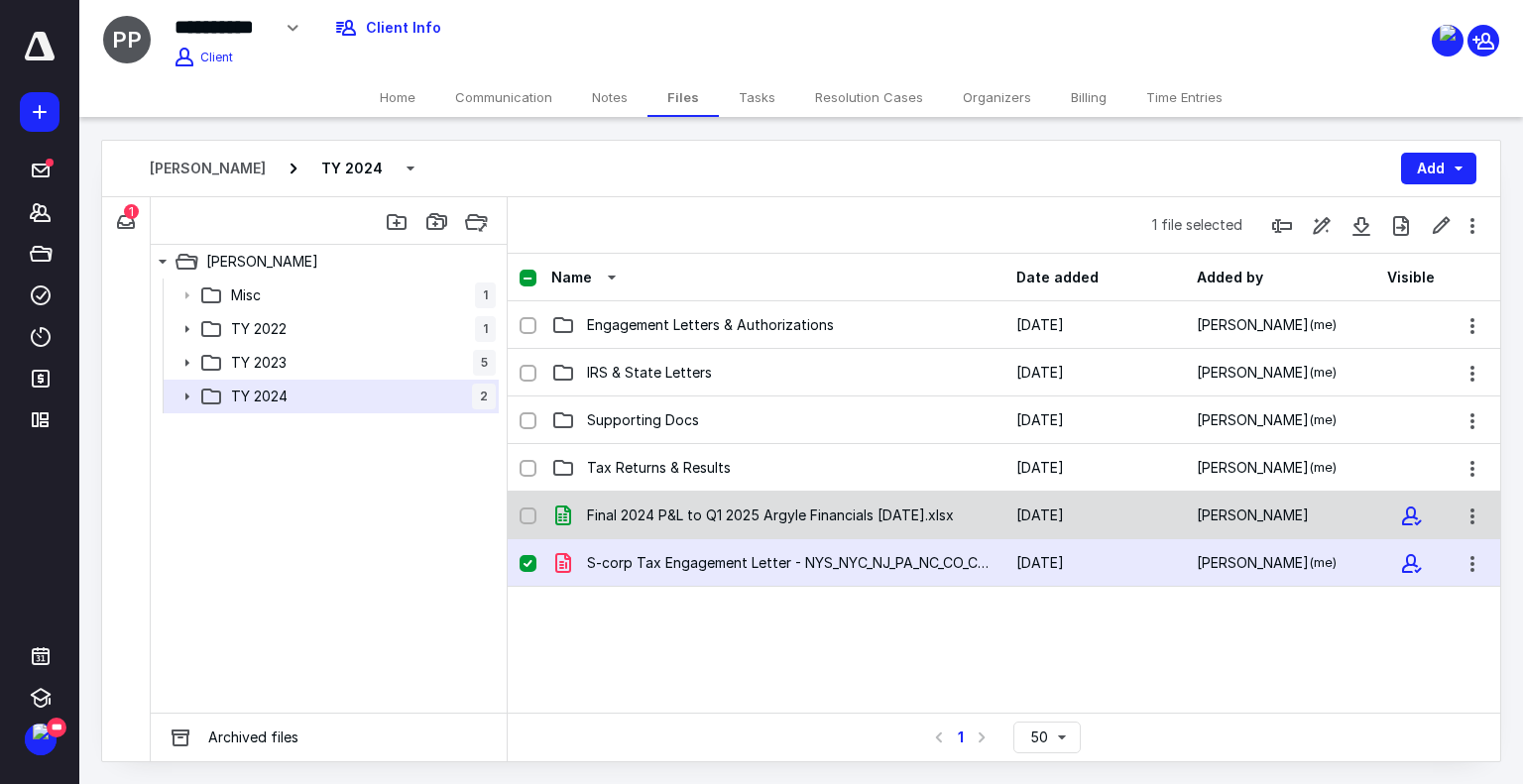 click on "Final 2024 P&L to Q1 2025 Argyle Financials [DATE].xlsx [DATE] [PERSON_NAME]" at bounding box center [1003, 515] 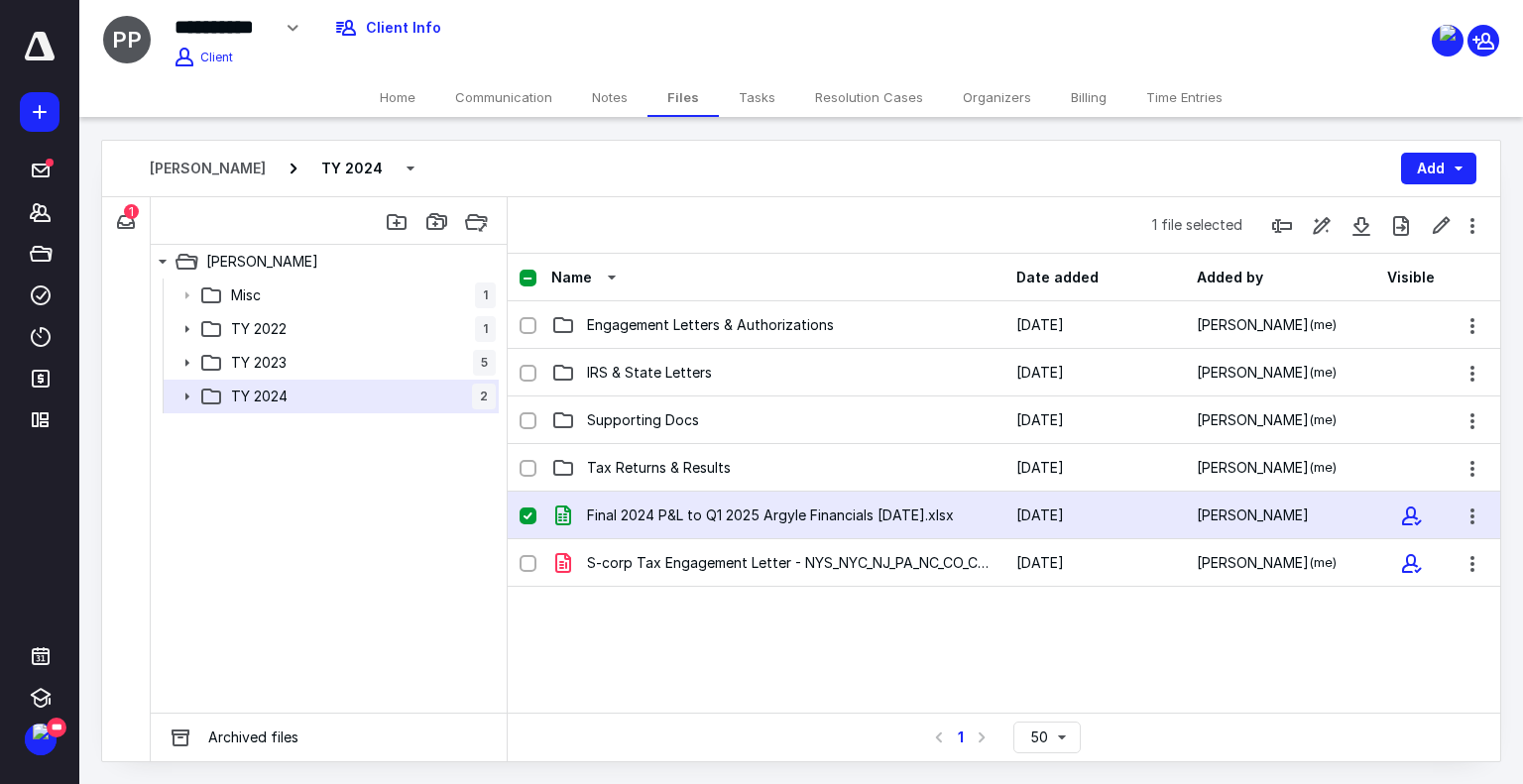 click on "Final 2024 P&L to Q1 2025 Argyle Financials [DATE].xlsx [DATE] [PERSON_NAME]" at bounding box center (1003, 515) 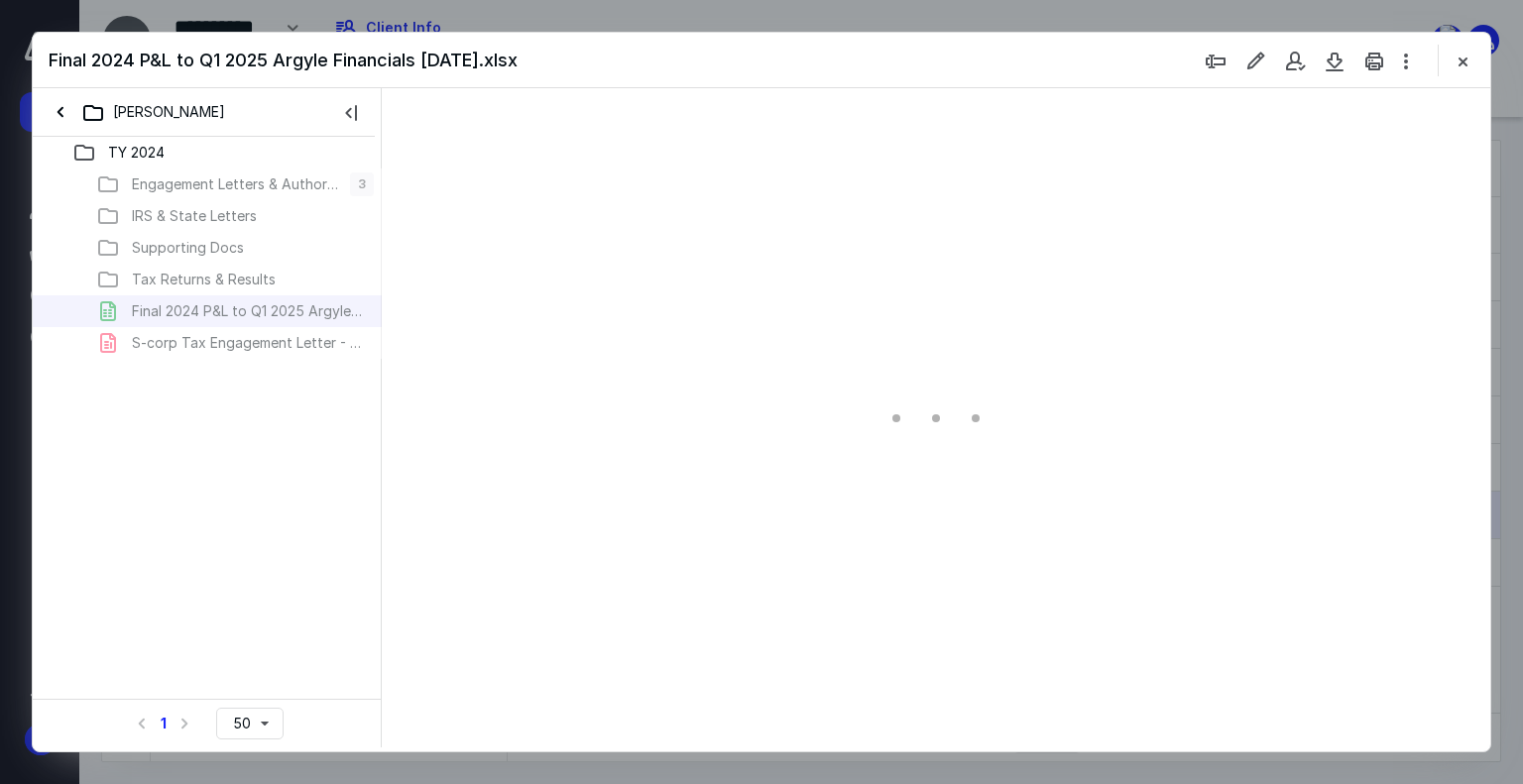 scroll, scrollTop: 0, scrollLeft: 0, axis: both 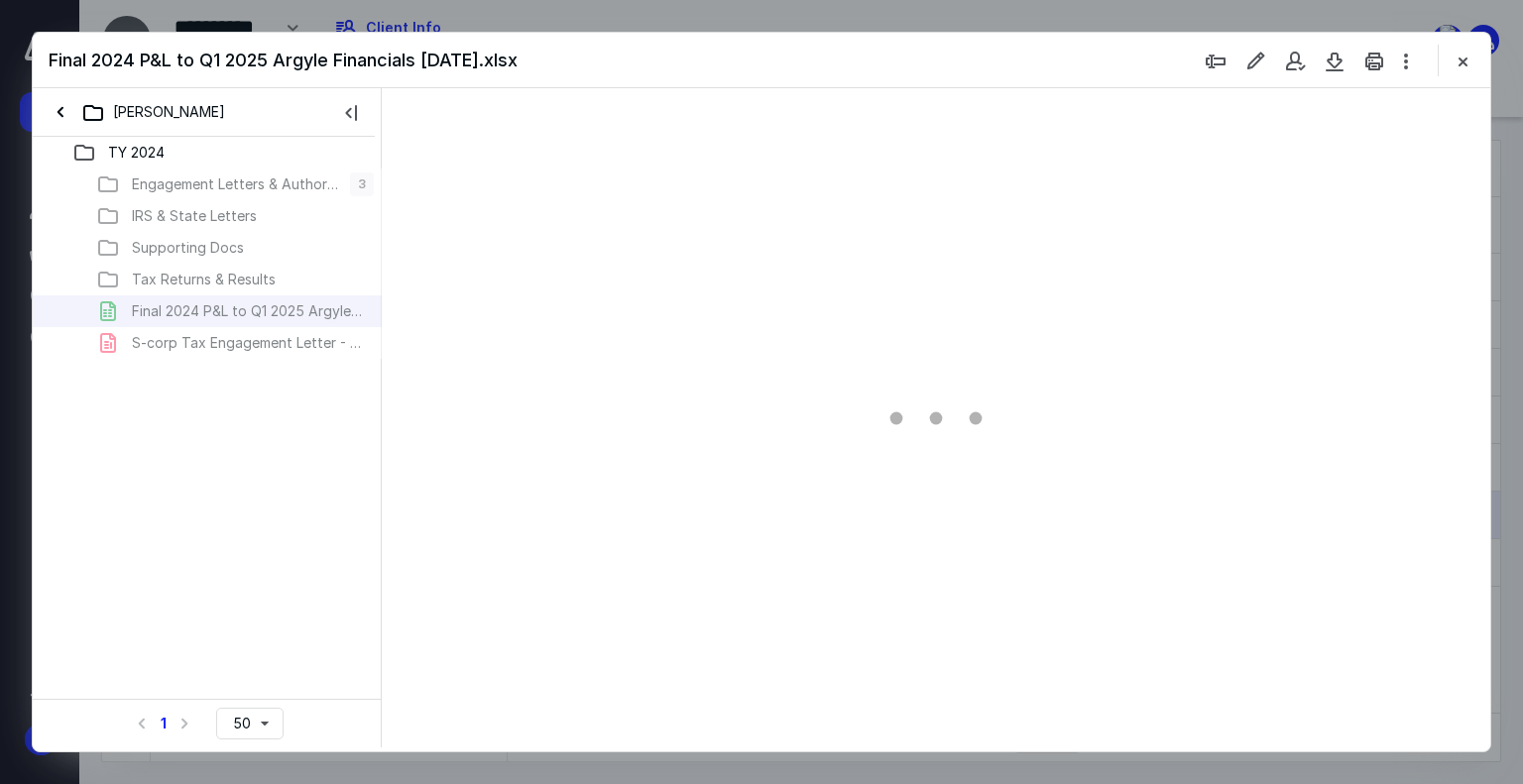 type on "186" 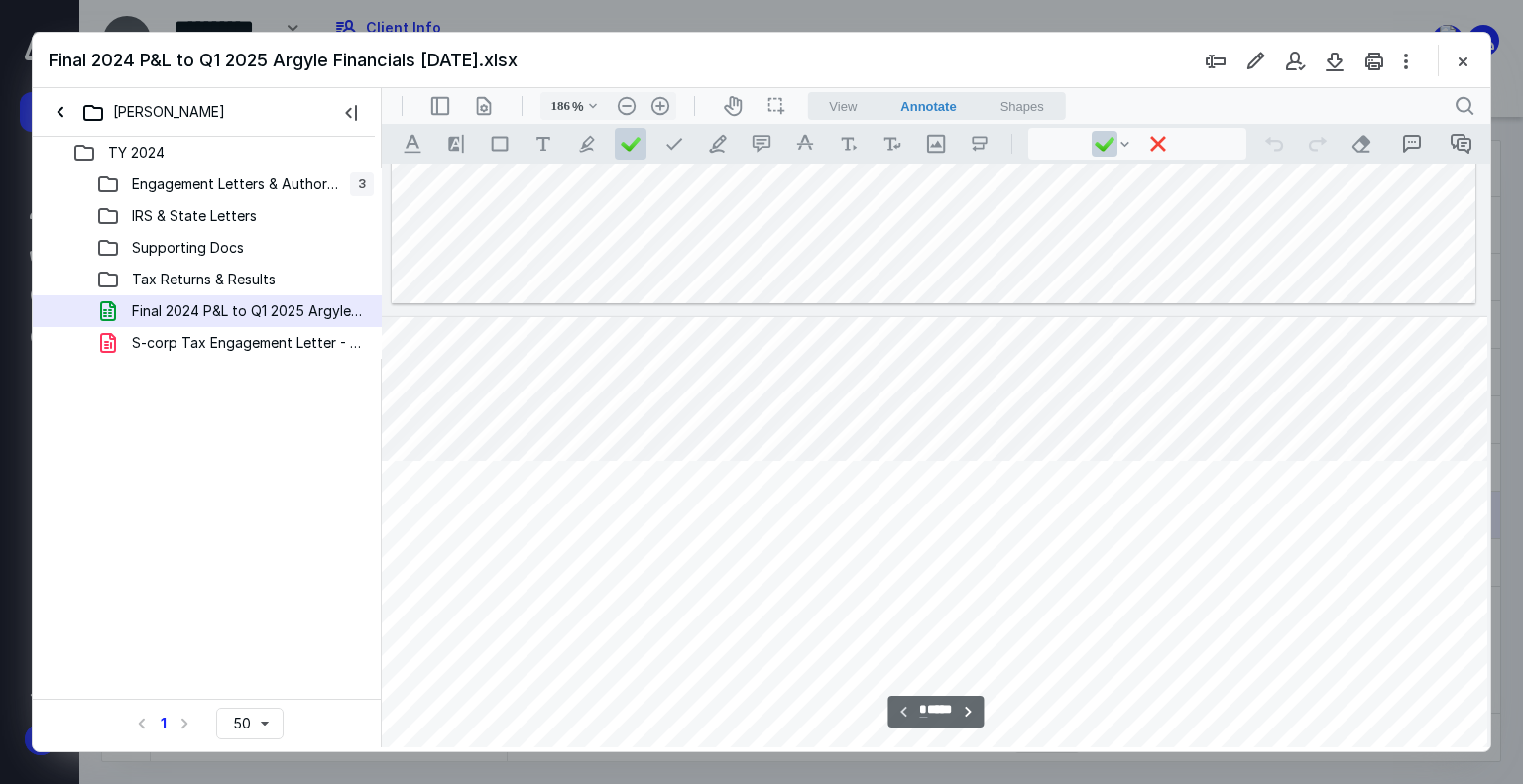 scroll, scrollTop: 479, scrollLeft: 2296, axis: both 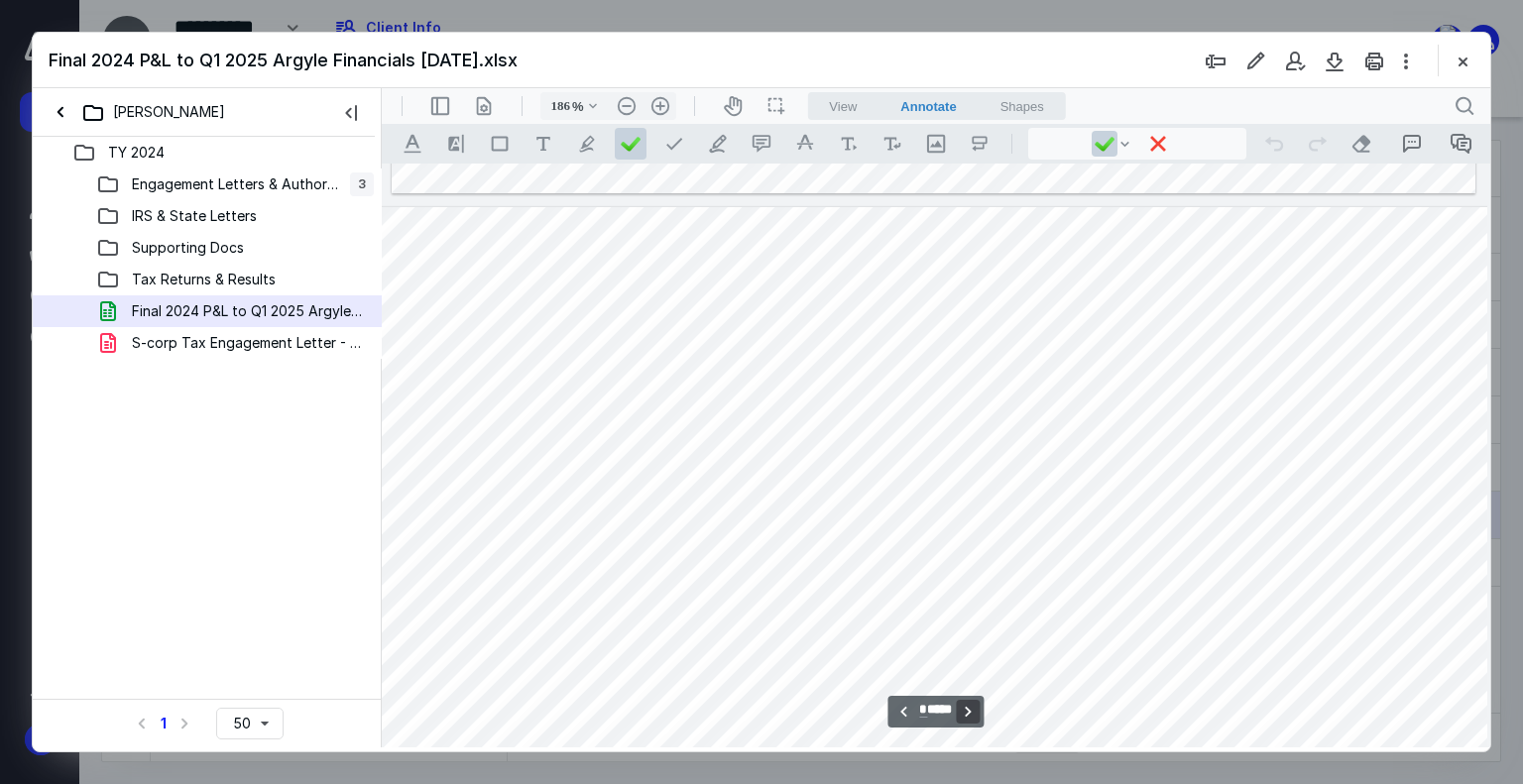 click on "**********" at bounding box center (969, 712) 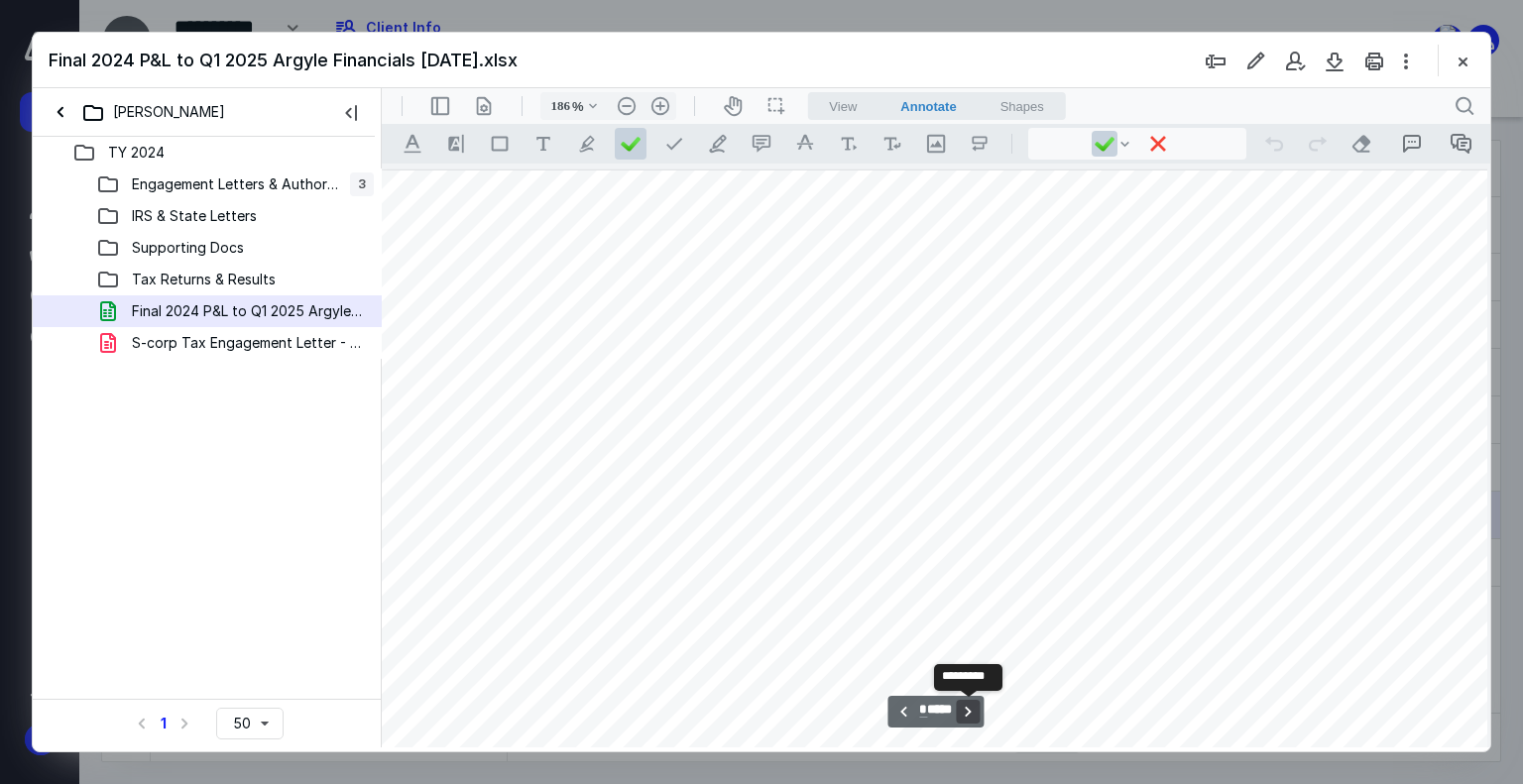 click on "**********" at bounding box center (969, 712) 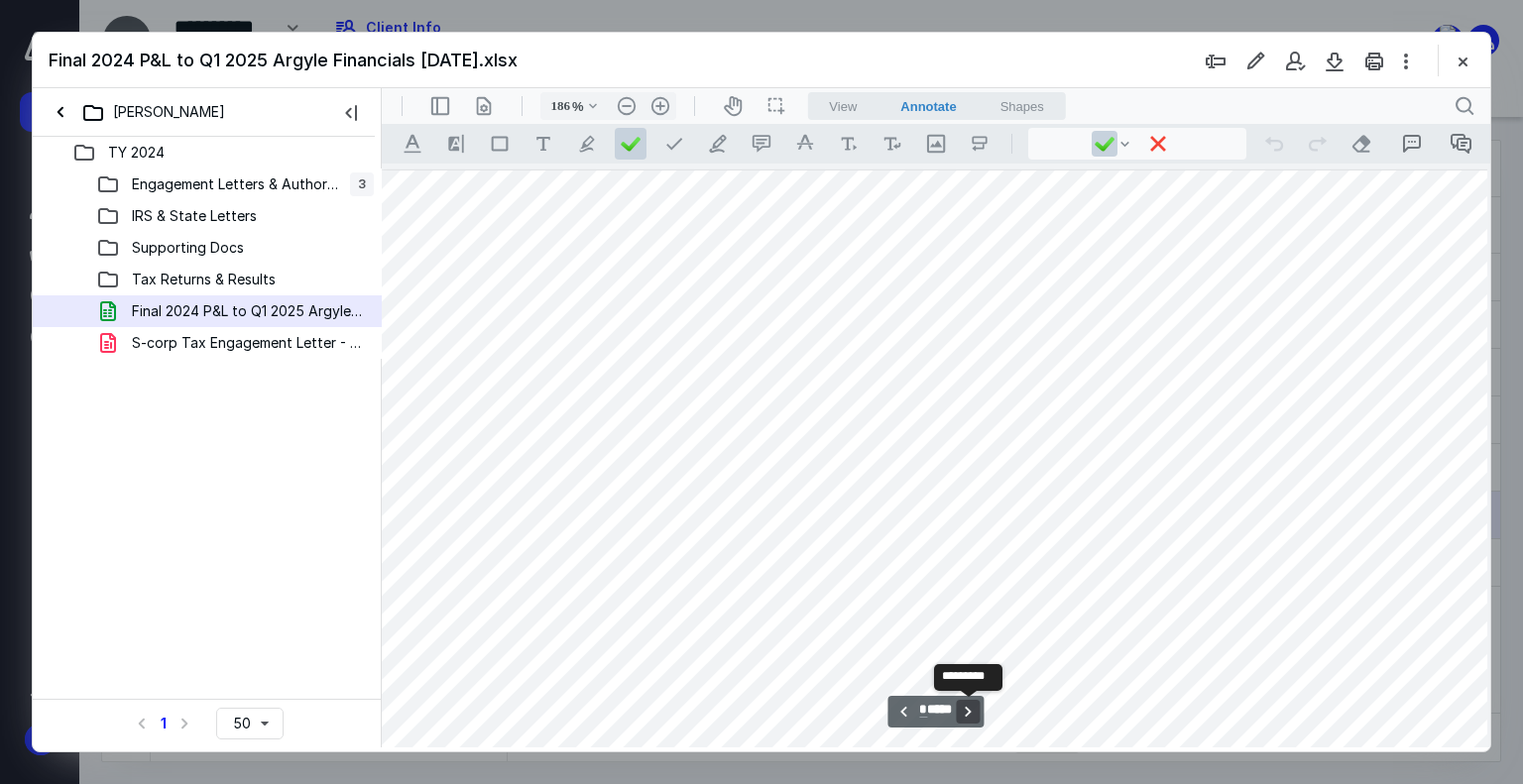 click on "**********" at bounding box center (969, 712) 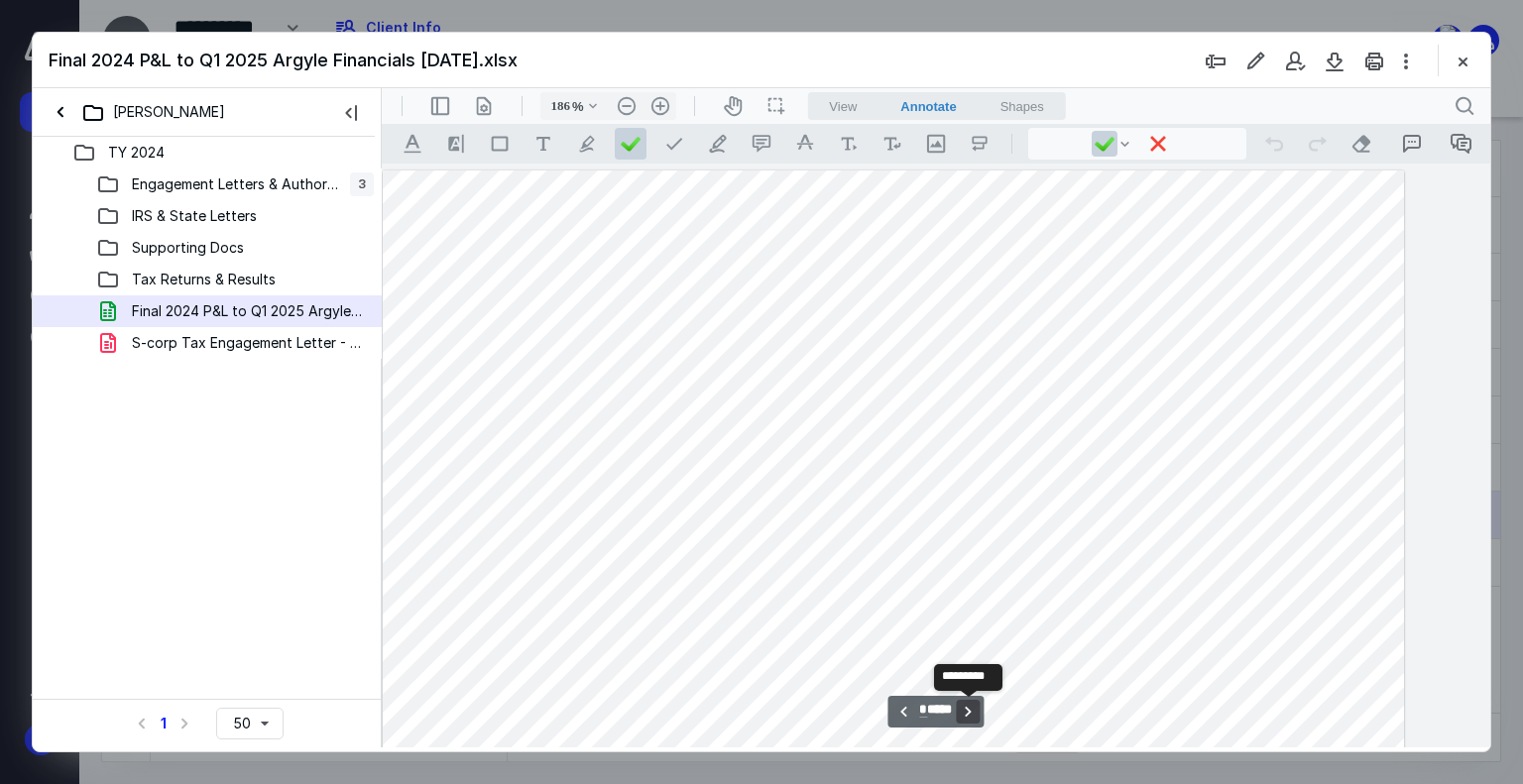 click on "**********" at bounding box center [969, 712] 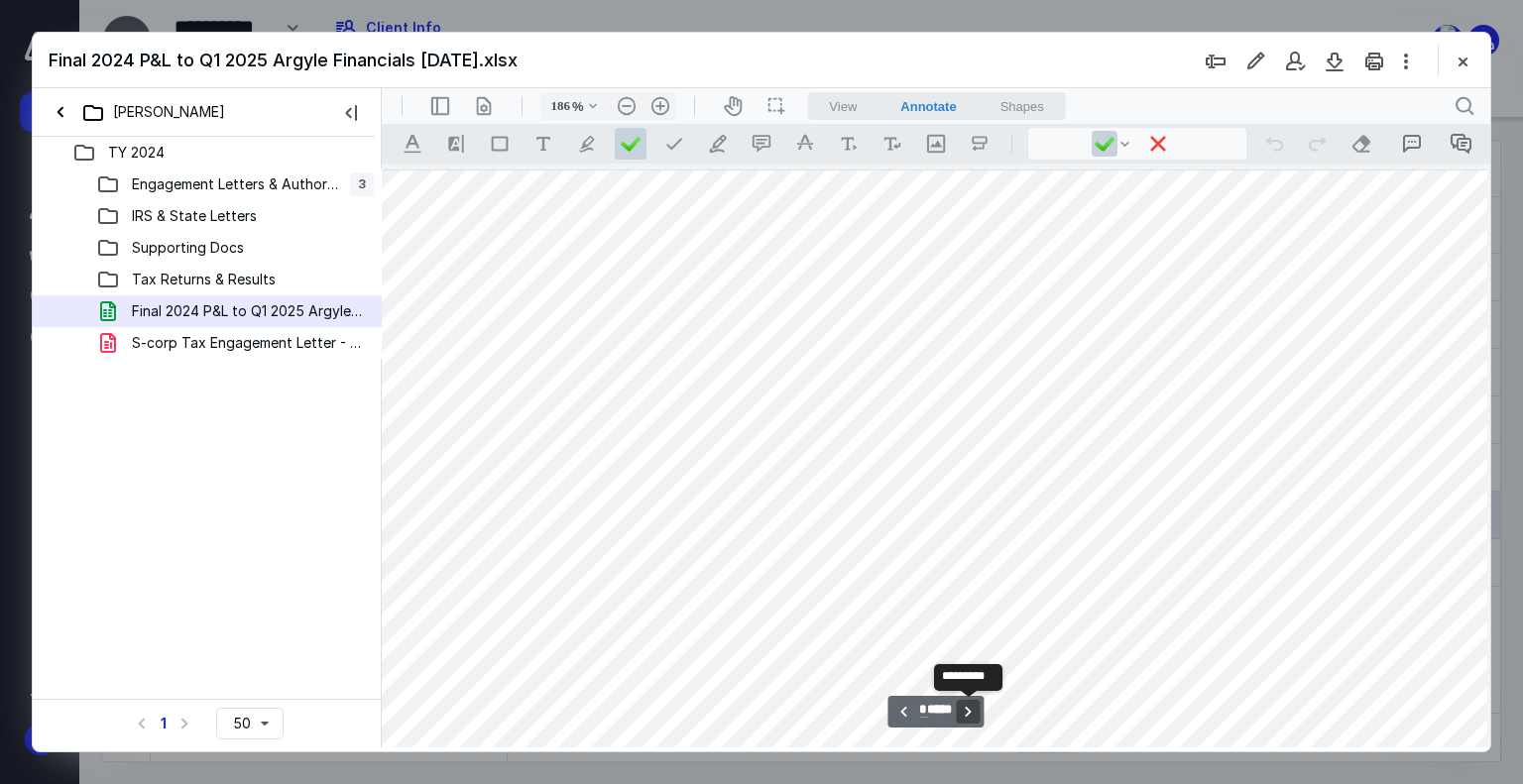 click on "**********" at bounding box center [969, 712] 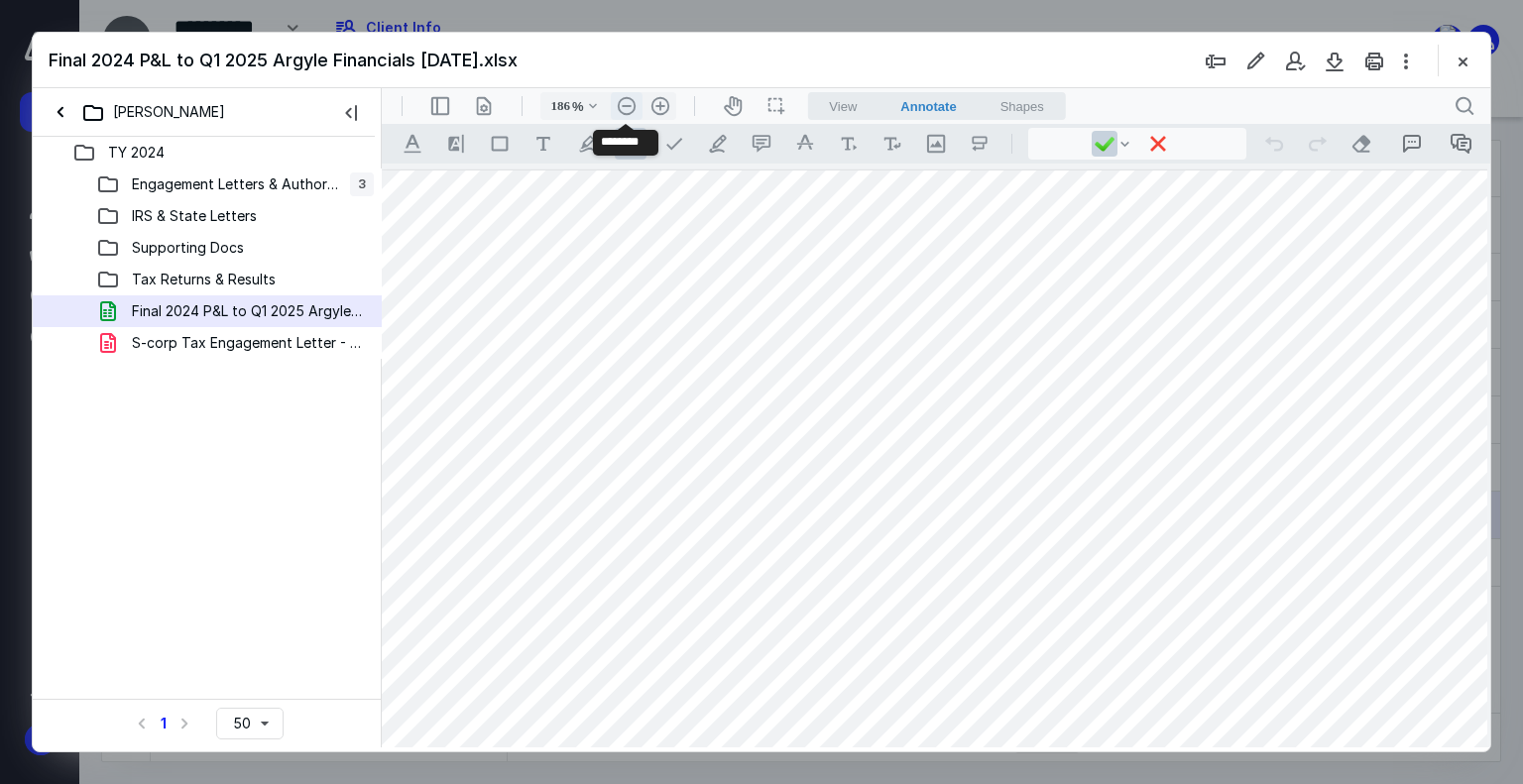 click on ".cls-1{fill:#abb0c4;} icon - header - zoom - out - line" at bounding box center [627, 106] 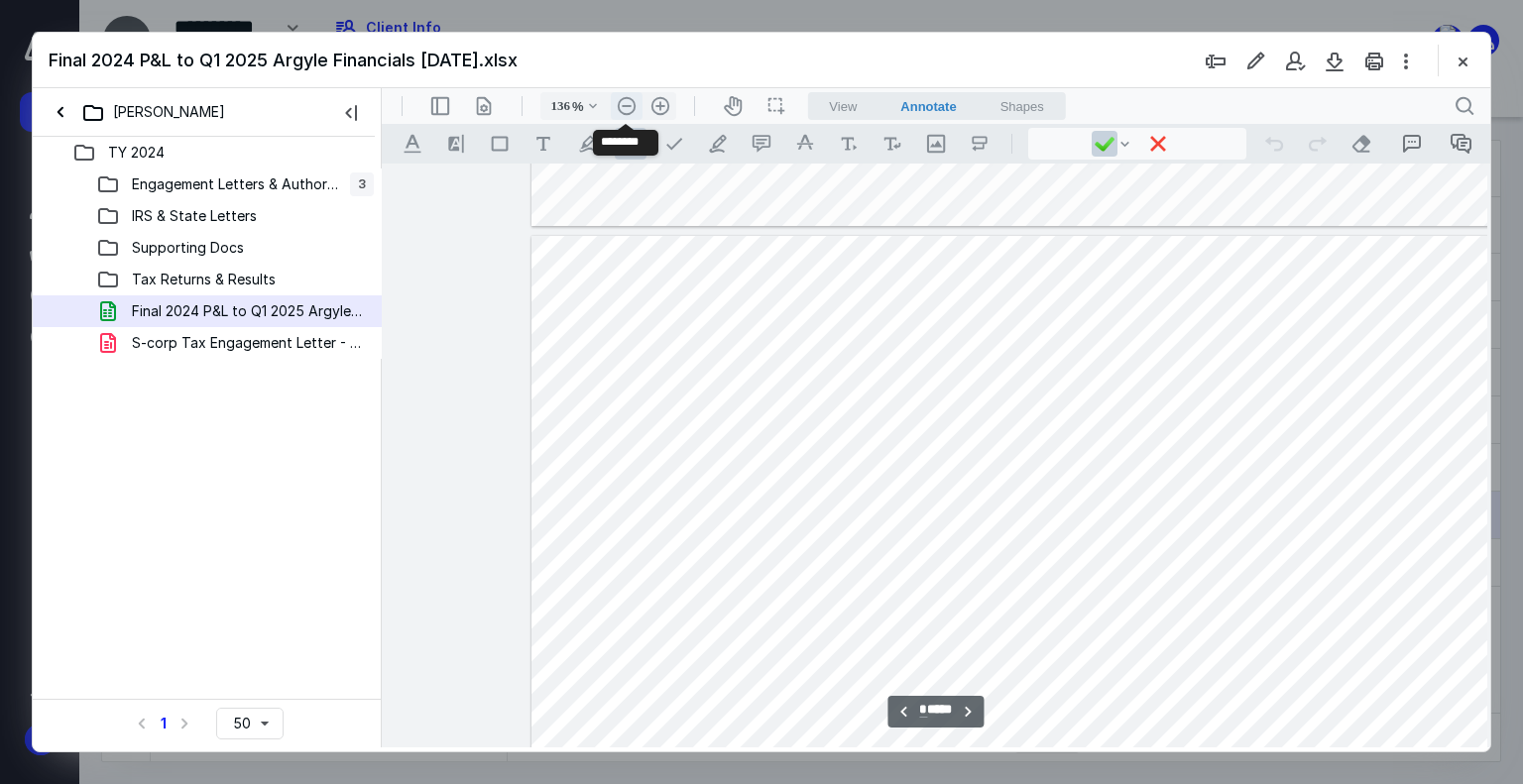 click on ".cls-1{fill:#abb0c4;} icon - header - zoom - out - line" at bounding box center [627, 106] 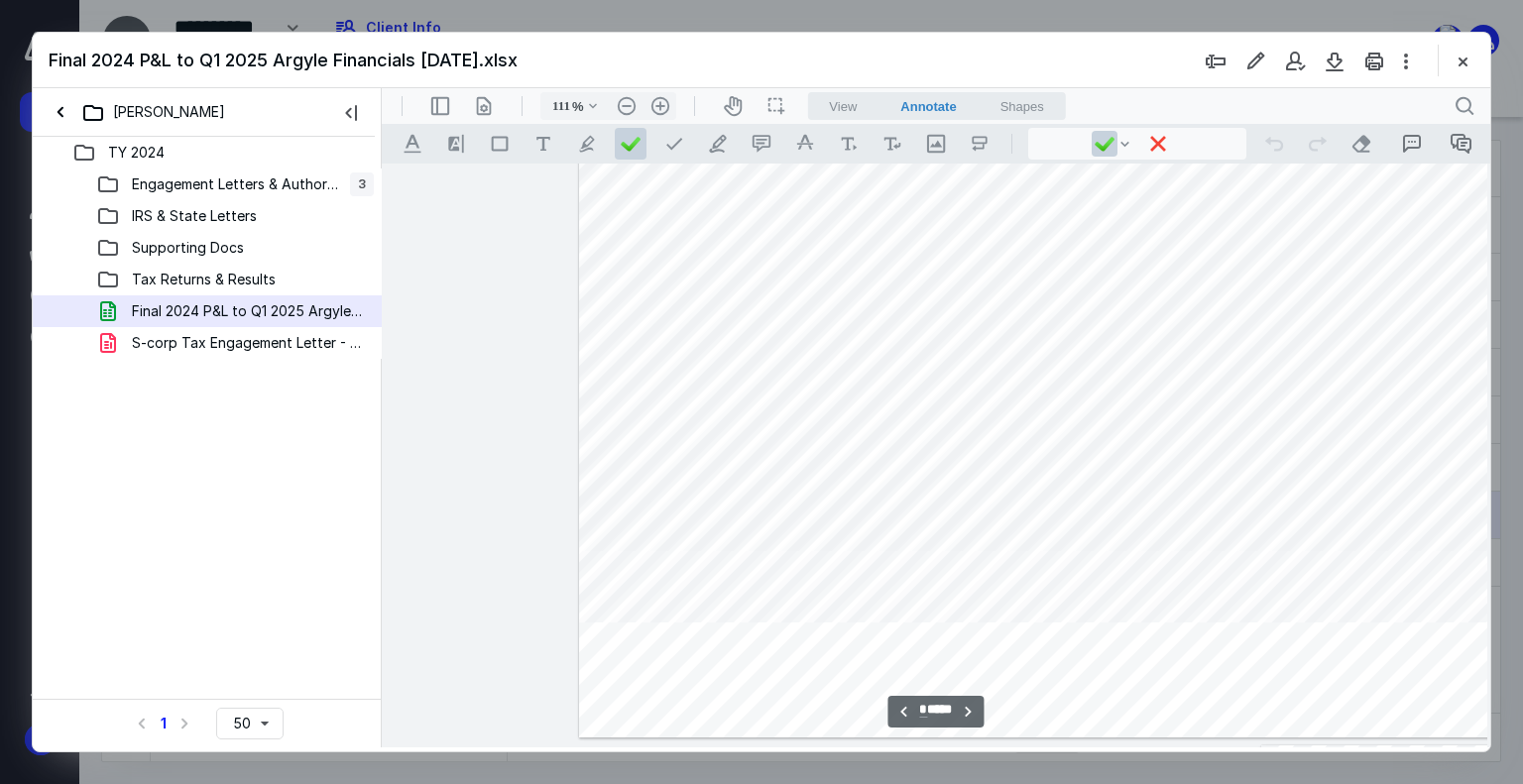scroll, scrollTop: 7351, scrollLeft: 457, axis: both 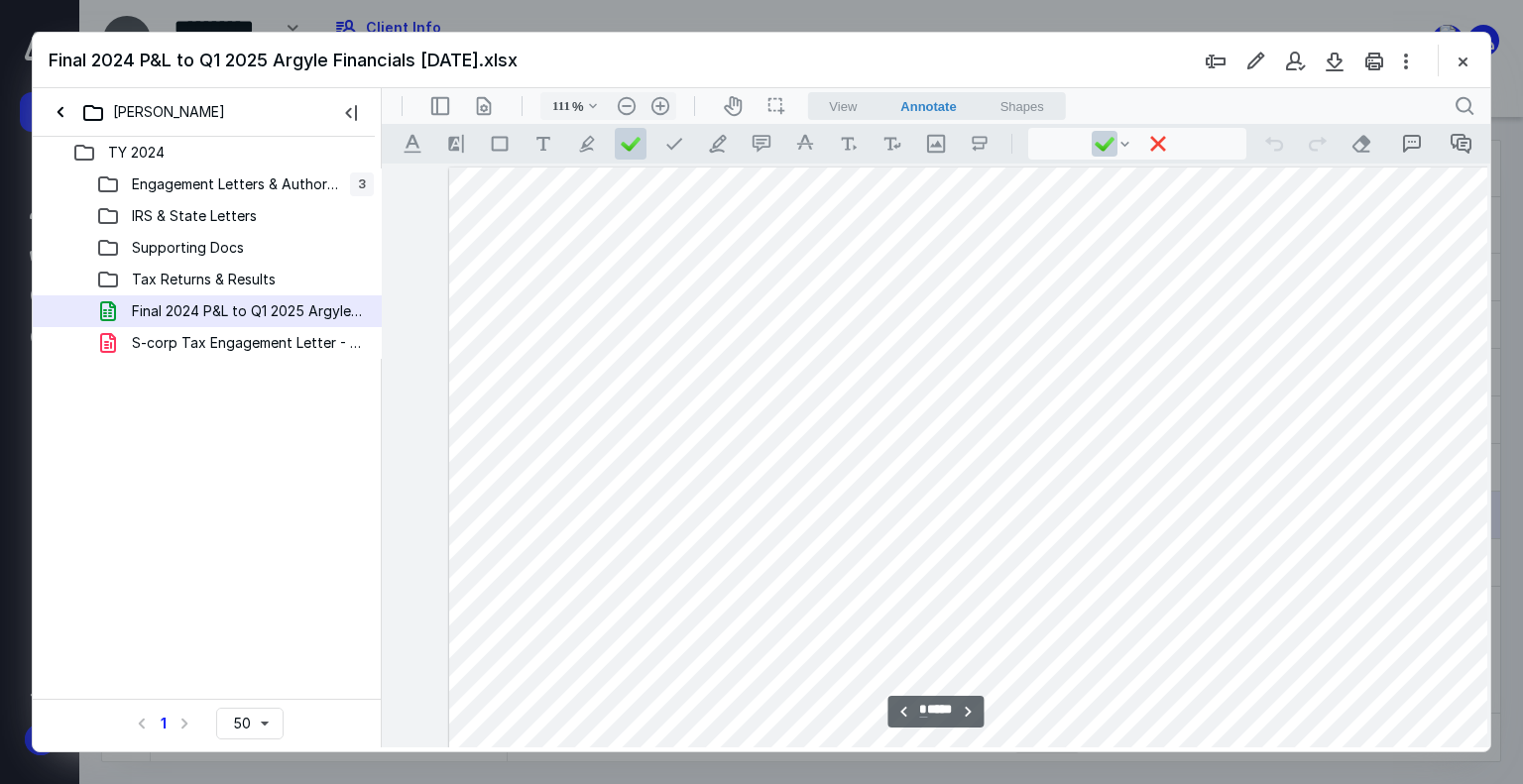 drag, startPoint x: 786, startPoint y: 747, endPoint x: 850, endPoint y: 733, distance: 65.51336 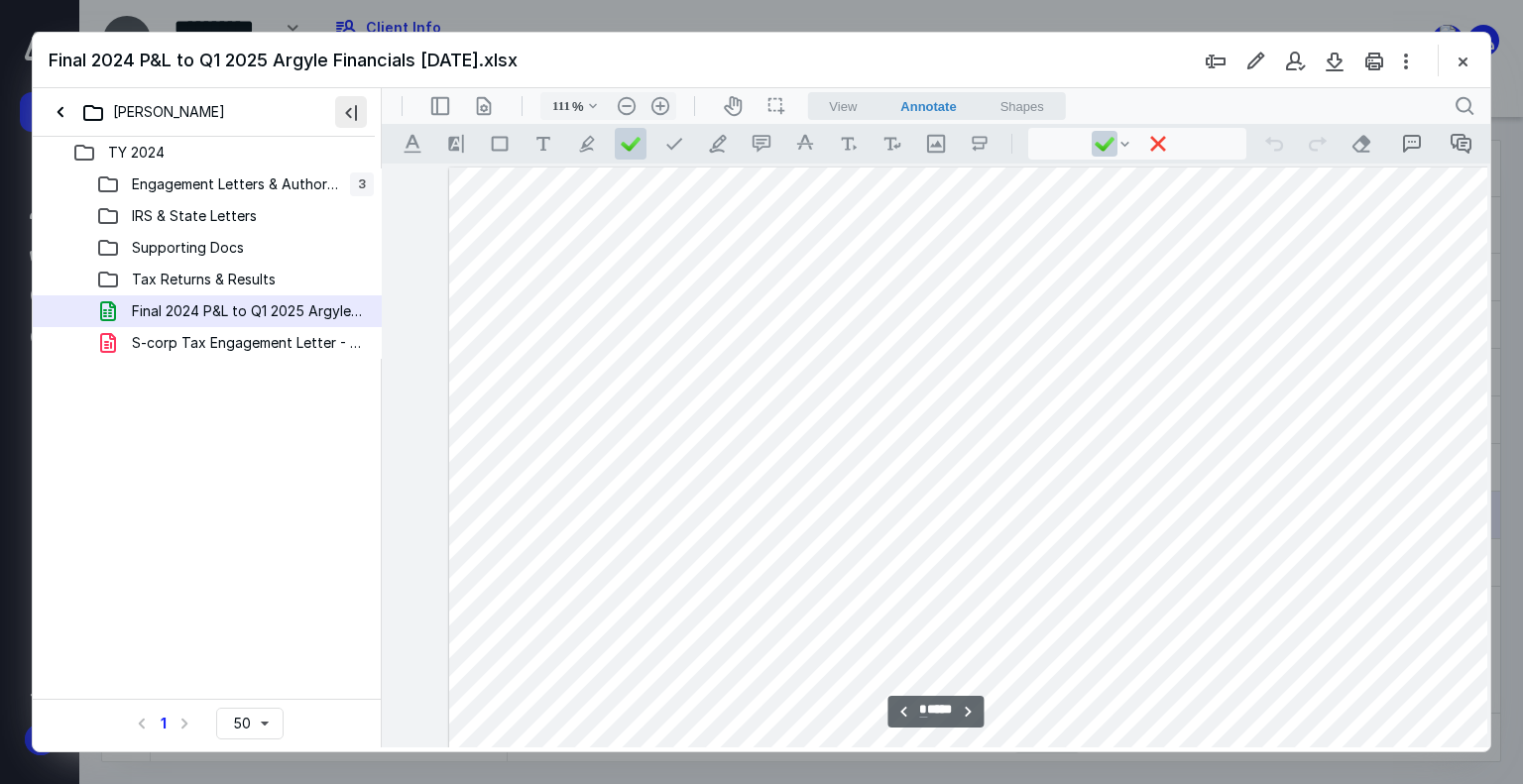 click at bounding box center (351, 112) 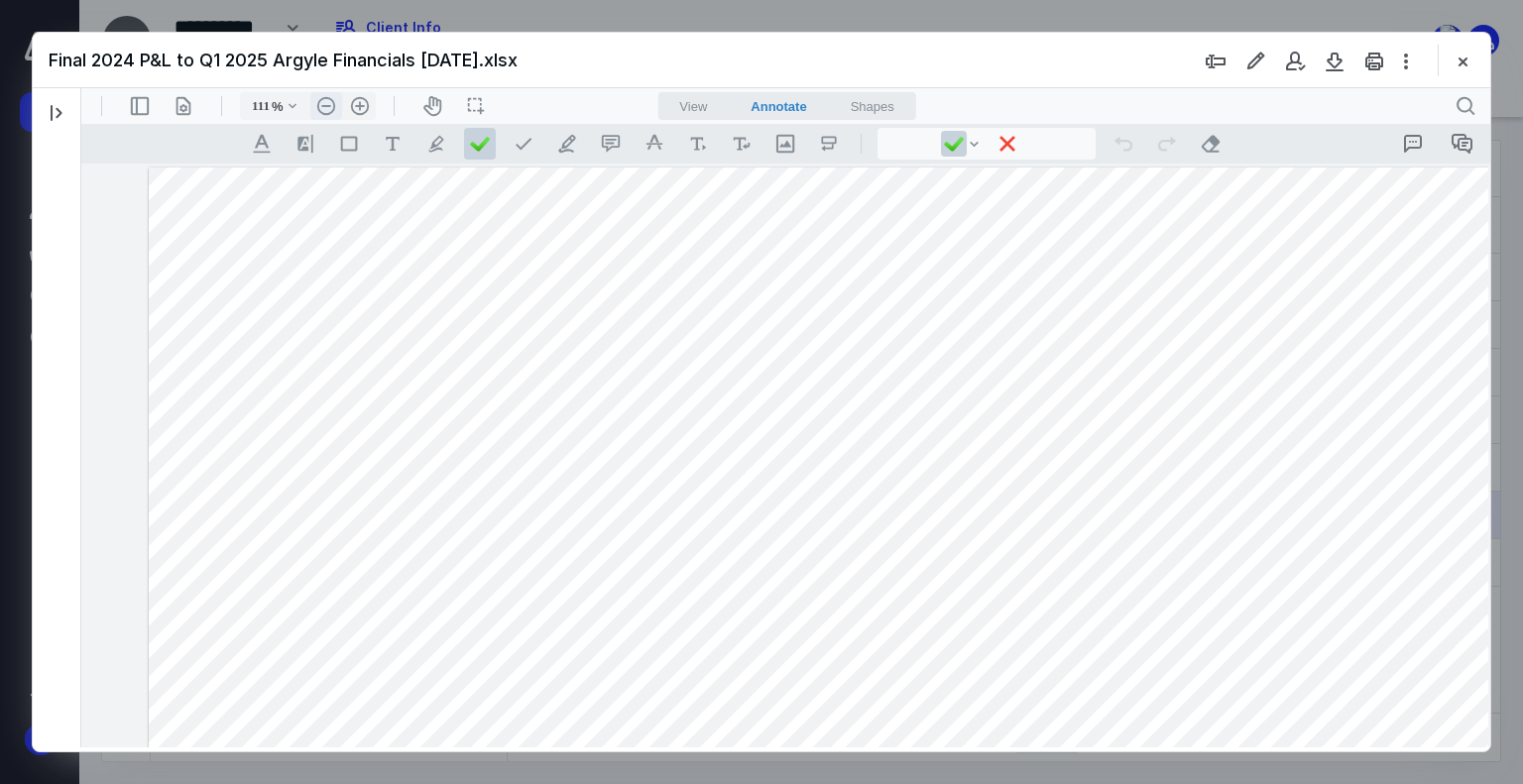 click on ".cls-1{fill:#abb0c4;} icon - header - zoom - out - line" at bounding box center [326, 106] 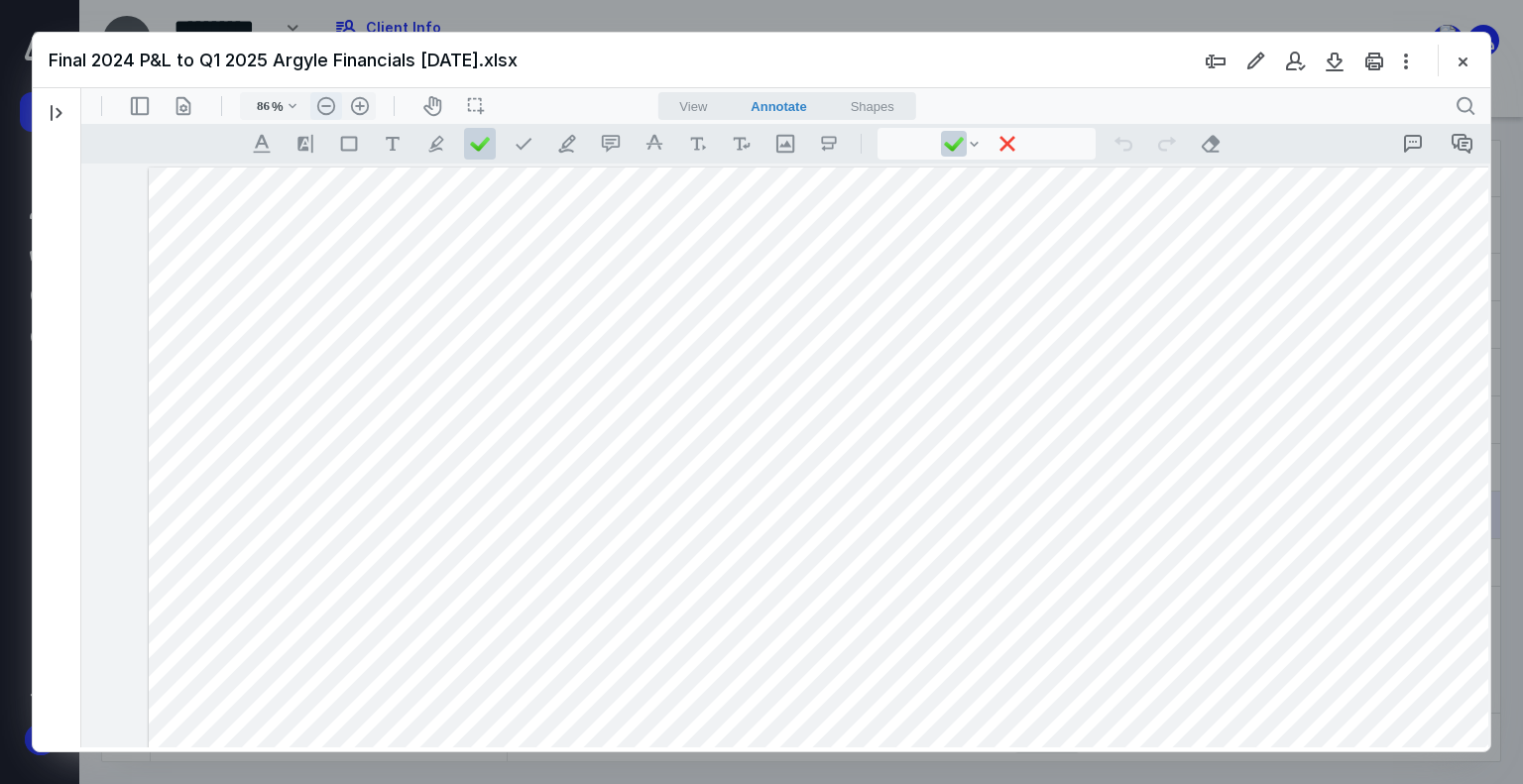 scroll, scrollTop: 5096, scrollLeft: 294, axis: both 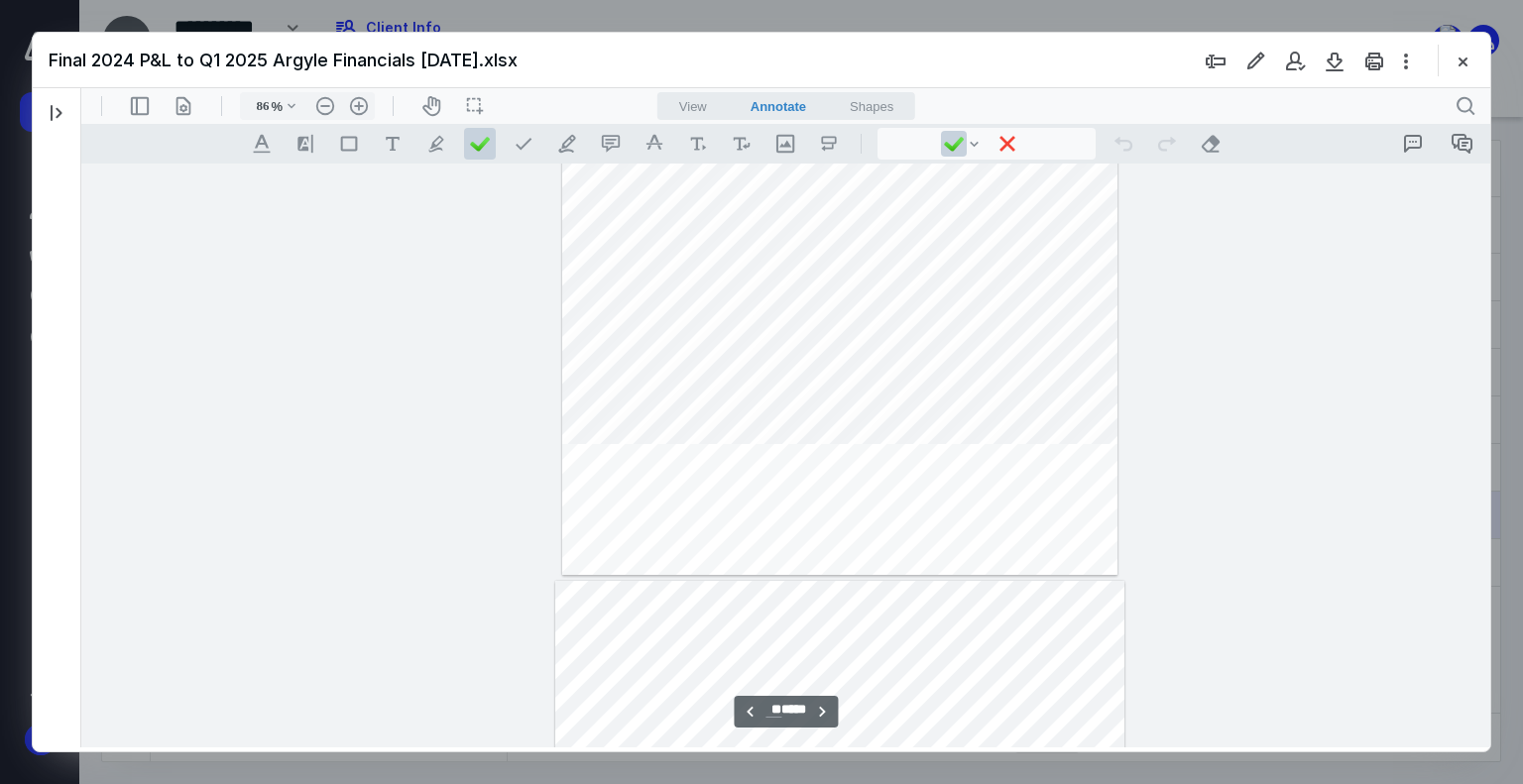 type on "**" 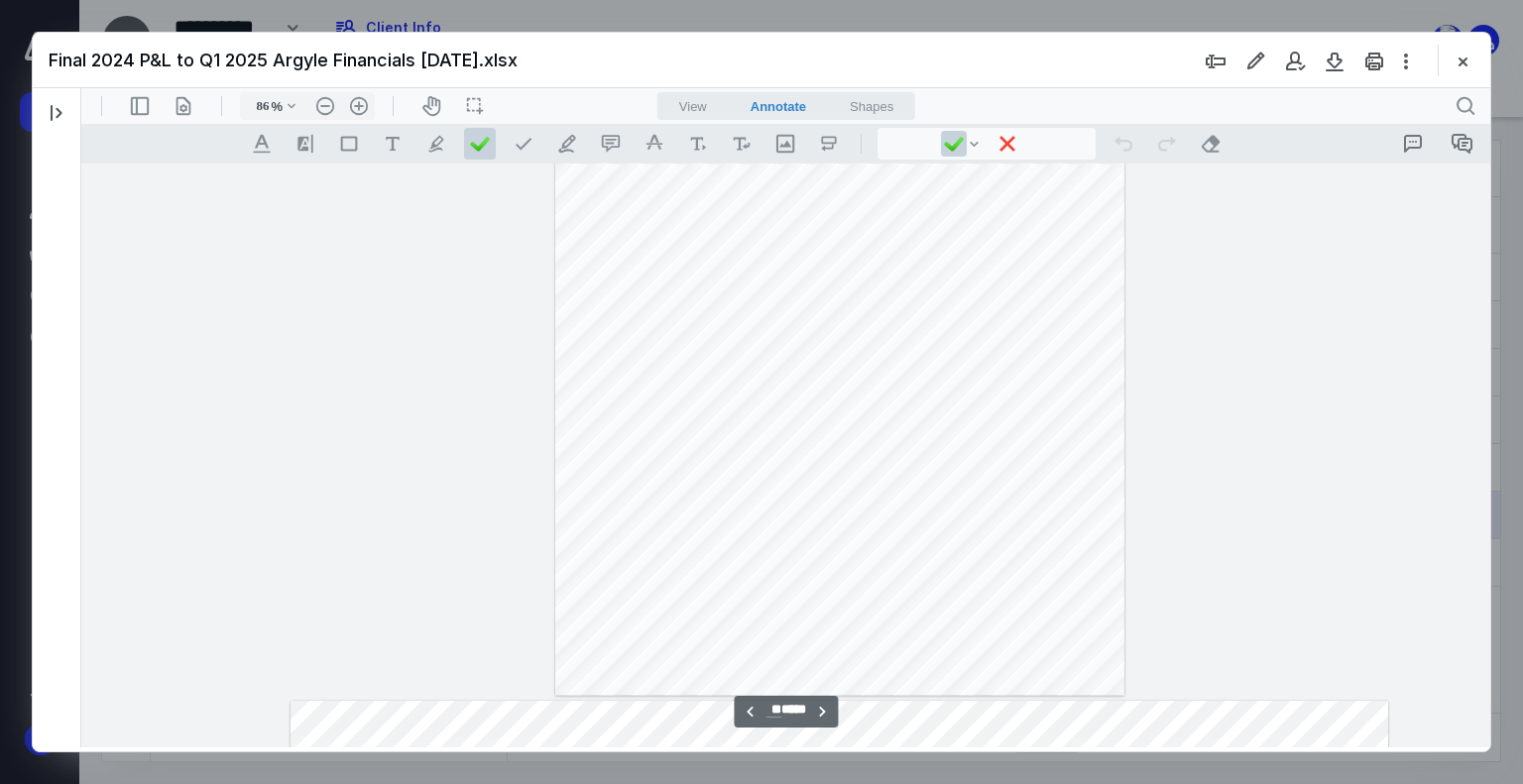 scroll, scrollTop: 8069, scrollLeft: 555, axis: both 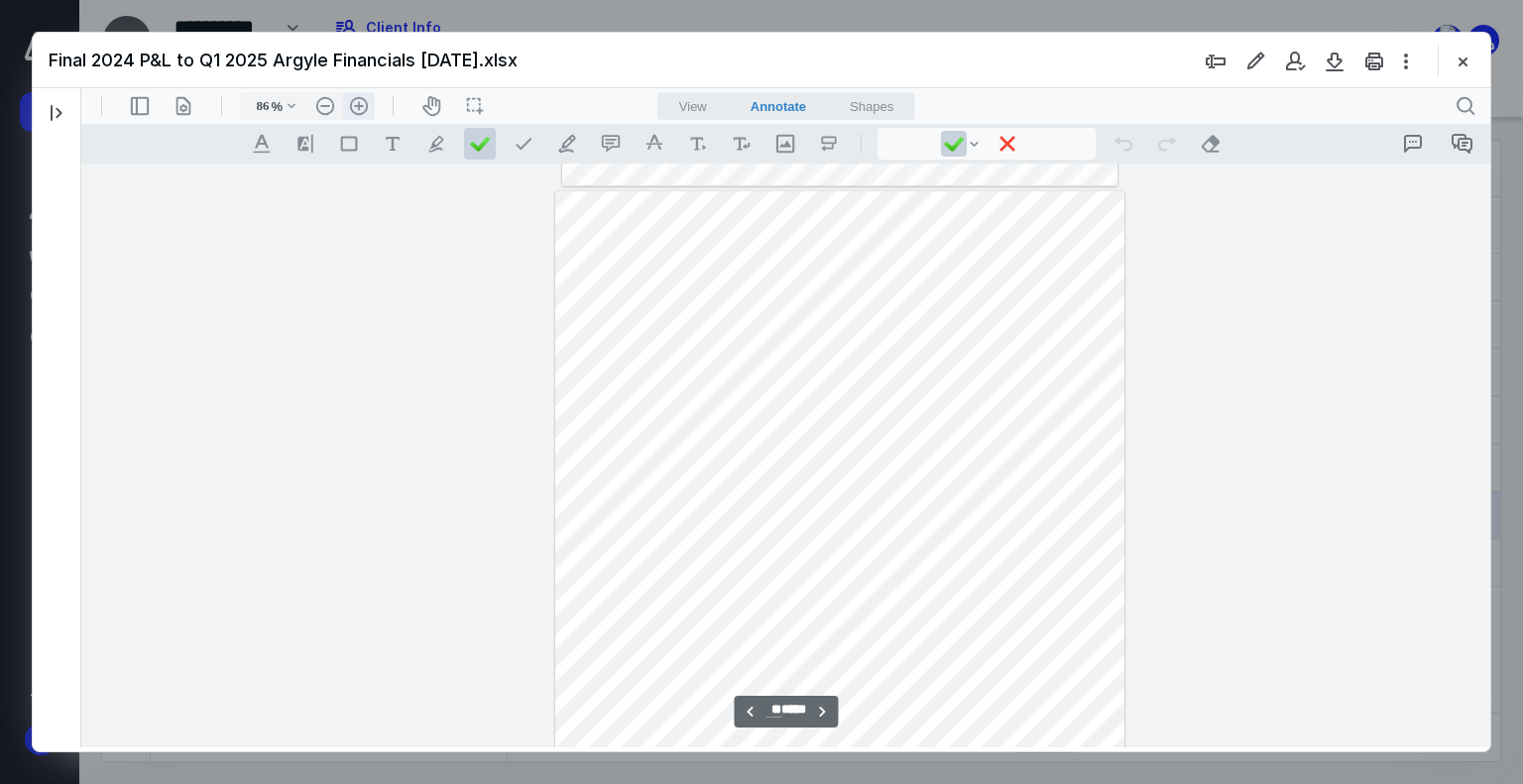 click on ".cls-1{fill:#abb0c4;} icon - header - zoom - in - line" at bounding box center [359, 106] 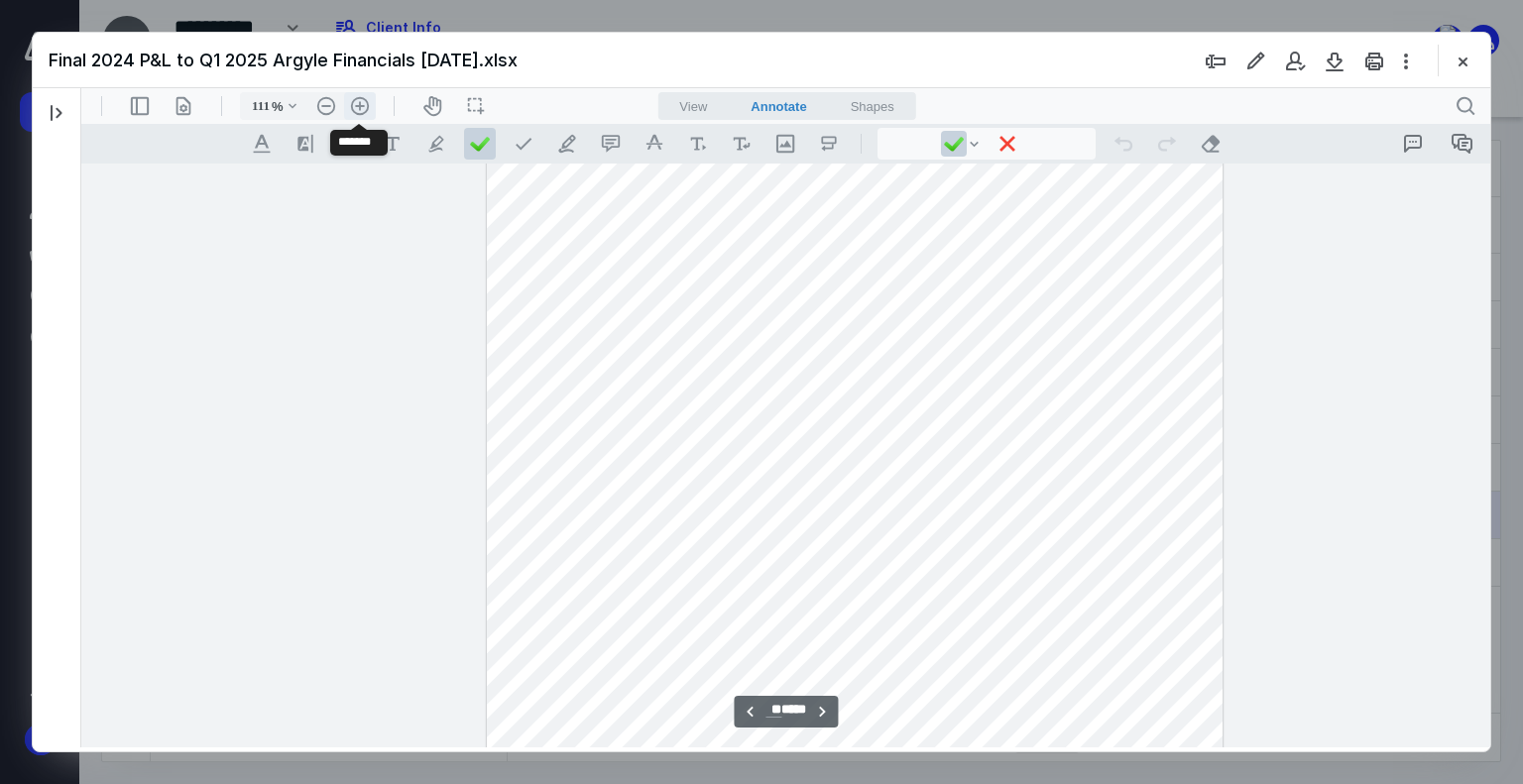 click on ".cls-1{fill:#abb0c4;} icon - header - zoom - in - line" at bounding box center [360, 106] 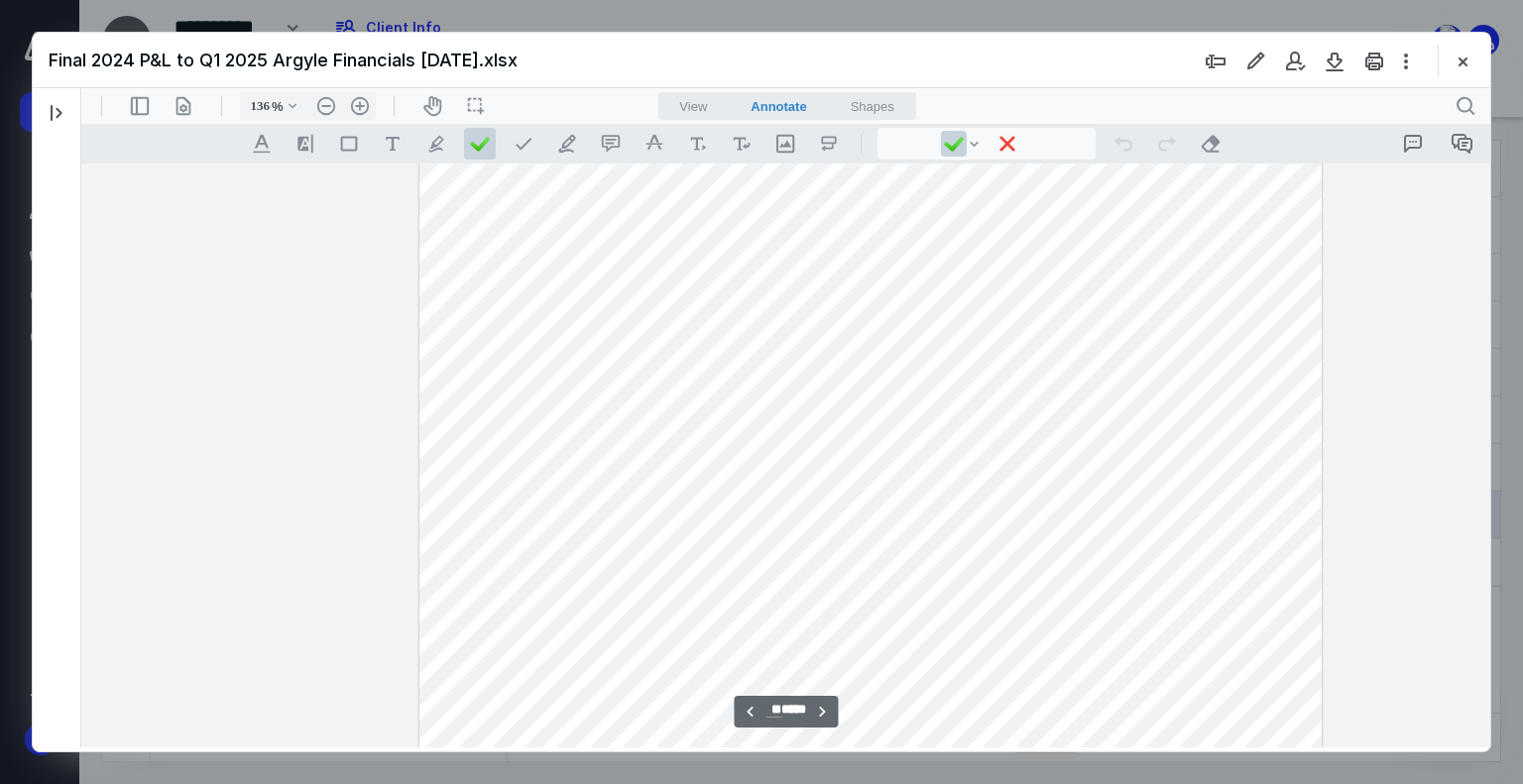 scroll, scrollTop: 12930, scrollLeft: 1291, axis: both 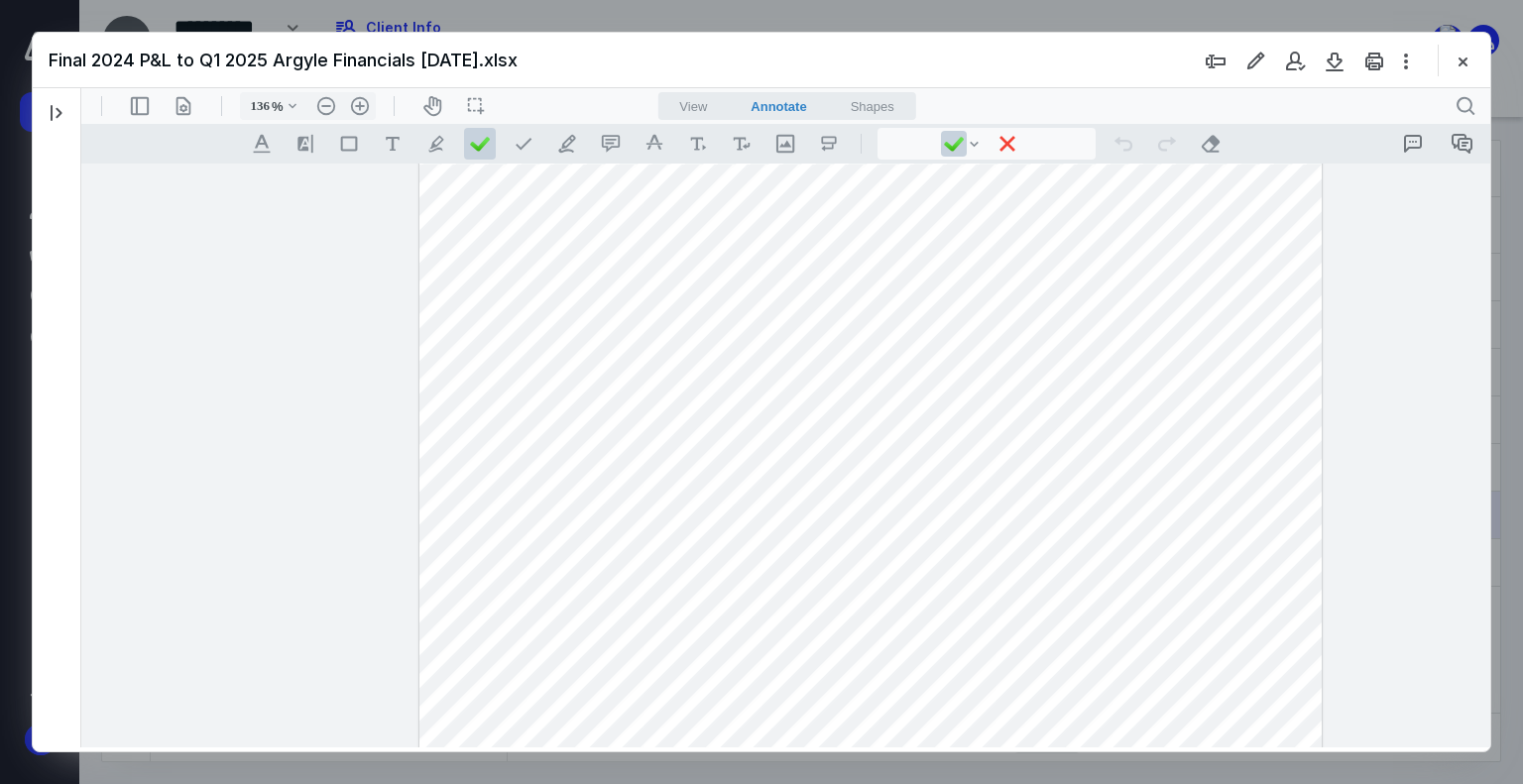 click at bounding box center (871, 547) 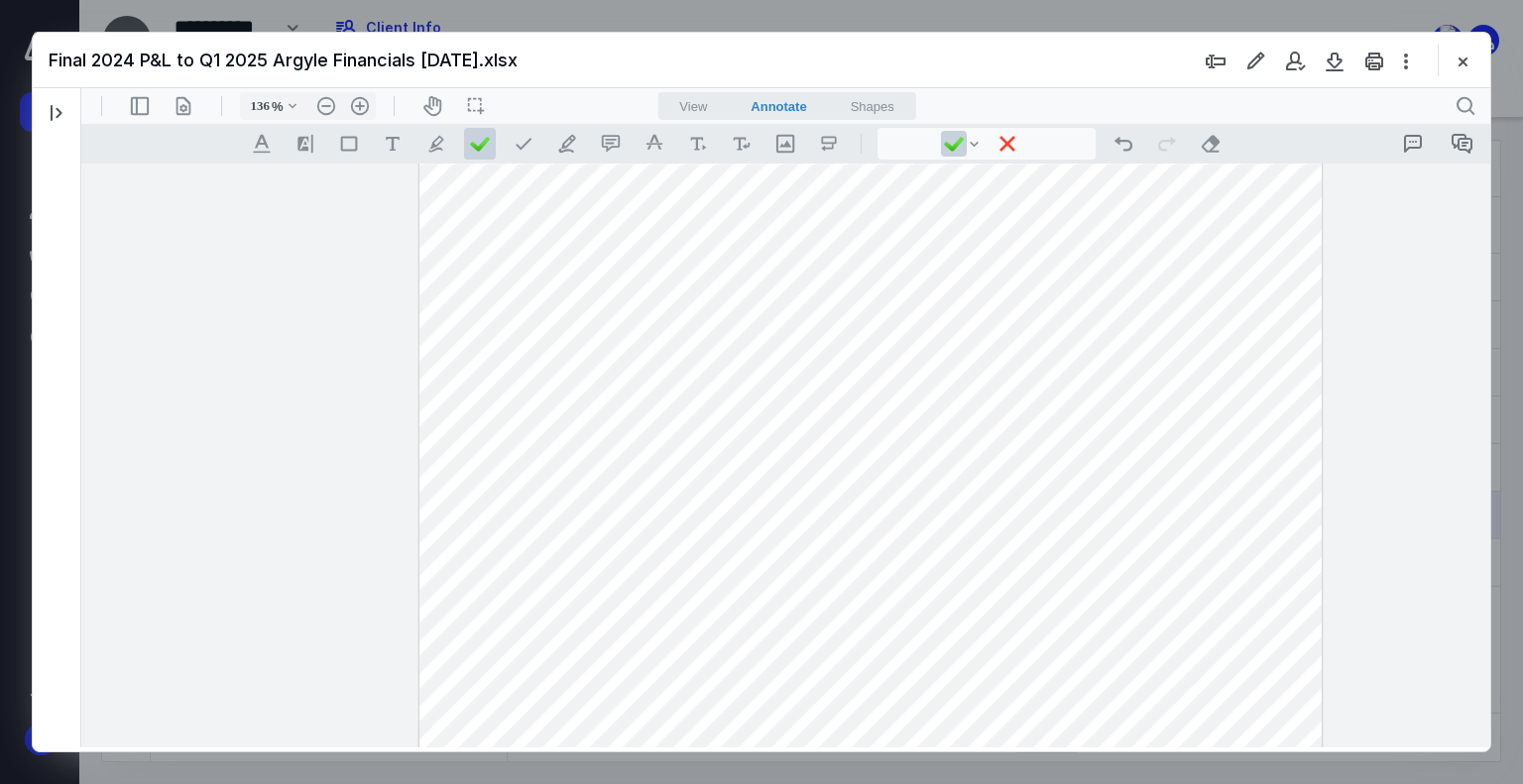 click at bounding box center [871, 547] 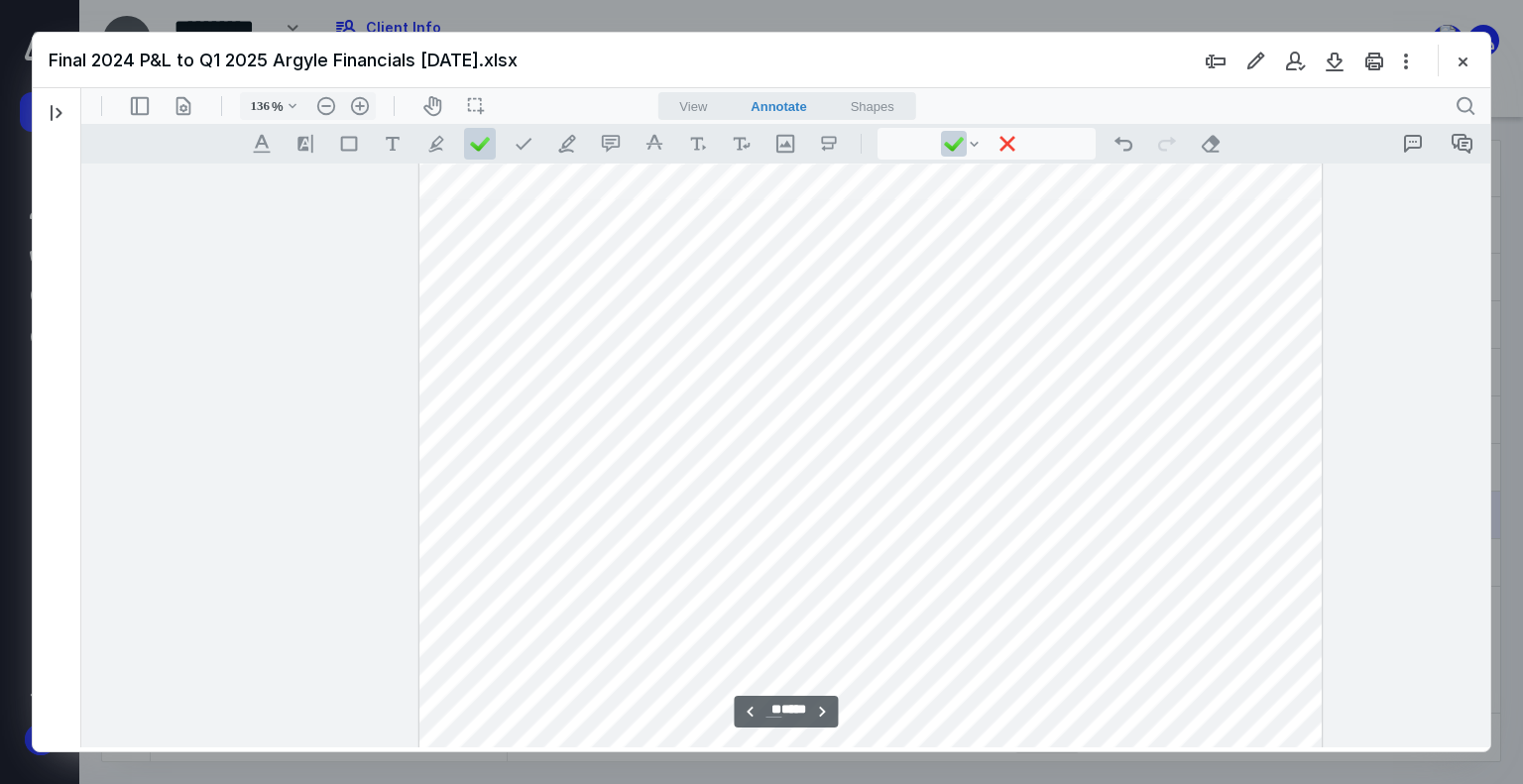 scroll, scrollTop: 13029, scrollLeft: 1291, axis: both 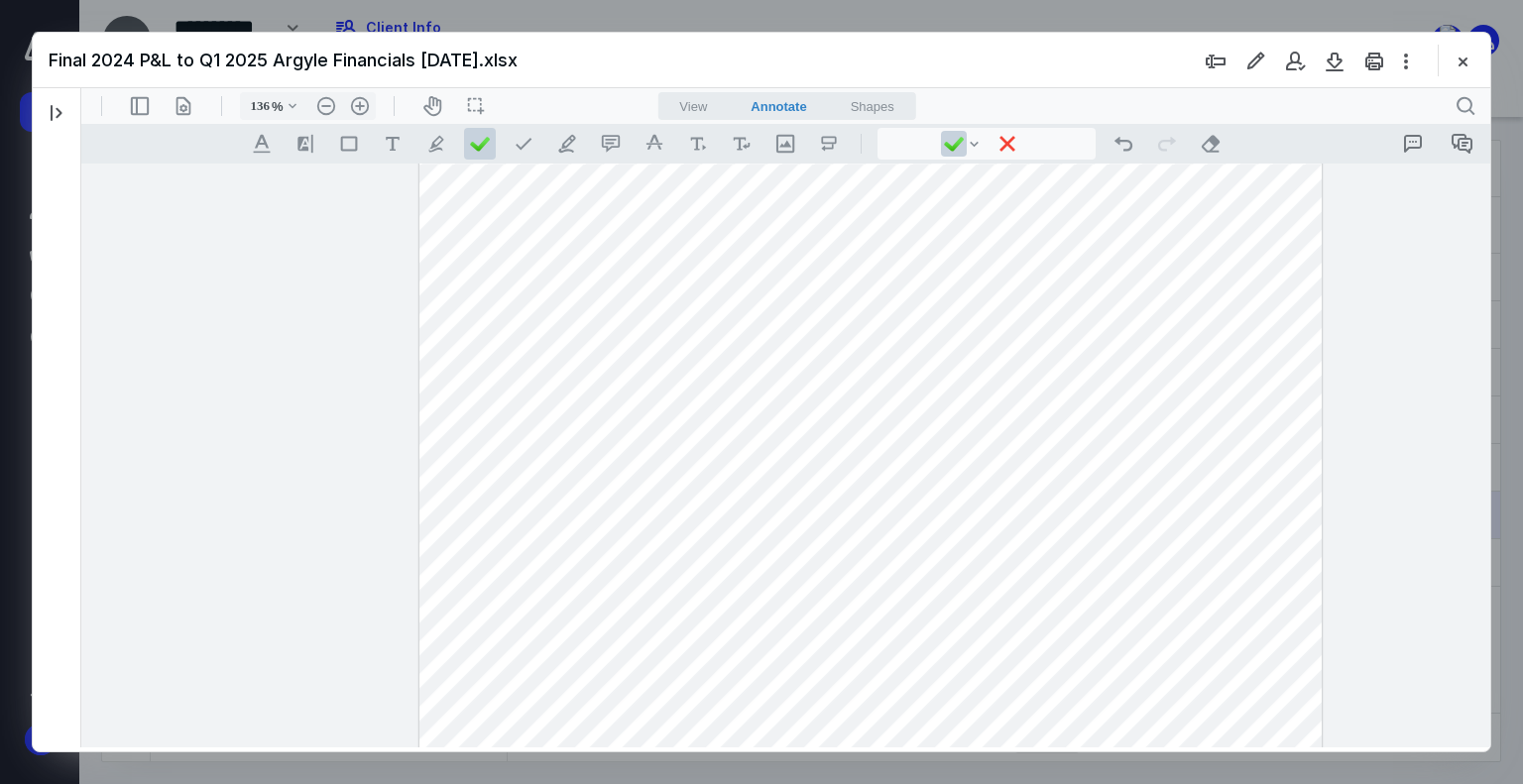 click at bounding box center (871, 448) 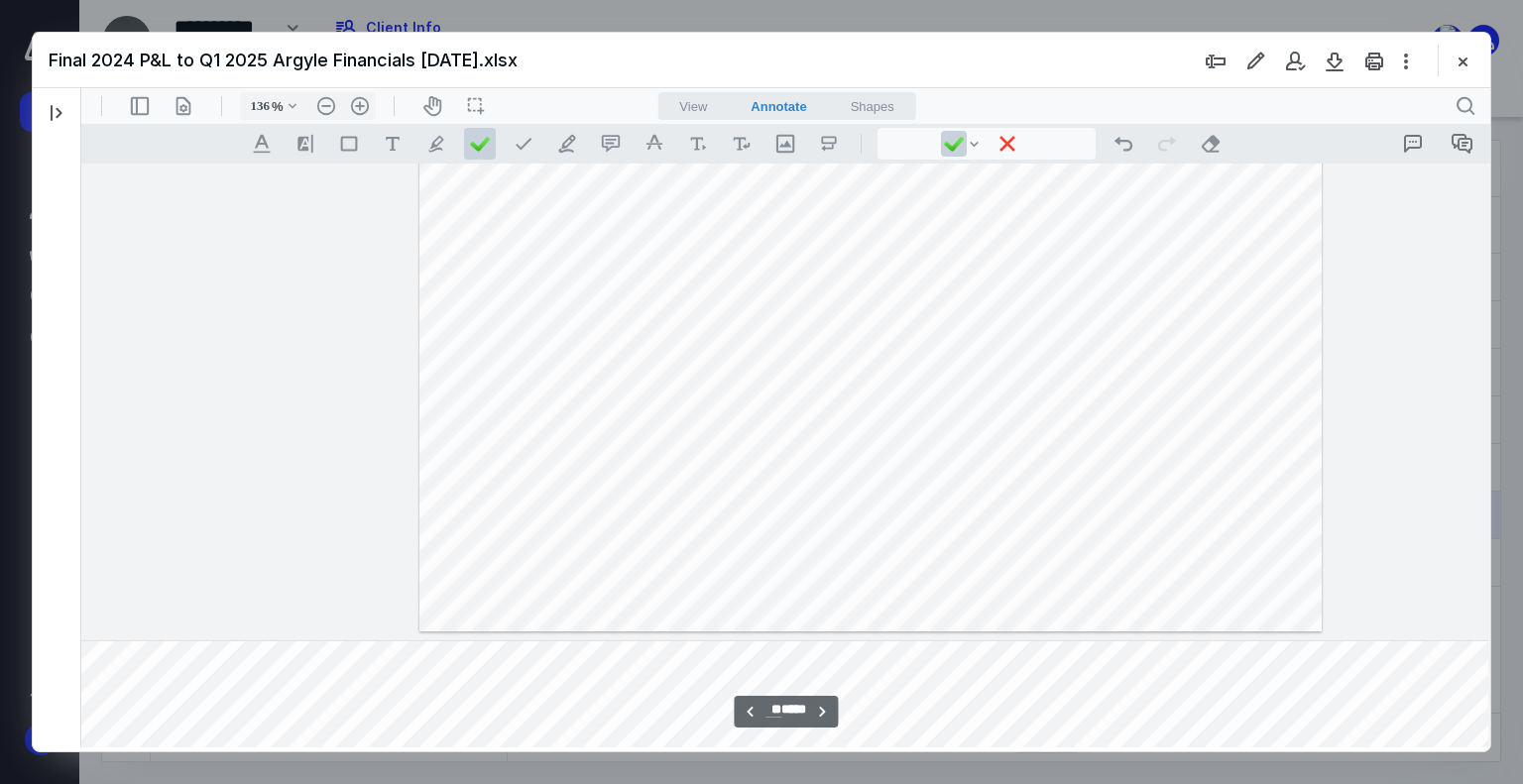 scroll, scrollTop: 13326, scrollLeft: 1291, axis: both 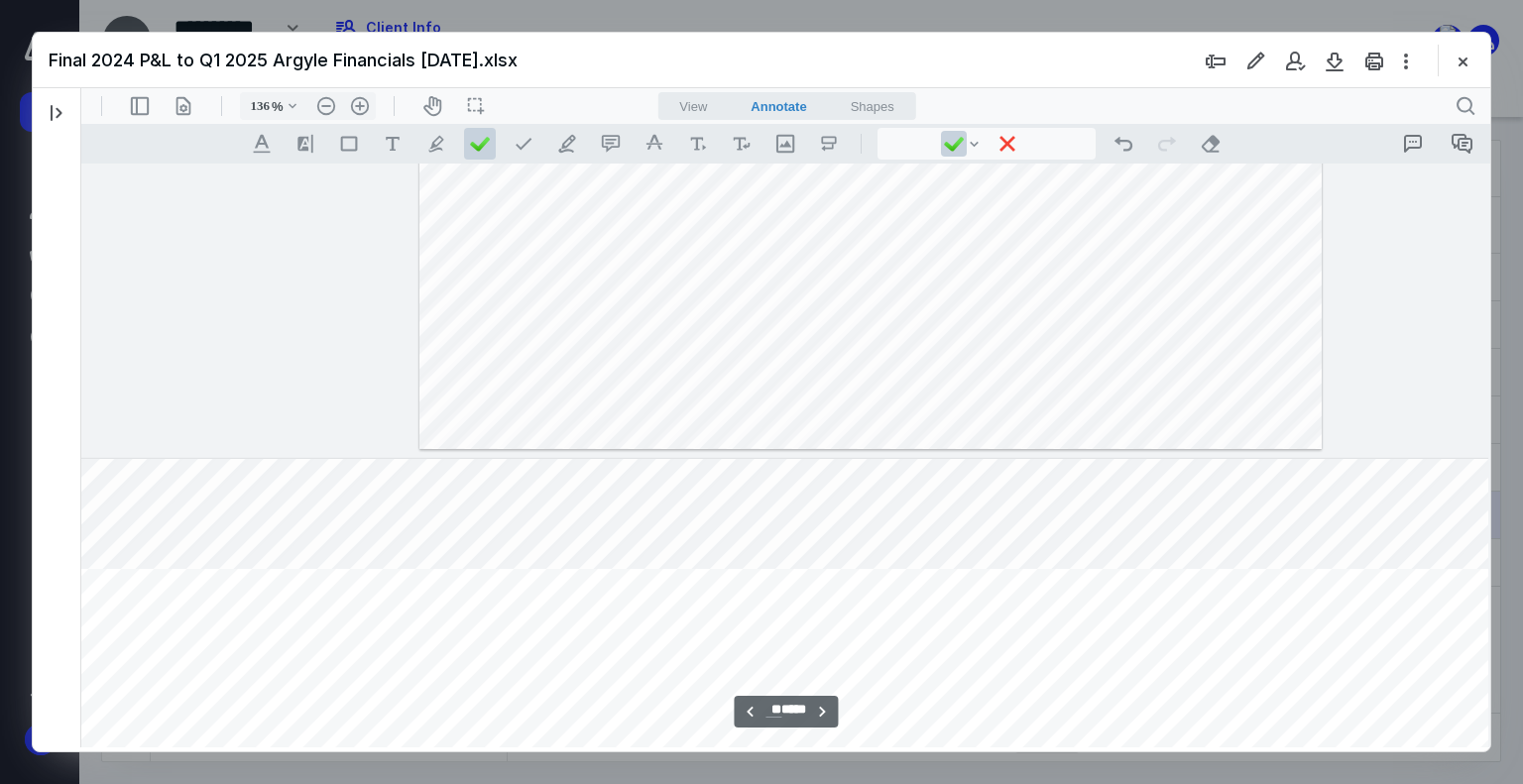 type on "**" 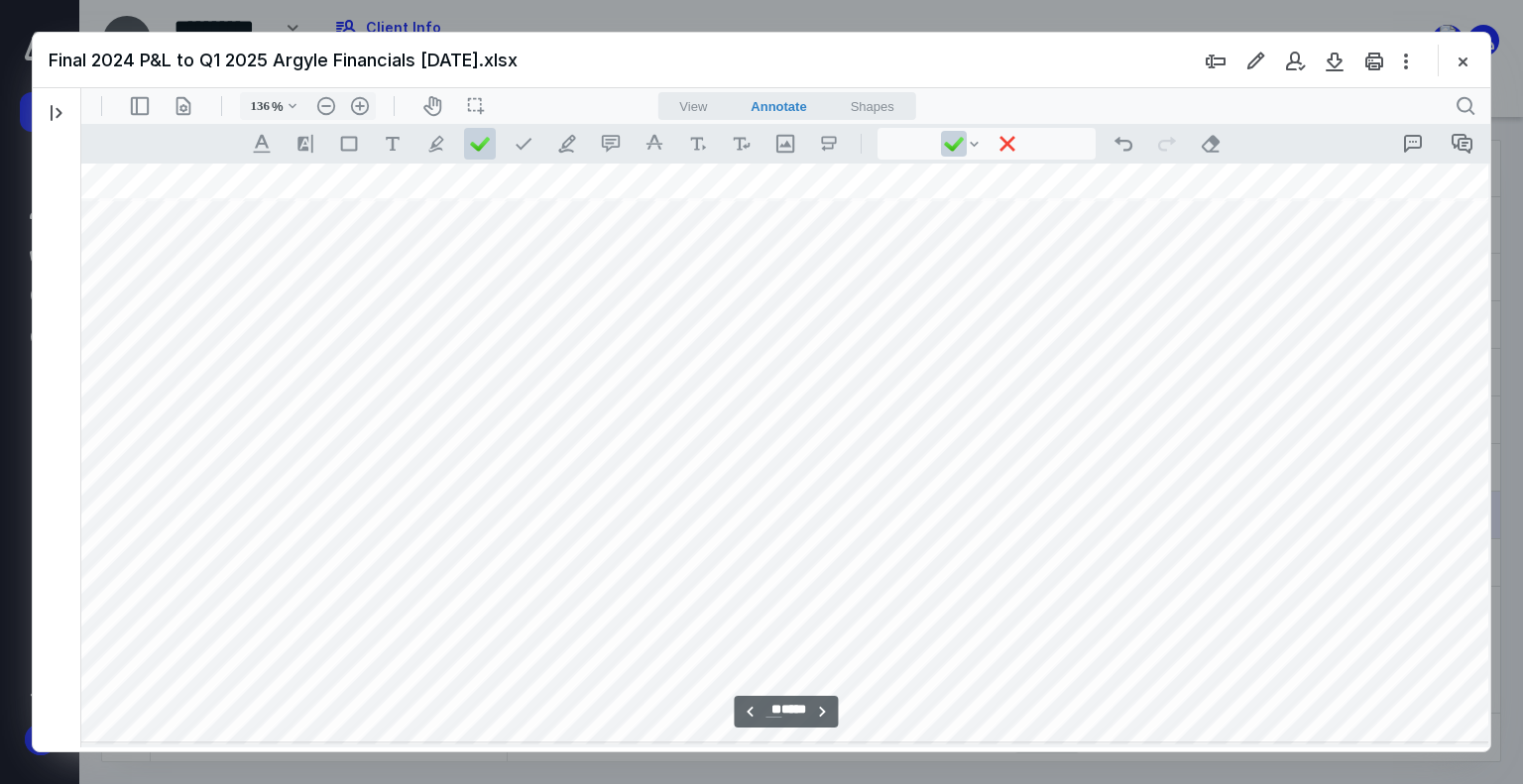 scroll, scrollTop: 15804, scrollLeft: 1291, axis: both 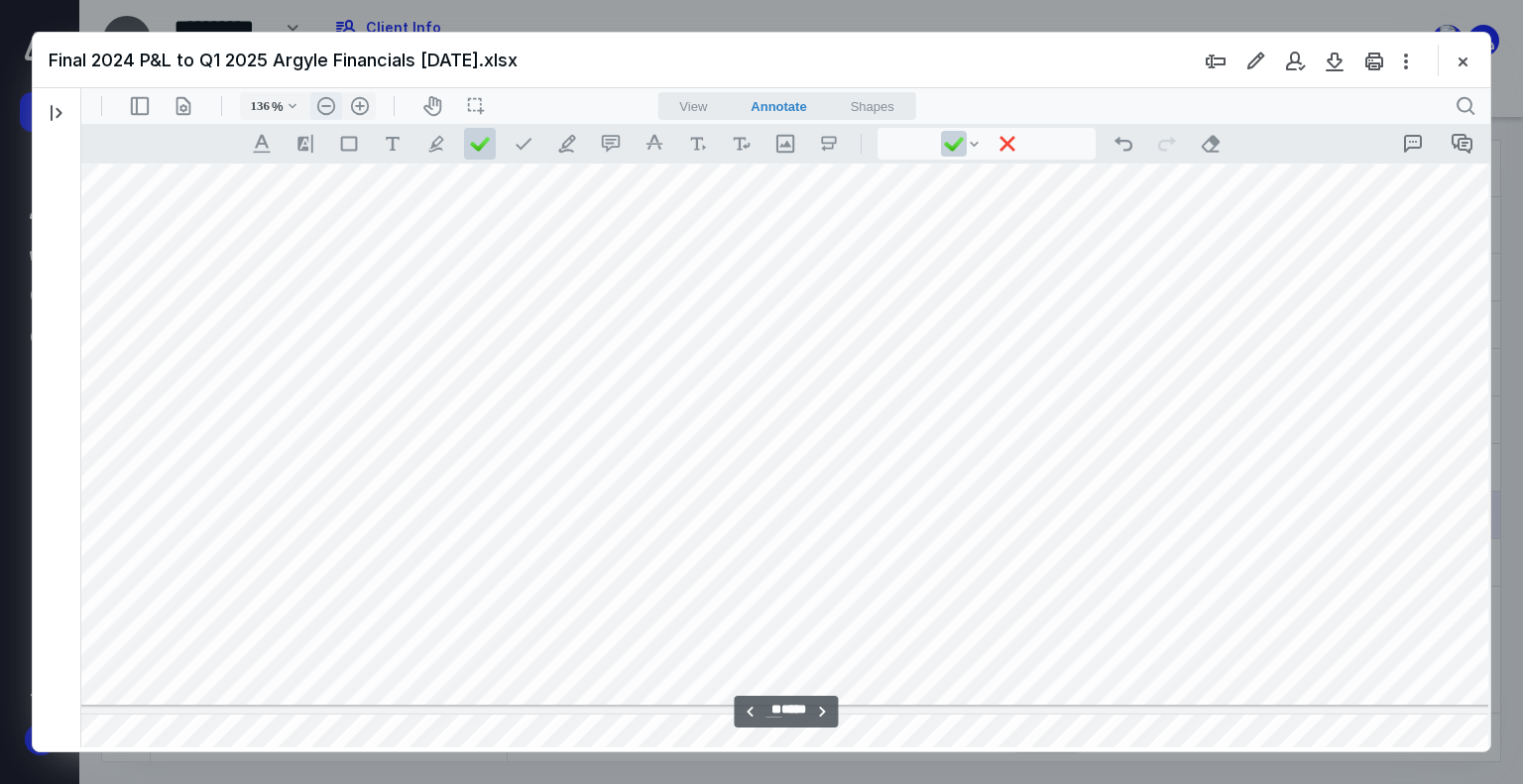click on ".cls-1{fill:#abb0c4;} icon - header - zoom - out - line" at bounding box center (326, 106) 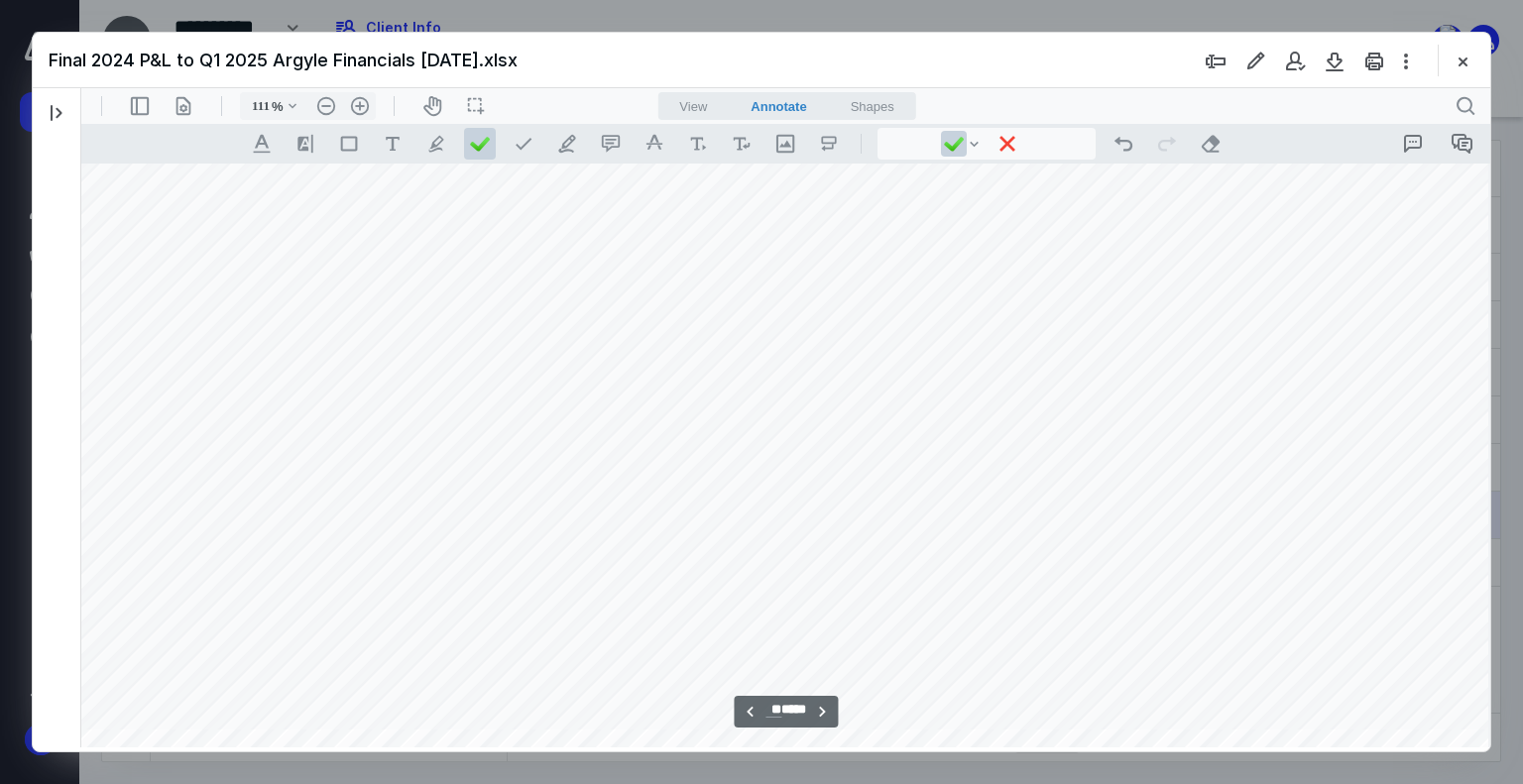 scroll, scrollTop: 14232, scrollLeft: 923, axis: both 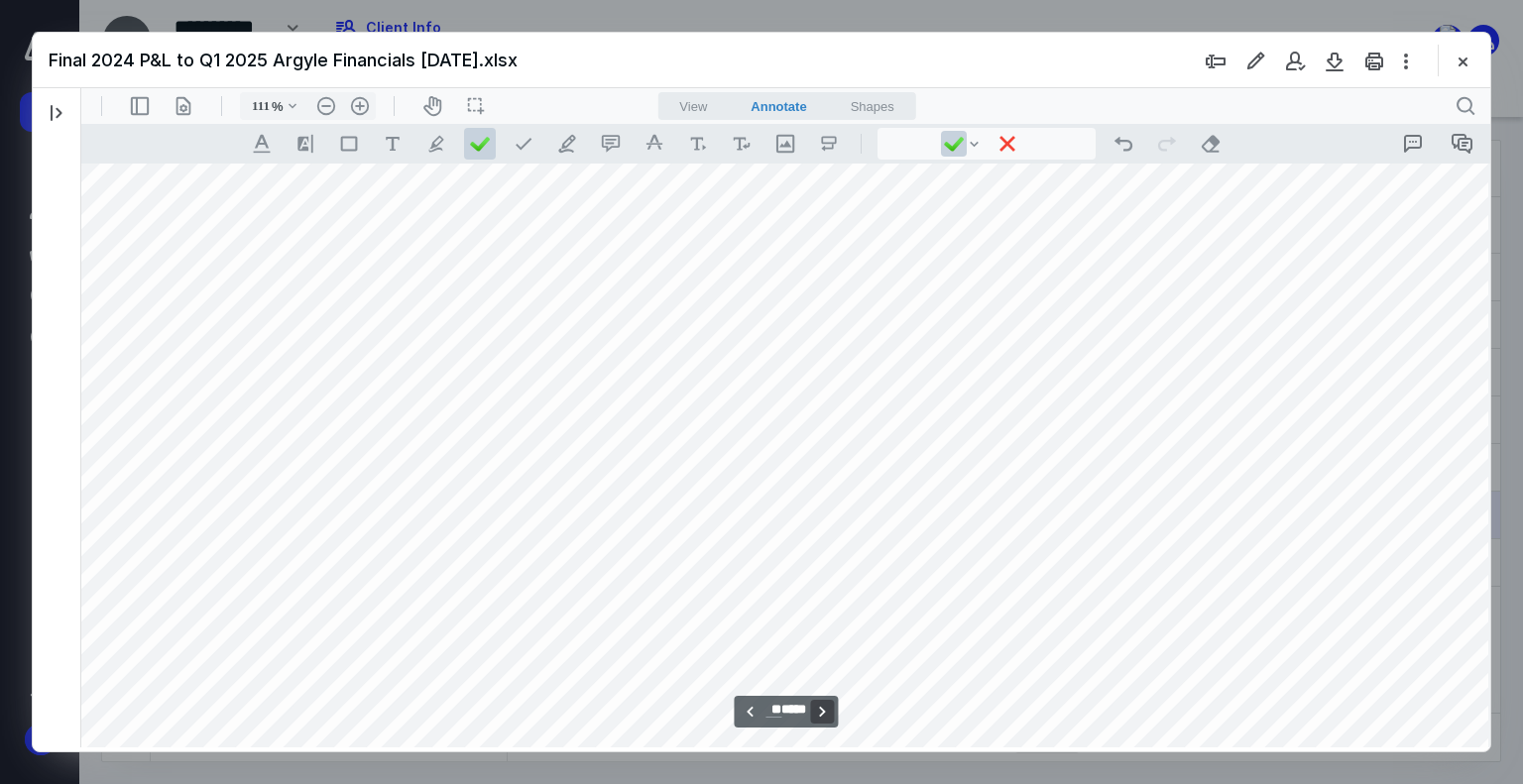 click on "**********" at bounding box center (822, 712) 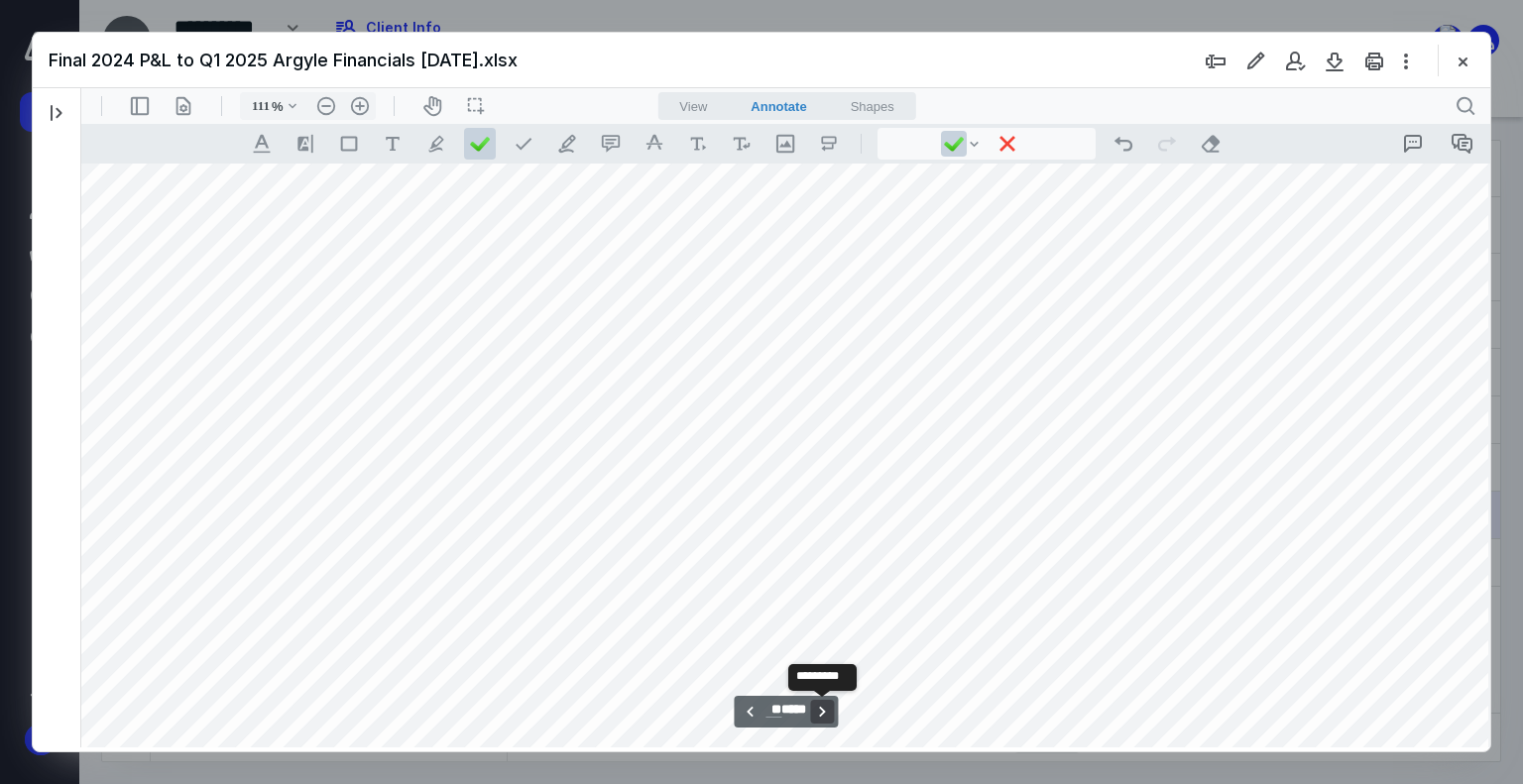 scroll, scrollTop: 15458, scrollLeft: 1192, axis: both 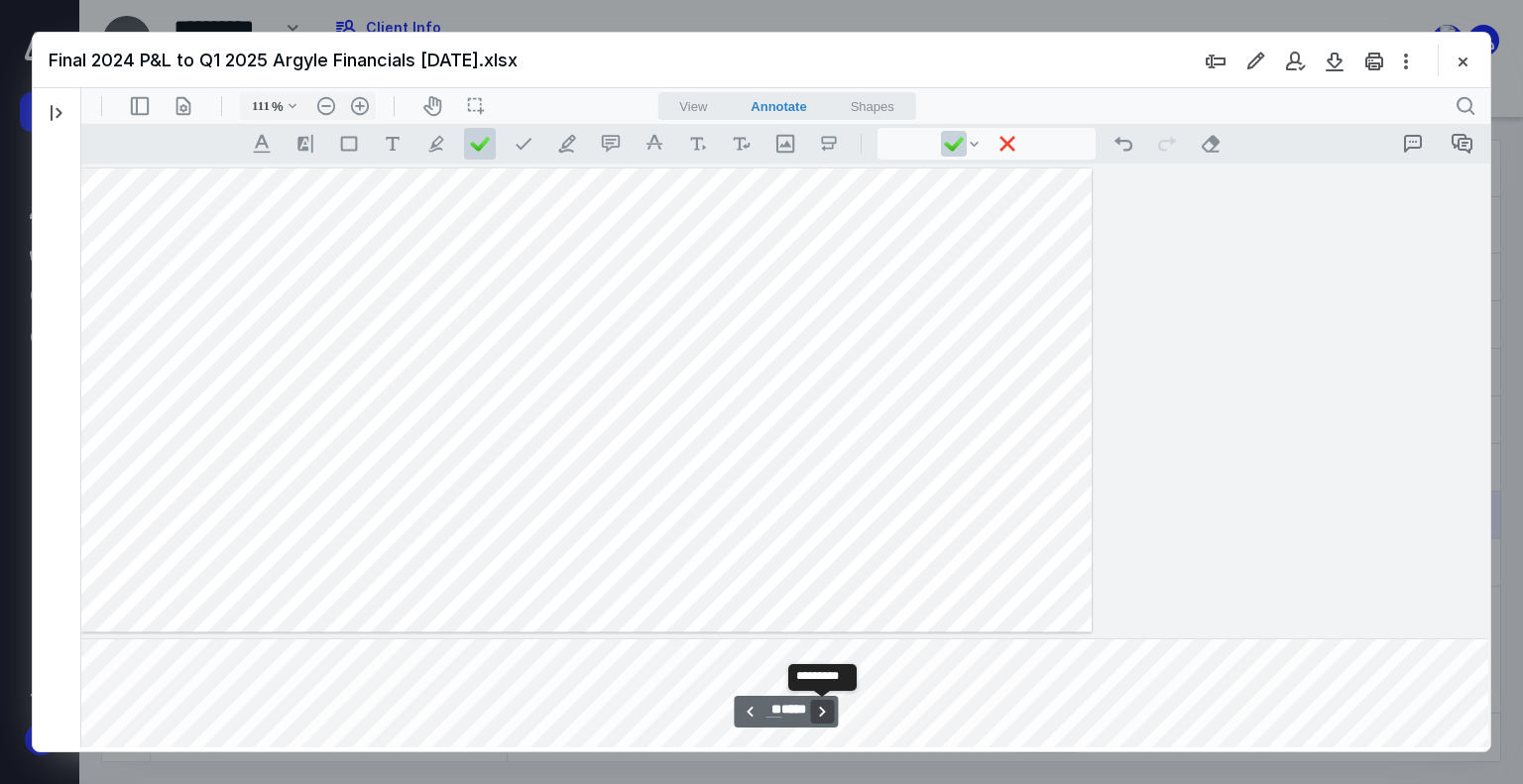 click on "**********" at bounding box center [822, 712] 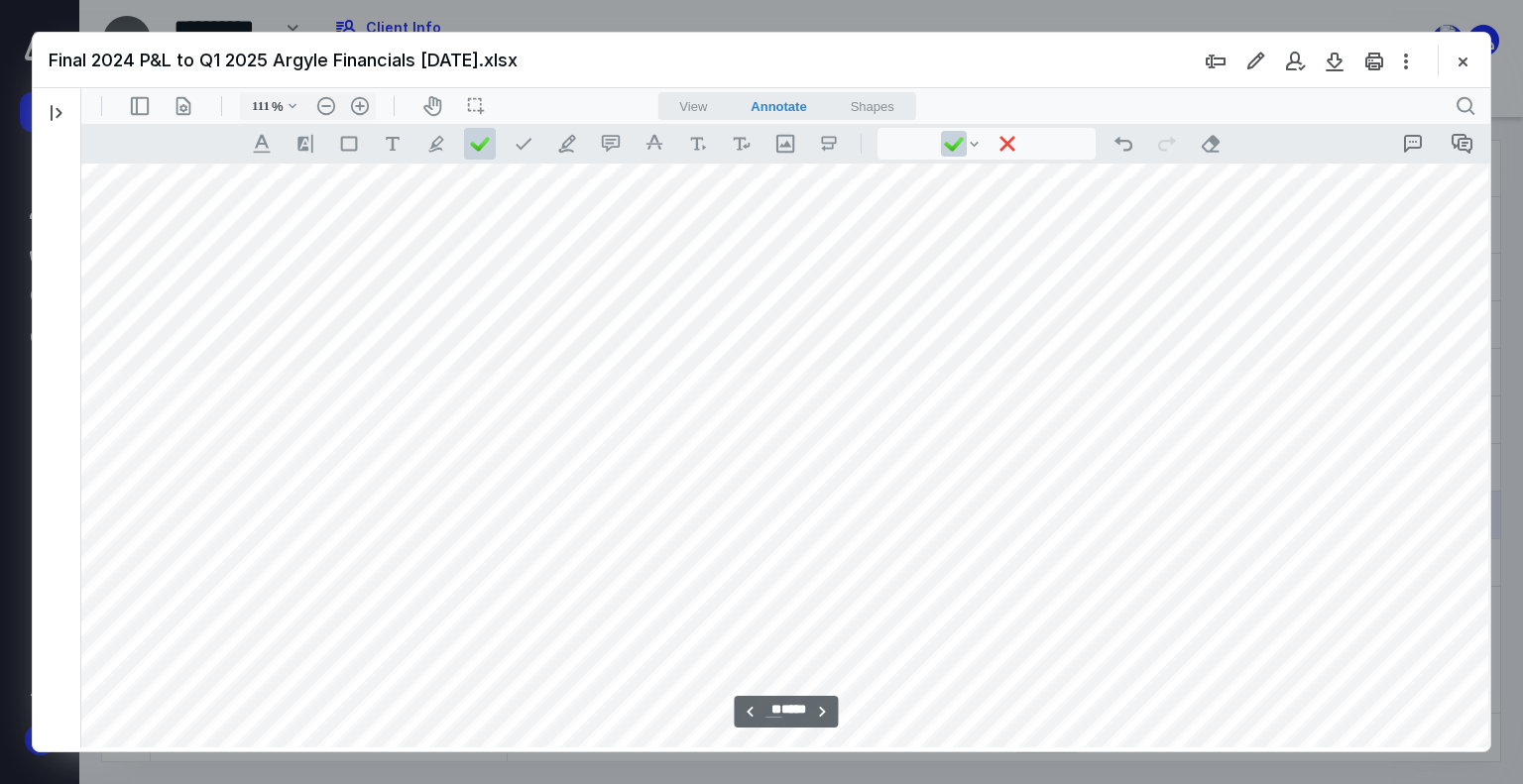 scroll, scrollTop: 16524, scrollLeft: 749, axis: both 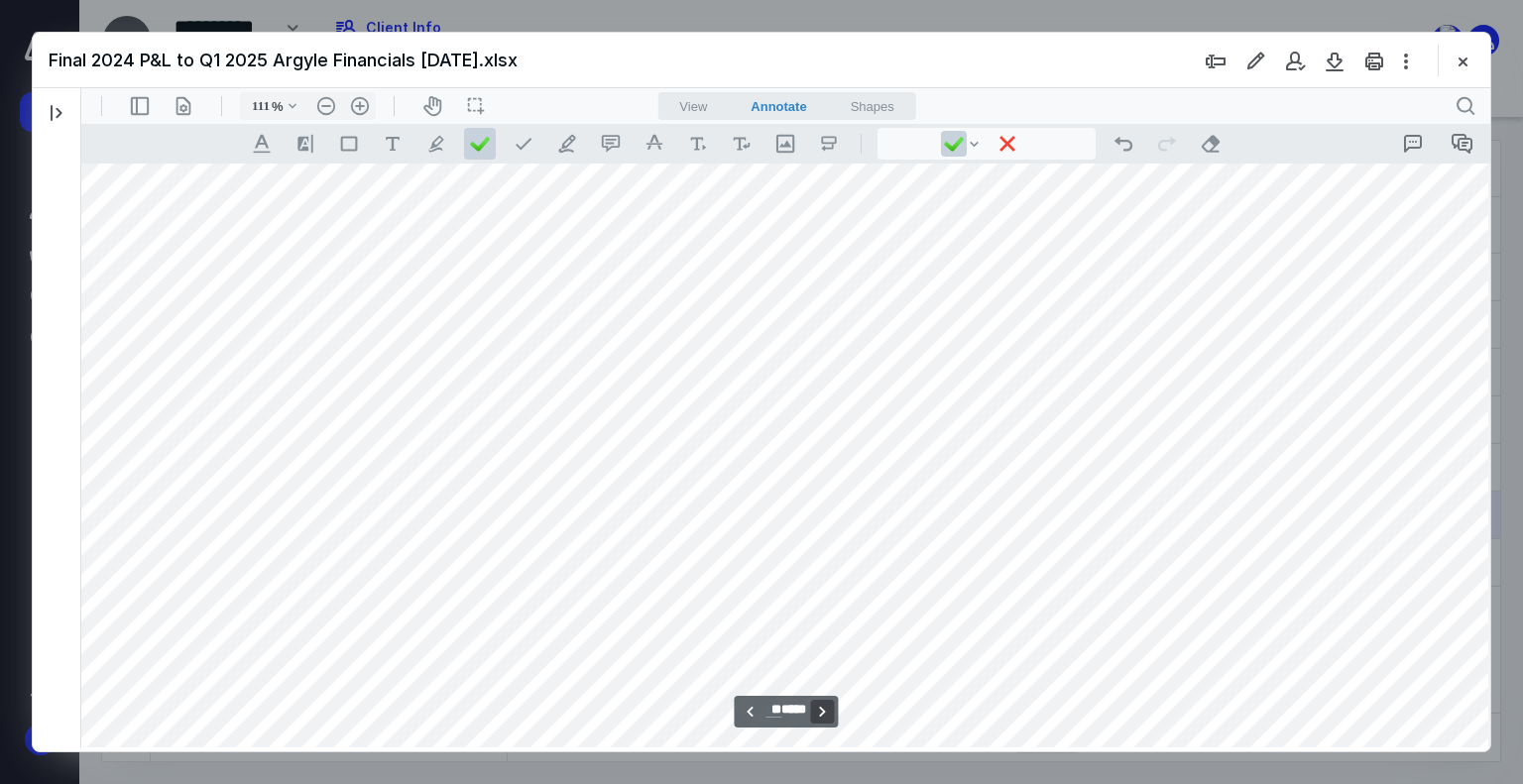 click on "**********" at bounding box center (822, 712) 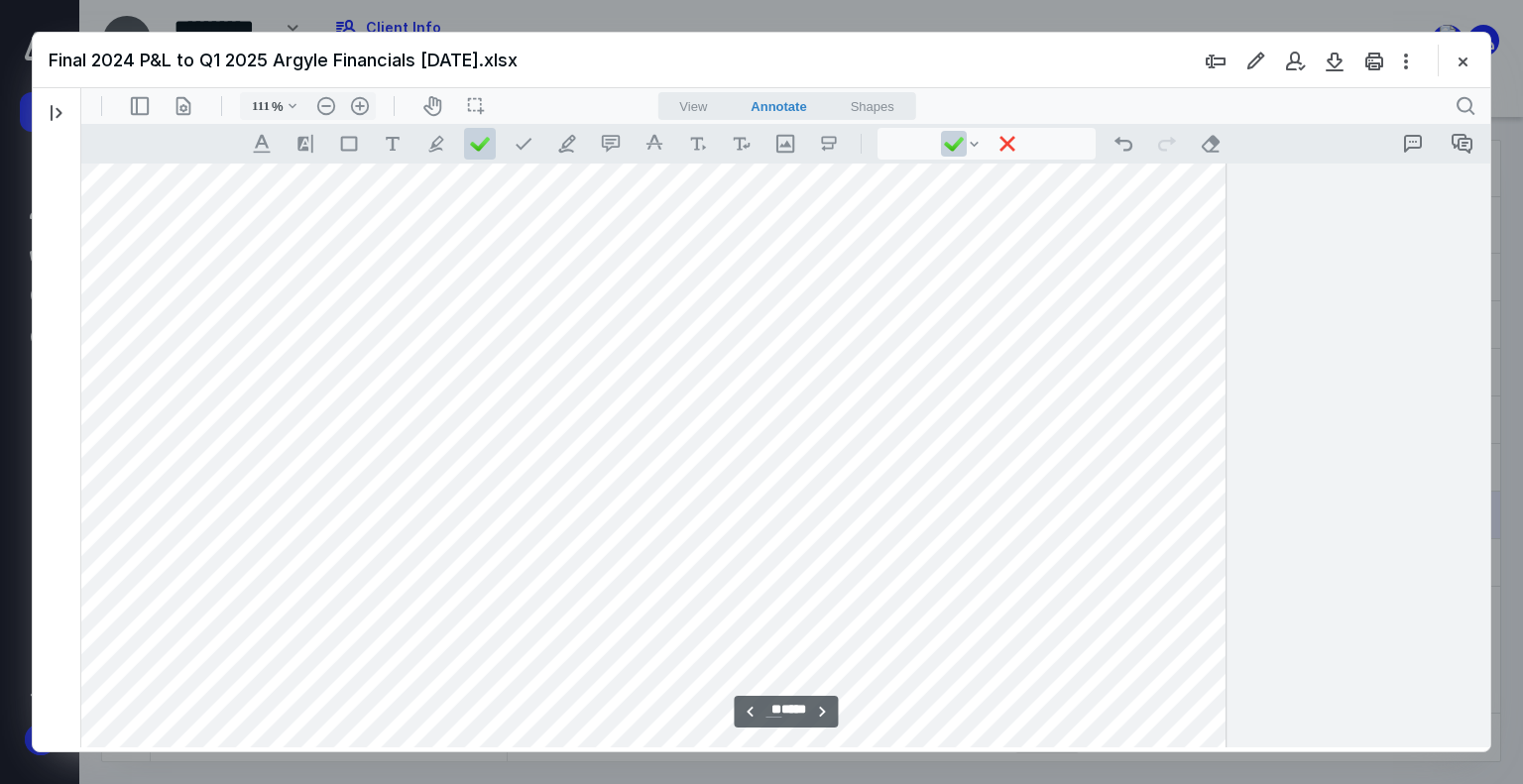 scroll, scrollTop: 18566, scrollLeft: 1124, axis: both 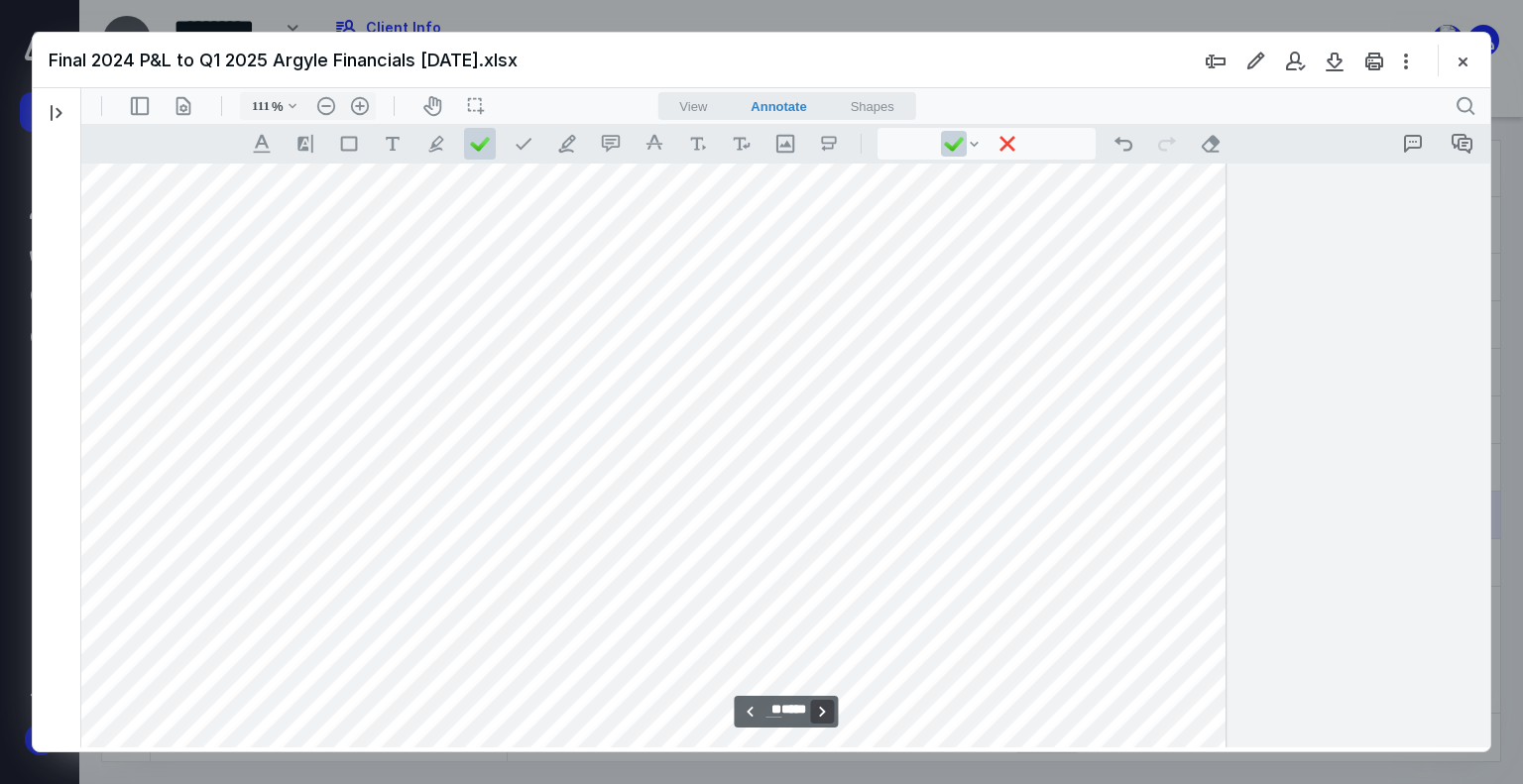click on "**********" at bounding box center (822, 712) 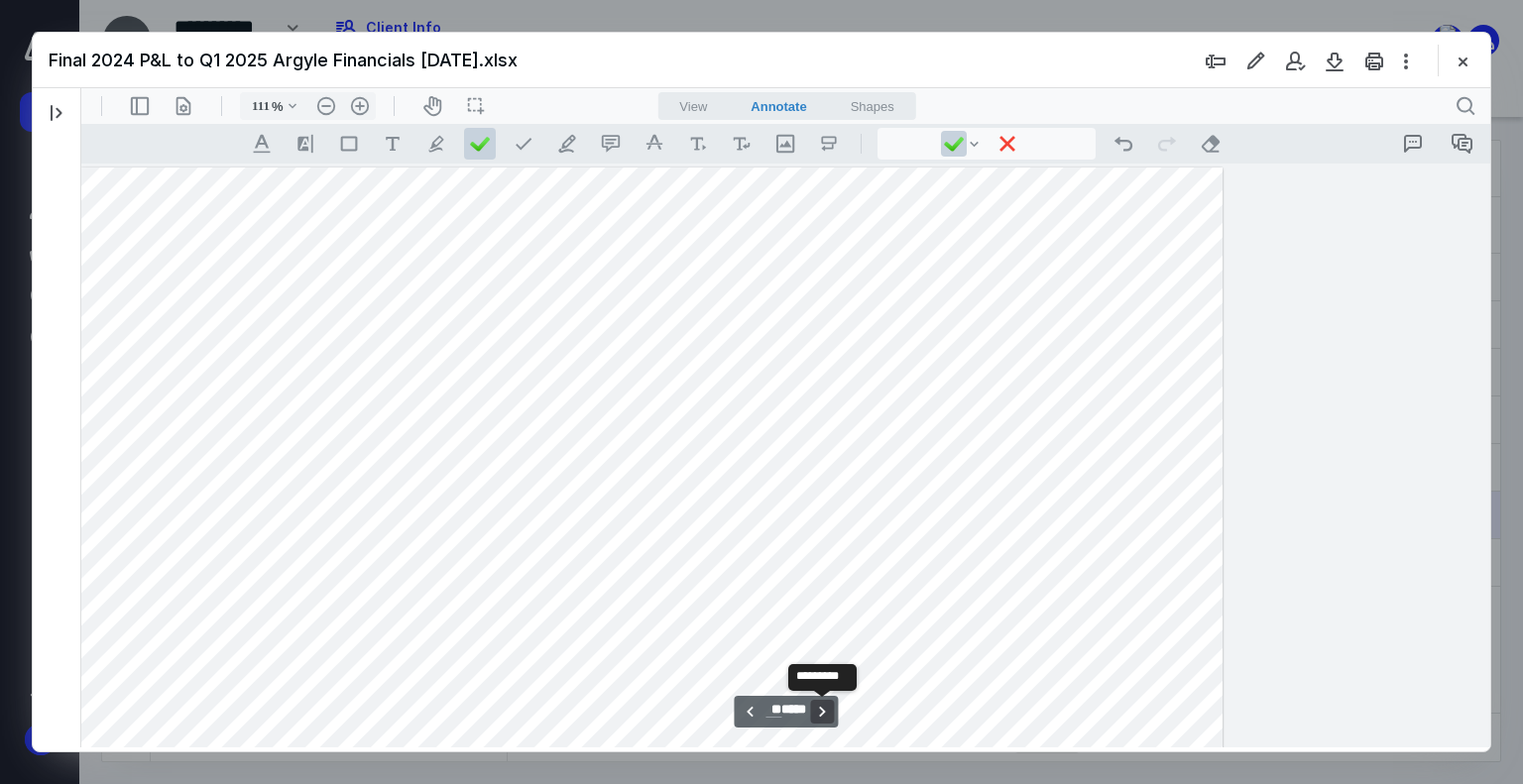 click on "**********" at bounding box center [822, 712] 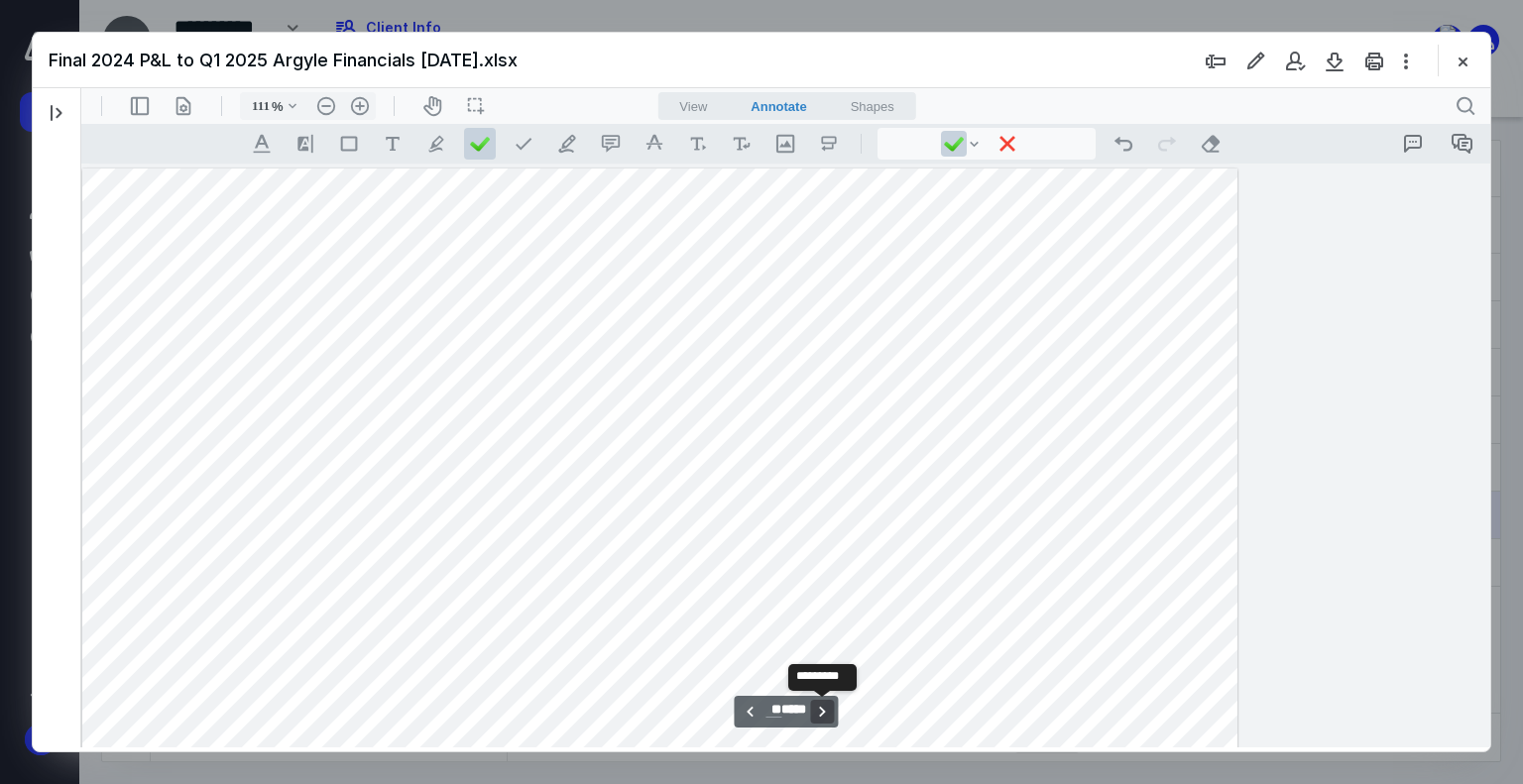 click on "**********" at bounding box center [822, 712] 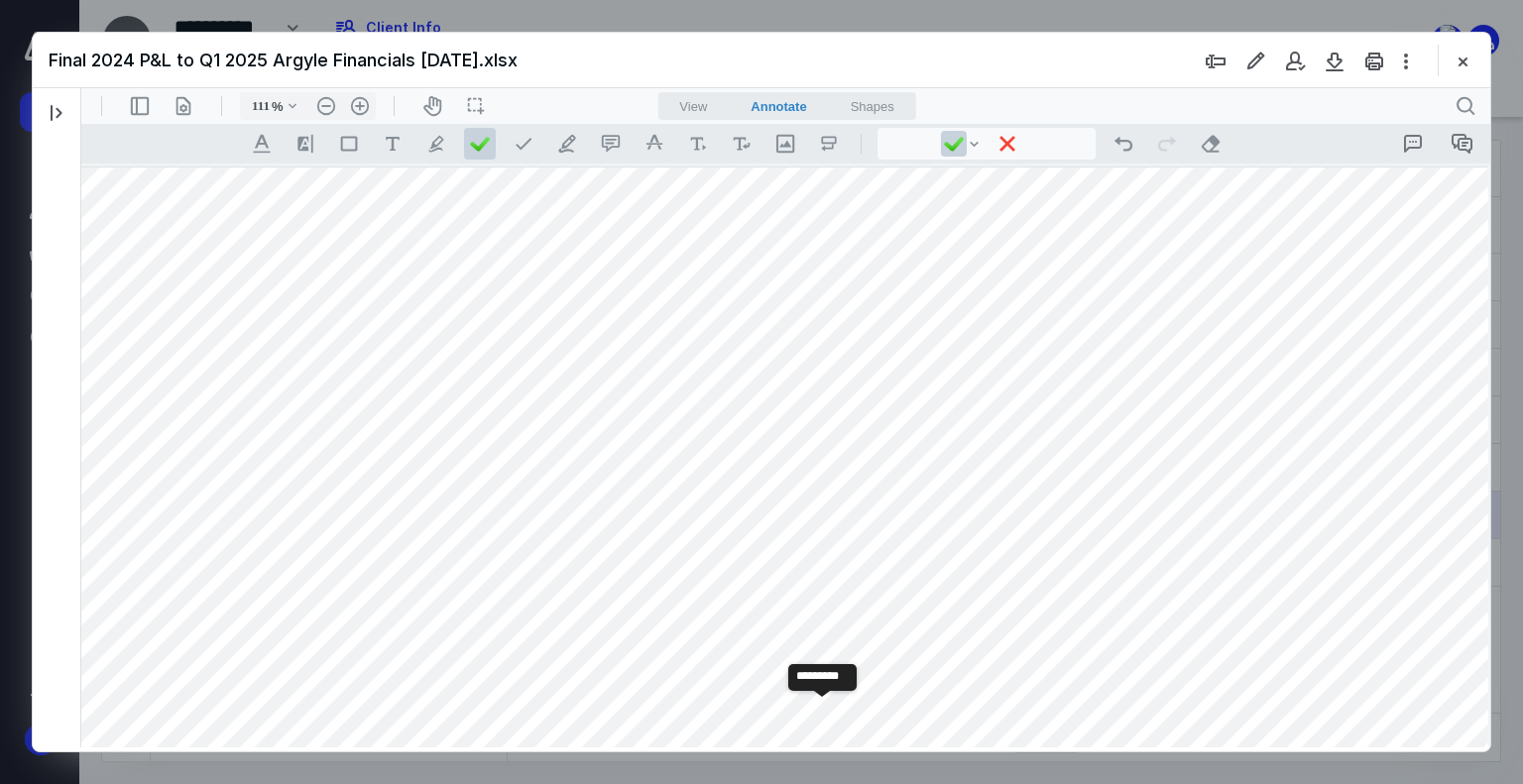 click on "**********" at bounding box center (822, 712) 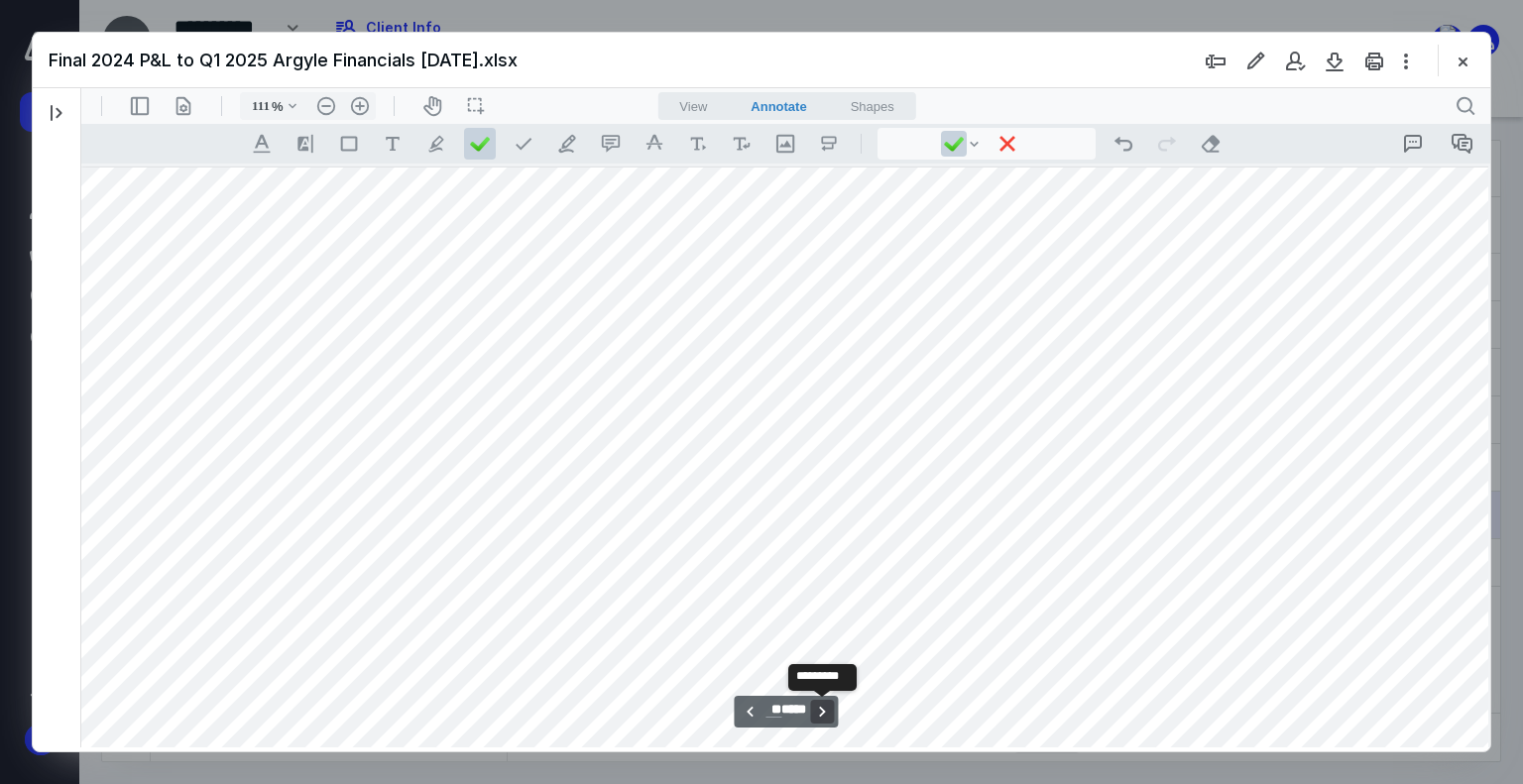 scroll, scrollTop: 24616, scrollLeft: 771, axis: both 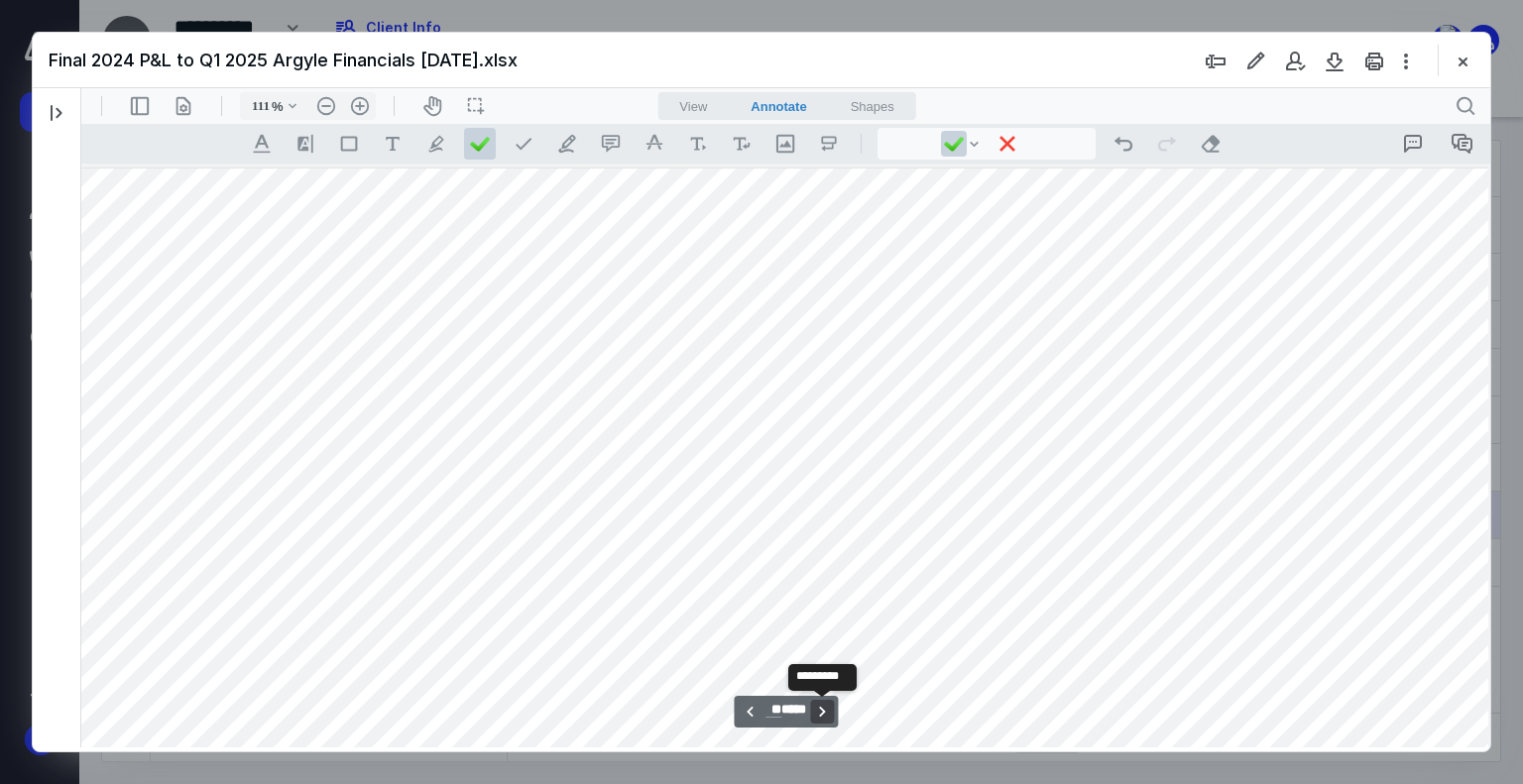 click on "**********" at bounding box center [822, 712] 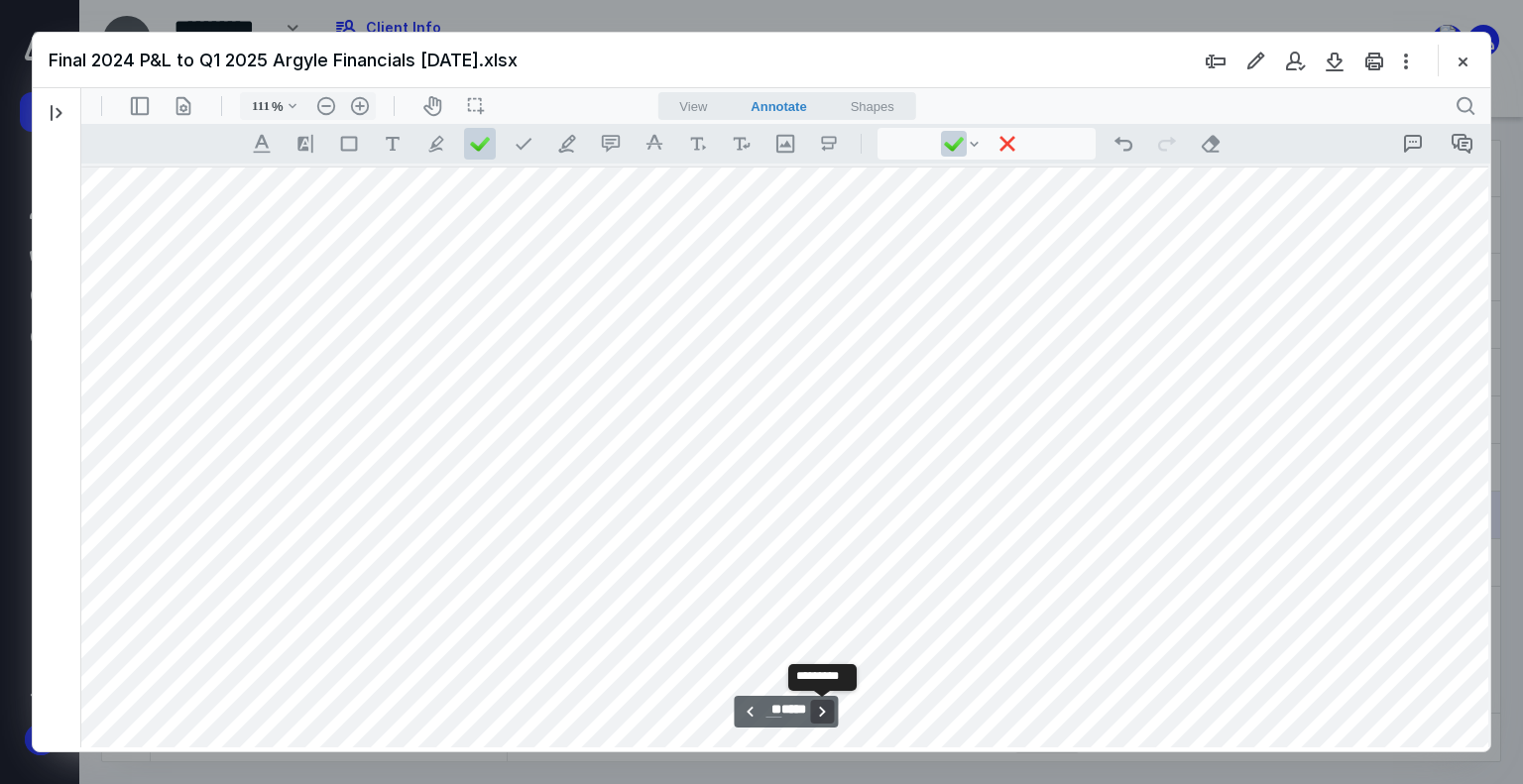 click on "**********" at bounding box center [822, 712] 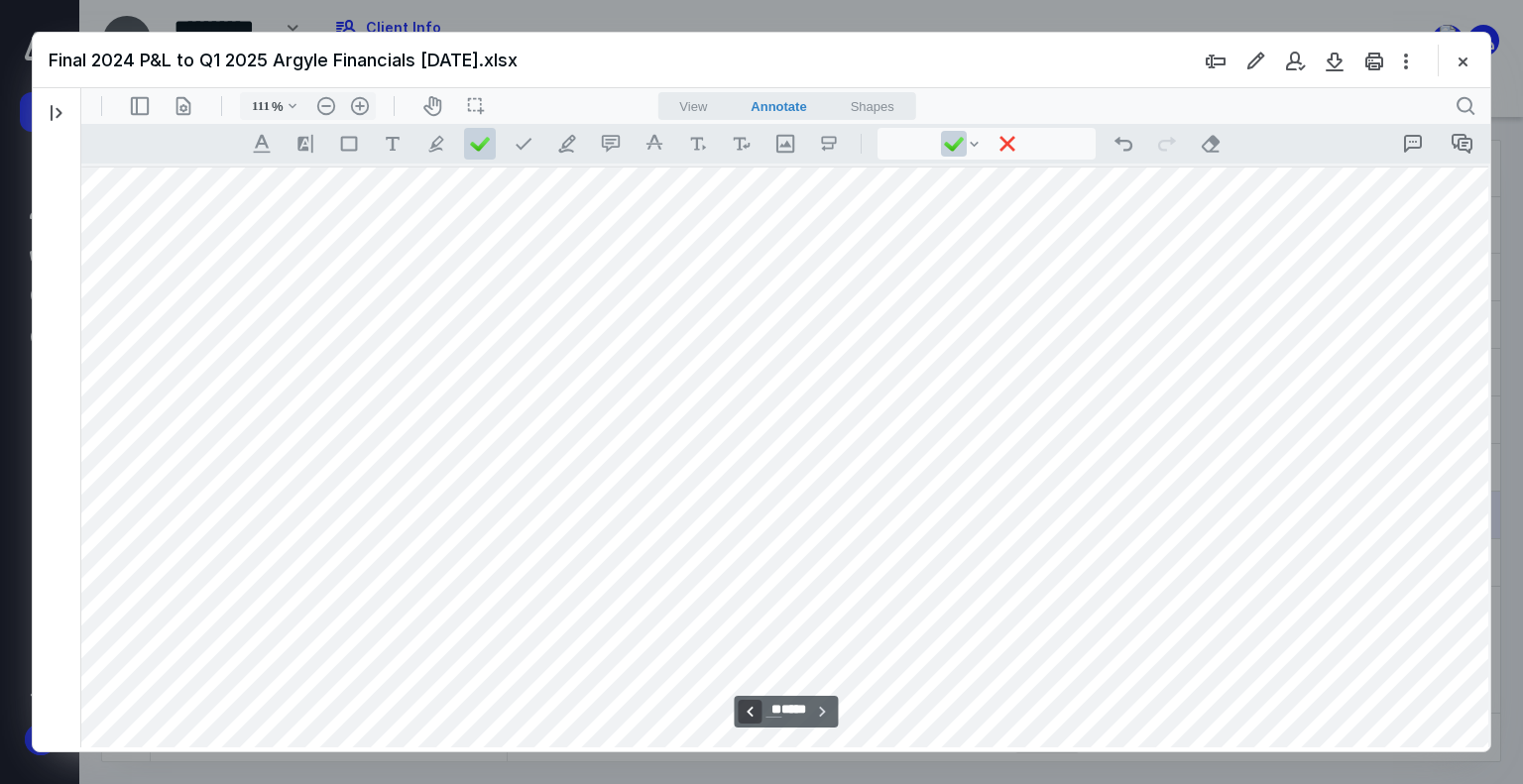 click on "**********" at bounding box center (750, 712) 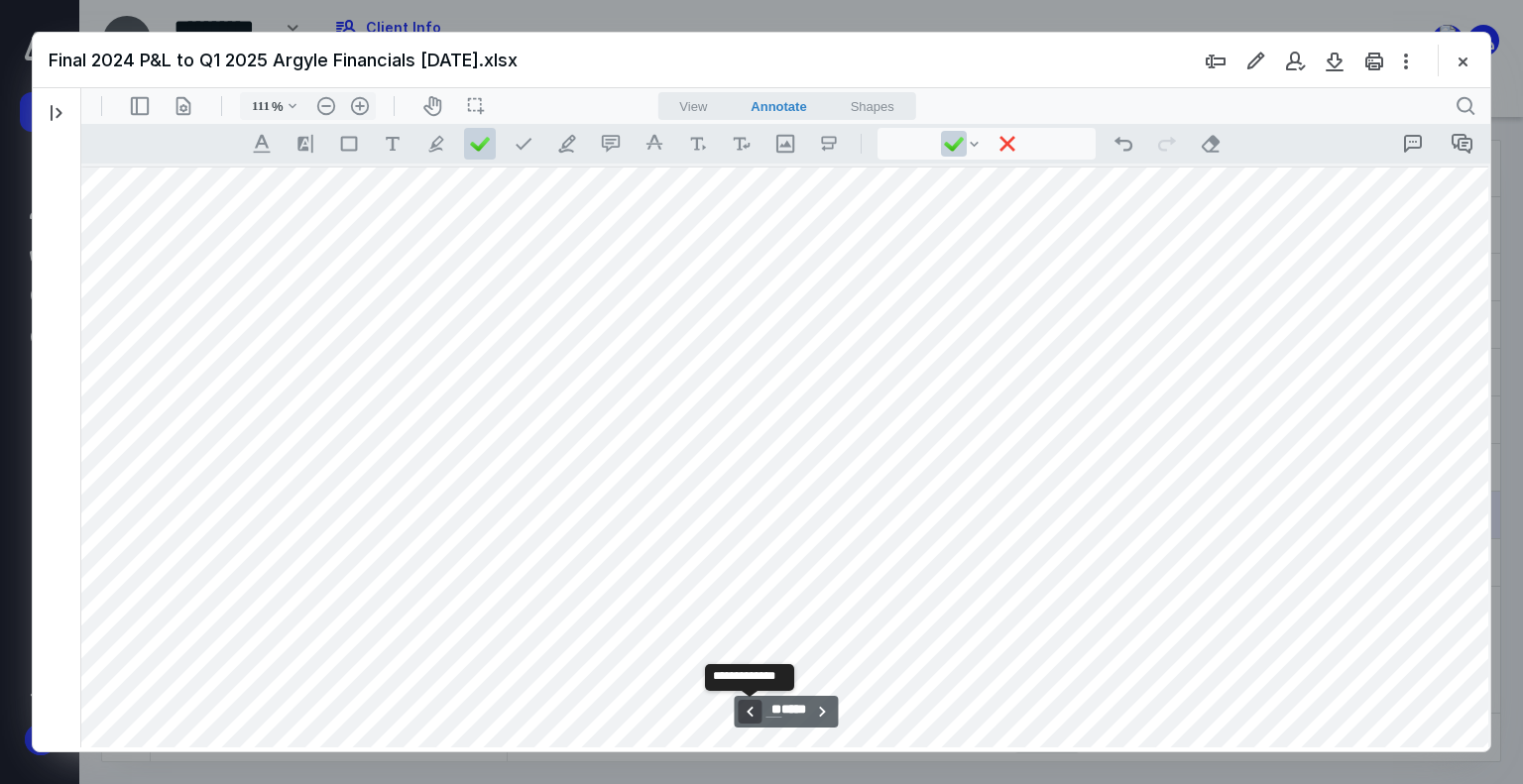 click on "**********" at bounding box center [750, 712] 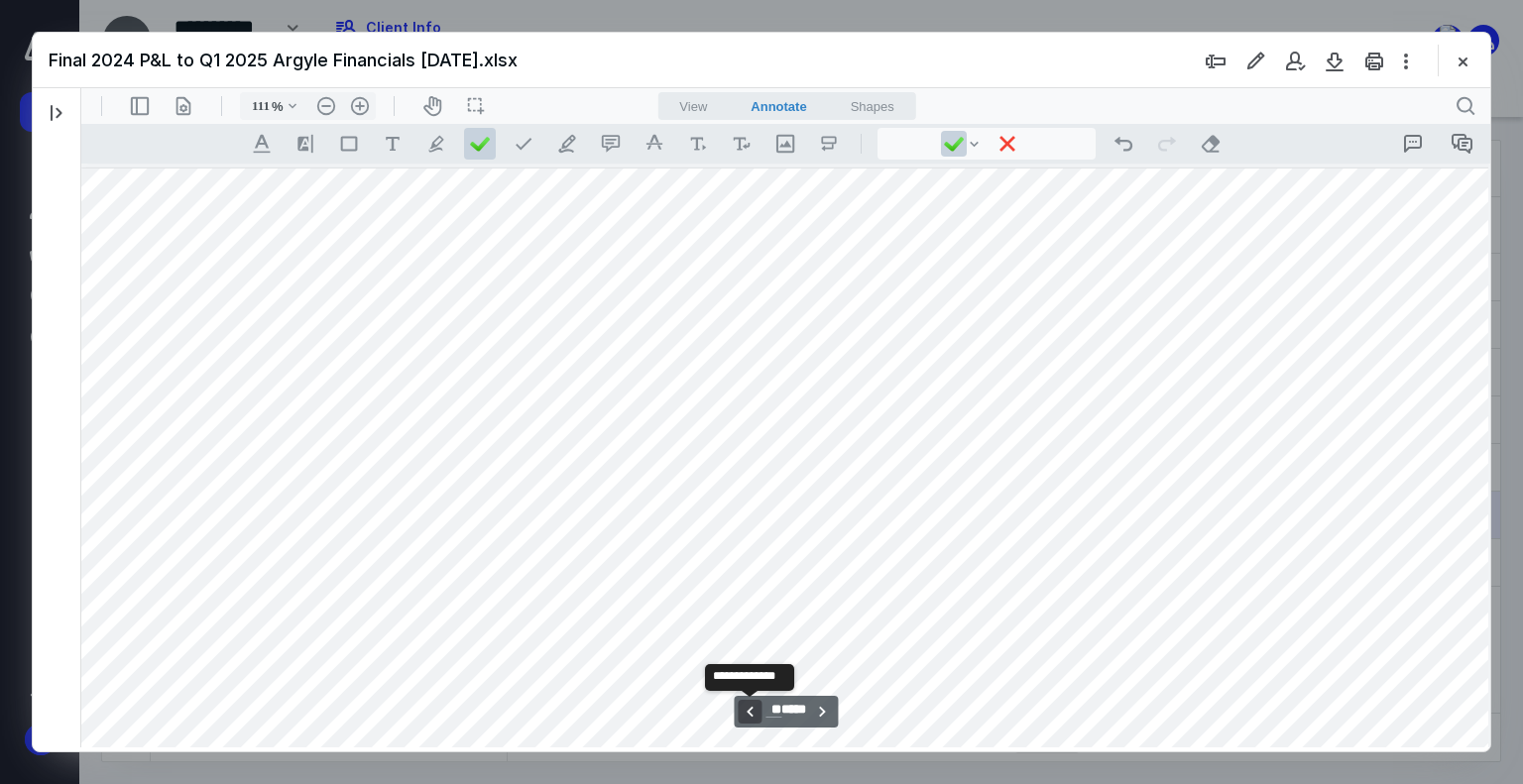 click on "**********" at bounding box center [750, 712] 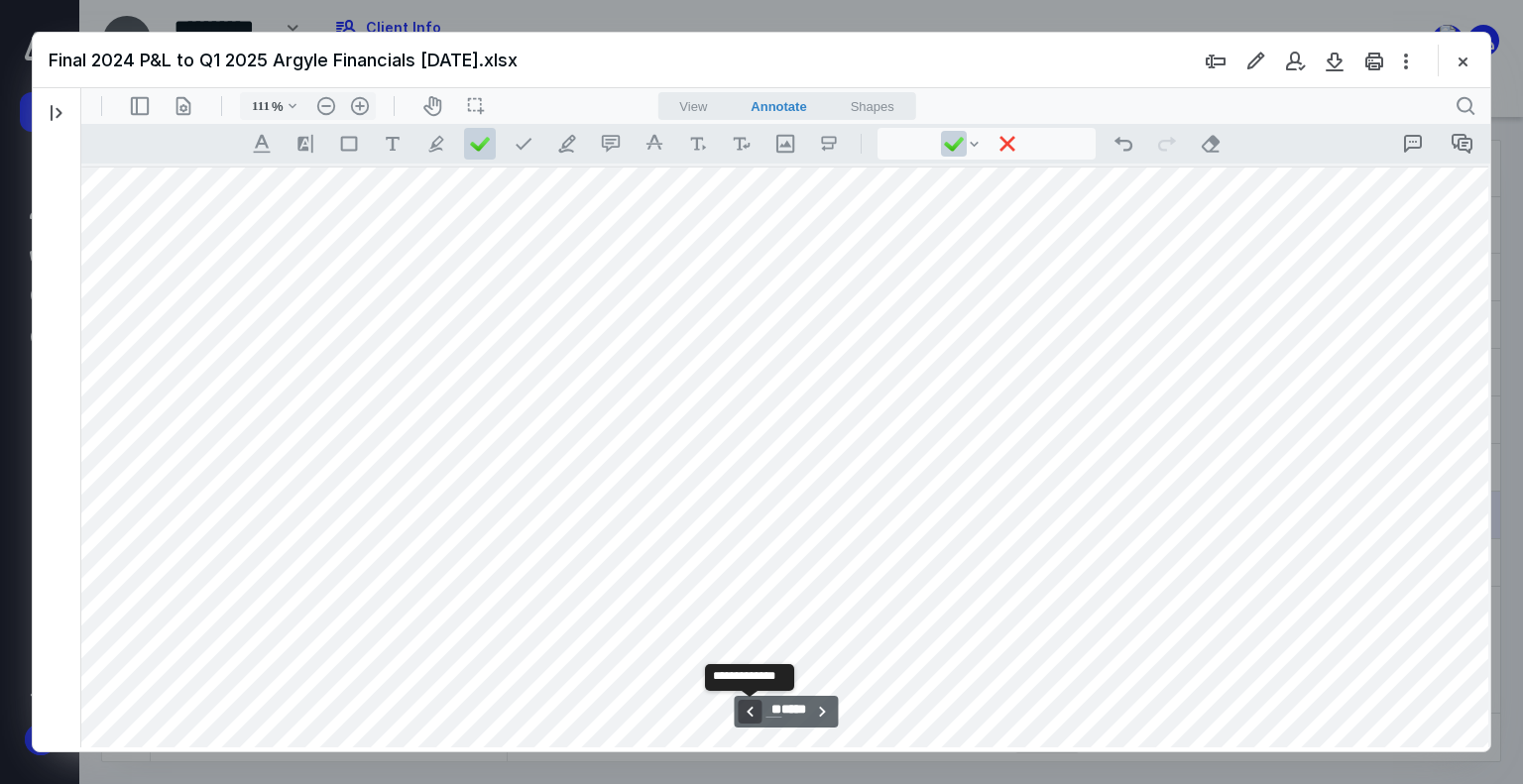 click on "**********" at bounding box center [750, 712] 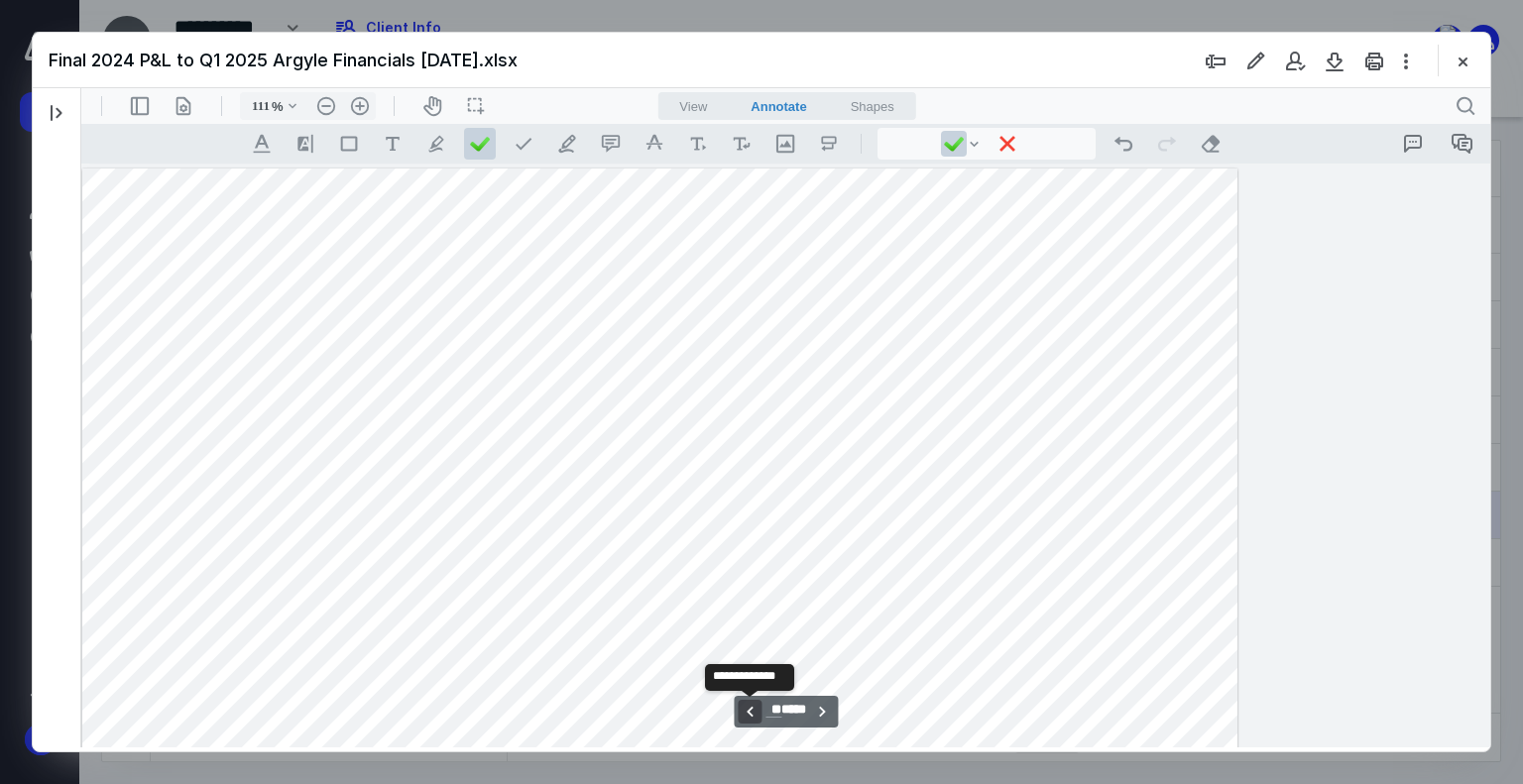 click on "**********" at bounding box center (750, 712) 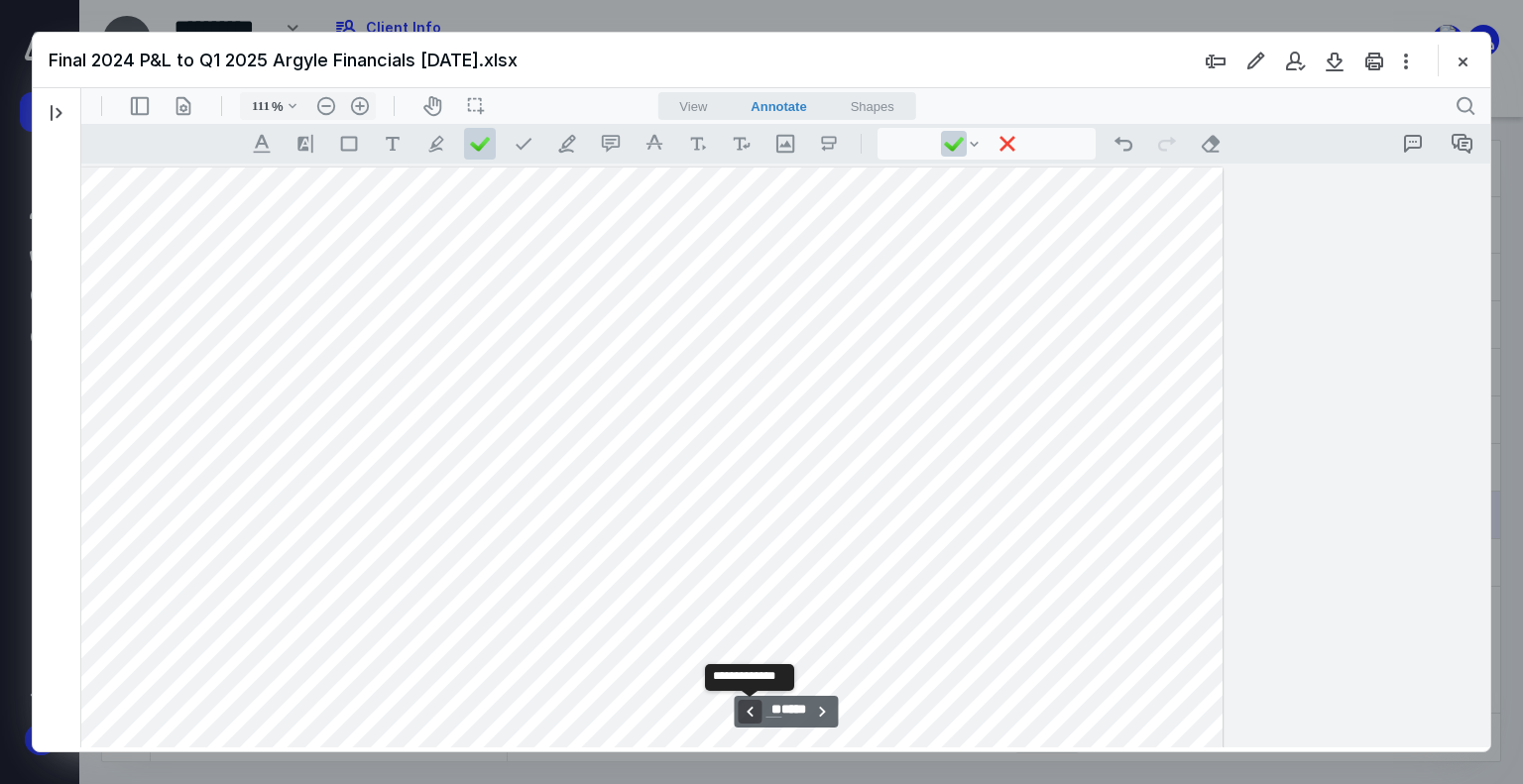 click on "**********" at bounding box center (750, 712) 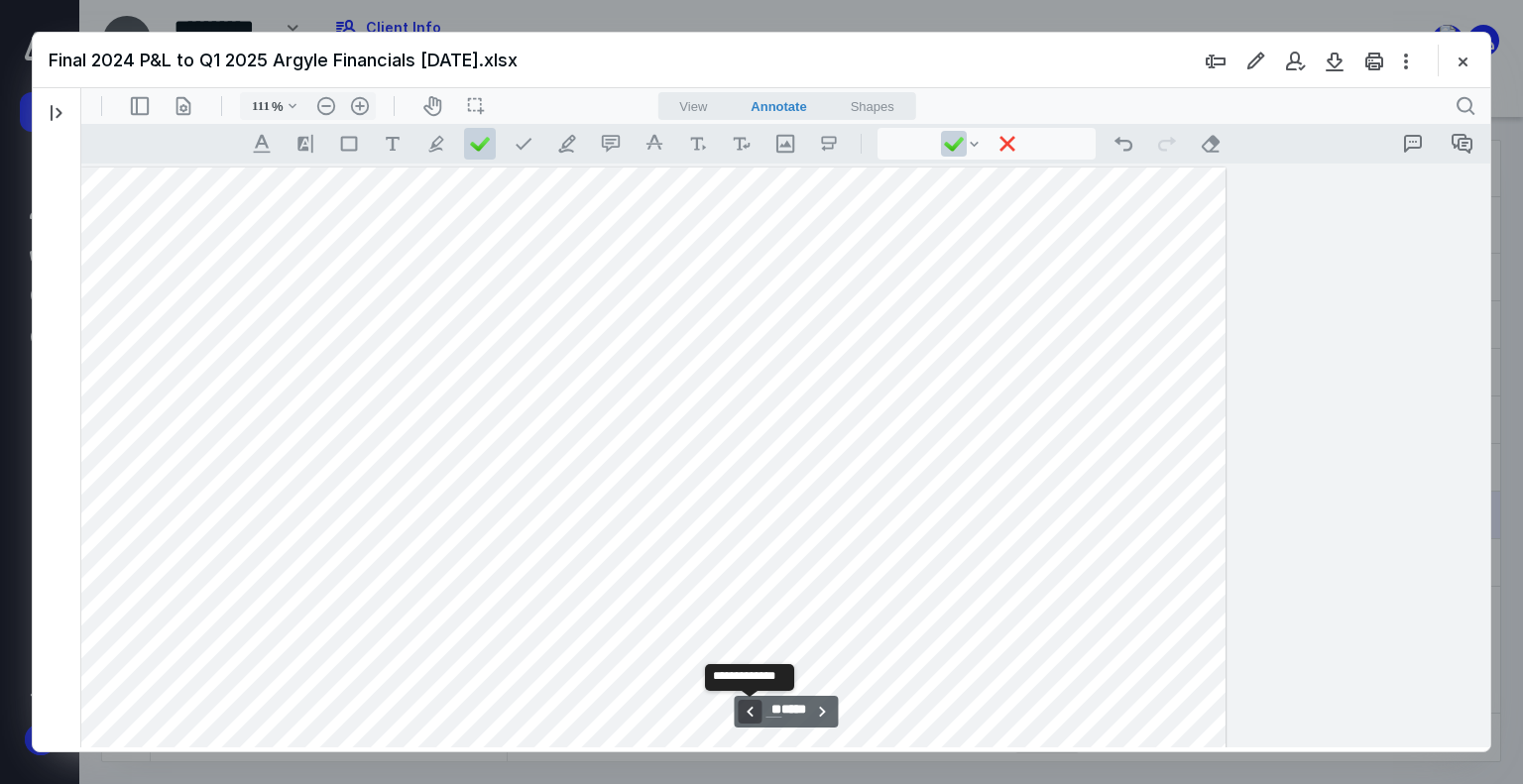 click on "**********" at bounding box center [750, 712] 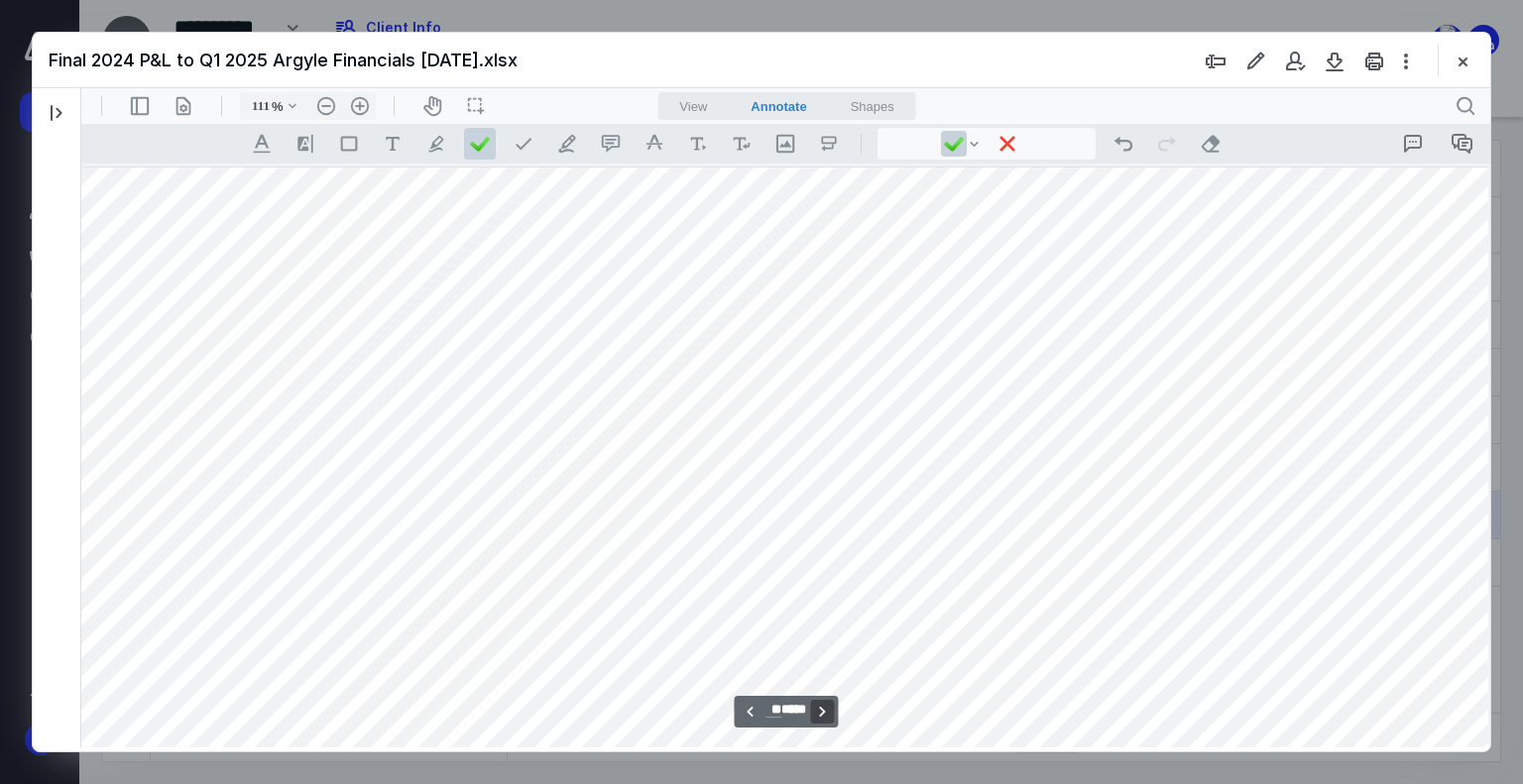 click on "**********" at bounding box center [822, 712] 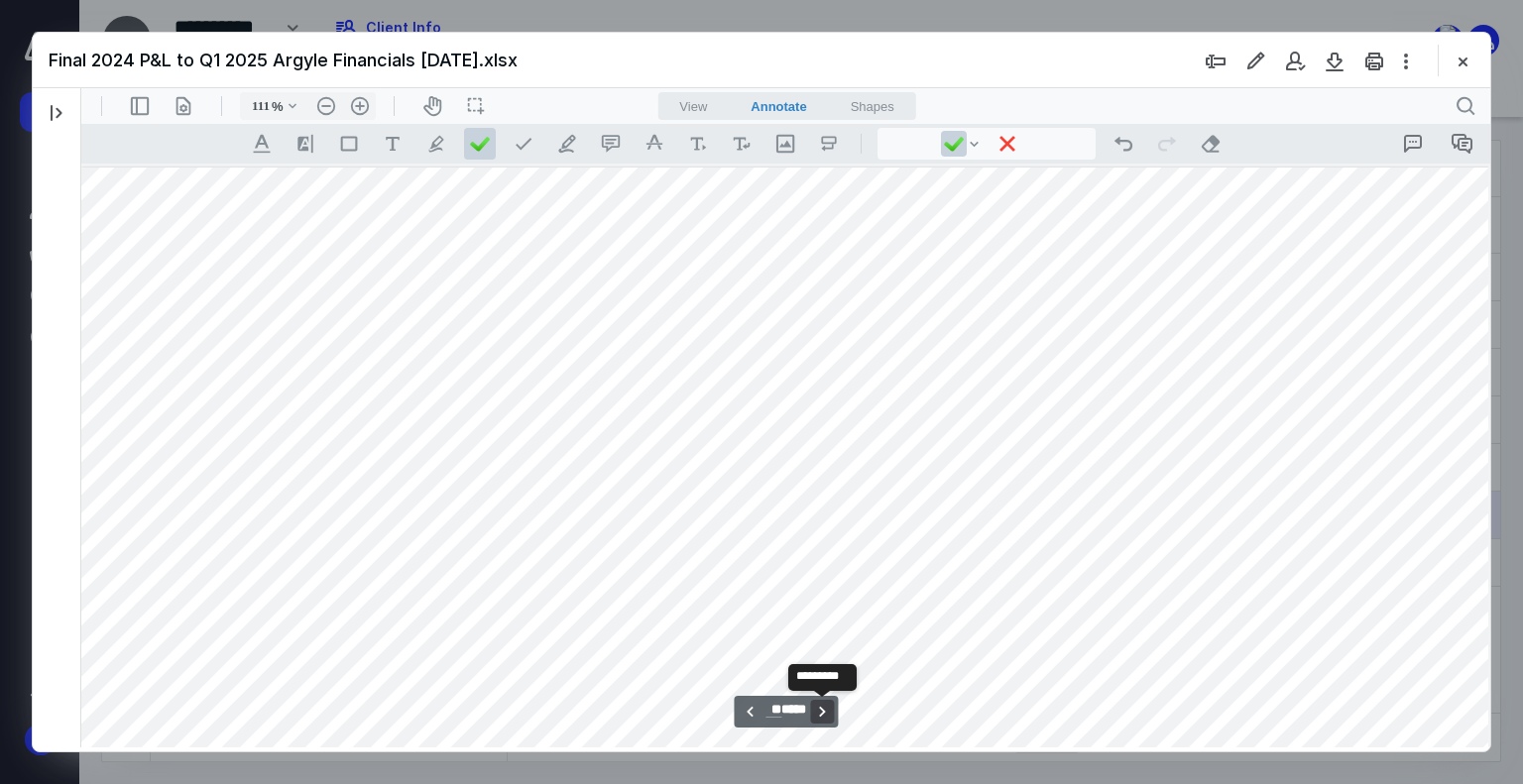 scroll, scrollTop: 17773, scrollLeft: 1124, axis: both 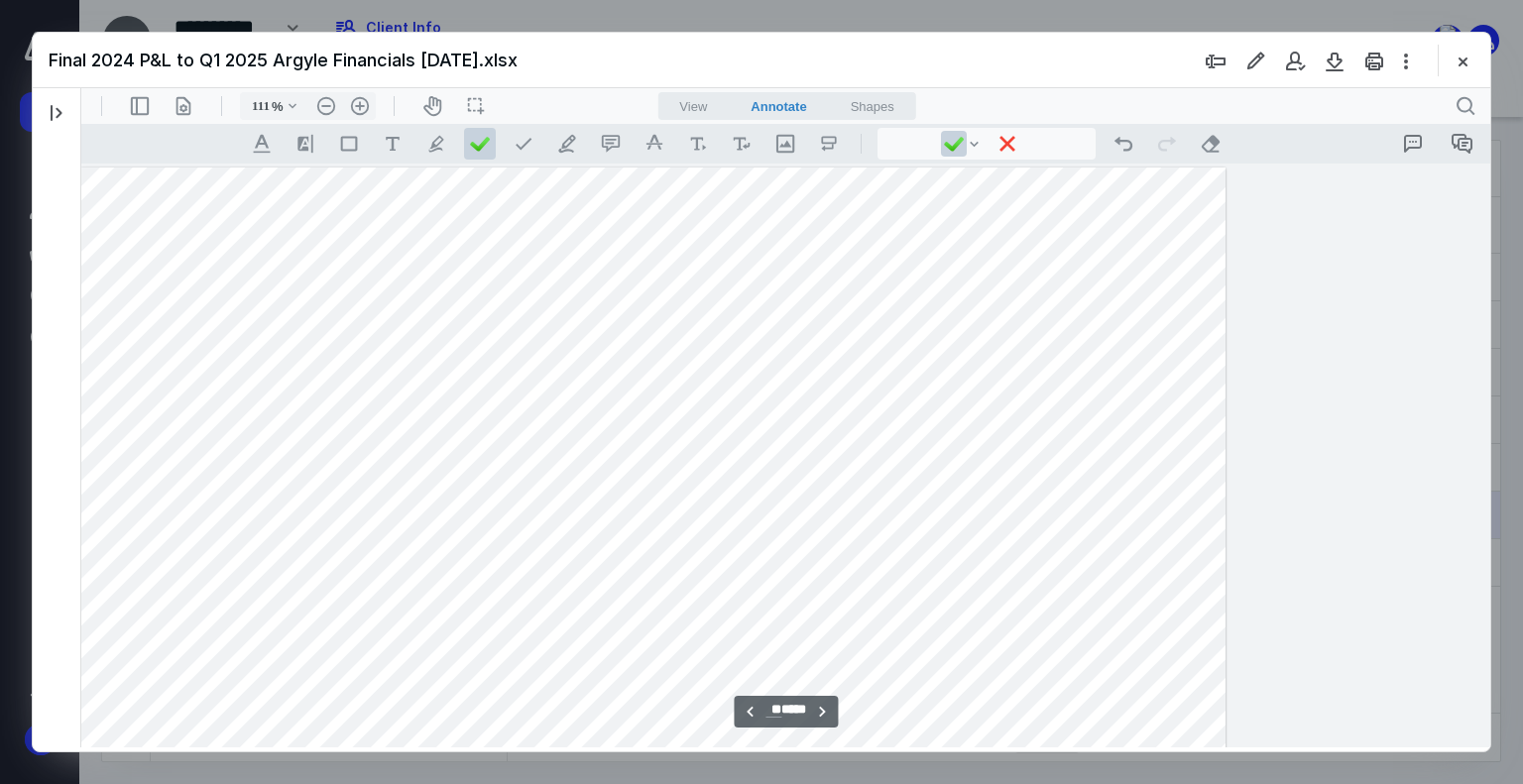 click on "** ****" at bounding box center (785, 711) 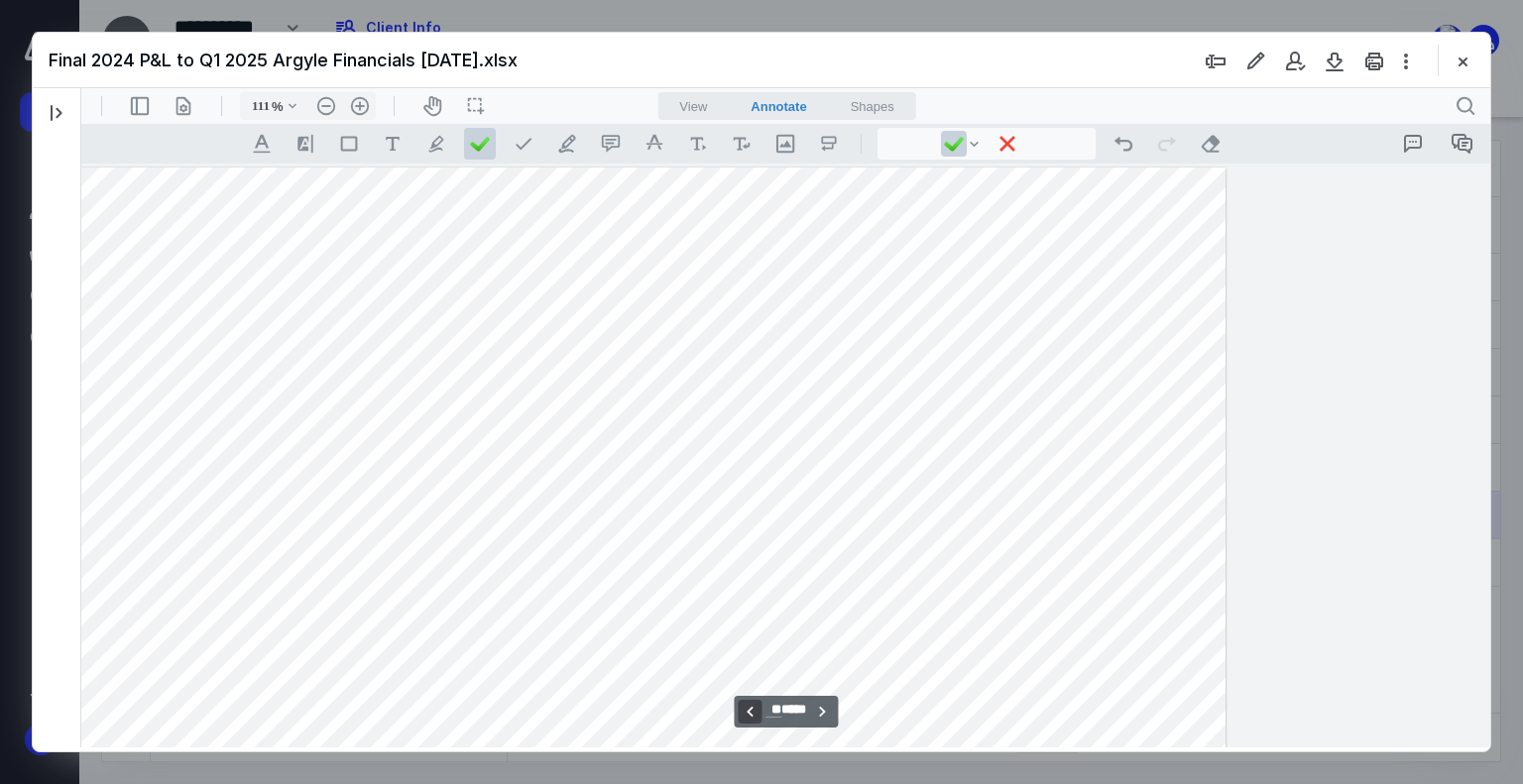 click on "**********" at bounding box center (750, 712) 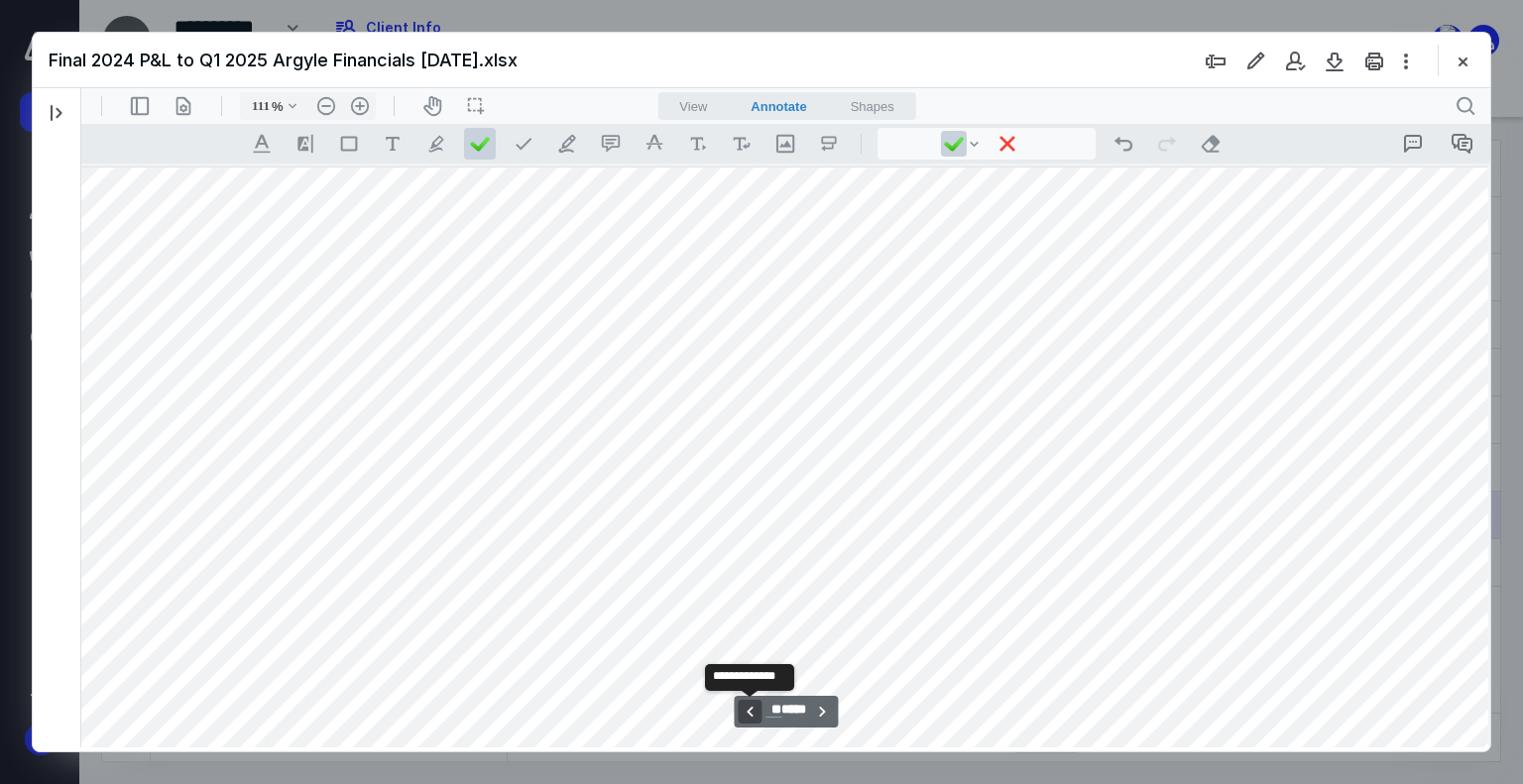 click on "**********" at bounding box center [750, 712] 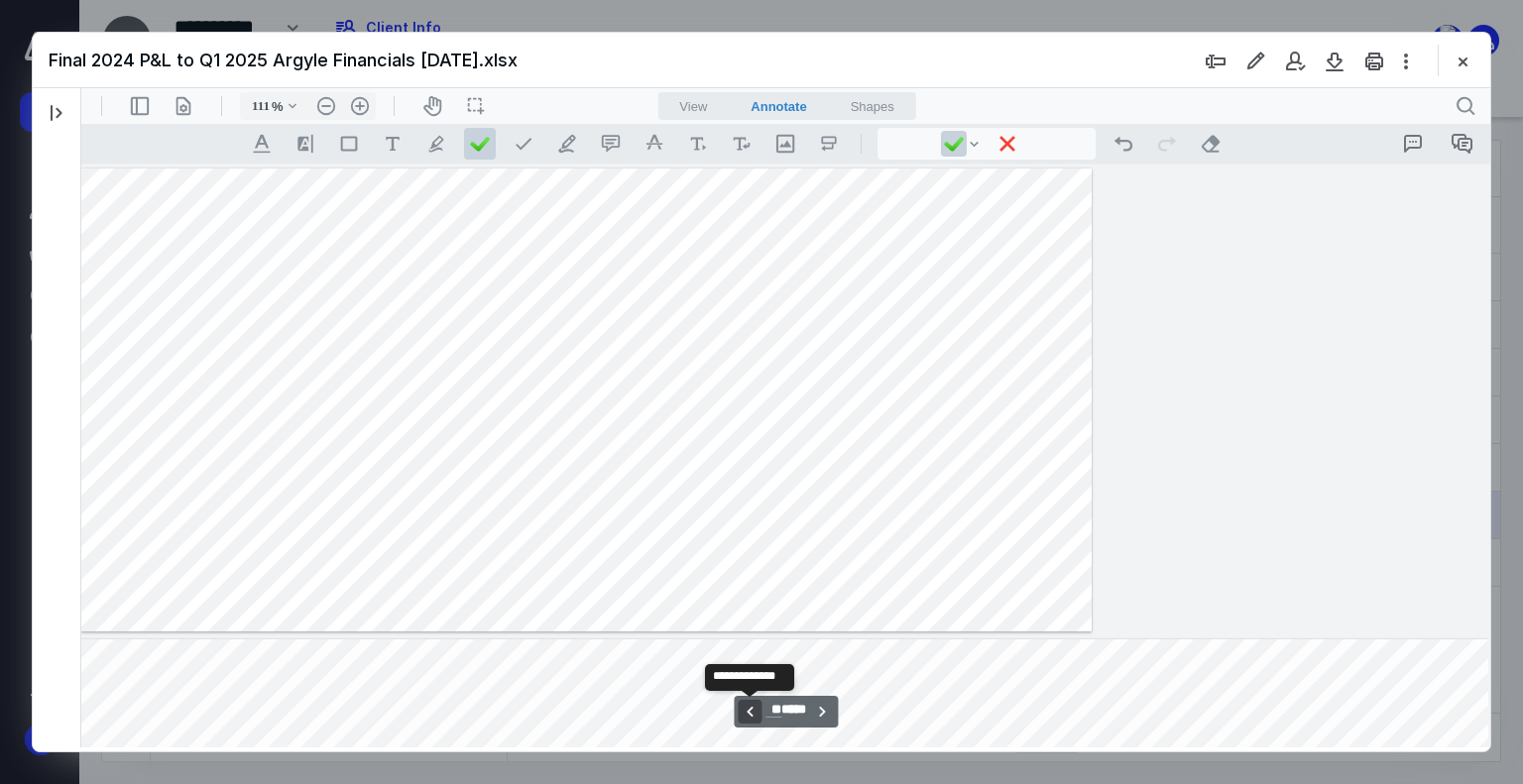 click on "**********" at bounding box center [750, 712] 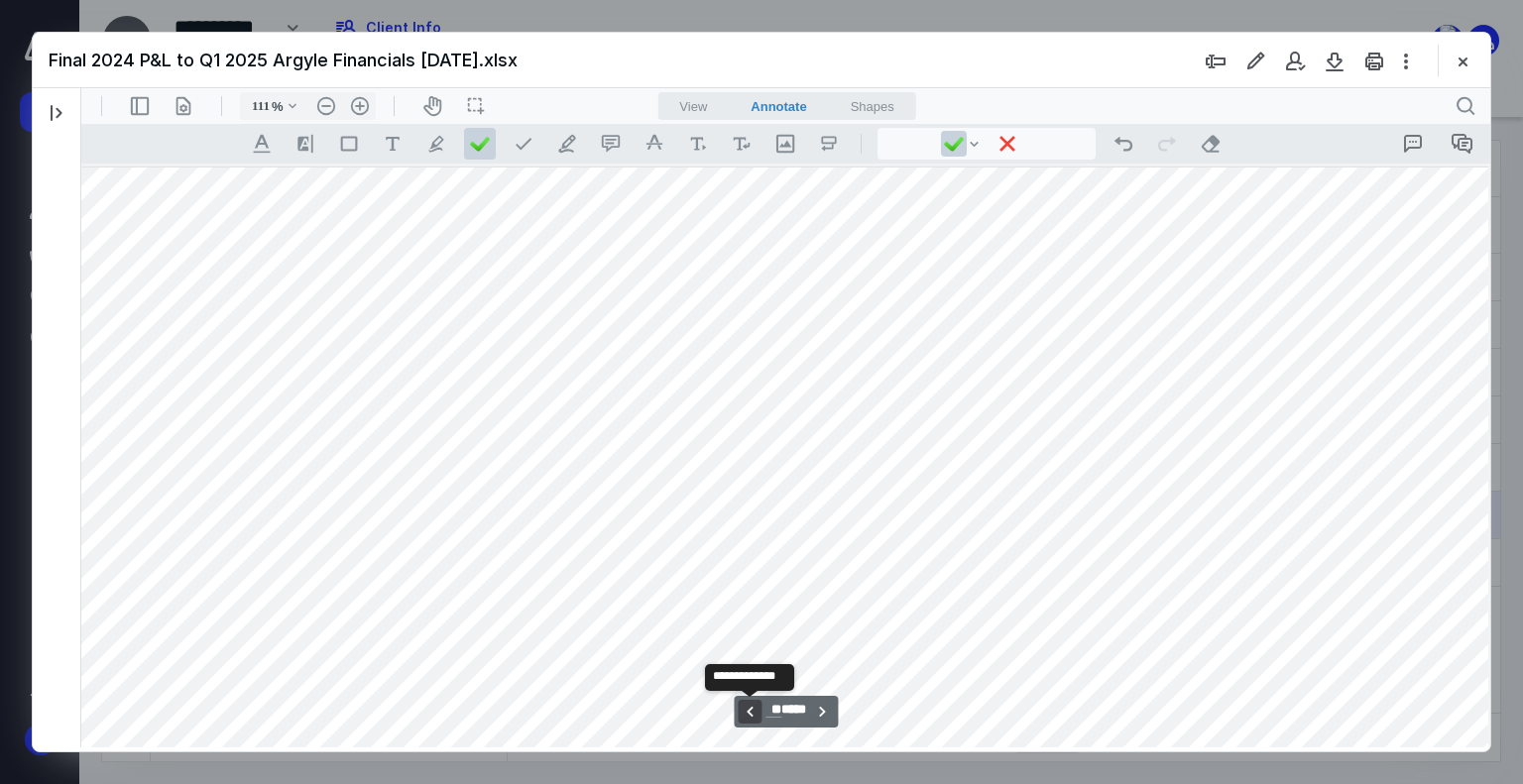 click on "**********" at bounding box center (750, 712) 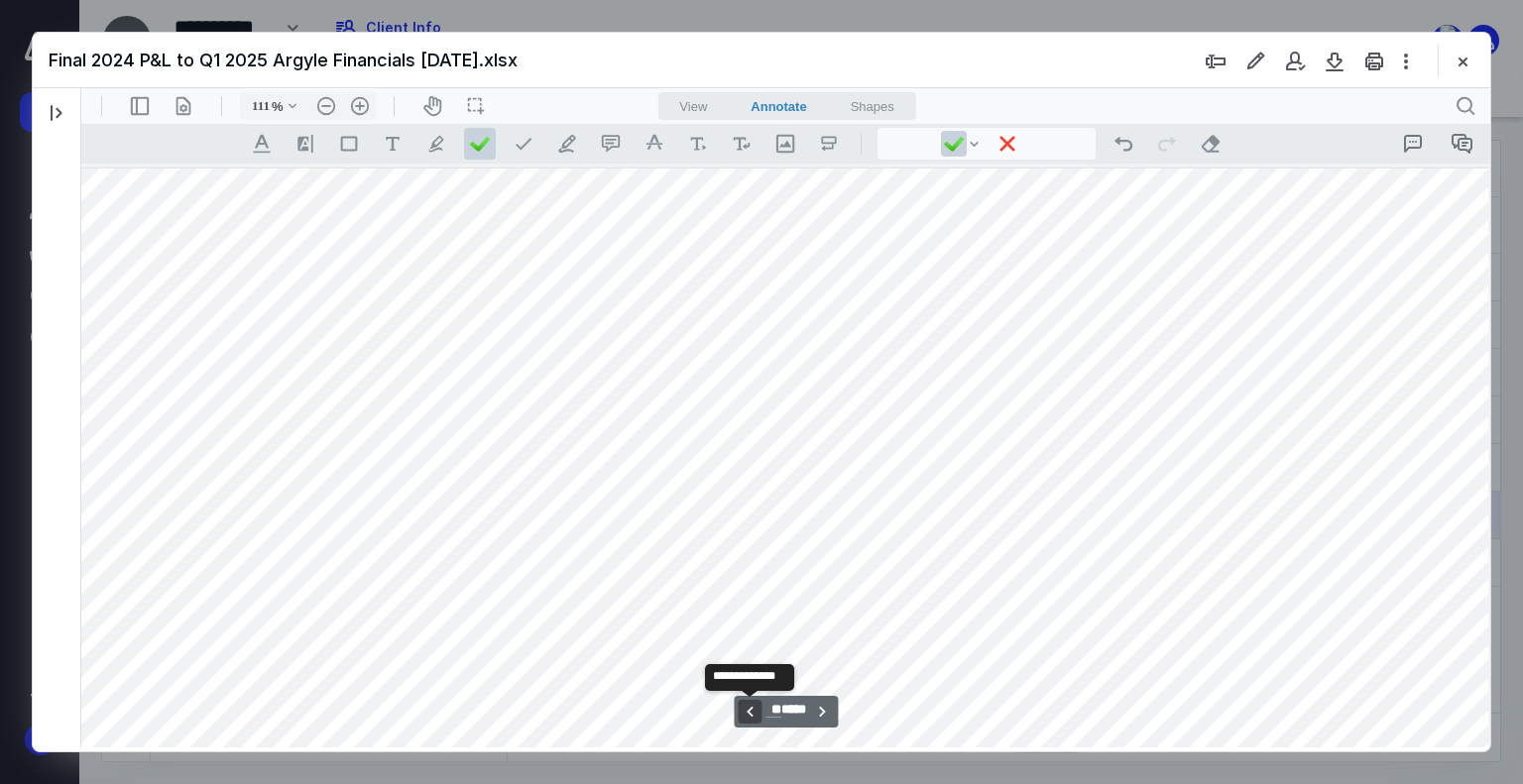 click on "**********" at bounding box center [750, 712] 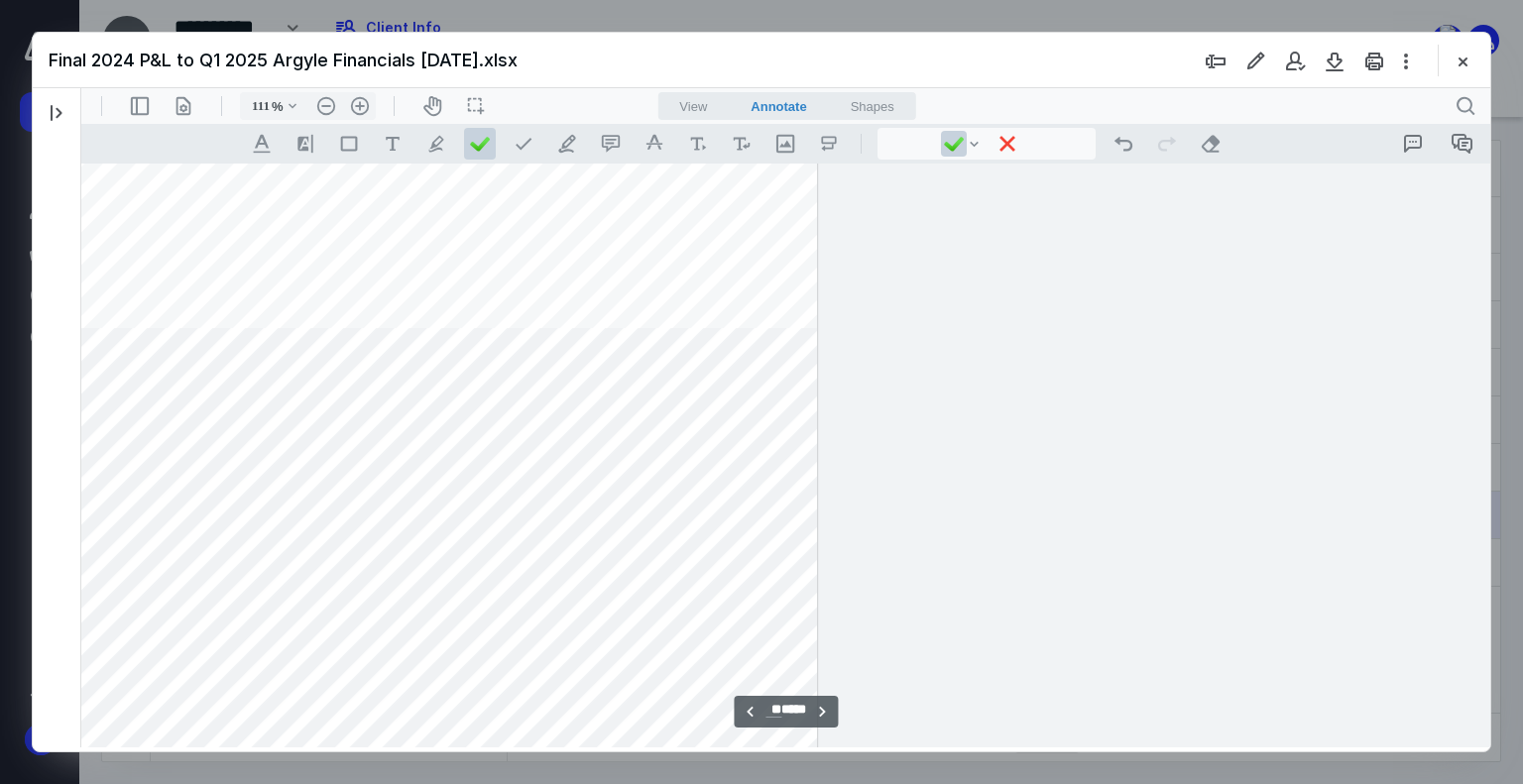 scroll, scrollTop: 10362, scrollLeft: 1329, axis: both 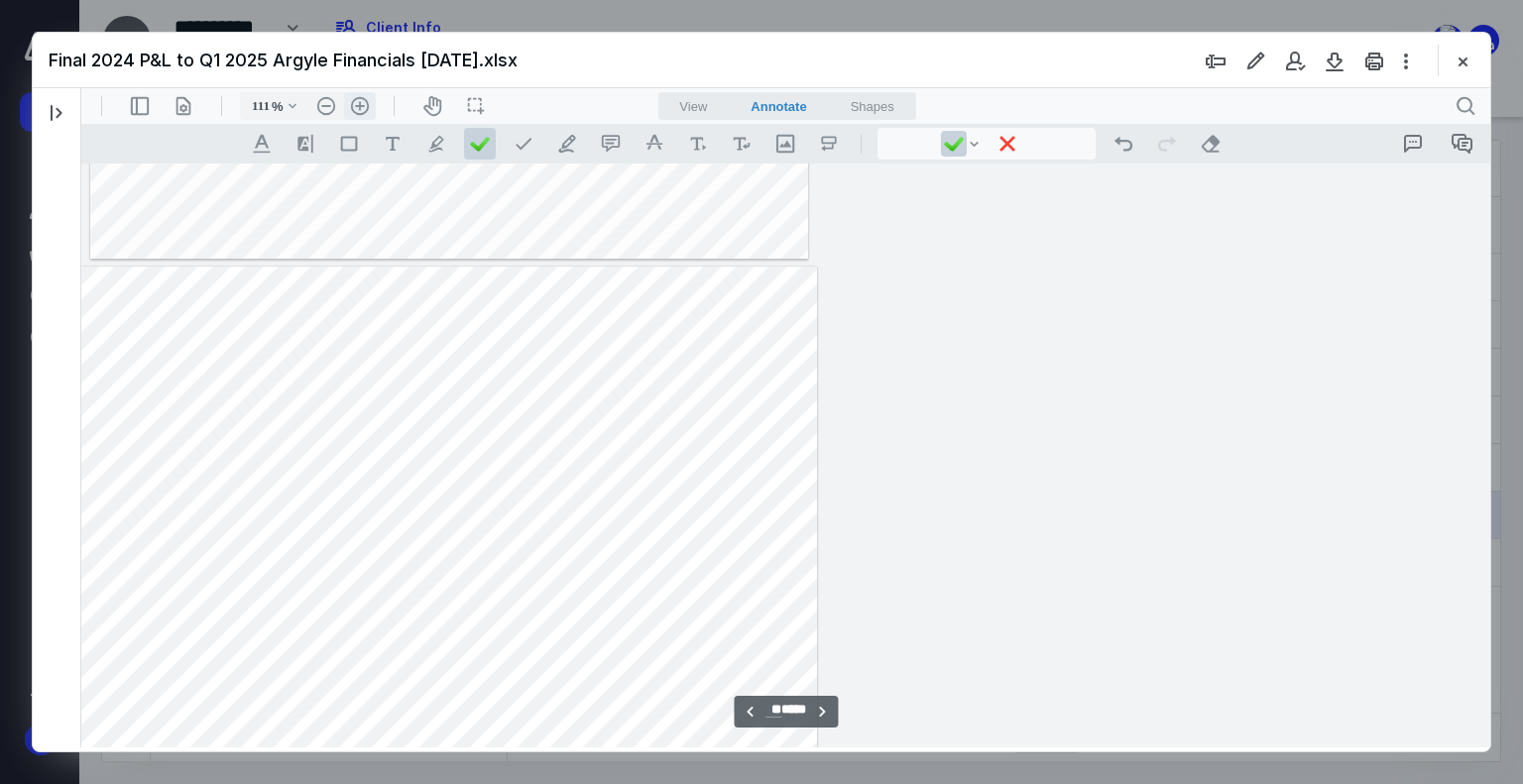 click on ".cls-1{fill:#abb0c4;} icon - header - zoom - in - line" at bounding box center (360, 106) 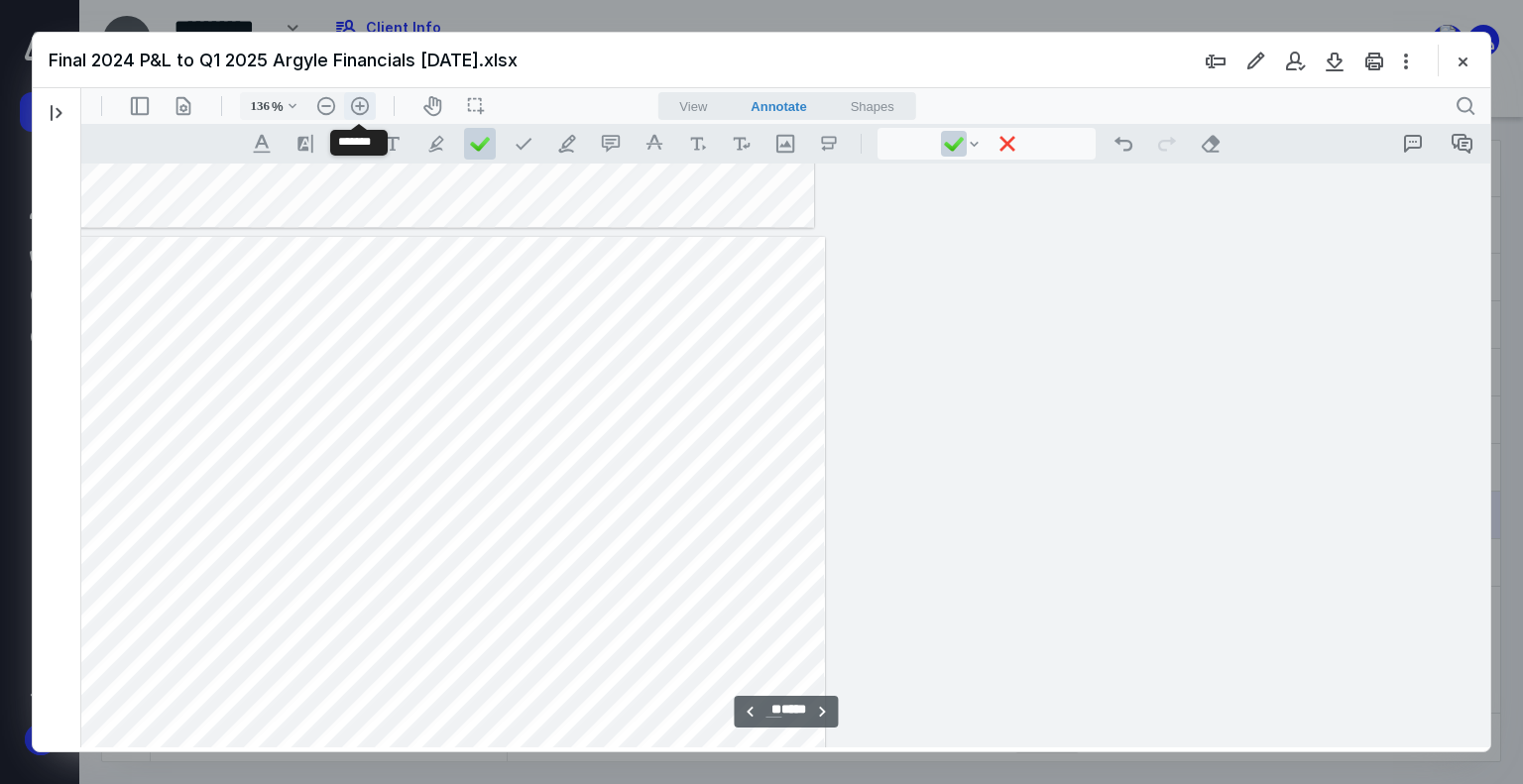 click on ".cls-1{fill:#abb0c4;} icon - header - zoom - in - line" at bounding box center (360, 106) 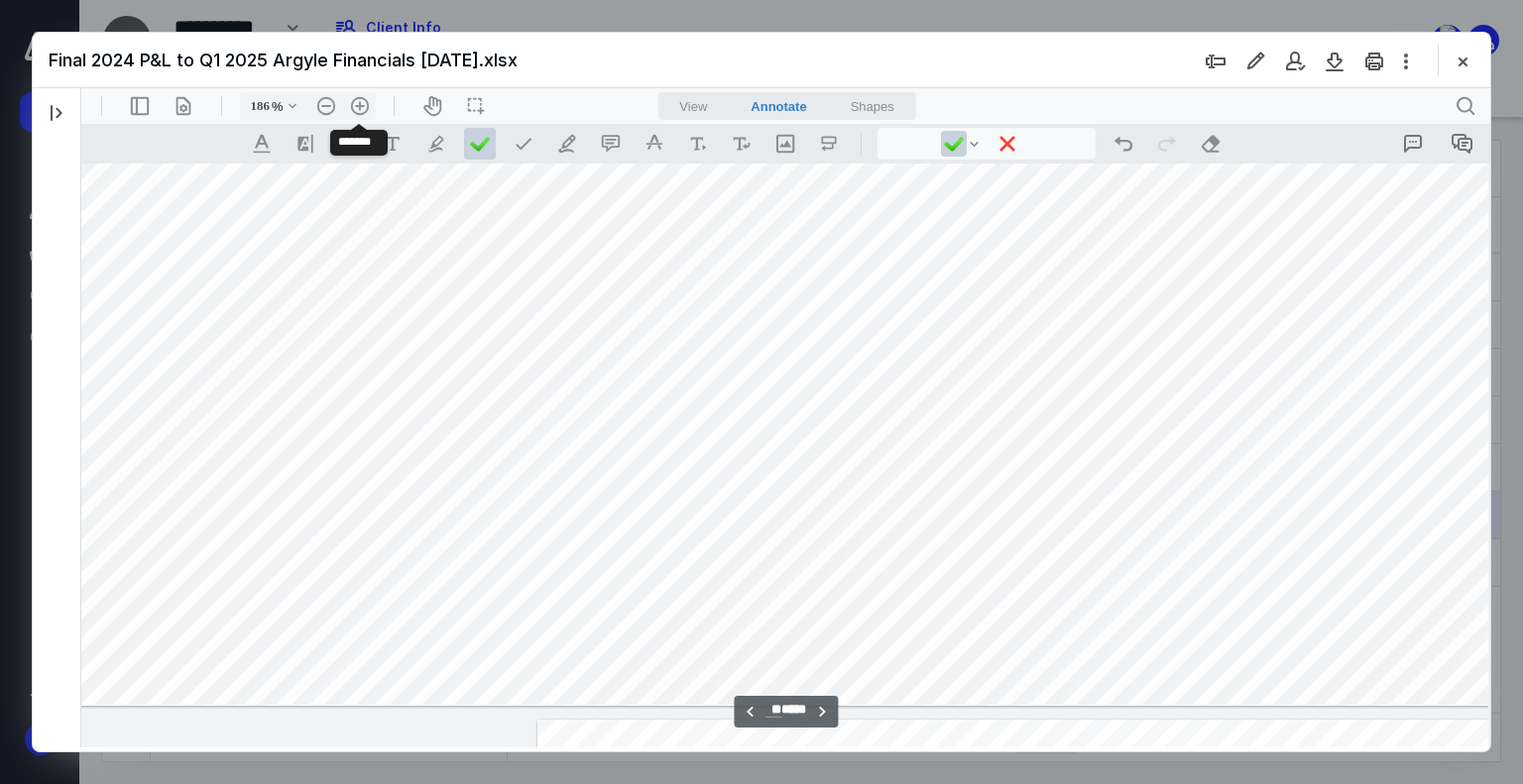 scroll, scrollTop: 17560, scrollLeft: 2707, axis: both 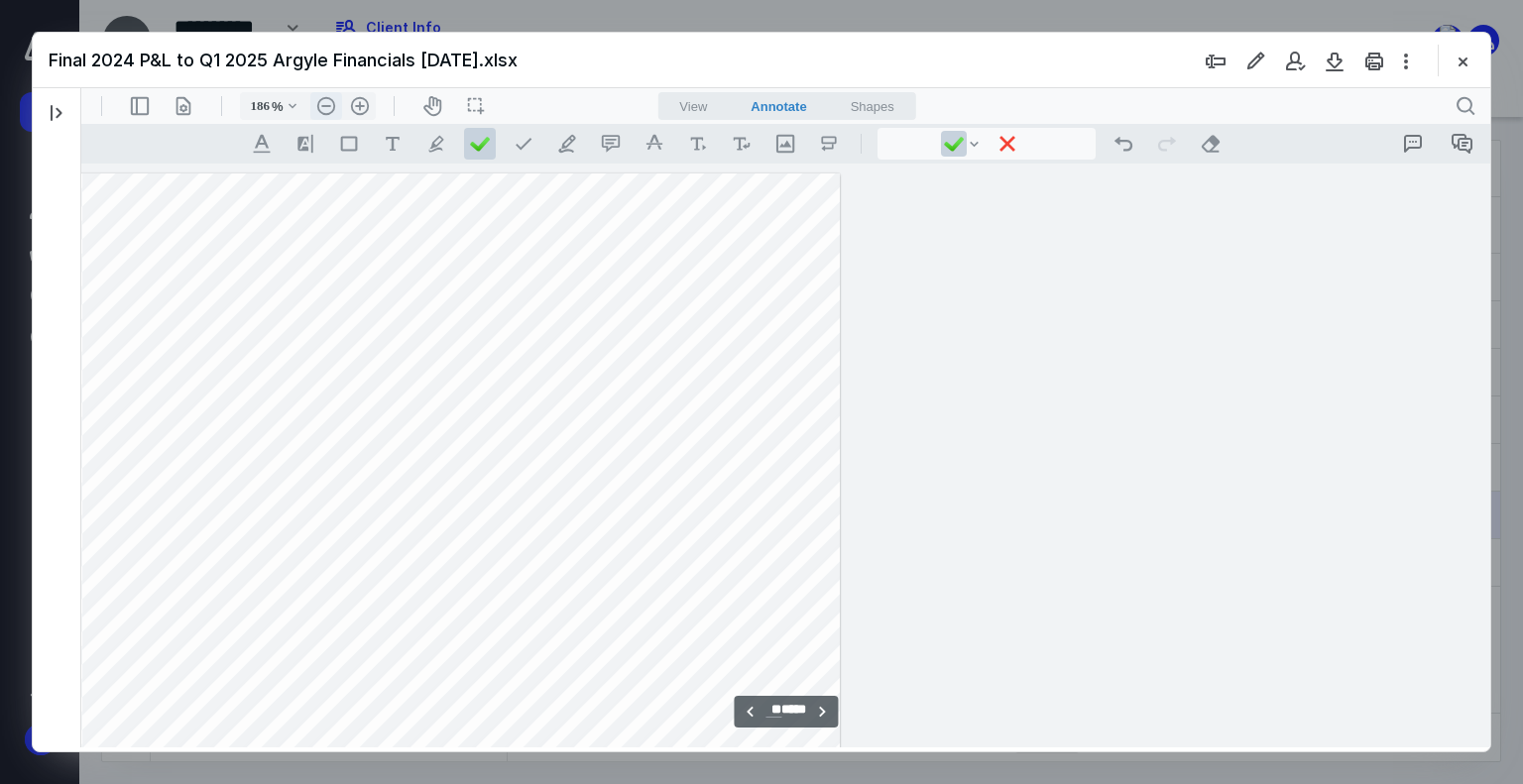 click on ".cls-1{fill:#abb0c4;} icon - header - zoom - out - line" at bounding box center [326, 106] 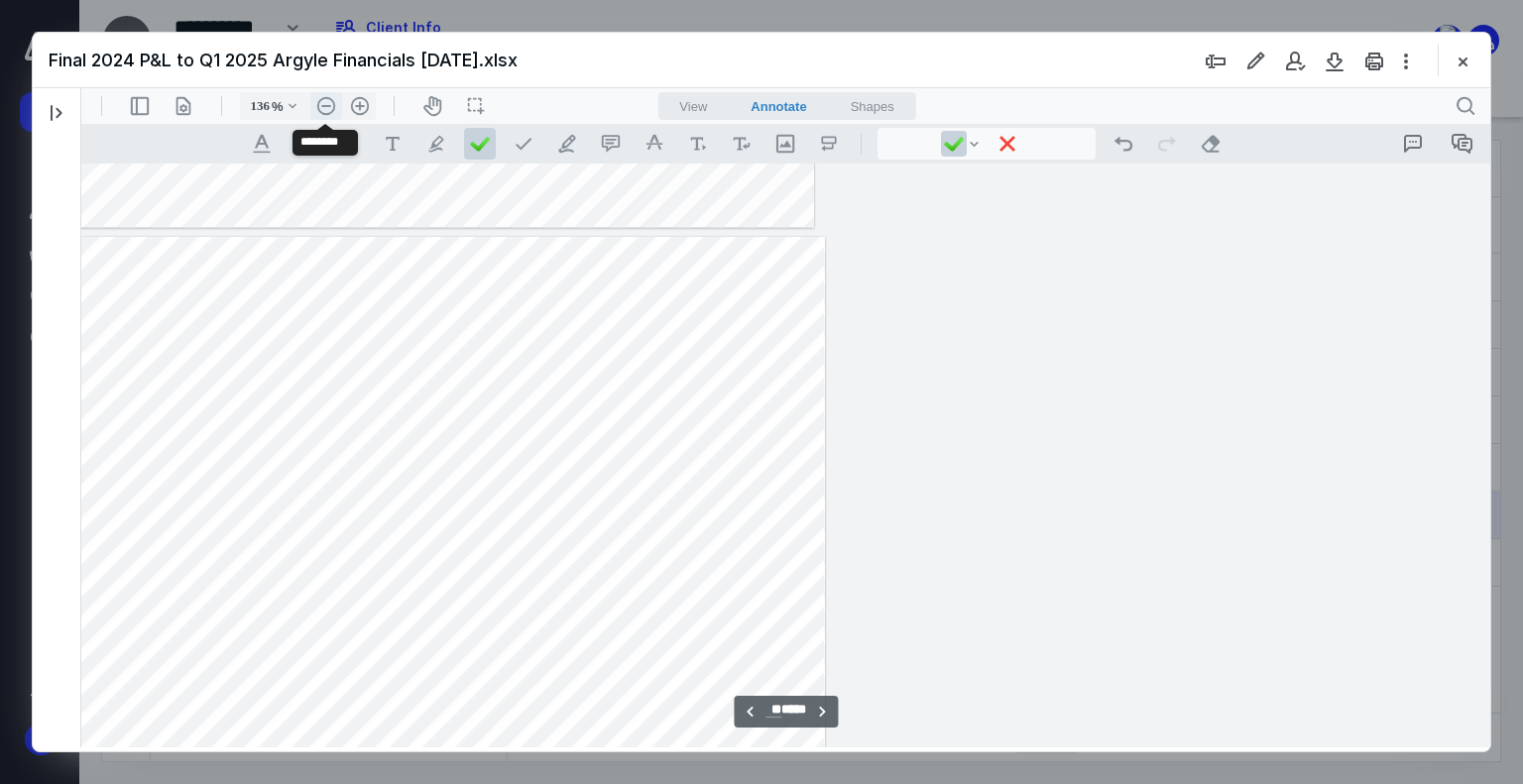 click on ".cls-1{fill:#abb0c4;} icon - header - zoom - out - line" at bounding box center (326, 106) 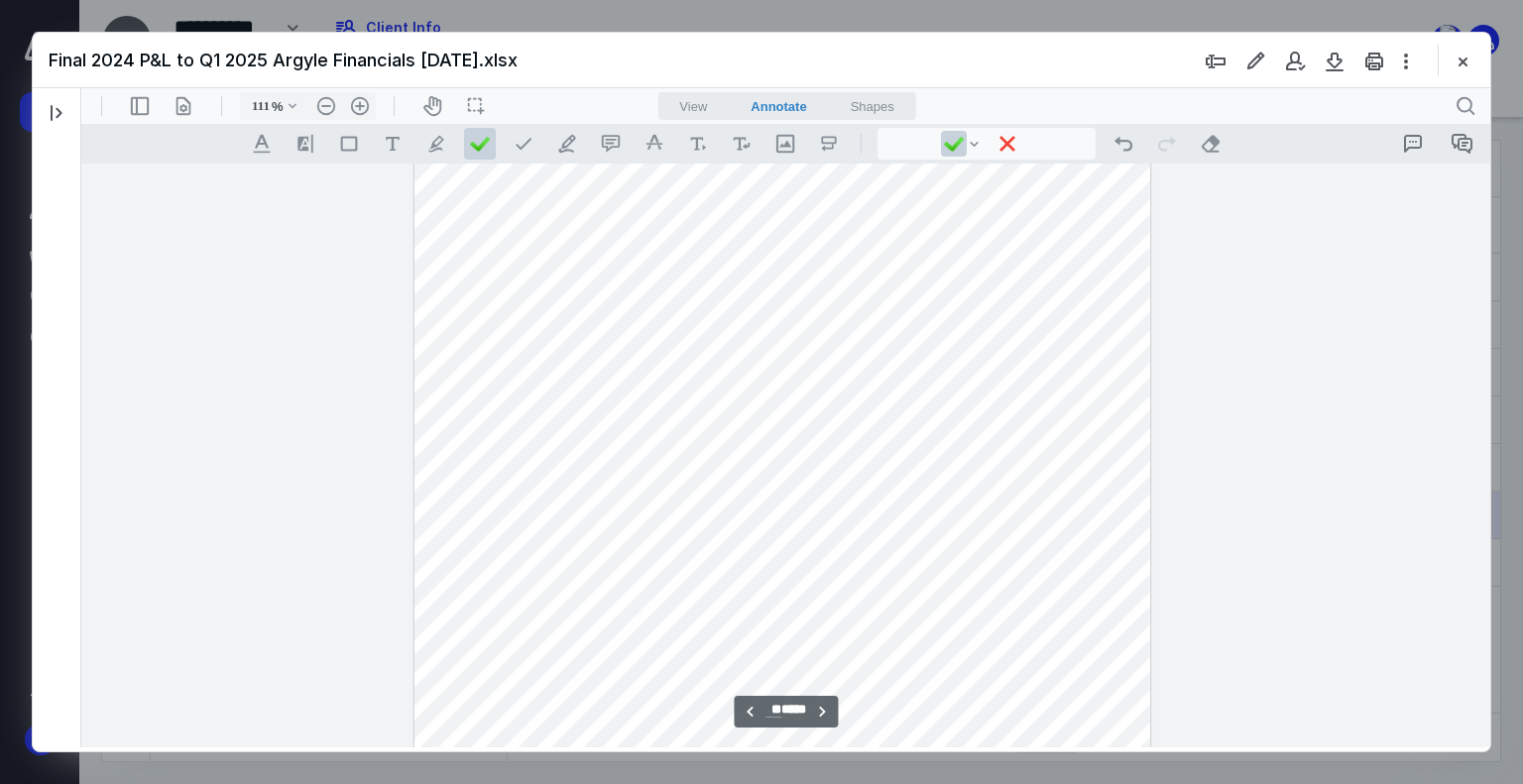 scroll, scrollTop: 10561, scrollLeft: 960, axis: both 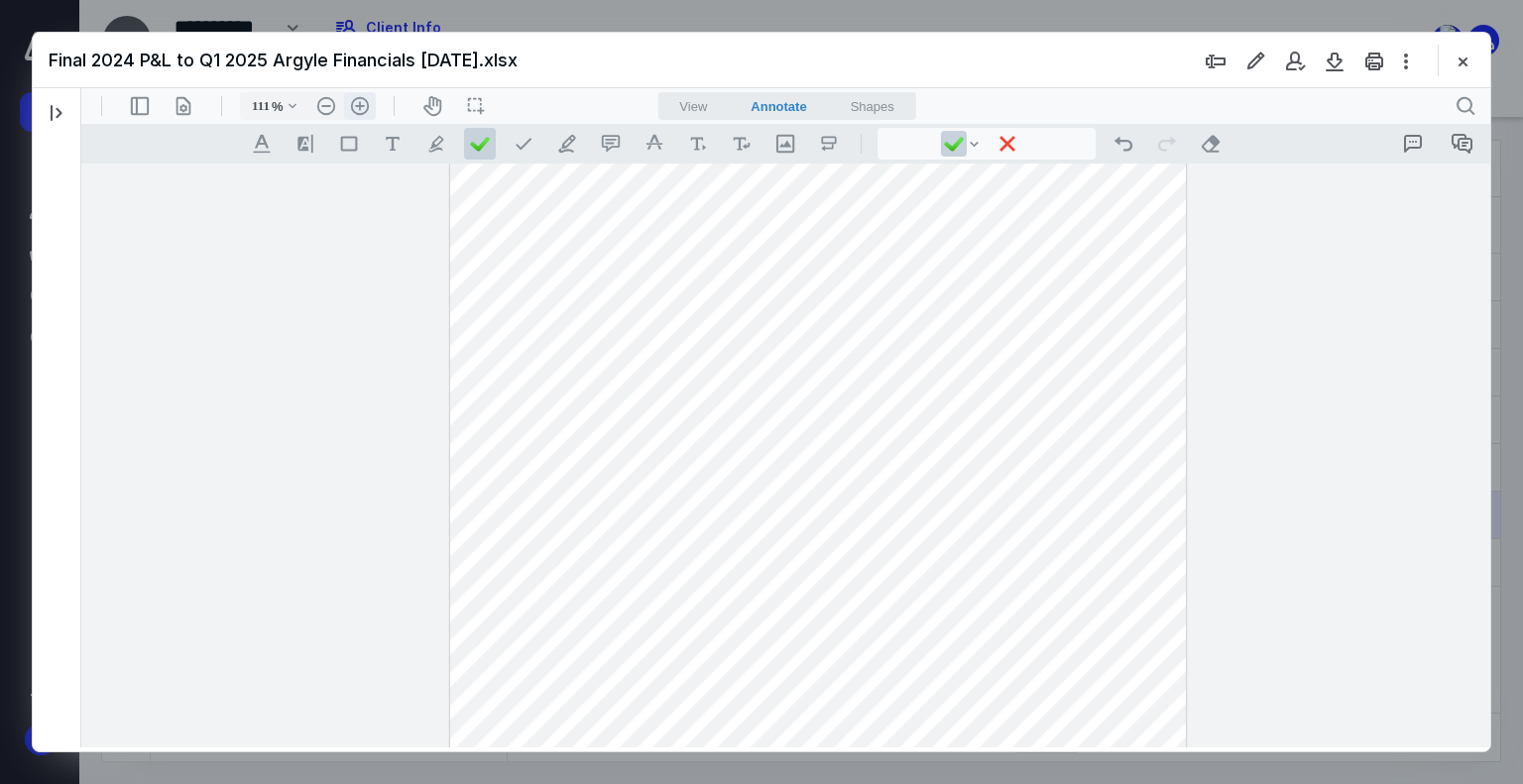 click on ".cls-1{fill:#abb0c4;} icon - header - zoom - in - line" at bounding box center (360, 106) 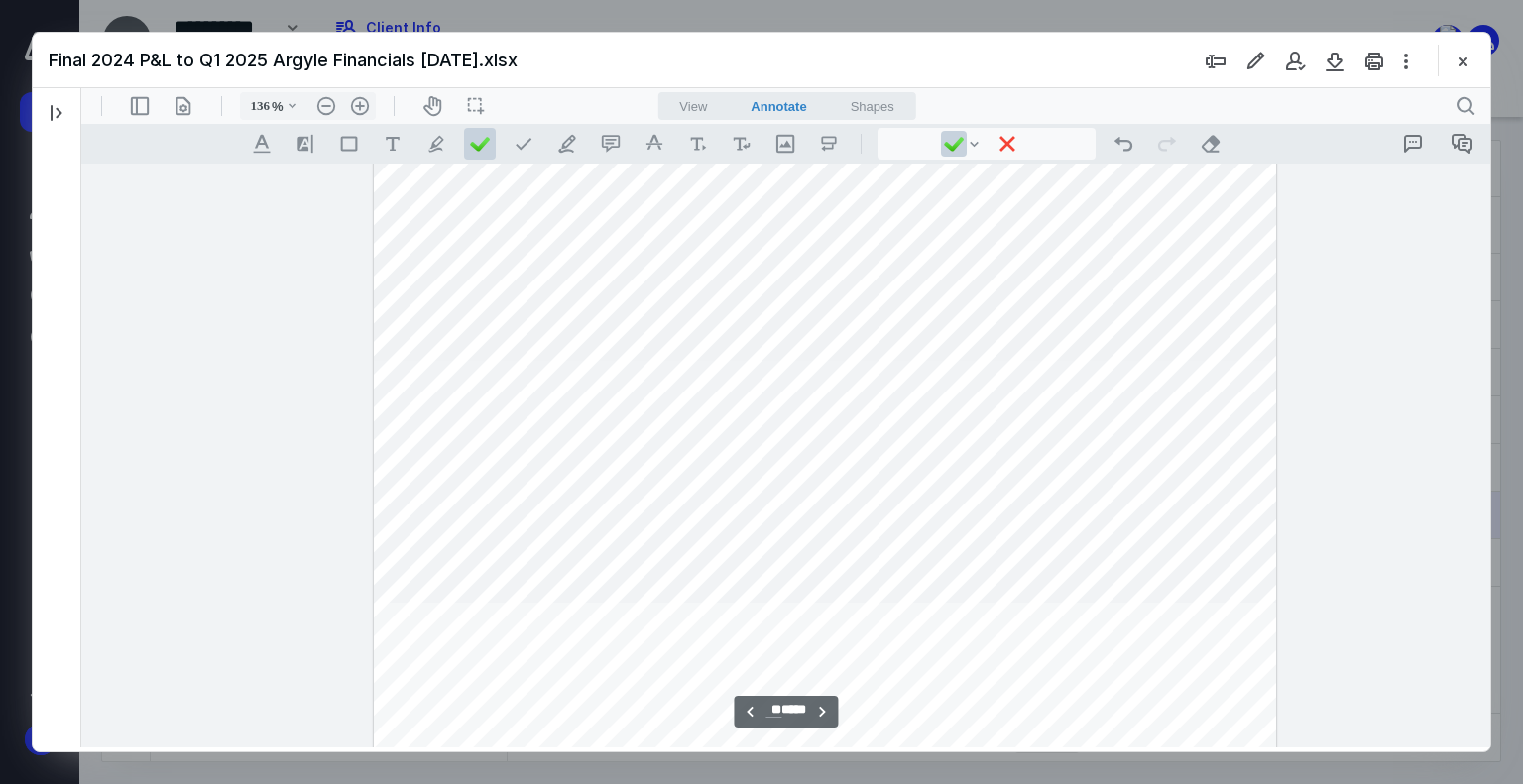 scroll, scrollTop: 13104, scrollLeft: 1337, axis: both 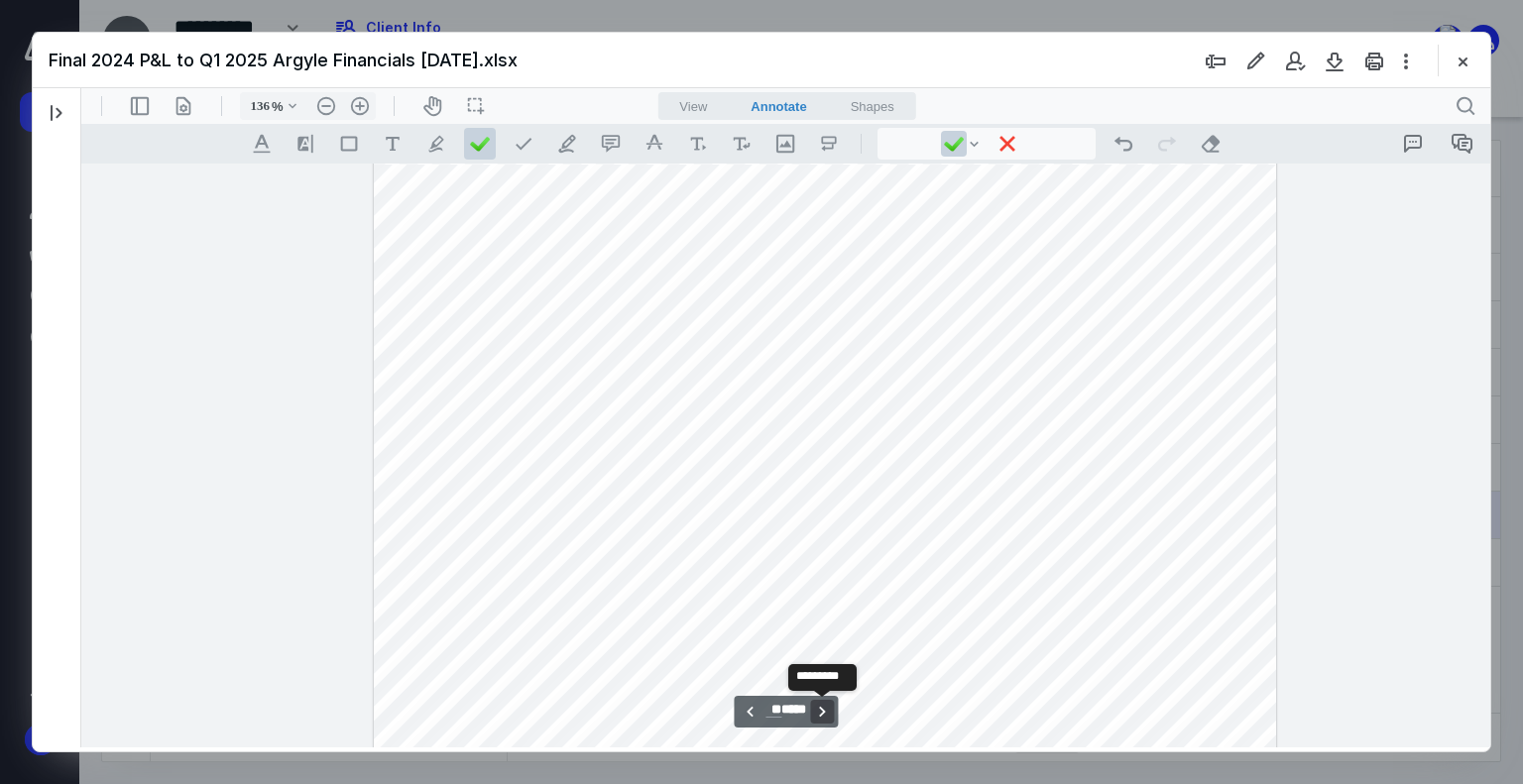 click on "**********" at bounding box center (822, 712) 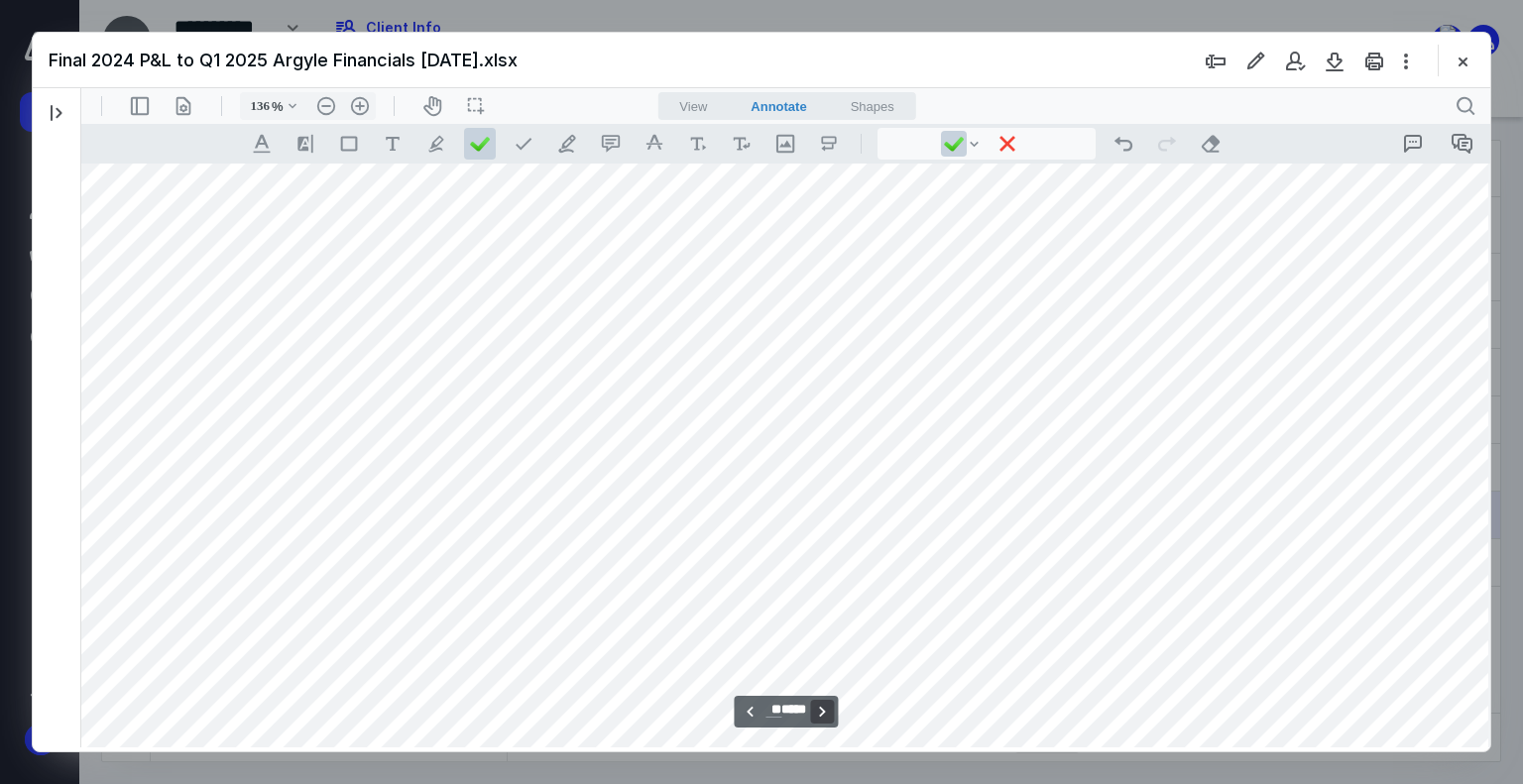 click on "**********" at bounding box center [822, 712] 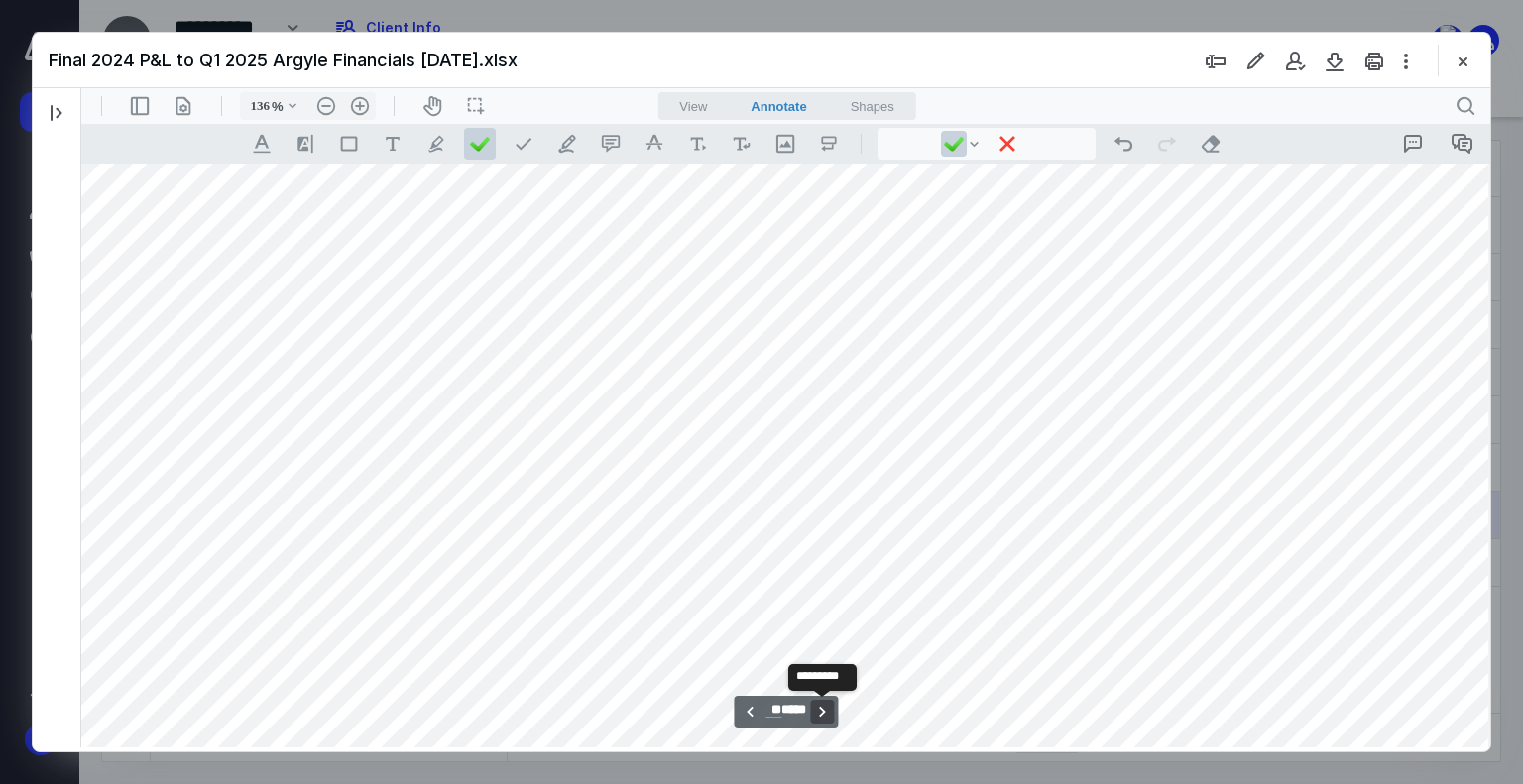 scroll, scrollTop: 16350, scrollLeft: 4, axis: both 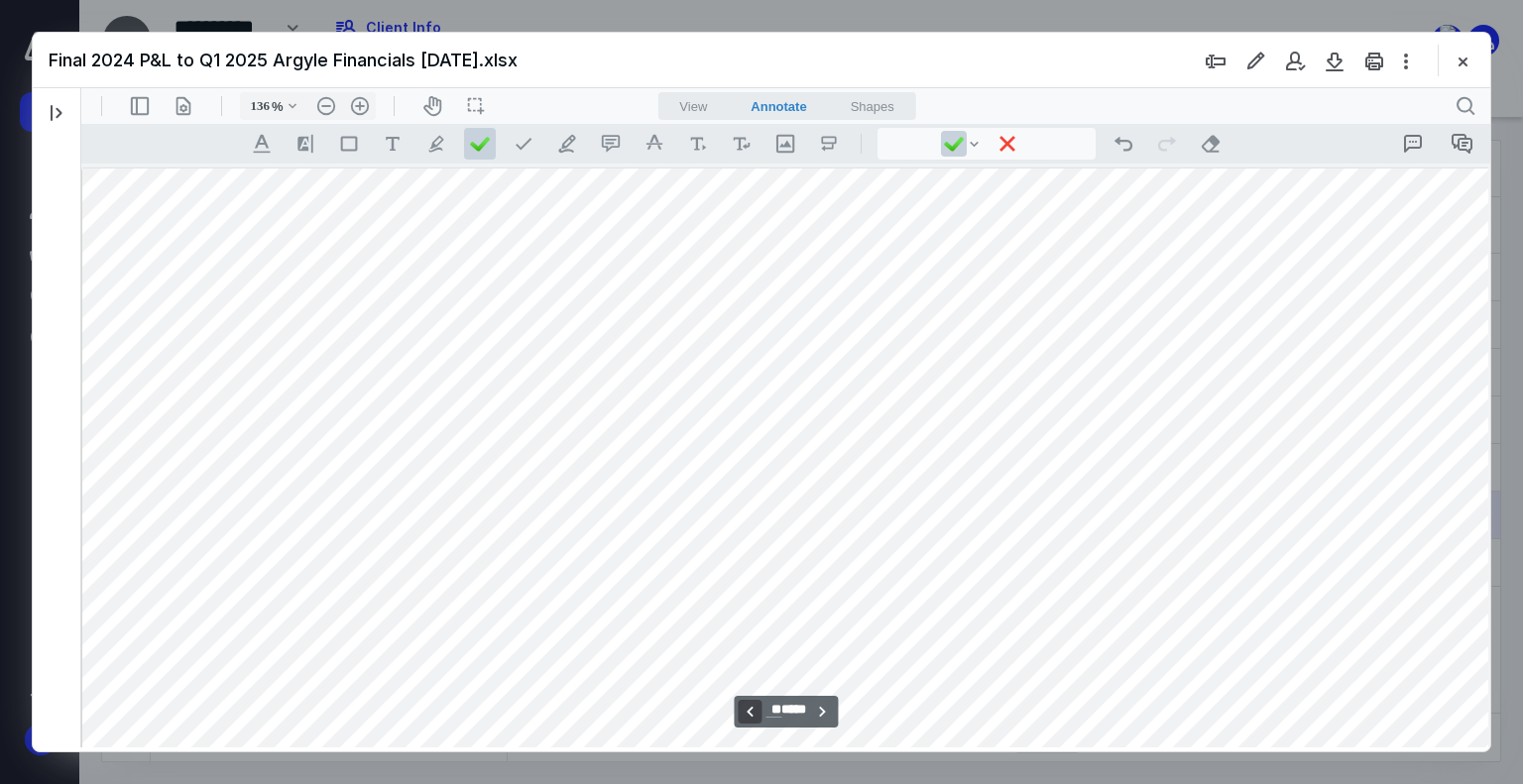 click on "**********" at bounding box center [750, 712] 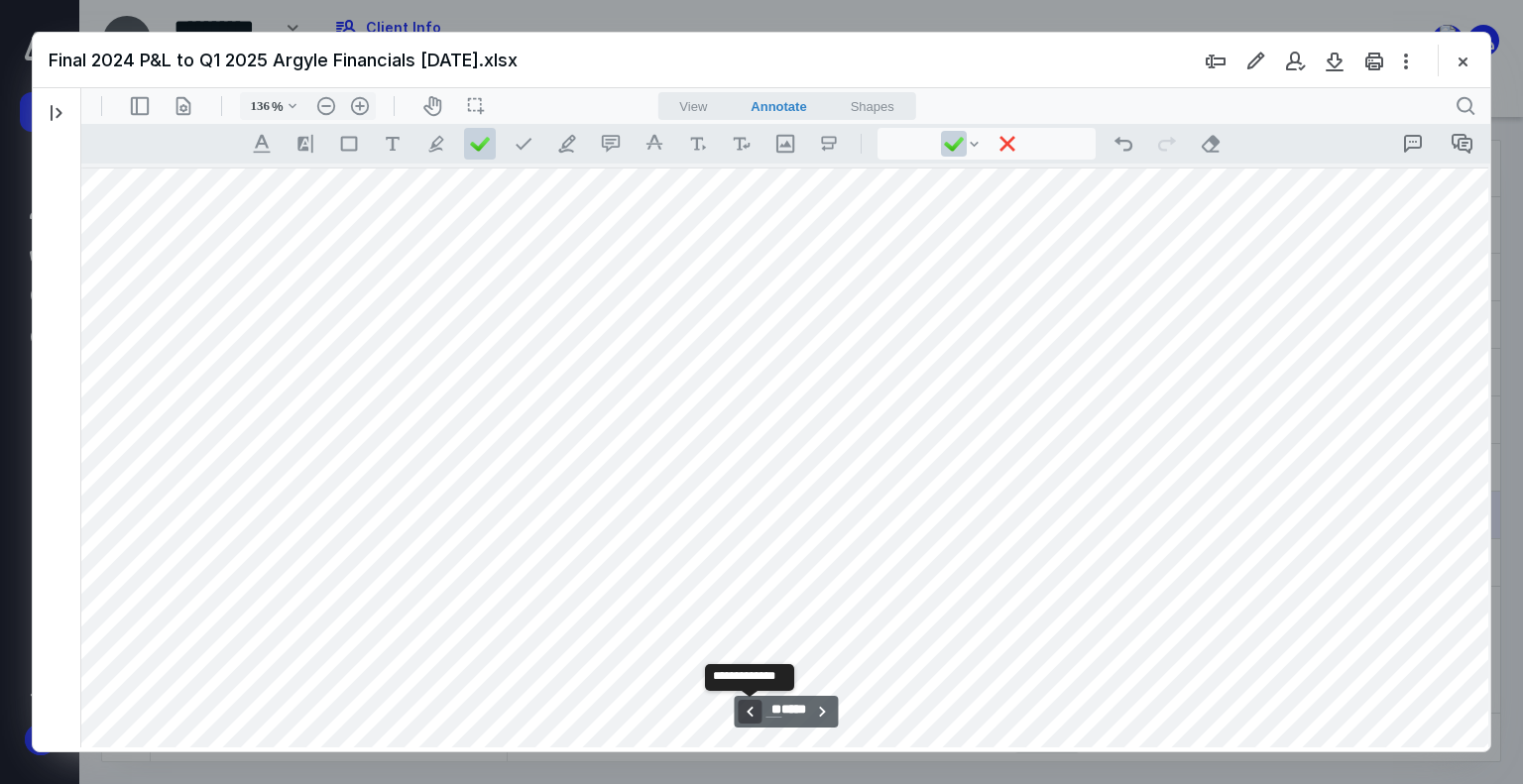 click on "**********" at bounding box center [750, 712] 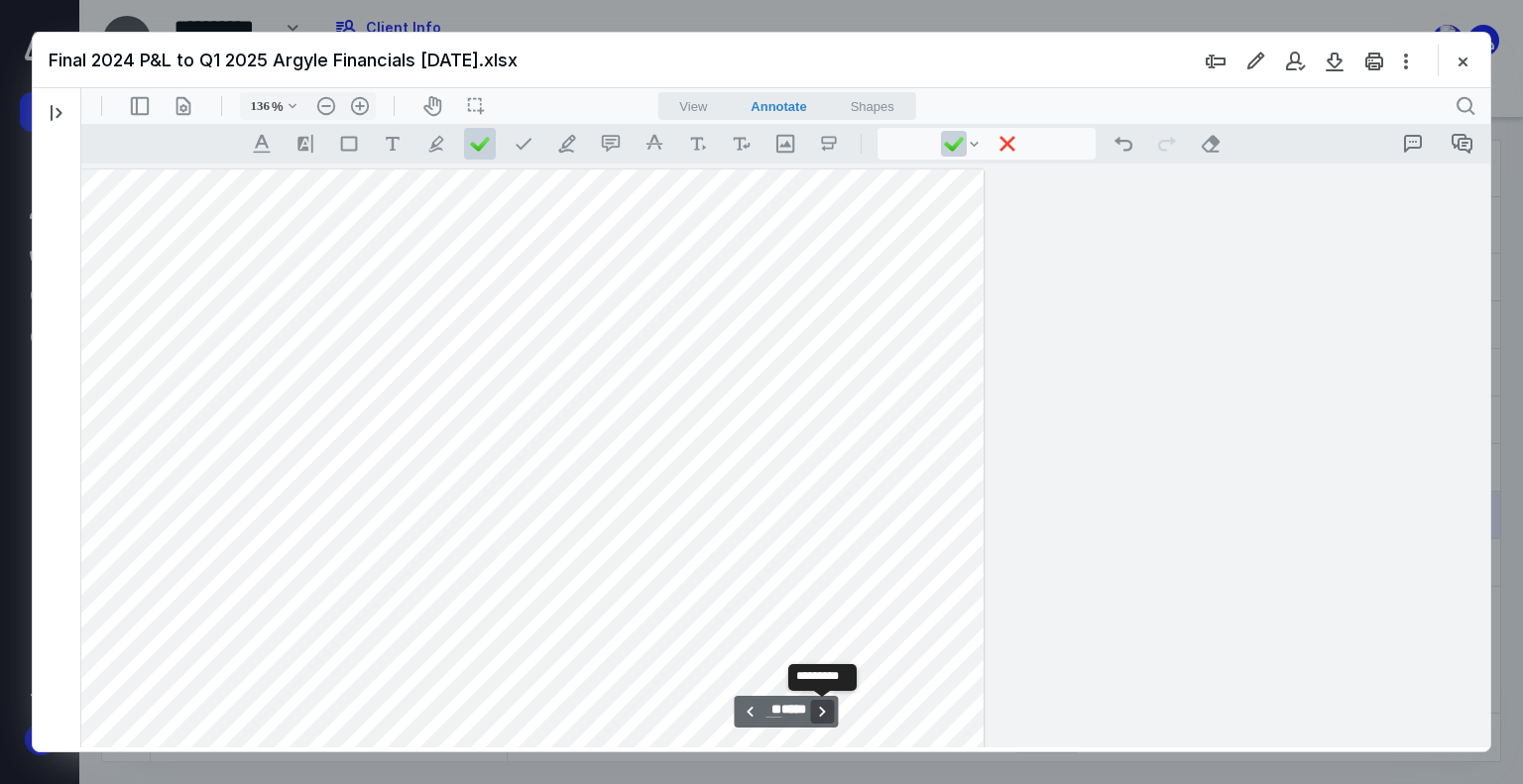 click on "**********" at bounding box center [822, 712] 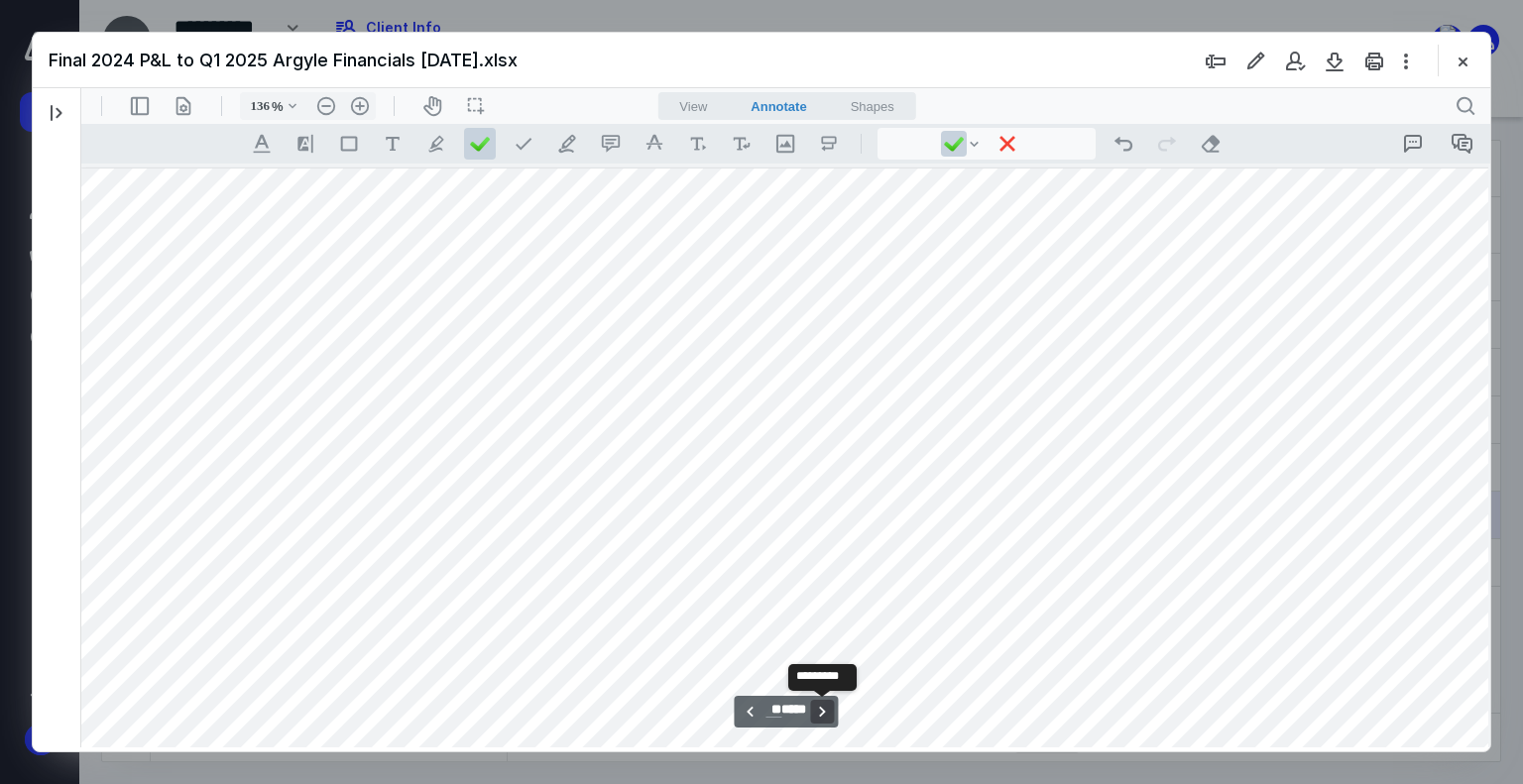 click on "**********" at bounding box center (822, 712) 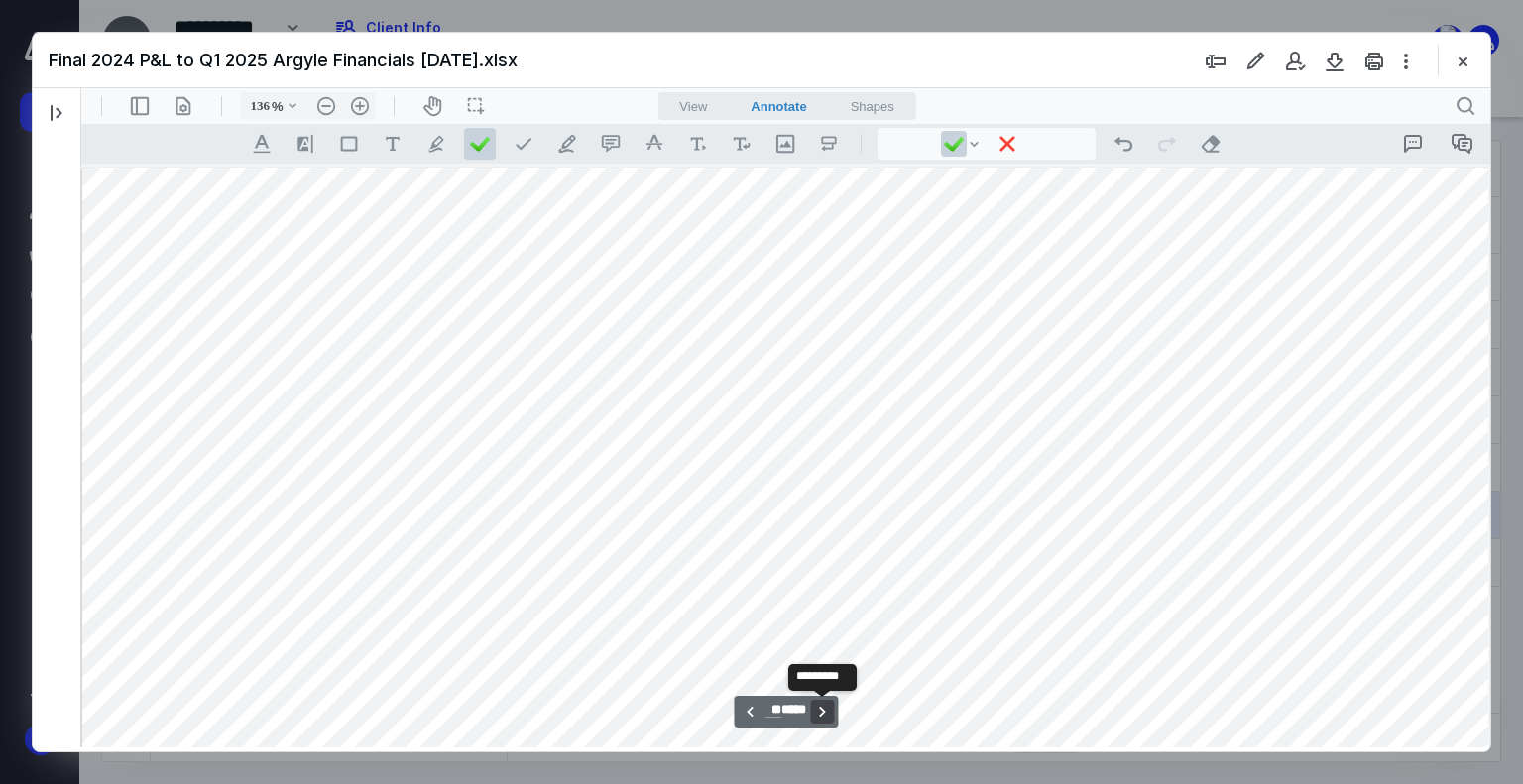 click on "**********" at bounding box center (822, 712) 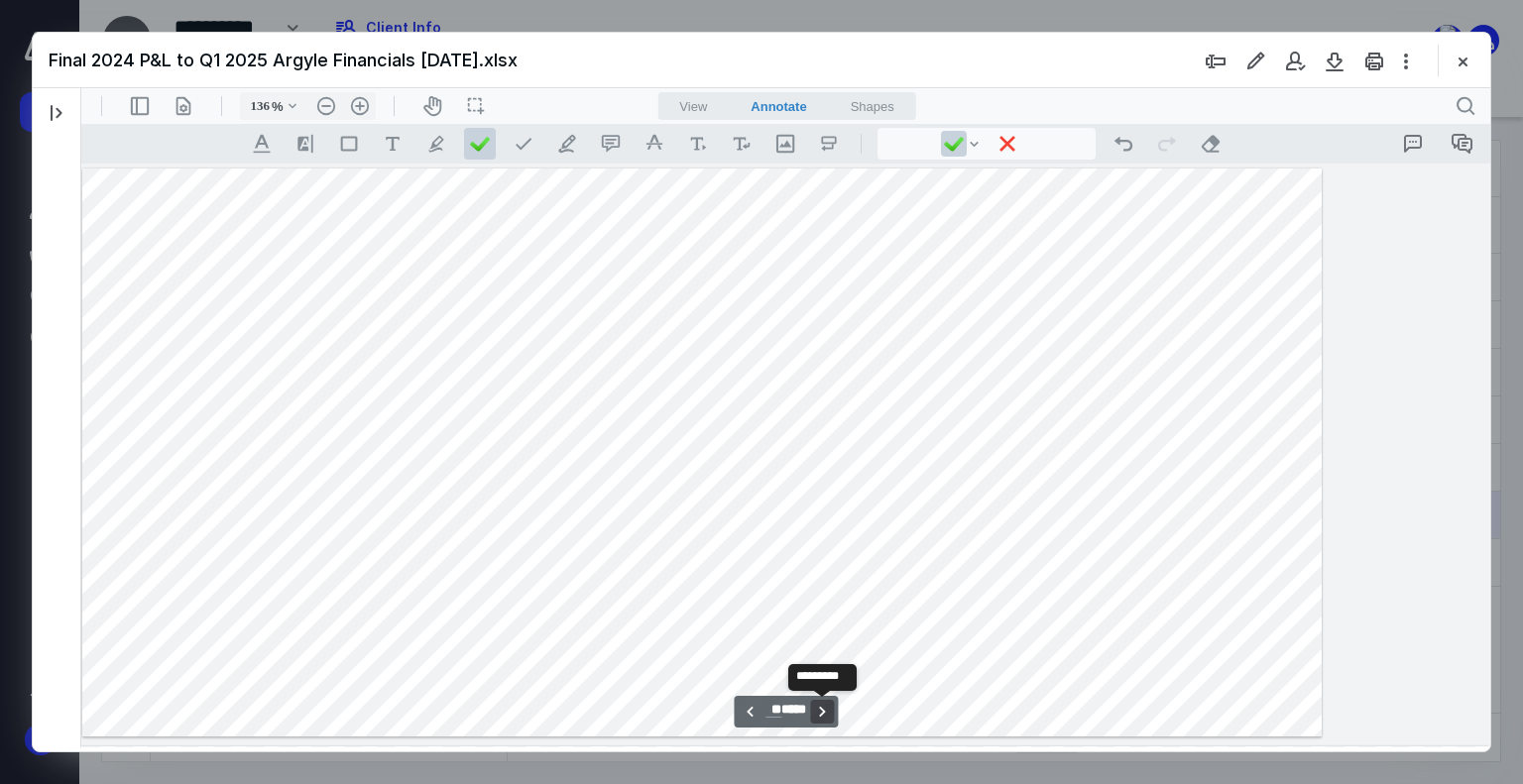 click on "**********" at bounding box center (822, 712) 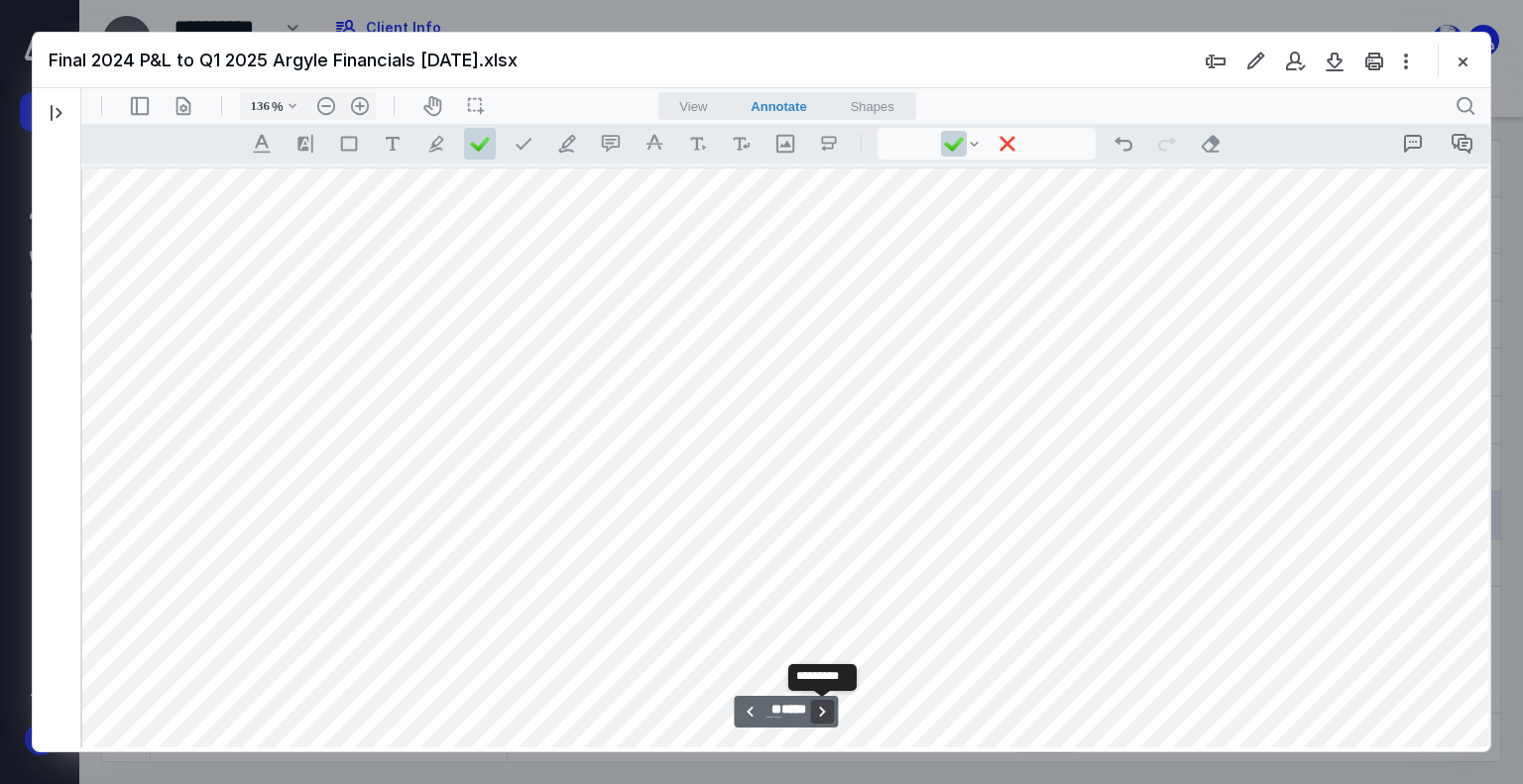 click on "**********" at bounding box center (822, 712) 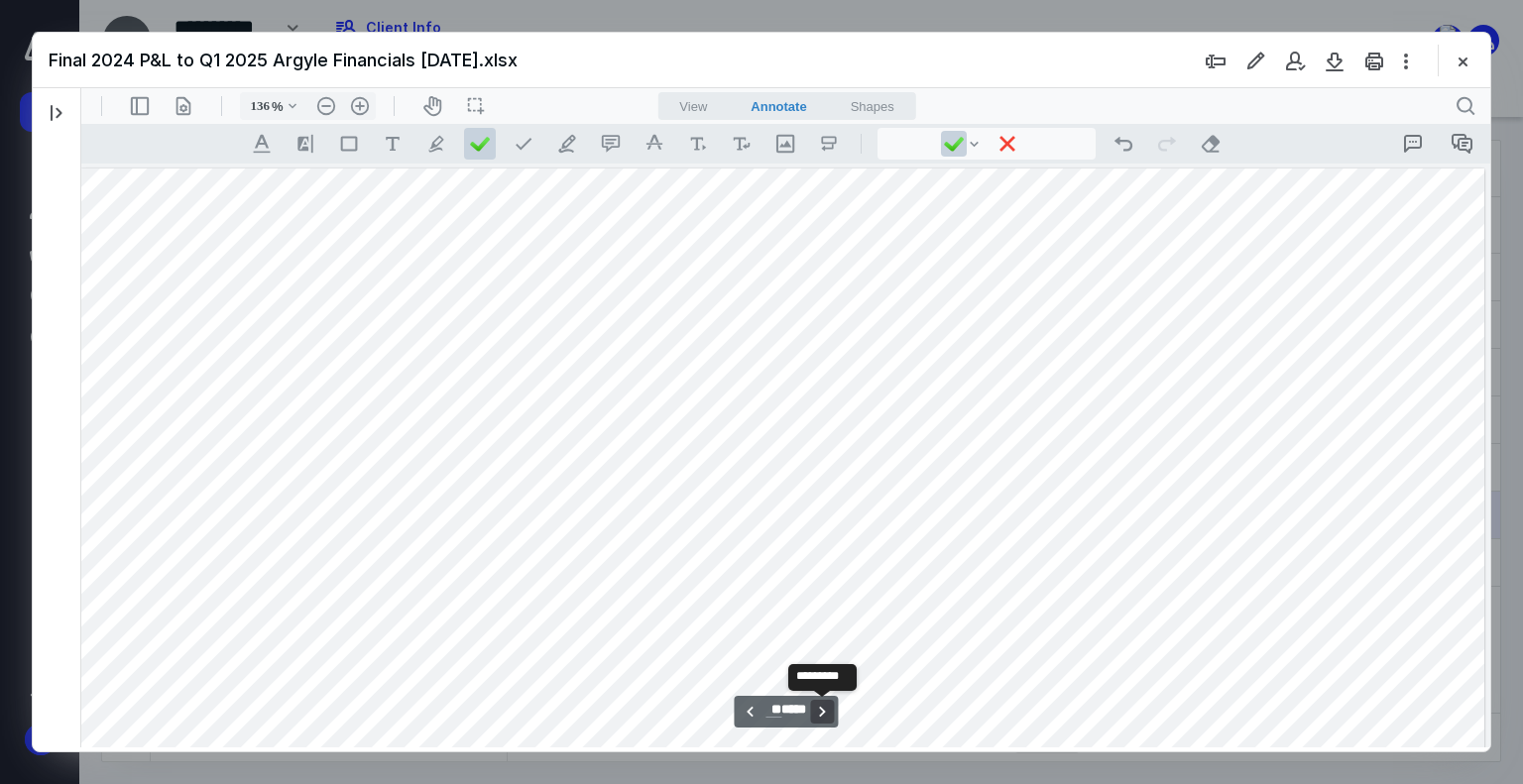 click on "**********" at bounding box center (822, 712) 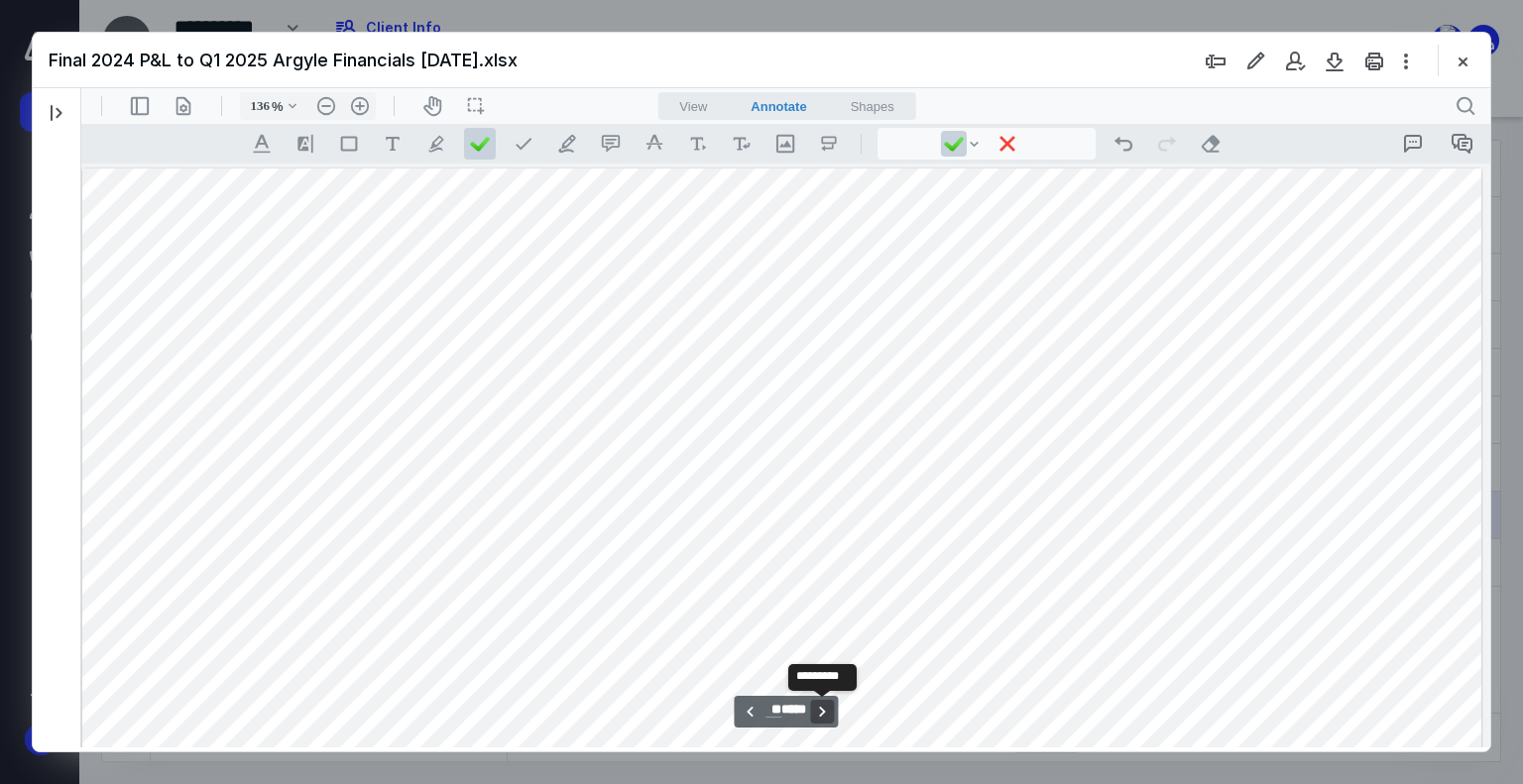 click on "**********" at bounding box center [822, 712] 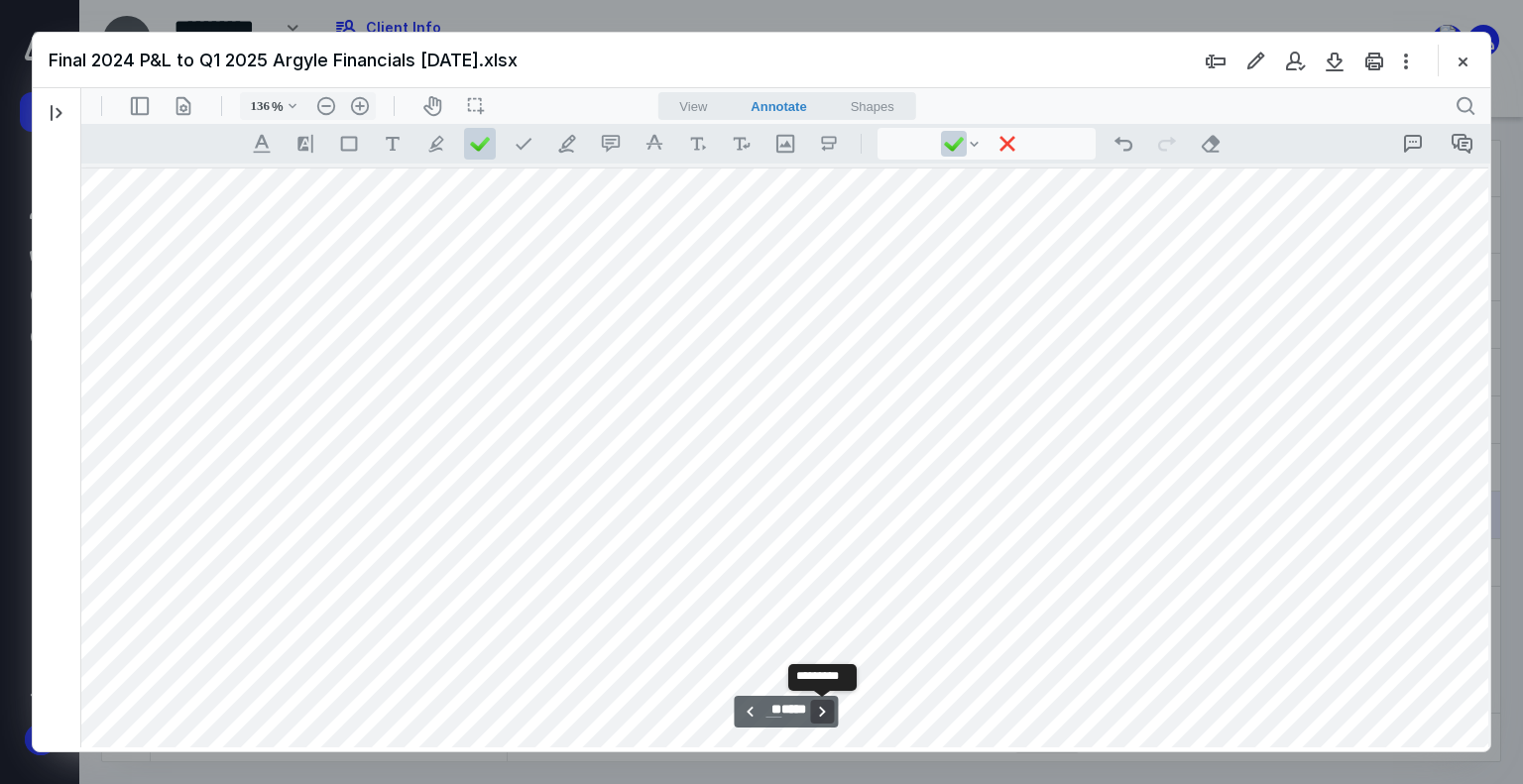 click on "**********" at bounding box center [822, 712] 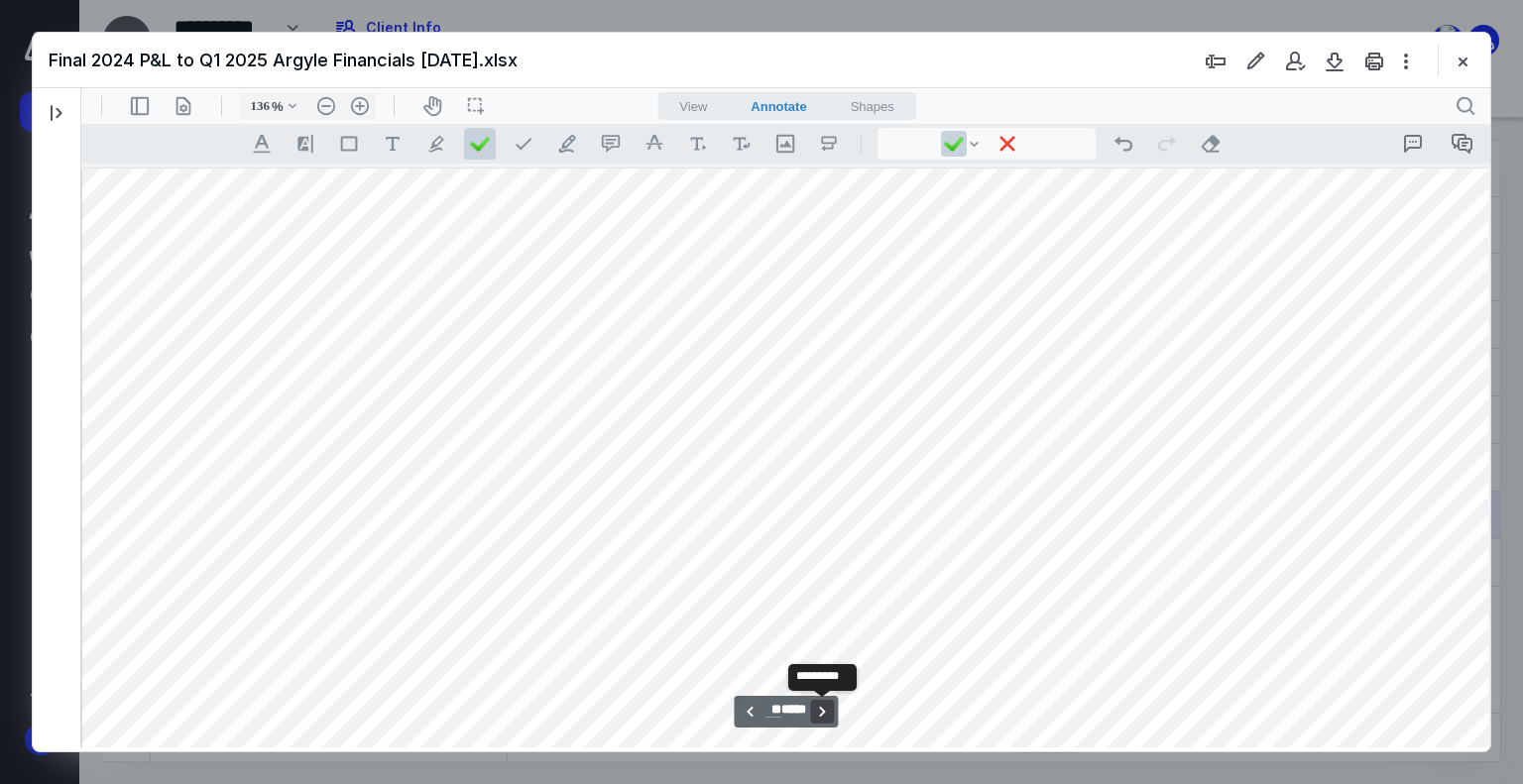 click on "**********" at bounding box center [822, 712] 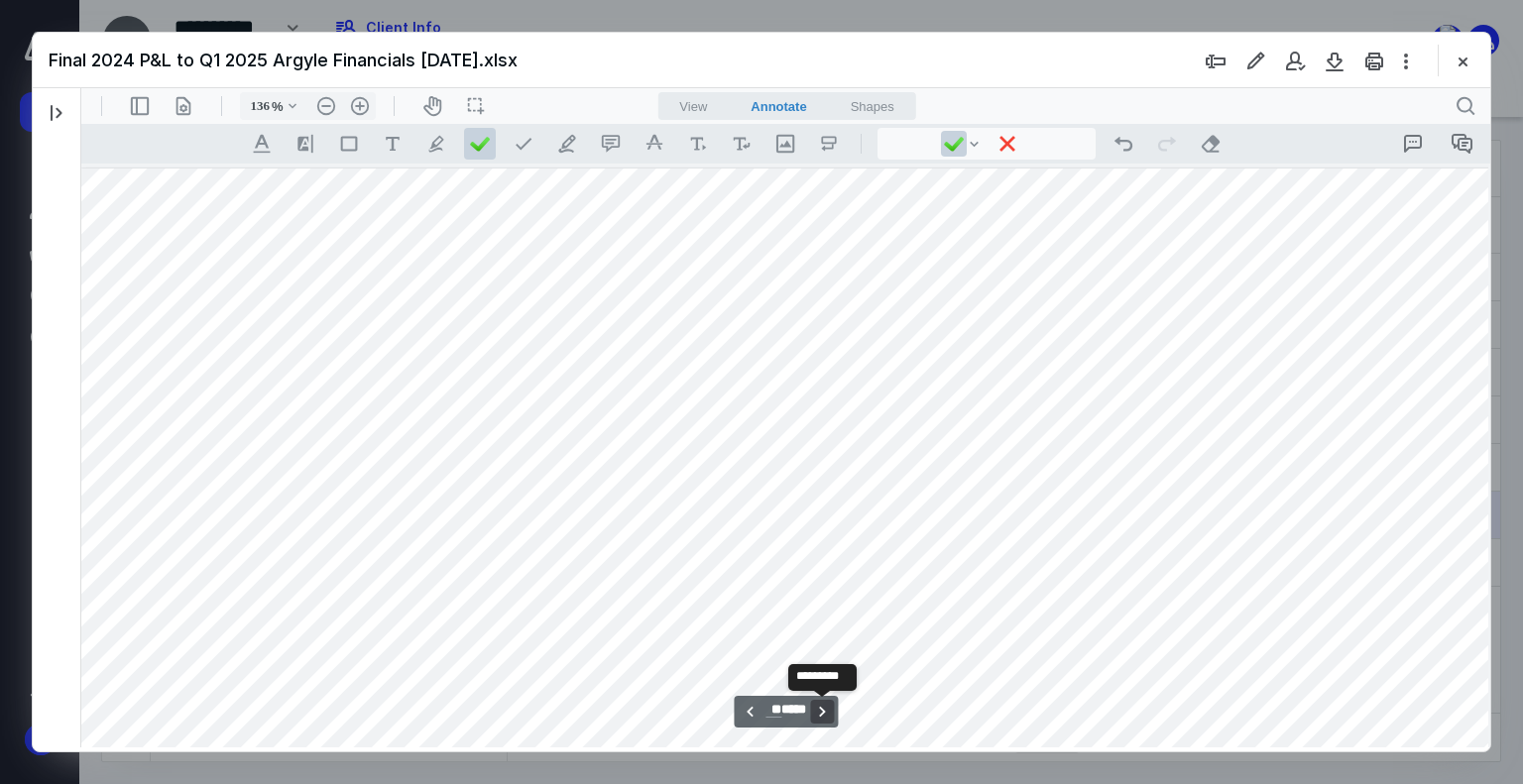 click on "**********" at bounding box center [822, 712] 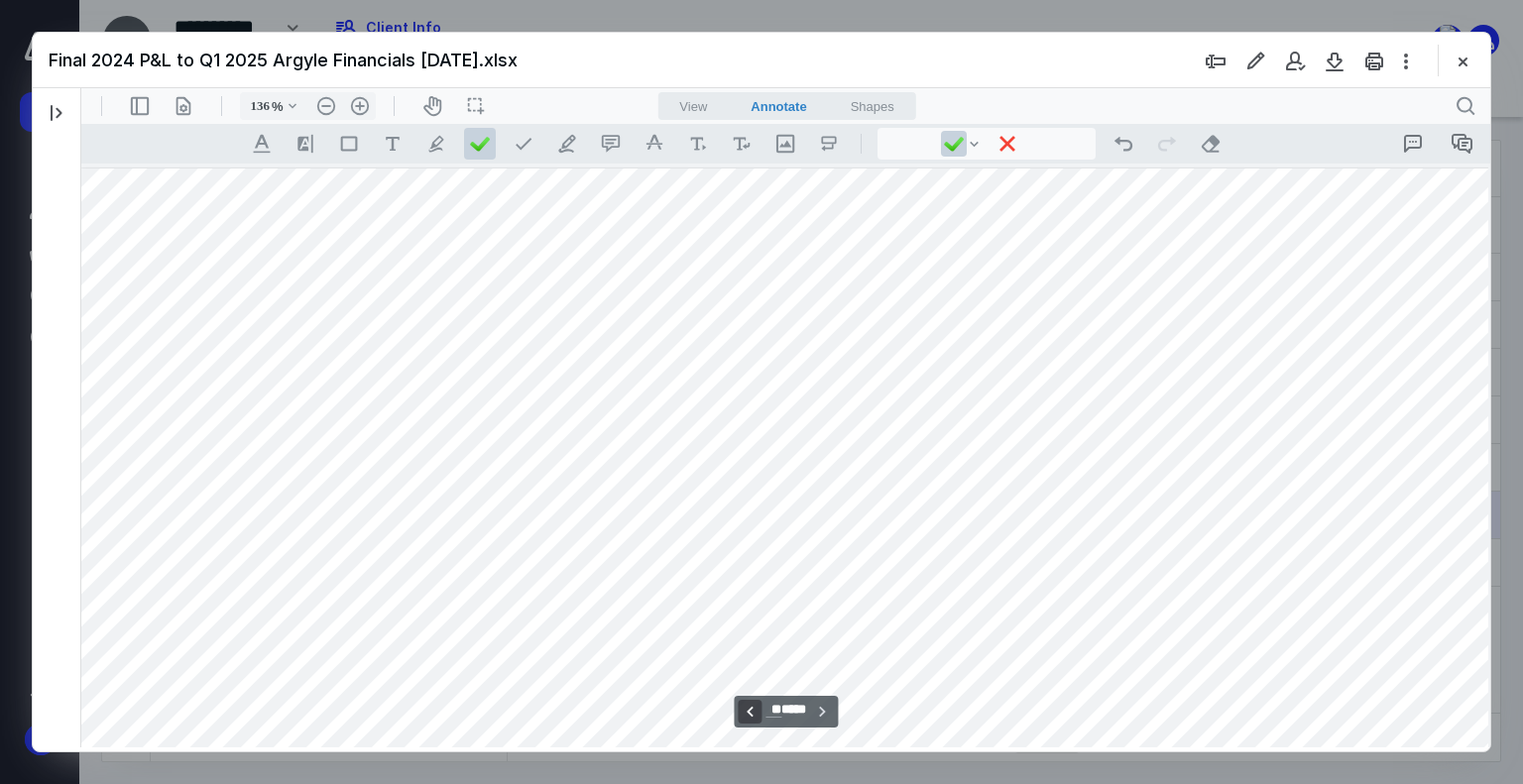 click on "**********" at bounding box center [750, 712] 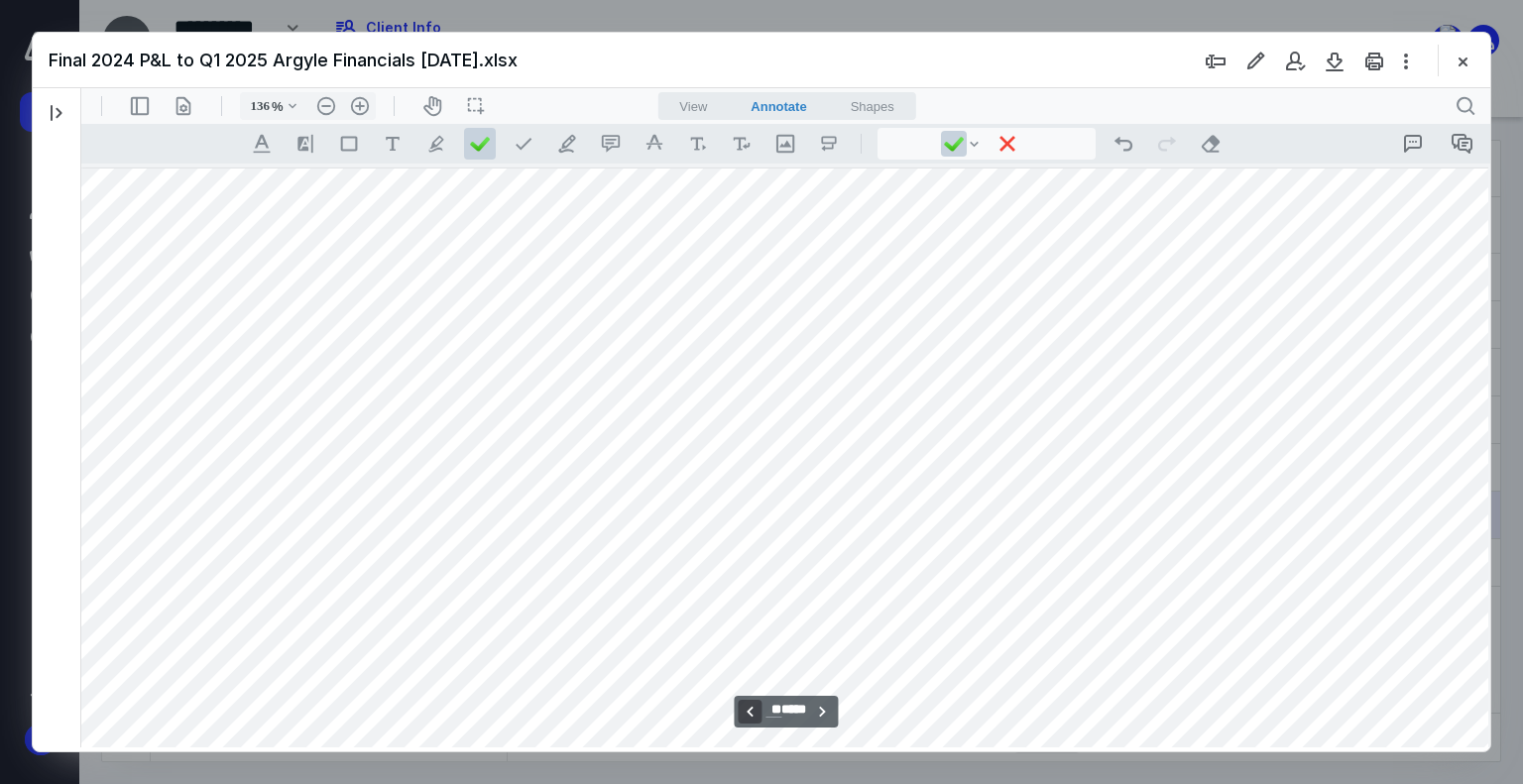 click on "**********" at bounding box center (750, 712) 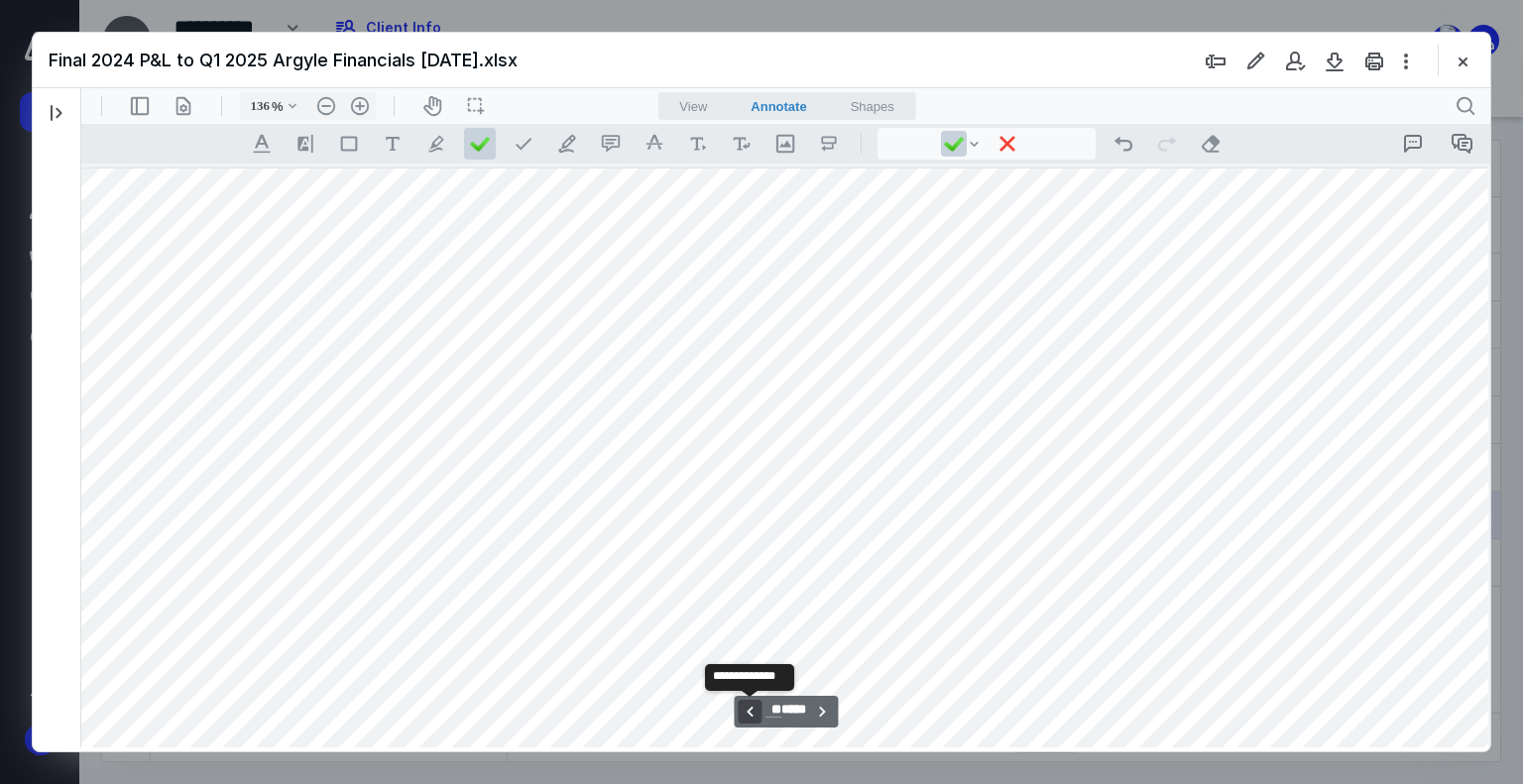 click on "**********" at bounding box center [750, 712] 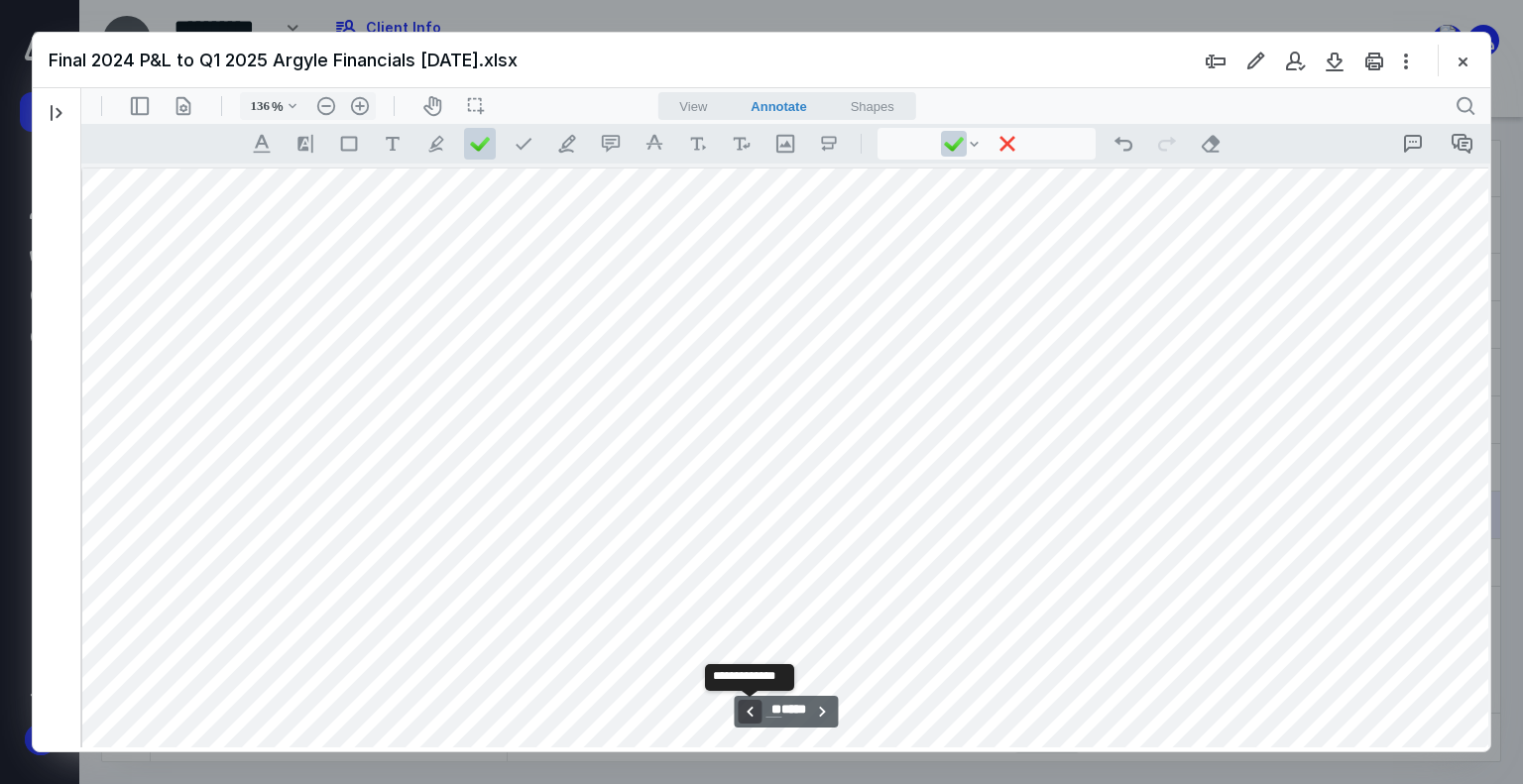 click on "**********" at bounding box center [750, 712] 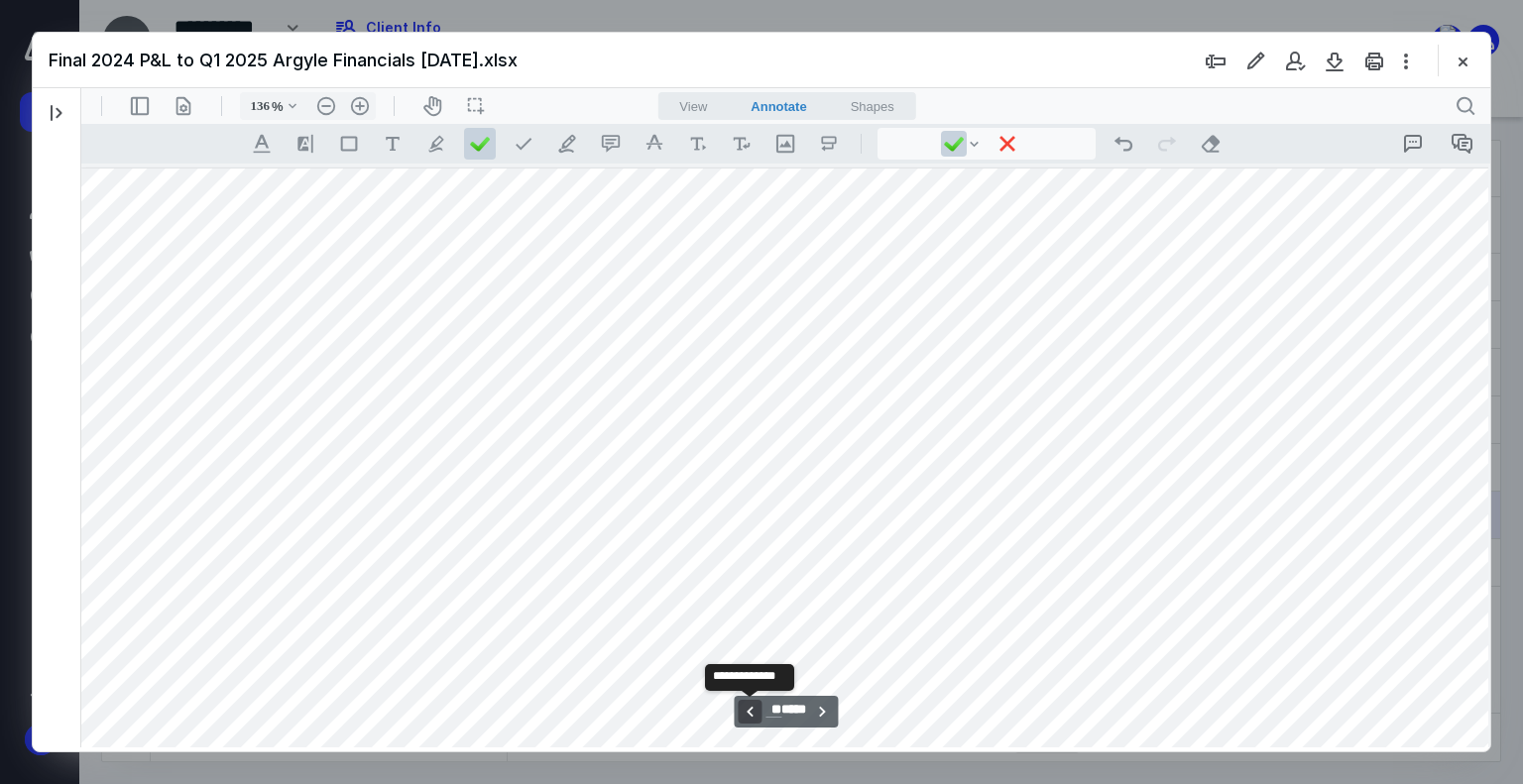 click on "**********" at bounding box center [750, 712] 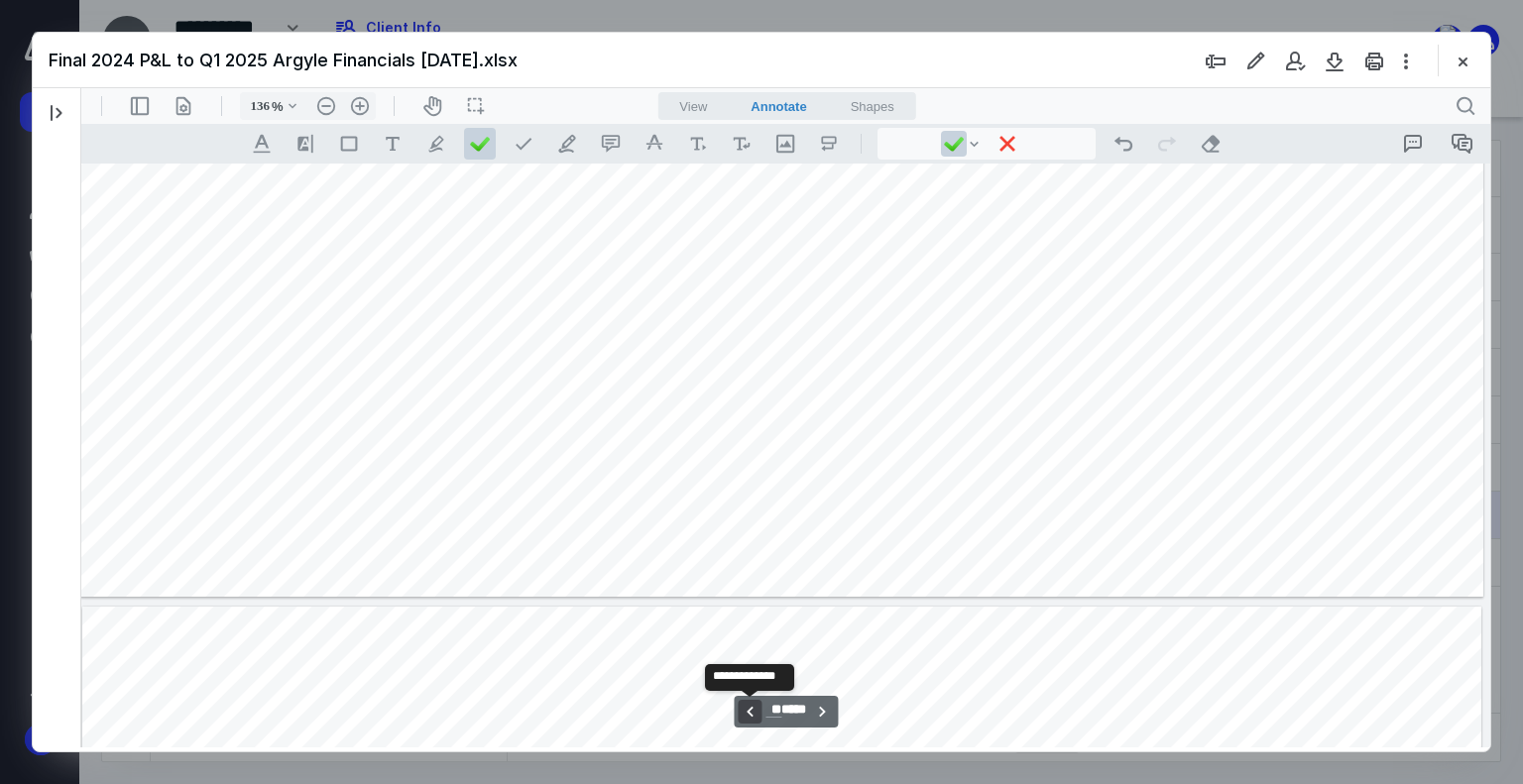 click on "**********" at bounding box center (750, 712) 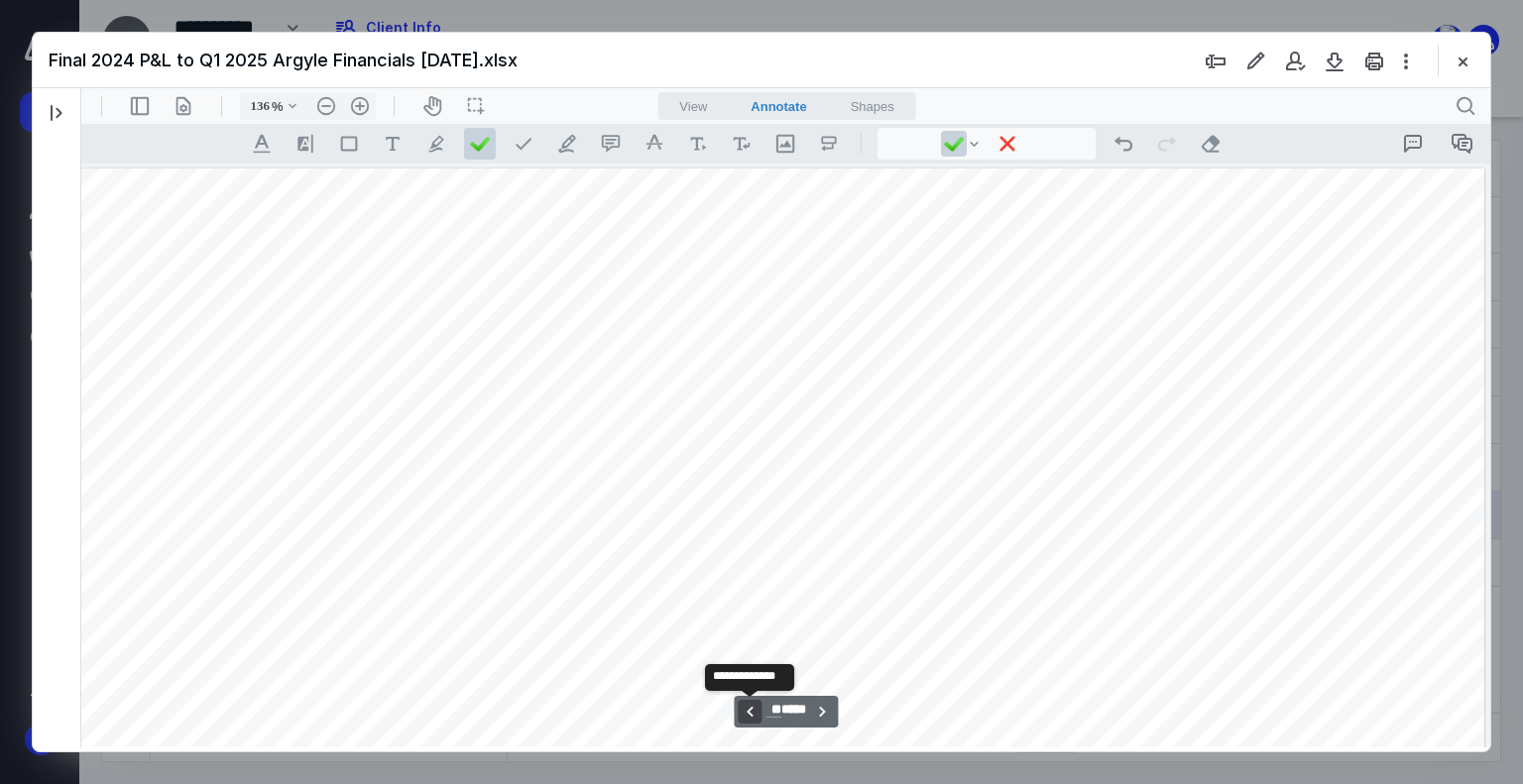 click on "**********" at bounding box center [750, 712] 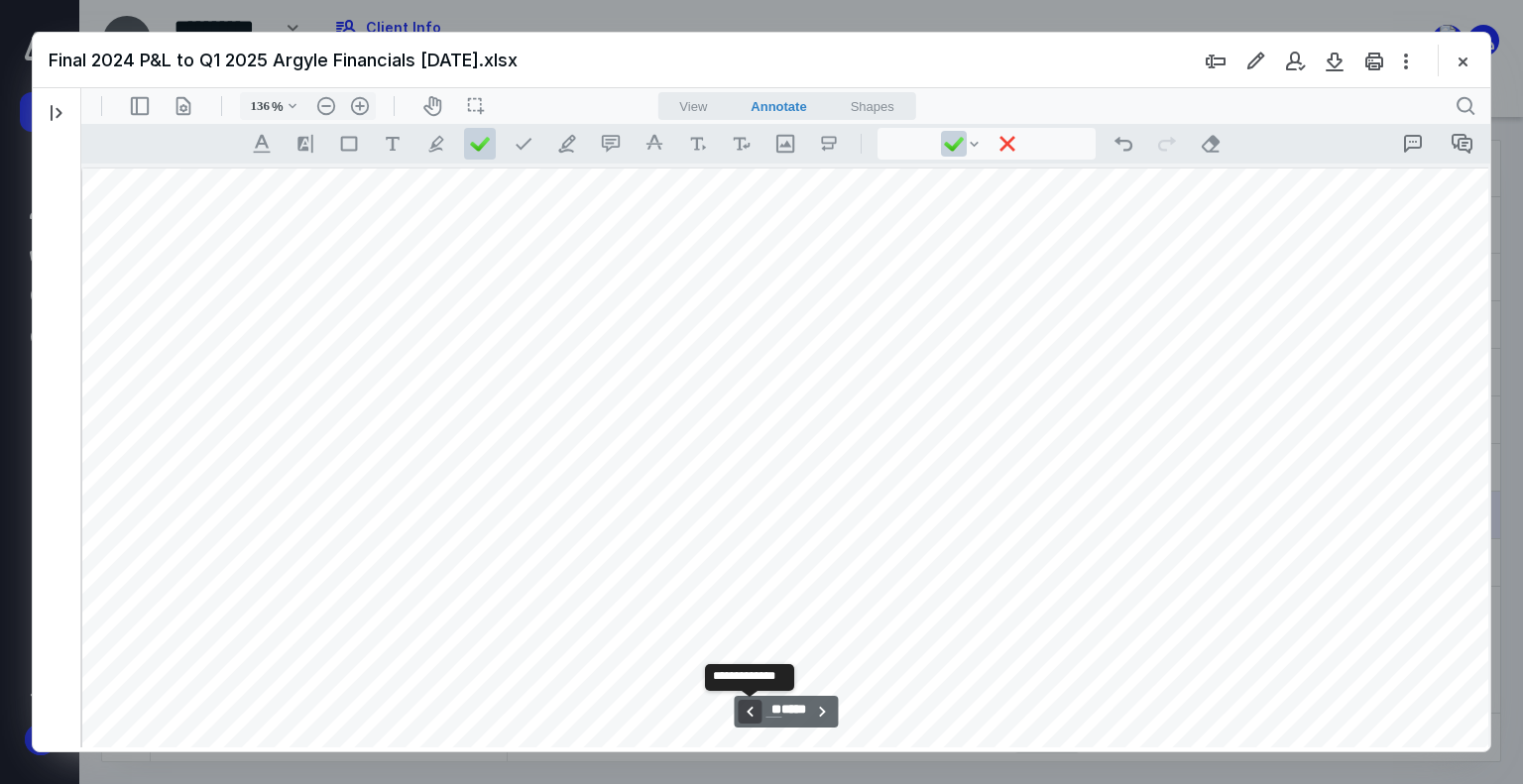click on "**********" at bounding box center (750, 712) 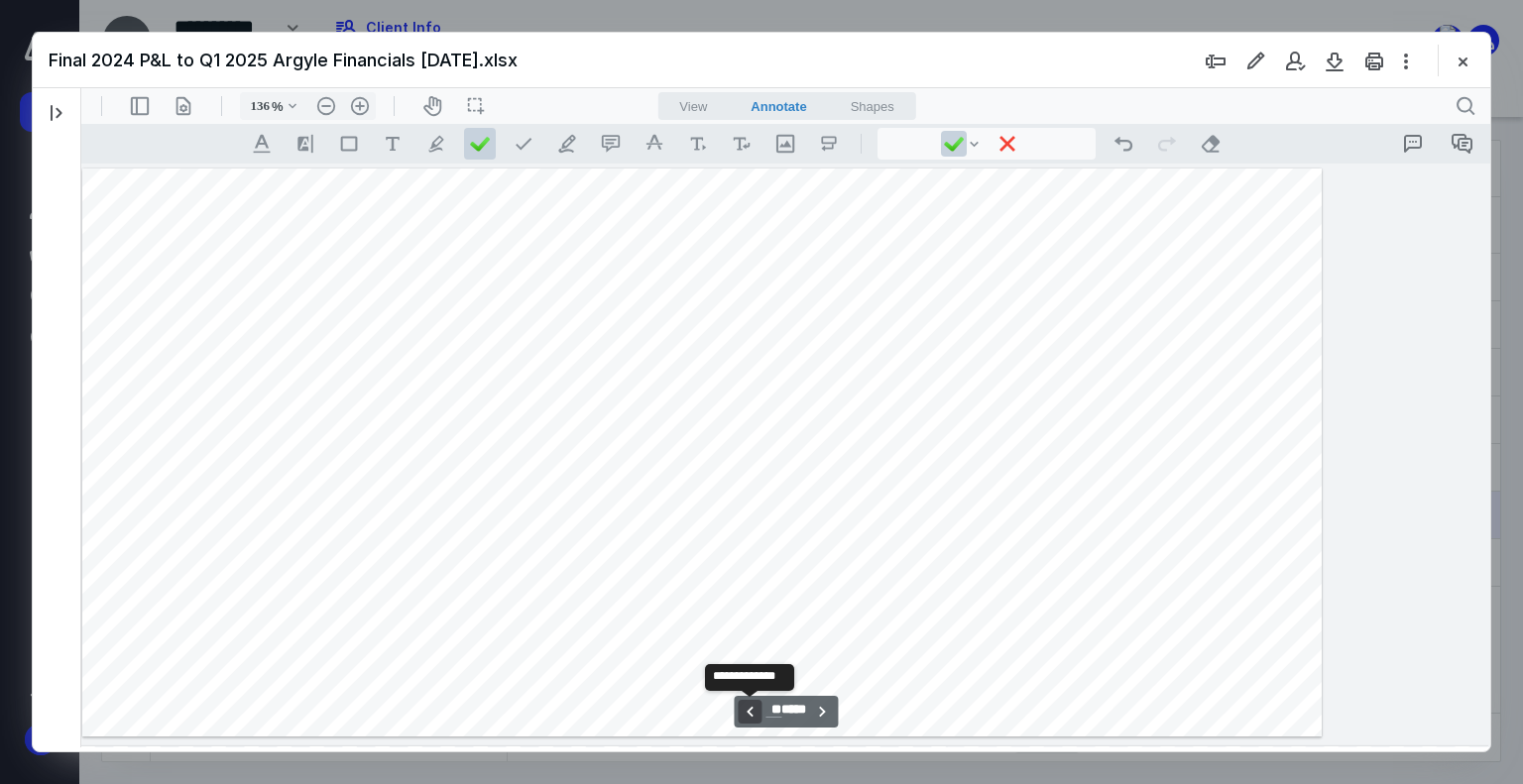 click on "**********" at bounding box center [750, 712] 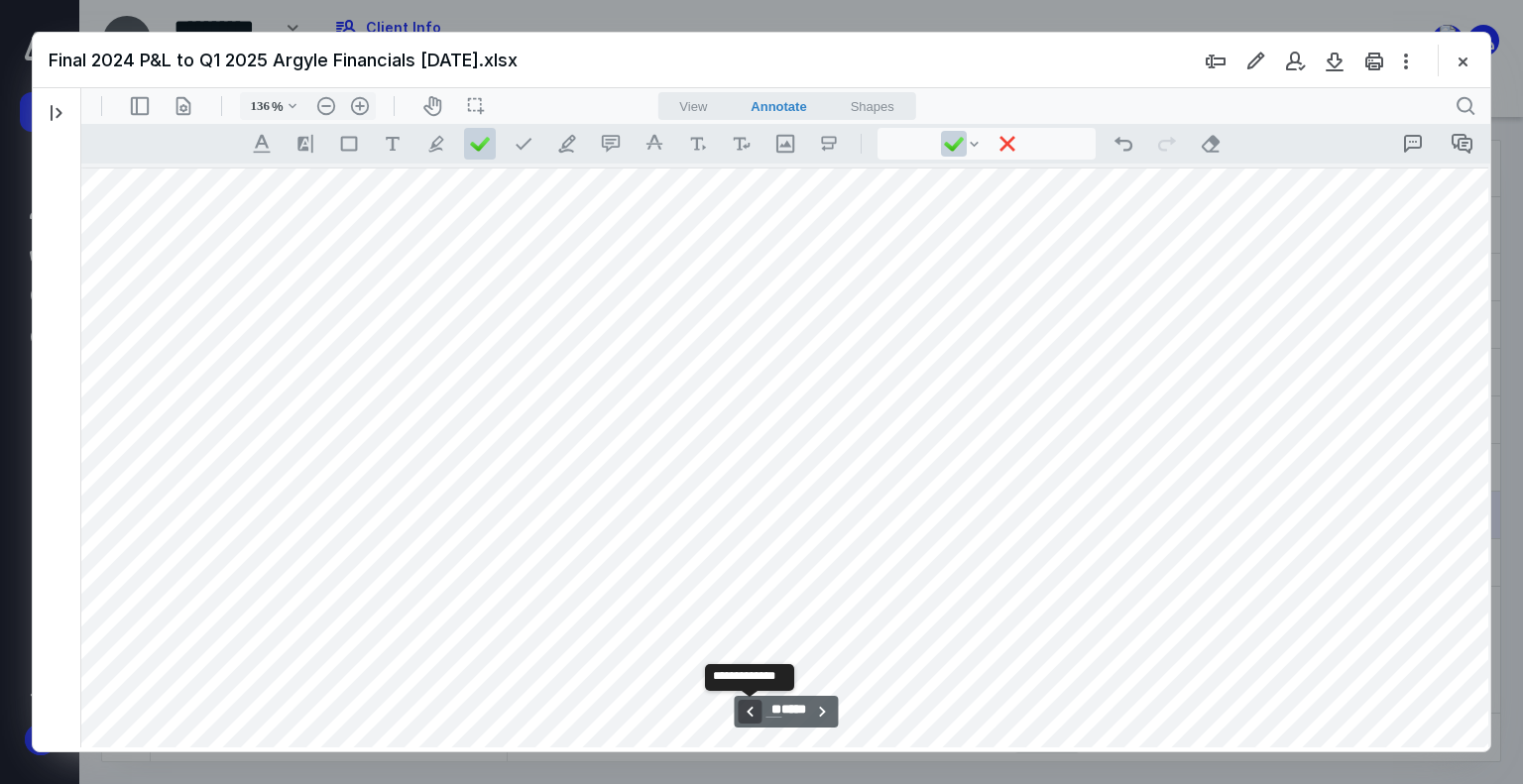 click on "**********" at bounding box center (750, 712) 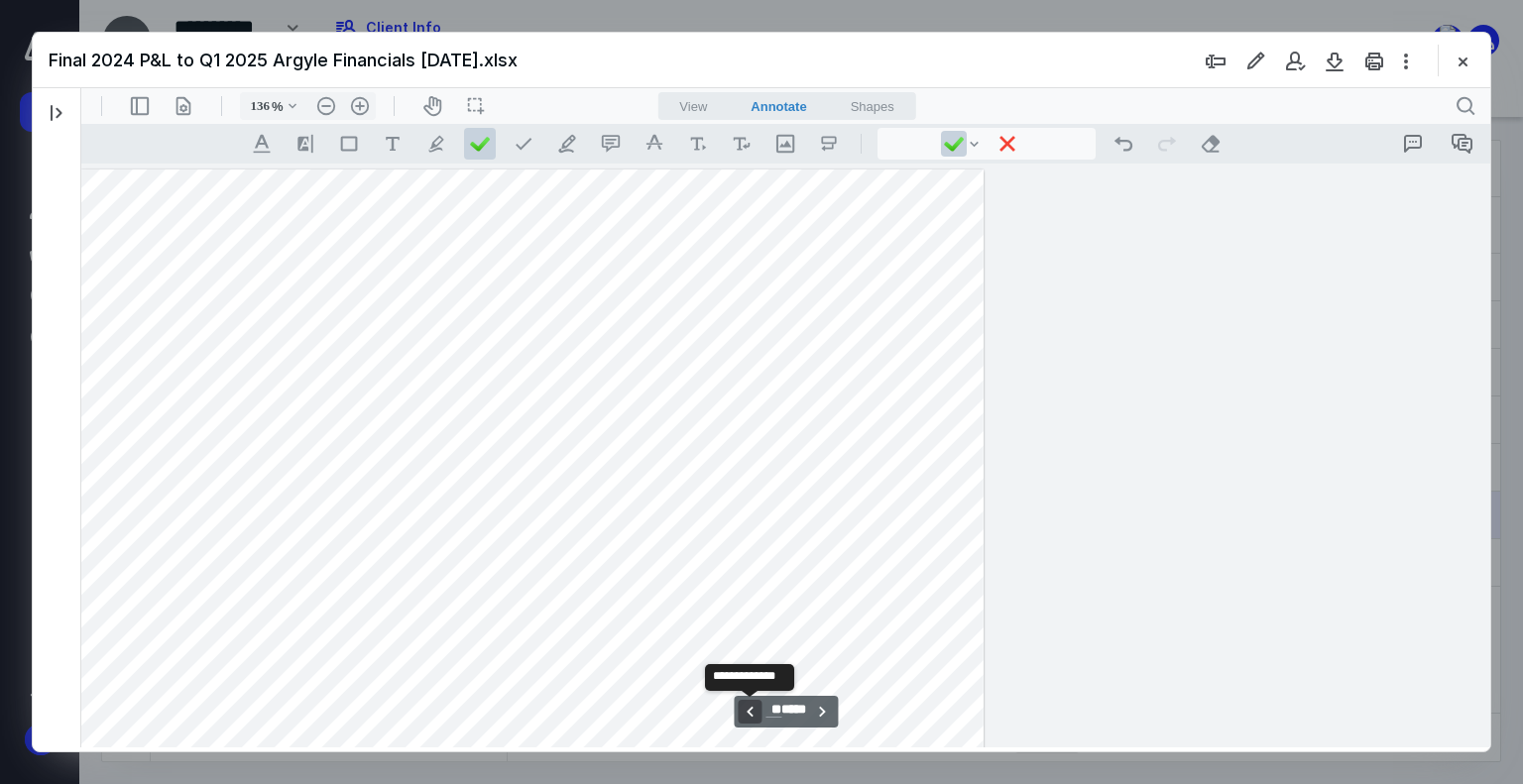 click on "**********" at bounding box center (750, 712) 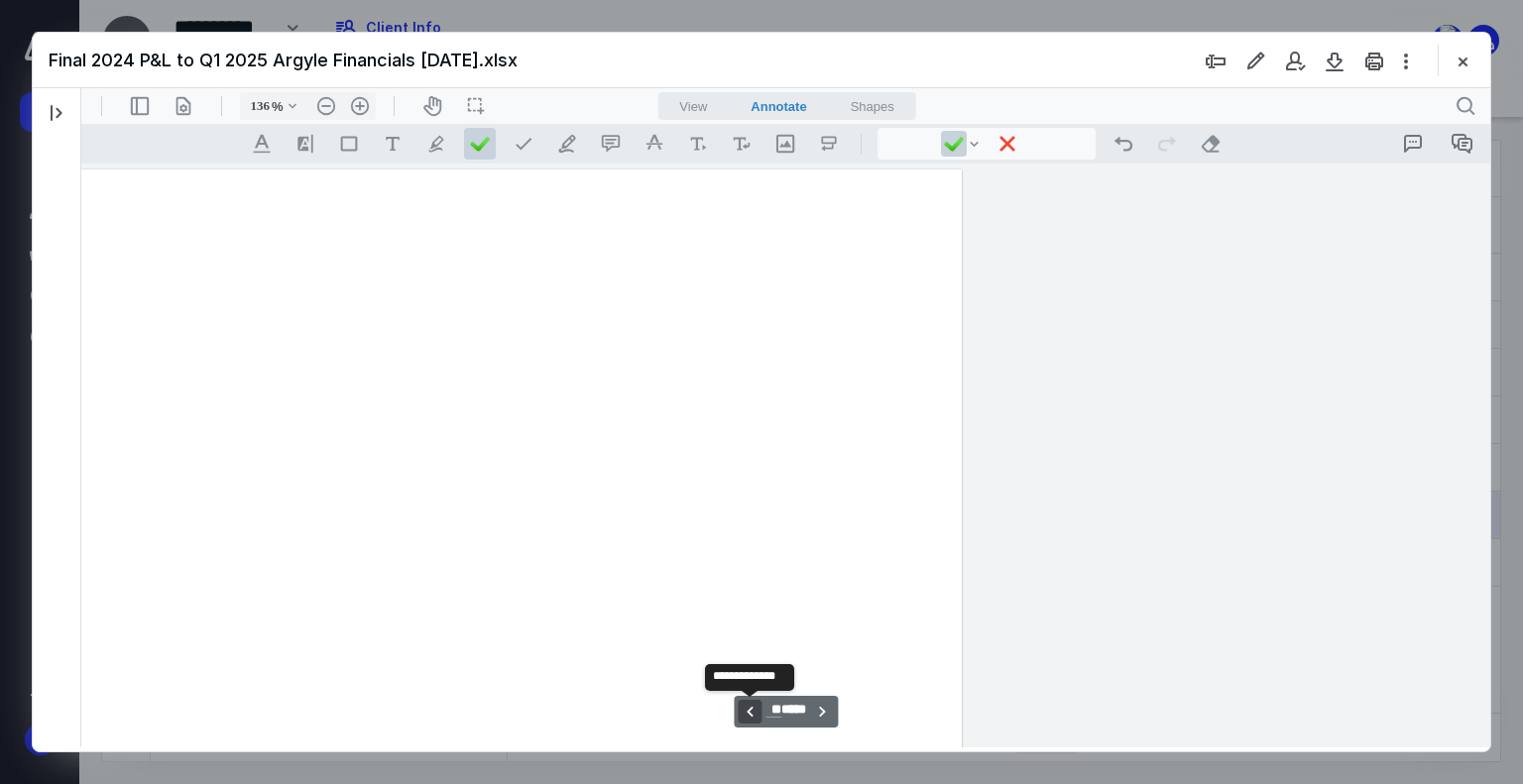 click on "**********" at bounding box center [750, 712] 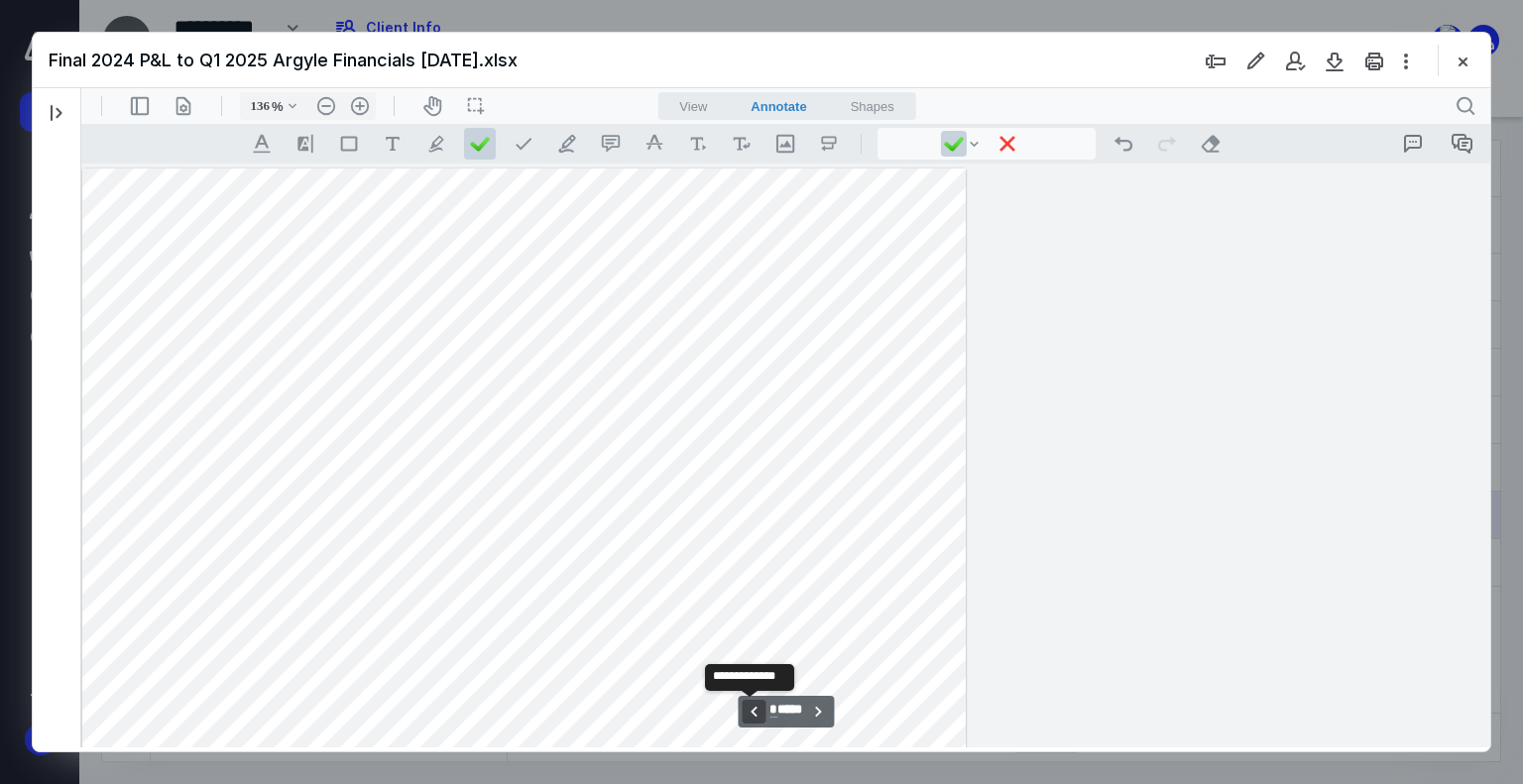 click on "**********" at bounding box center [754, 712] 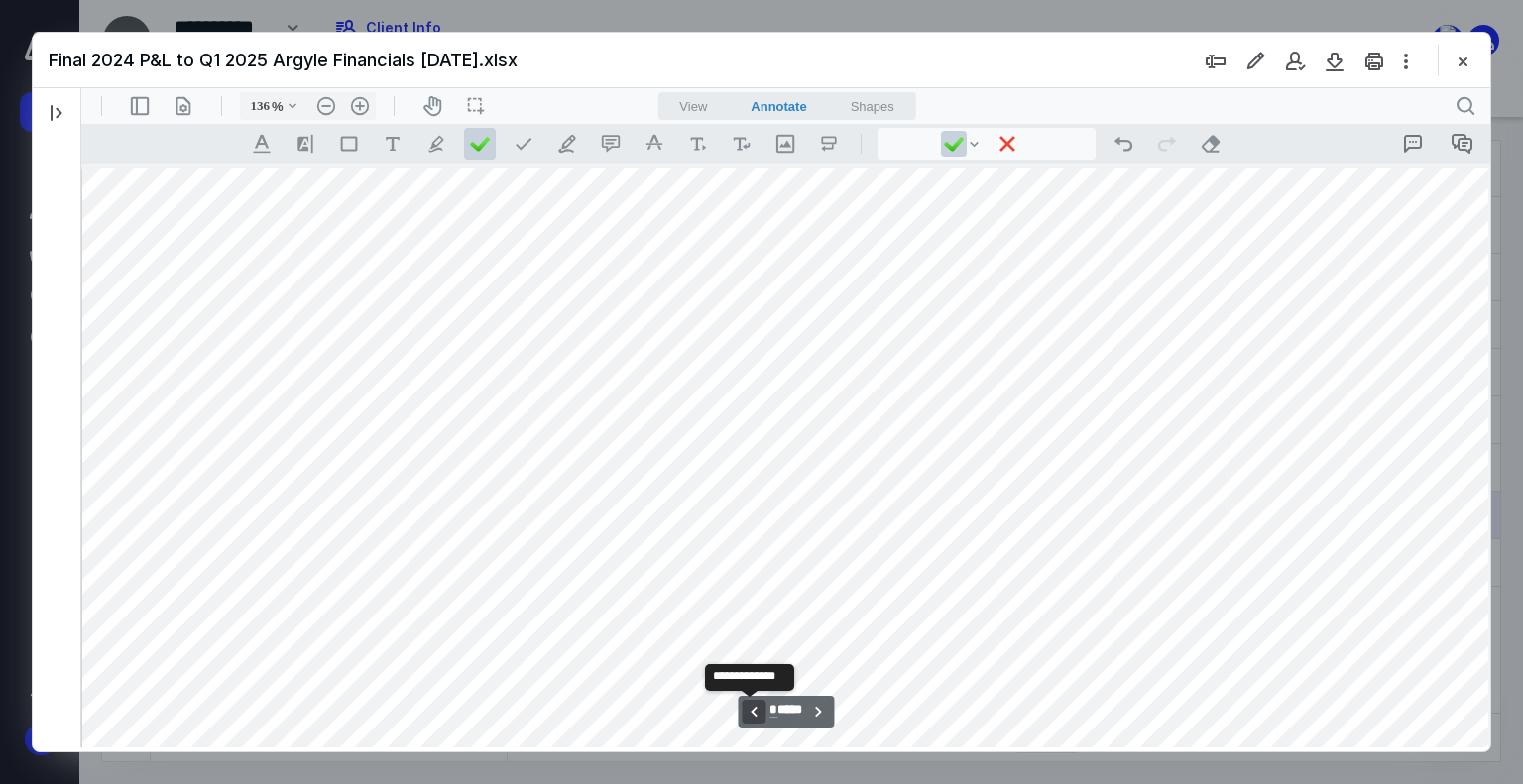 click on "**********" at bounding box center (754, 712) 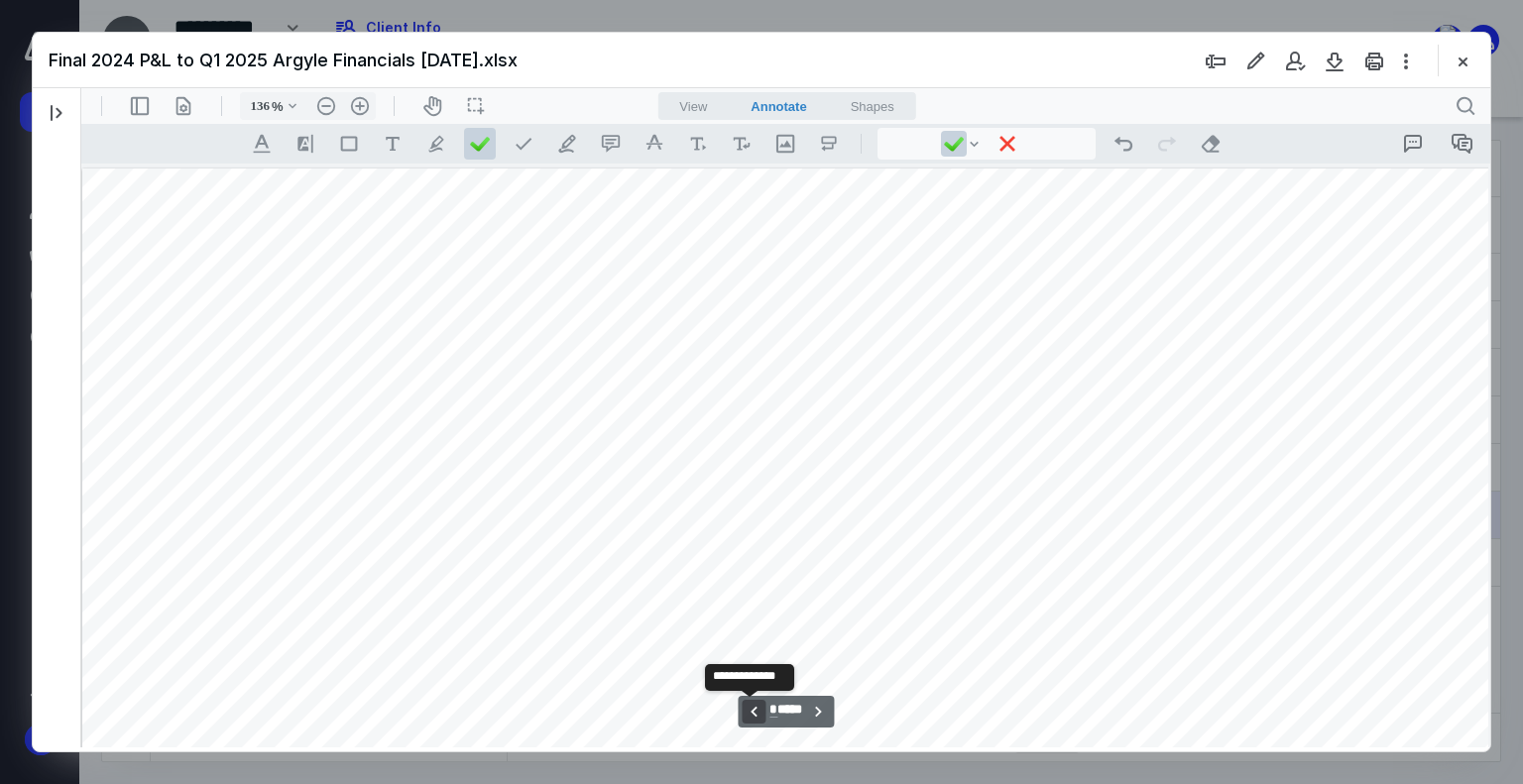 click on "**********" at bounding box center [754, 712] 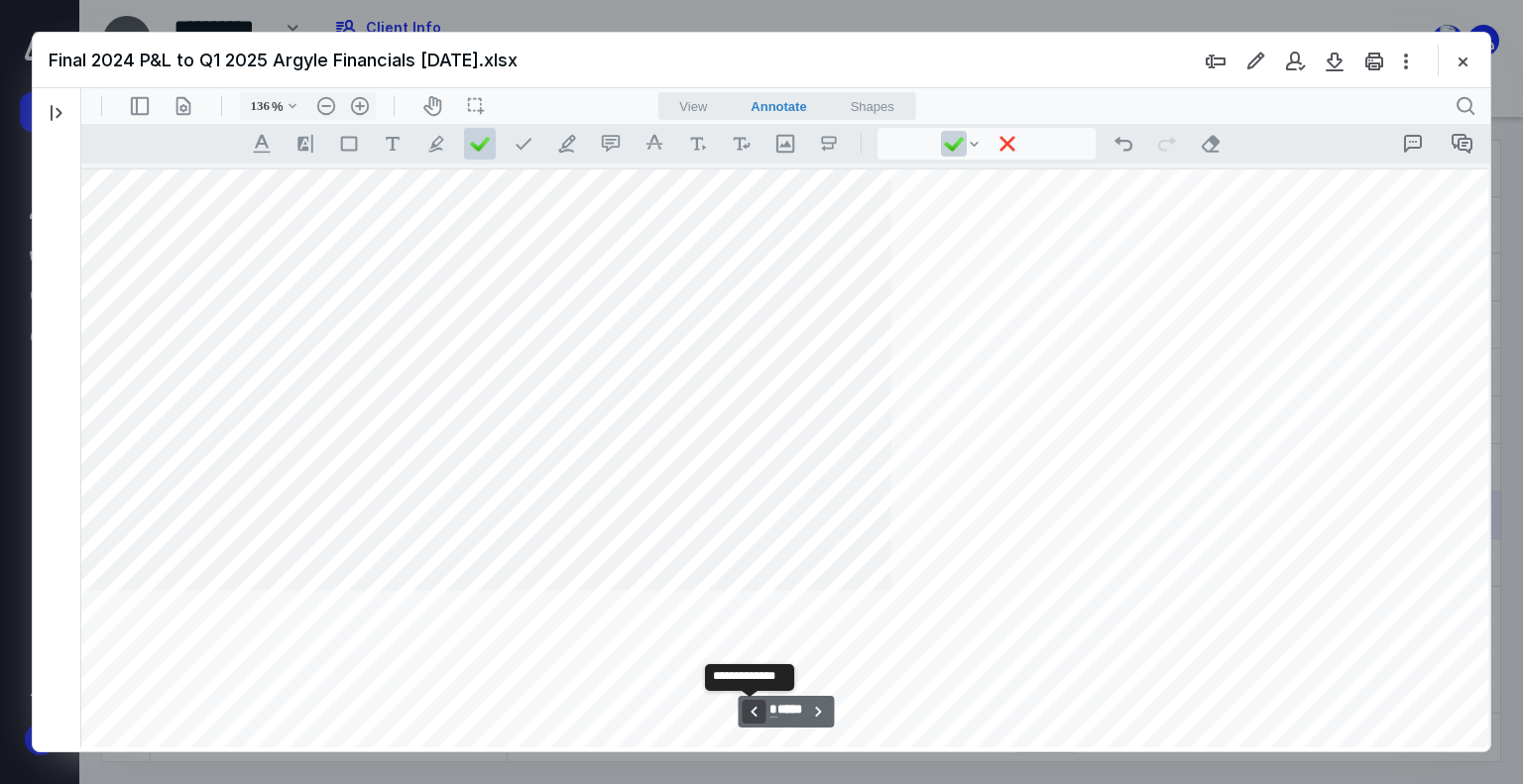 click on "**********" at bounding box center [754, 712] 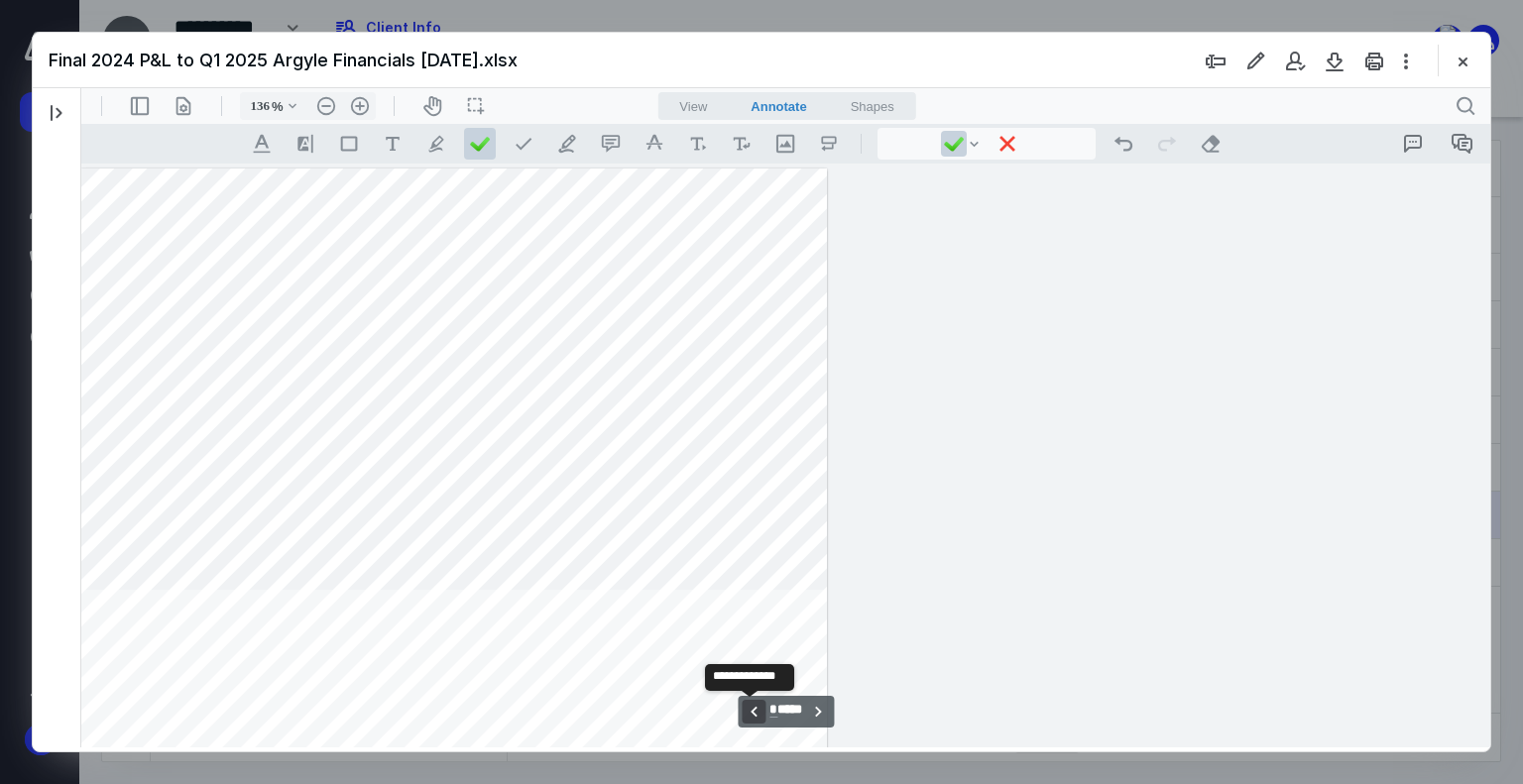 click on "**********" at bounding box center [754, 712] 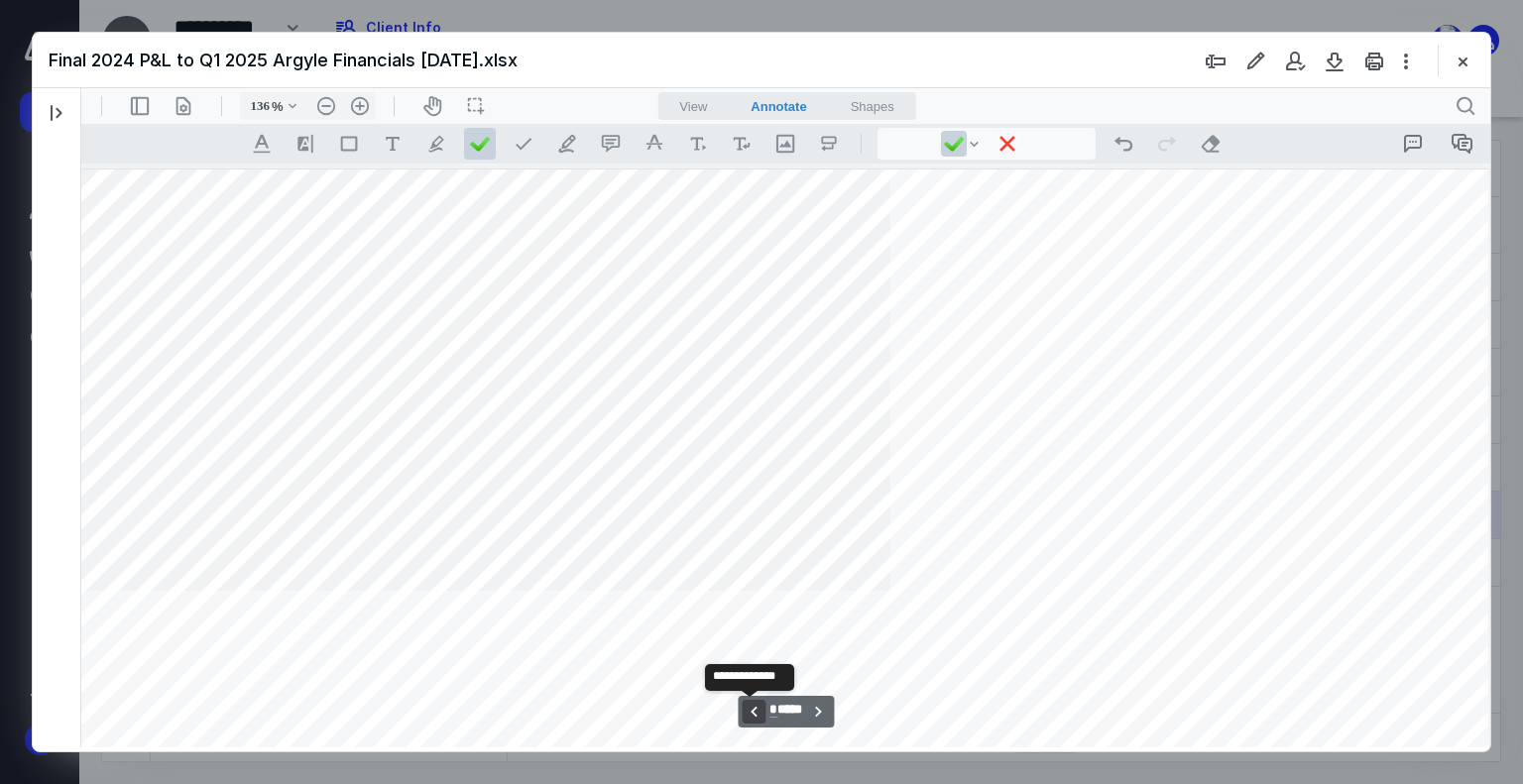 click on "**********" at bounding box center [754, 712] 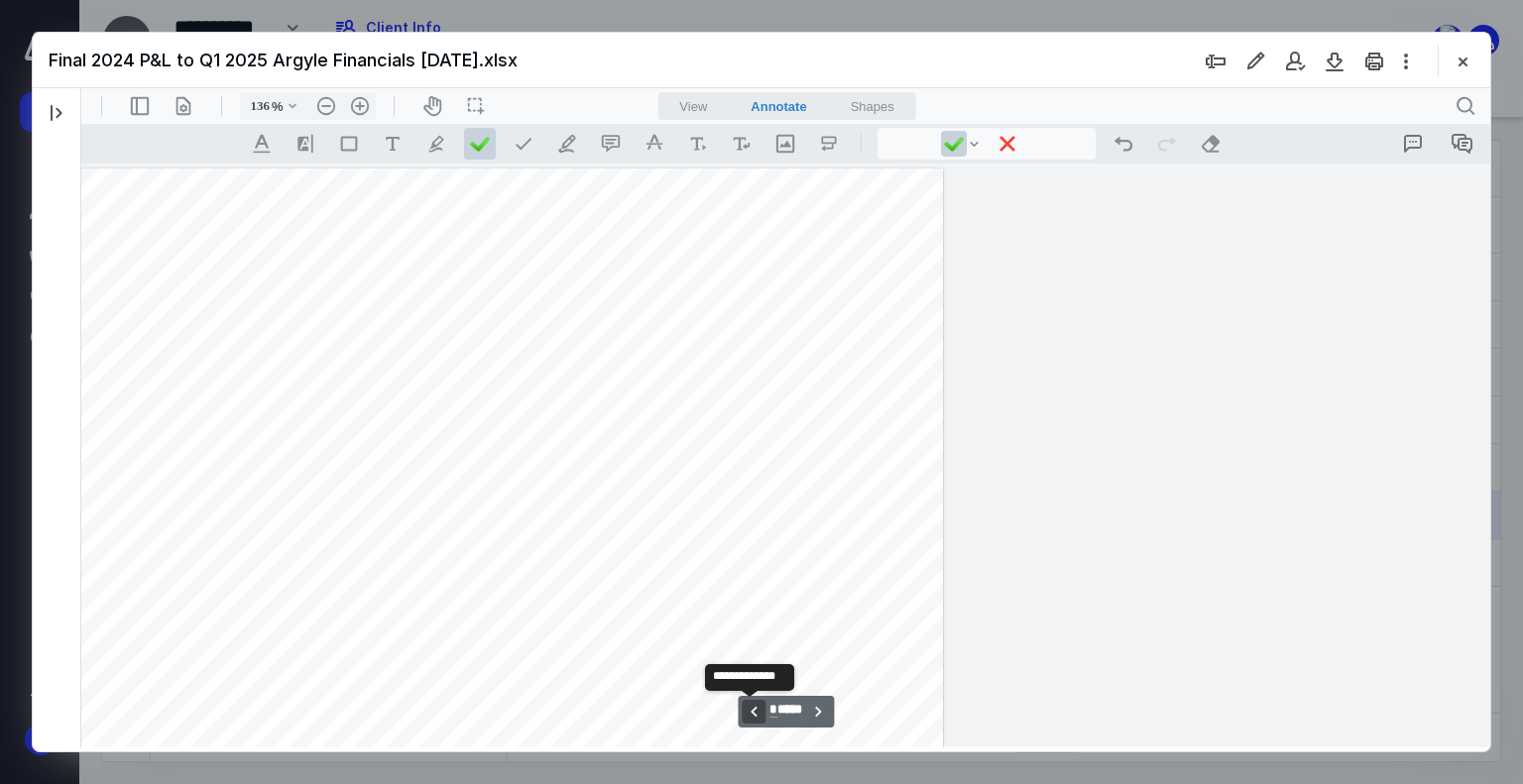 click on "**********" at bounding box center (754, 712) 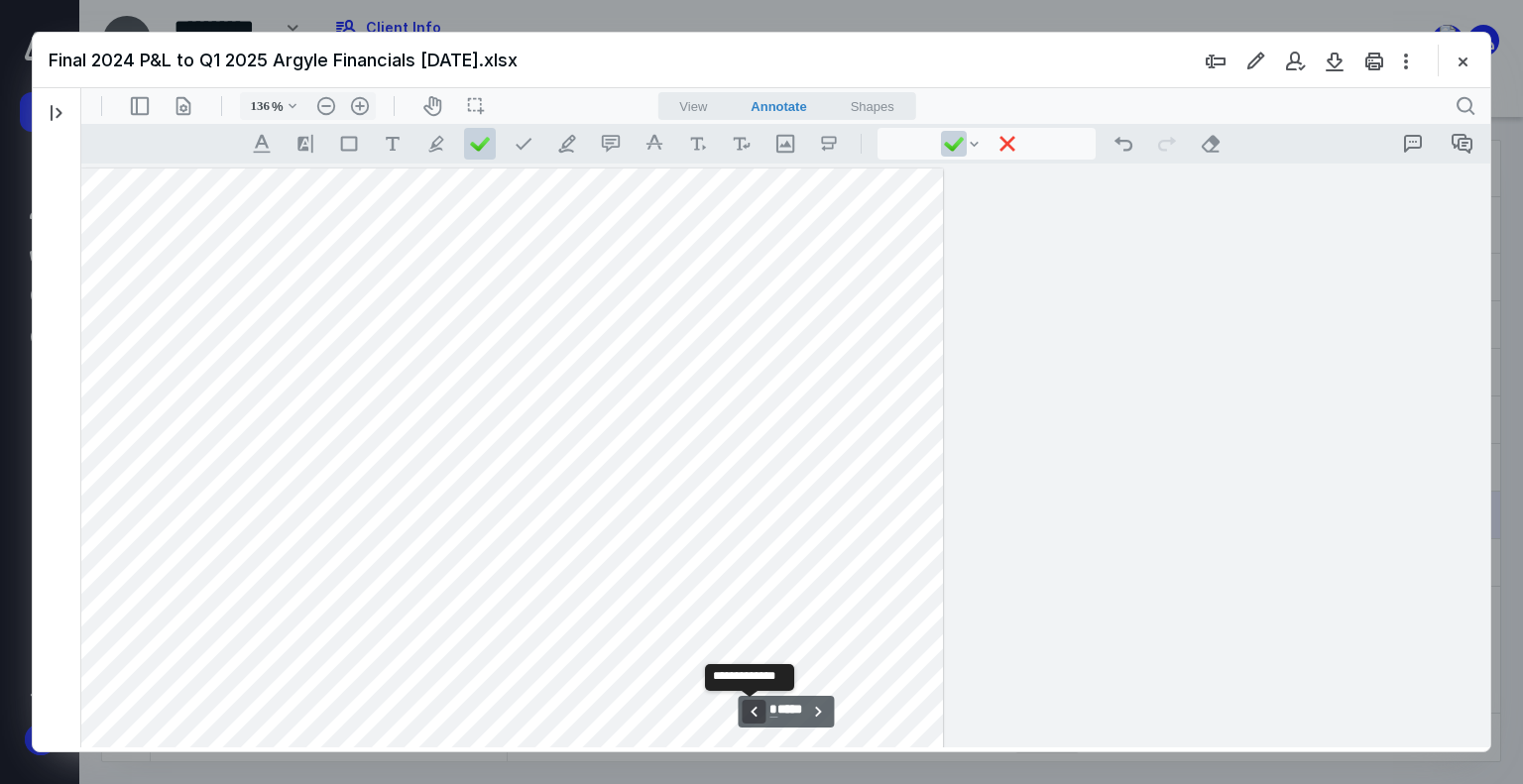 scroll, scrollTop: 377, scrollLeft: 1218, axis: both 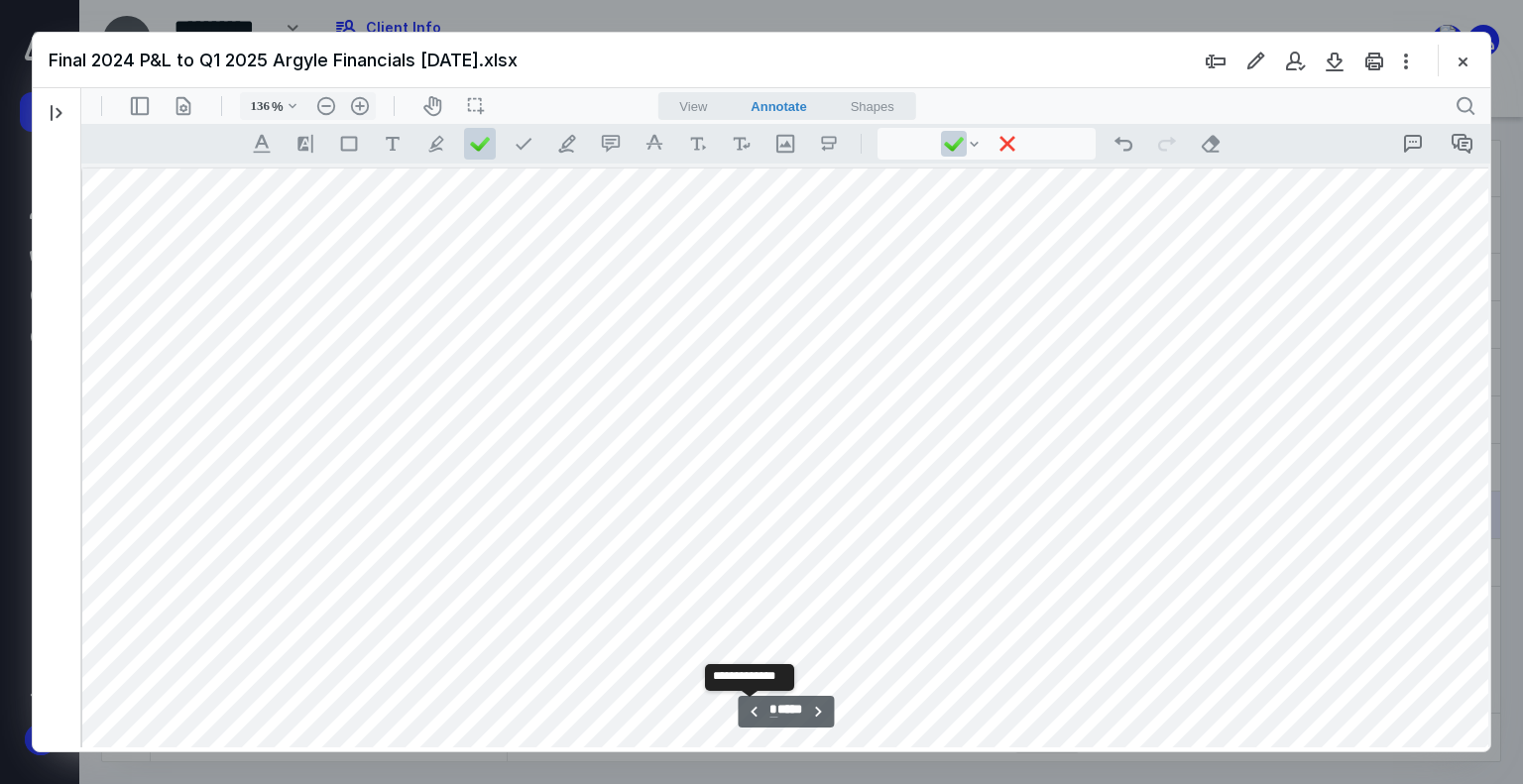 click on "**********" at bounding box center [754, 712] 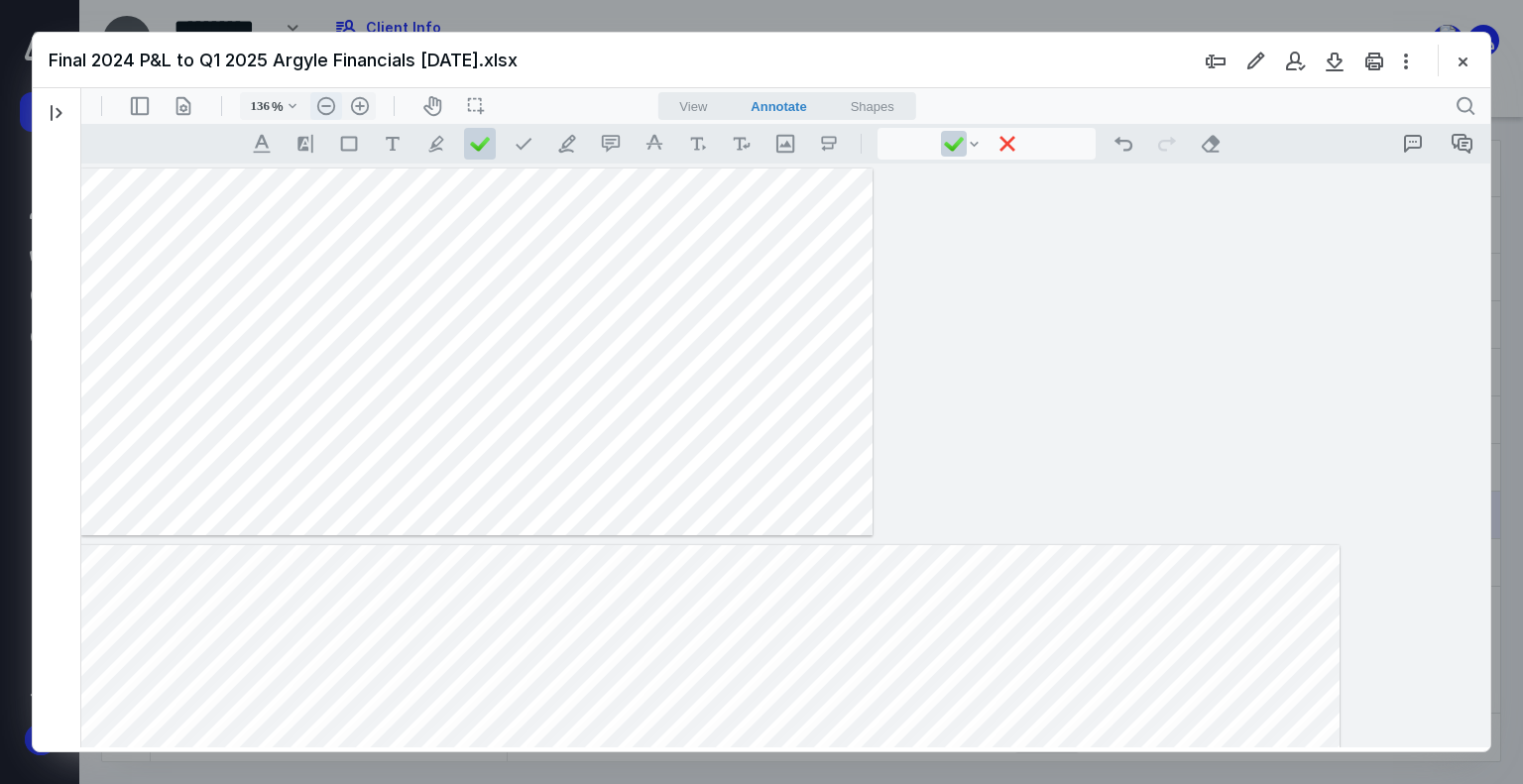 click on ".cls-1{fill:#abb0c4;} icon - header - zoom - out - line" at bounding box center (326, 106) 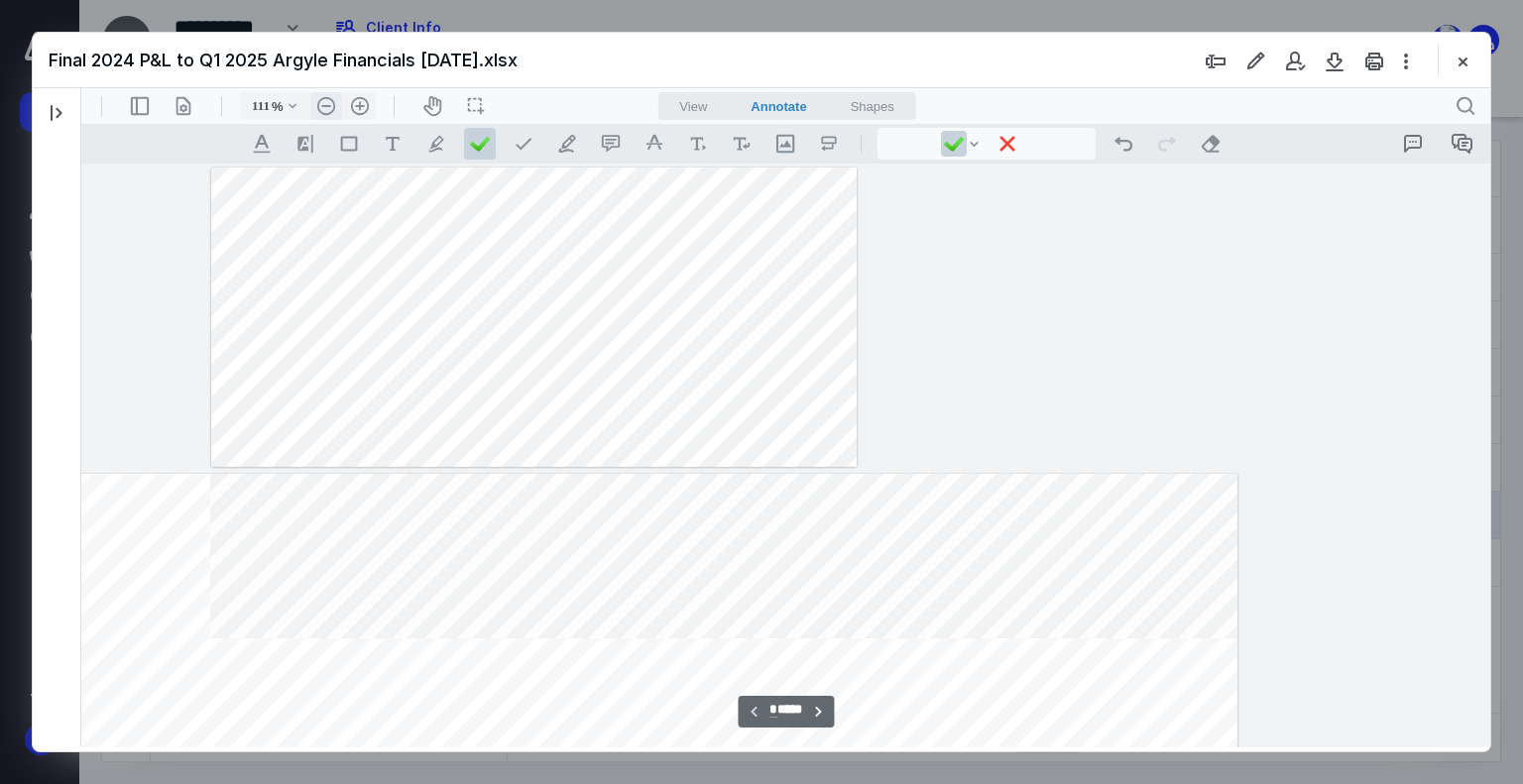 click on ".cls-1{fill:#abb0c4;} icon - header - zoom - out - line" at bounding box center [326, 106] 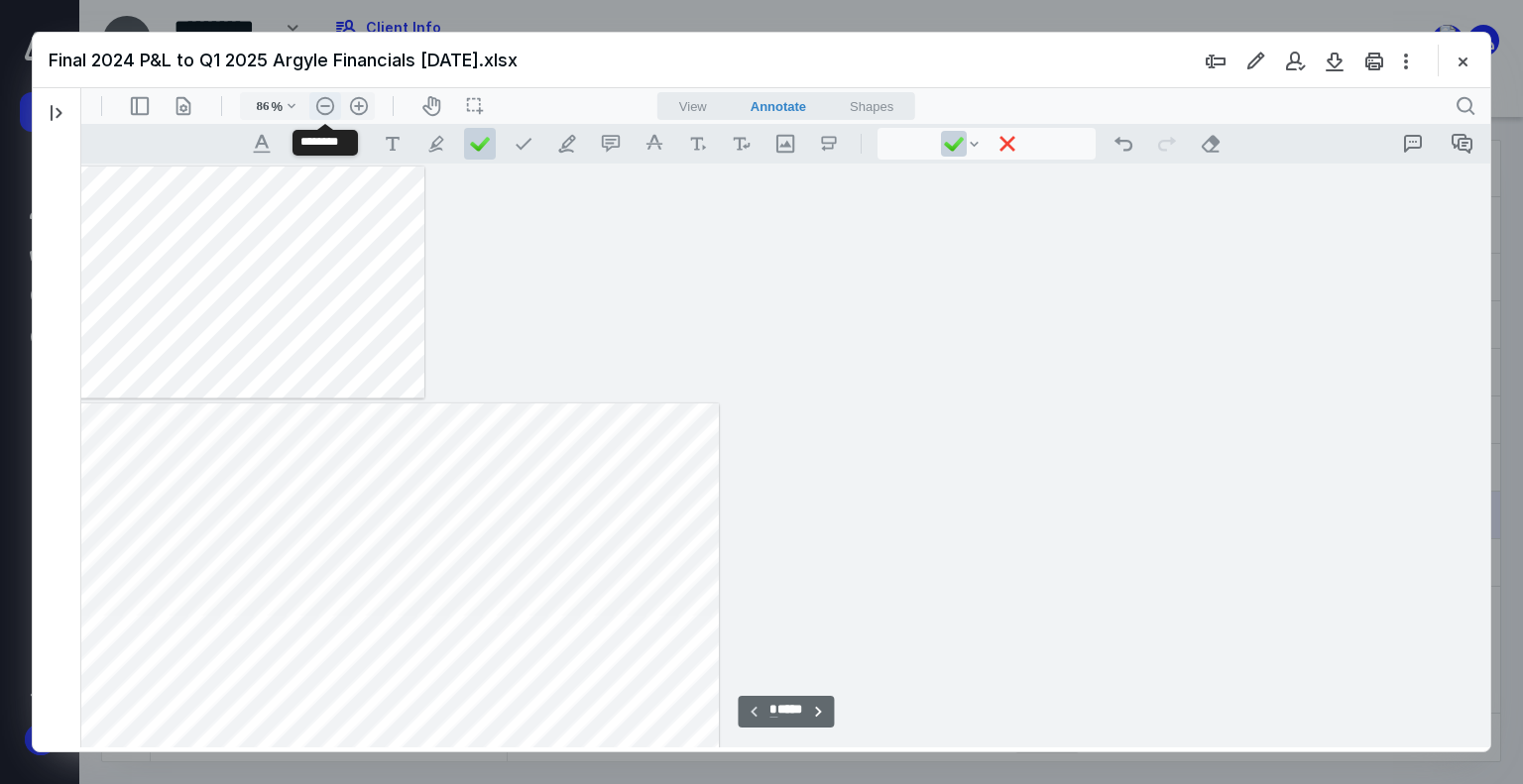scroll, scrollTop: 0, scrollLeft: 804, axis: horizontal 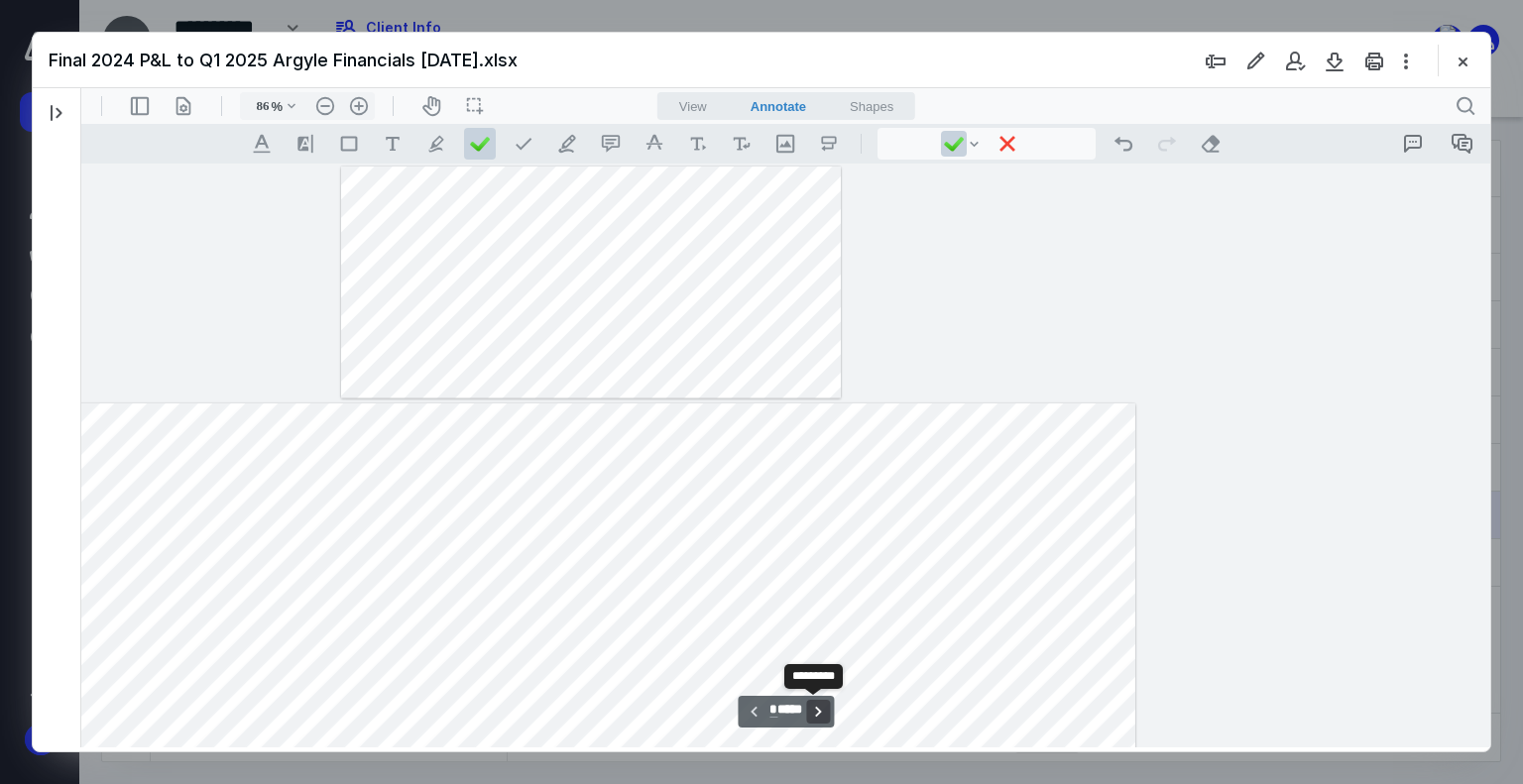 click on "**********" at bounding box center [818, 712] 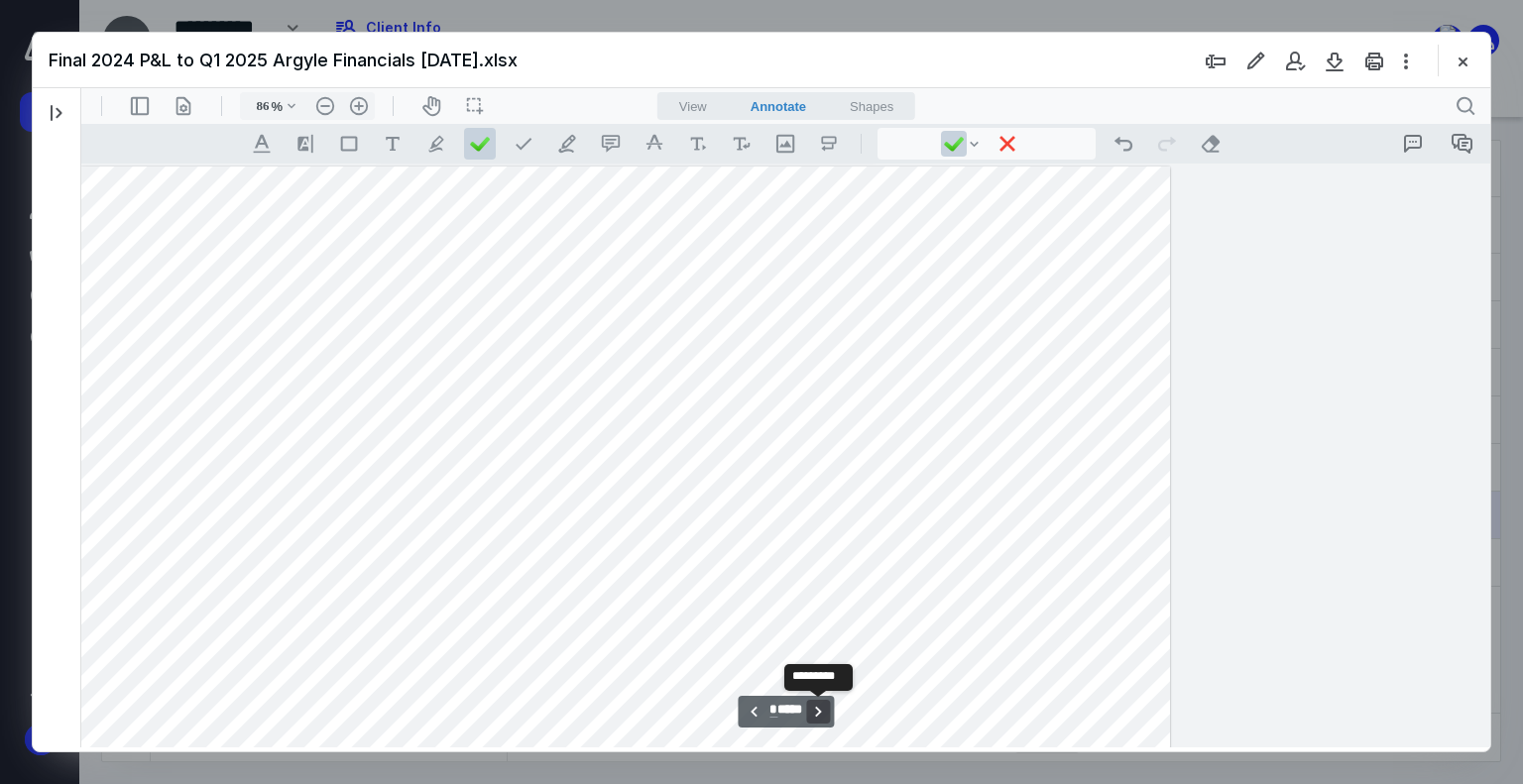 click on "**********" at bounding box center (818, 712) 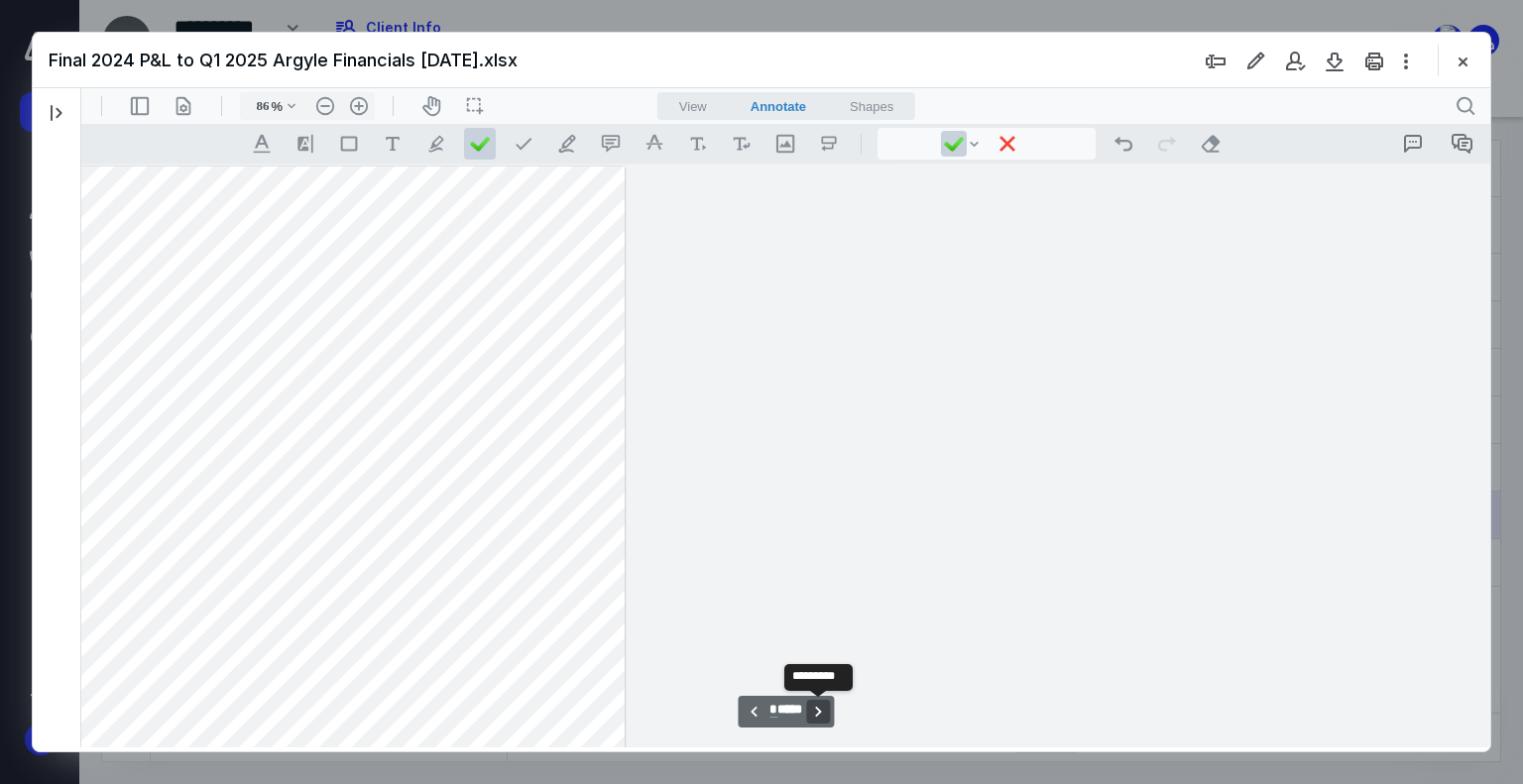 click on "**********" at bounding box center (818, 712) 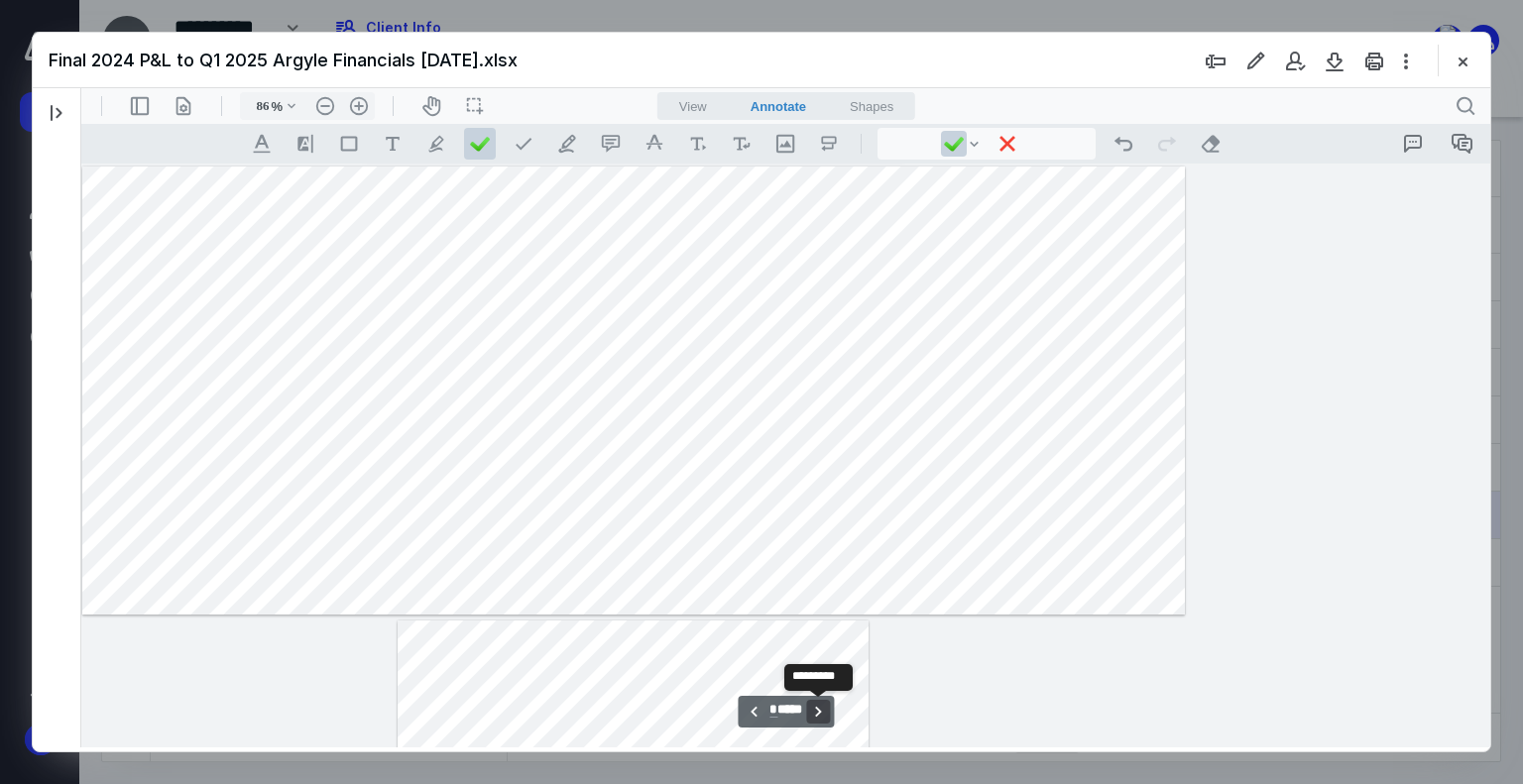 click on "**********" at bounding box center (818, 712) 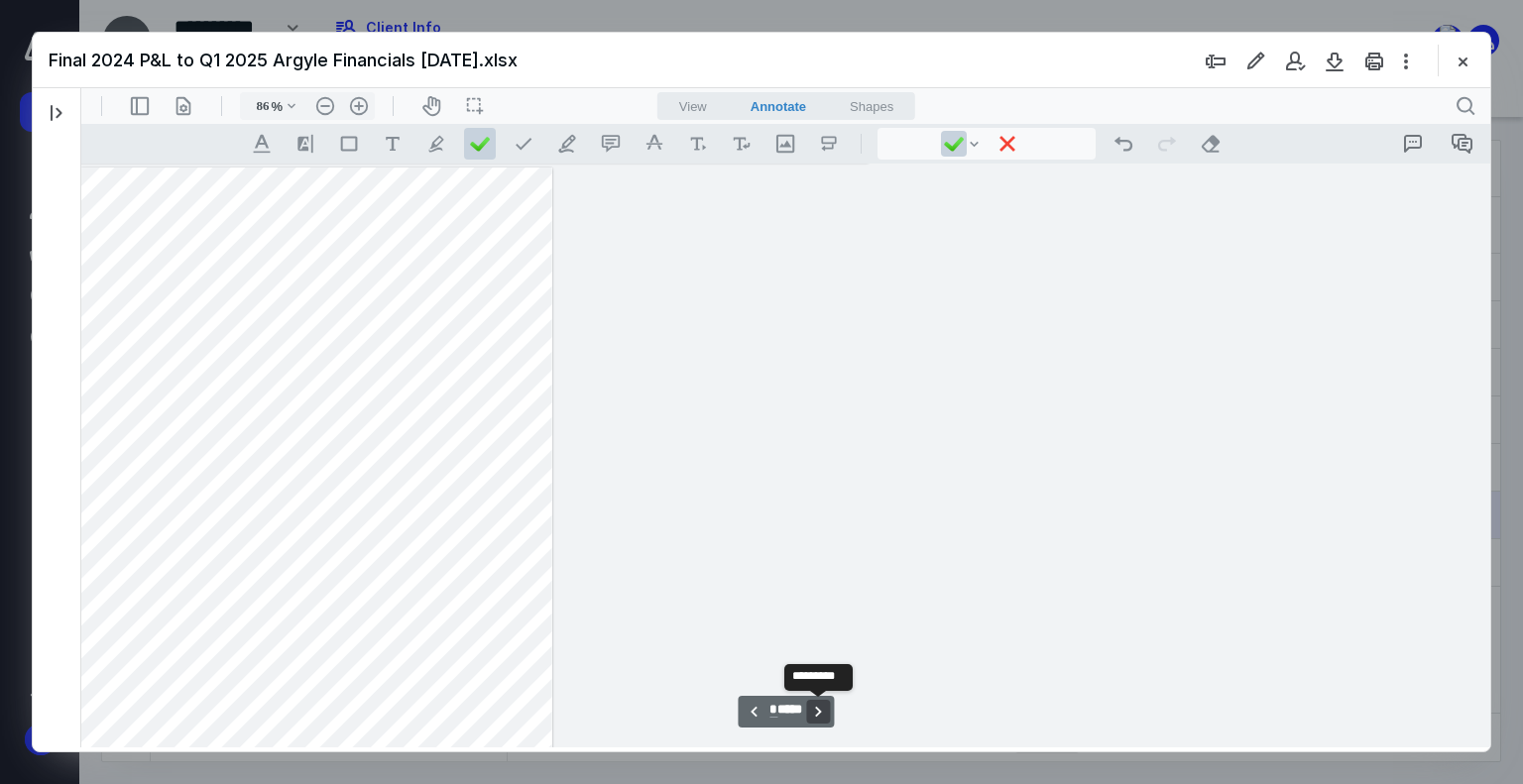 click on "**********" at bounding box center [818, 712] 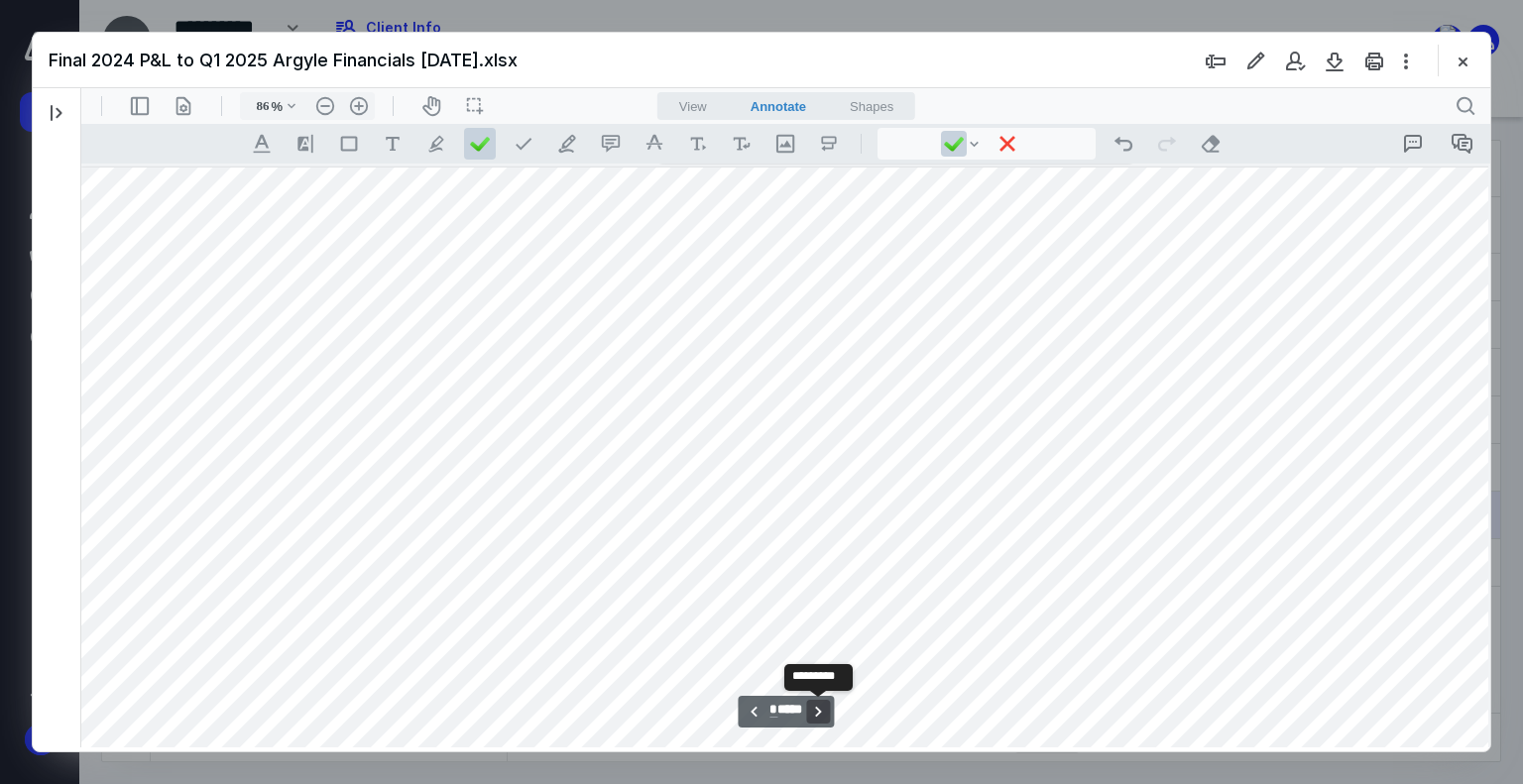 click on "**********" at bounding box center [818, 712] 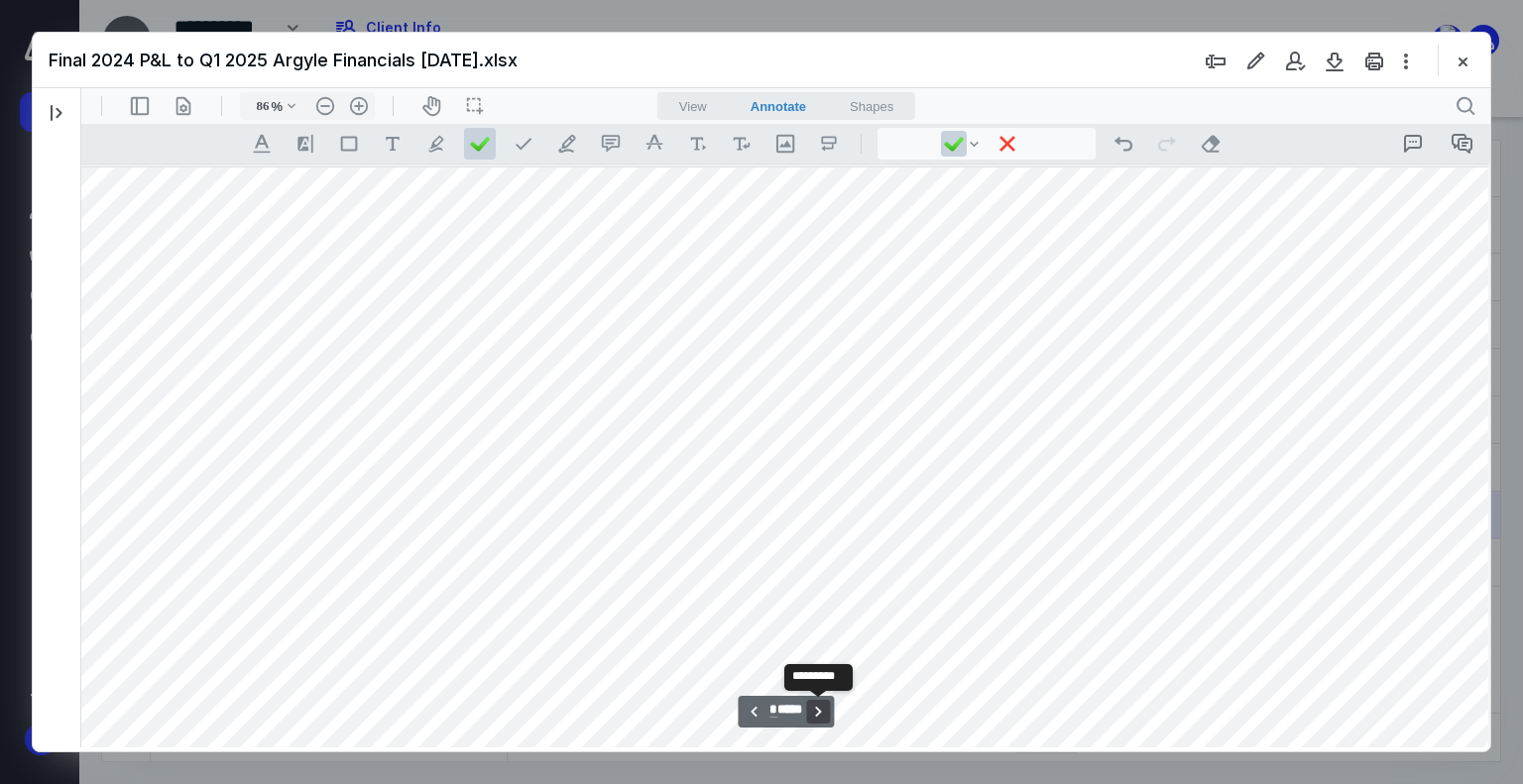 click on "**********" at bounding box center (818, 712) 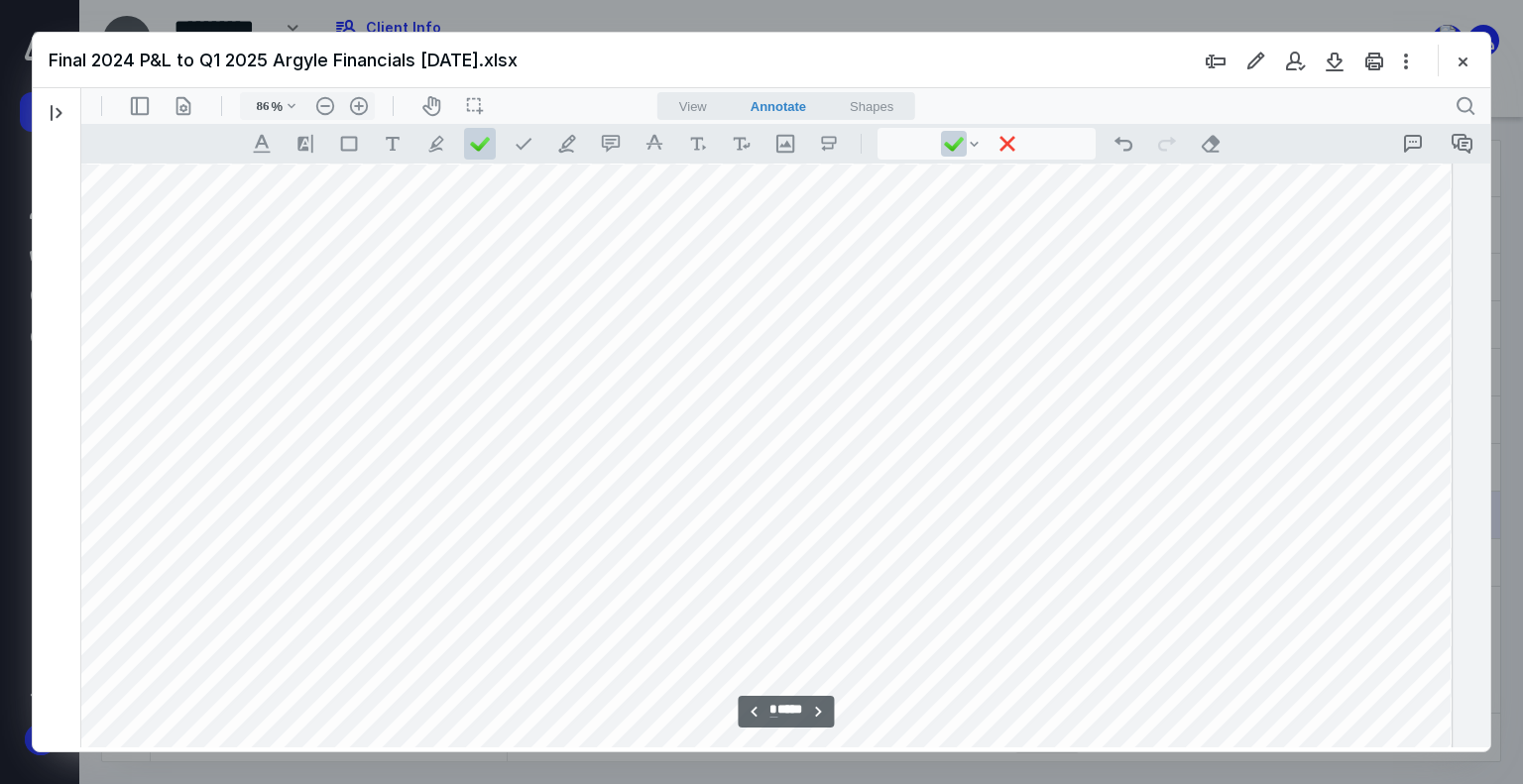 scroll, scrollTop: 5249, scrollLeft: 751, axis: both 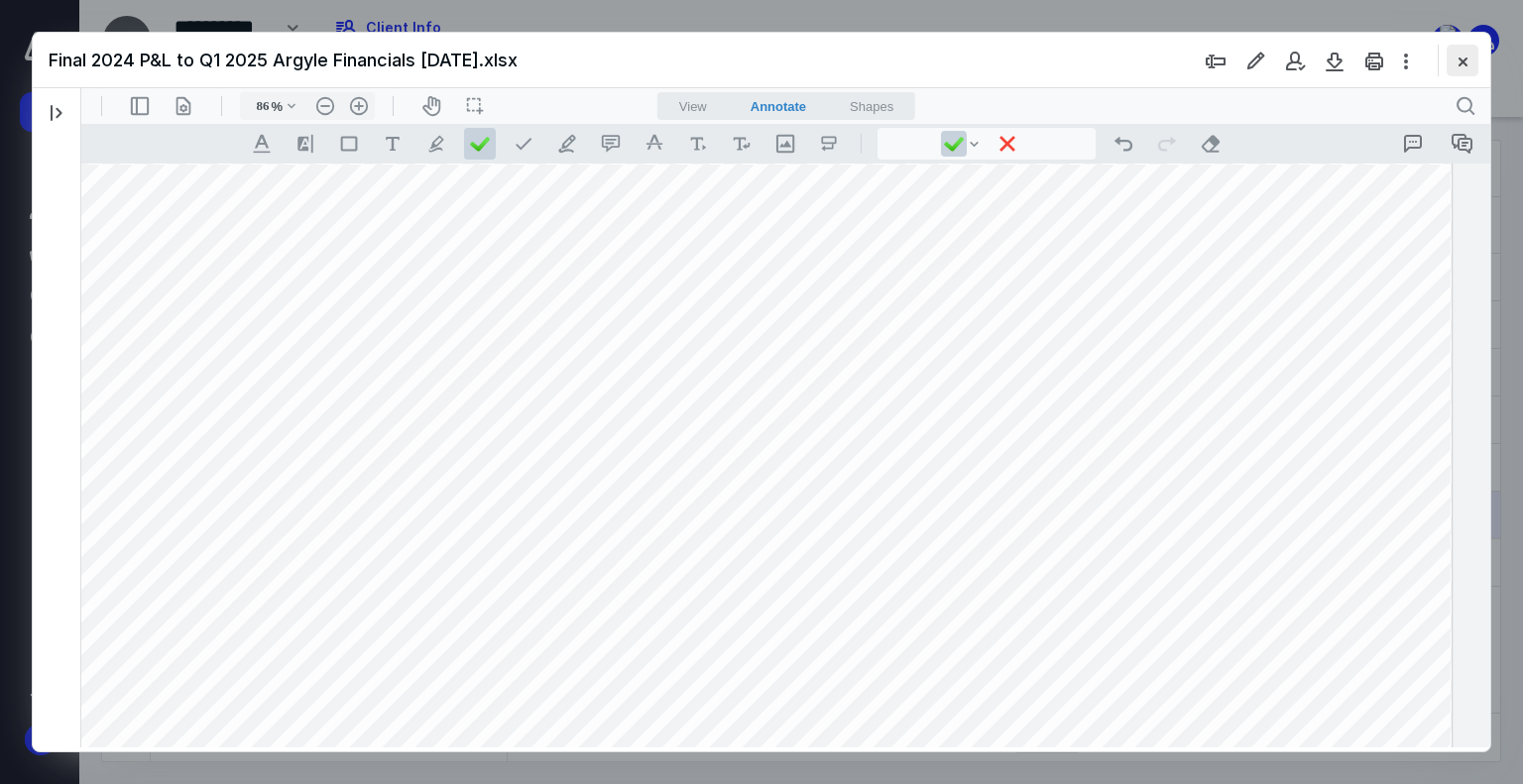 click at bounding box center [1463, 60] 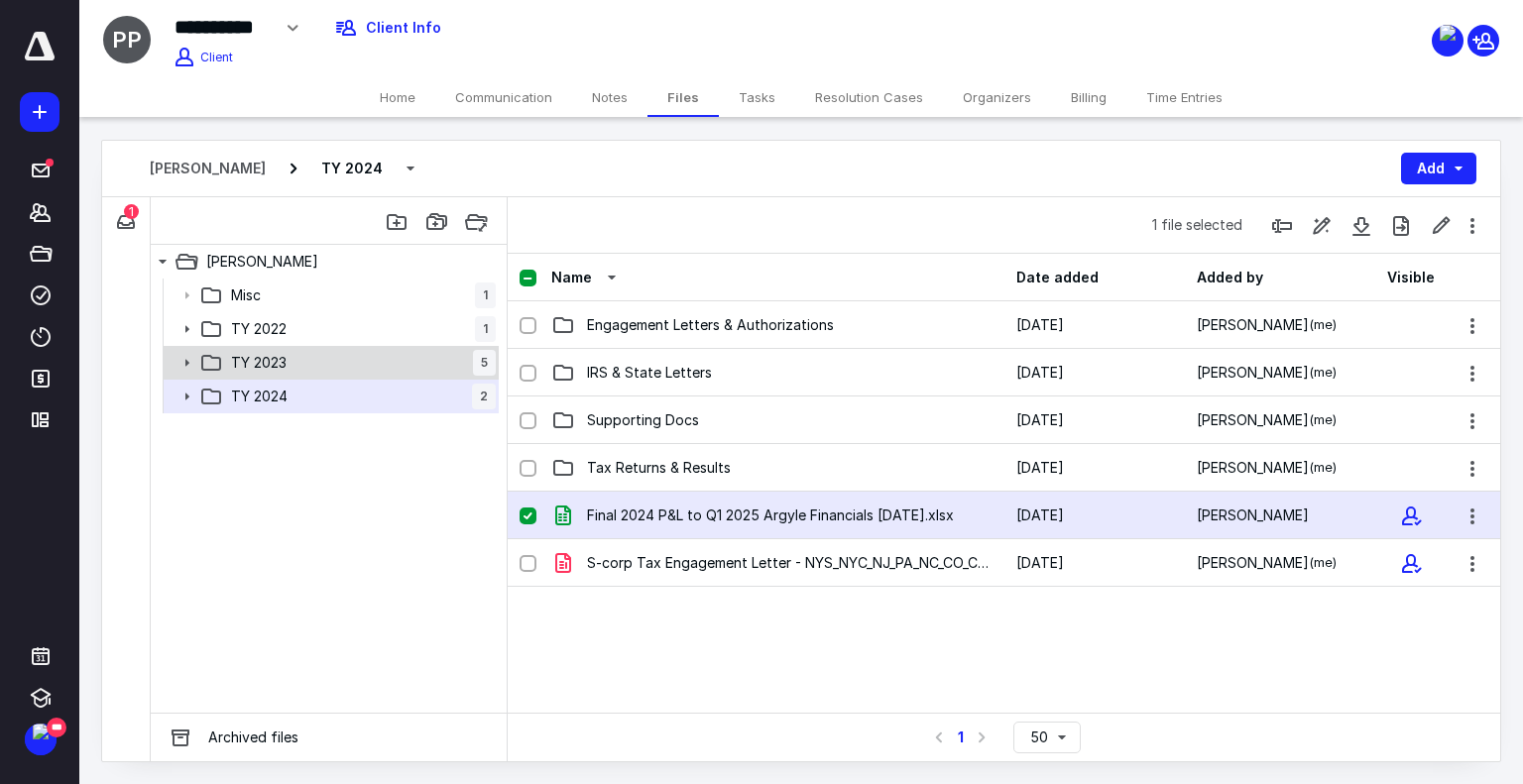 click on "TY 2023 5" at bounding box center (359, 363) 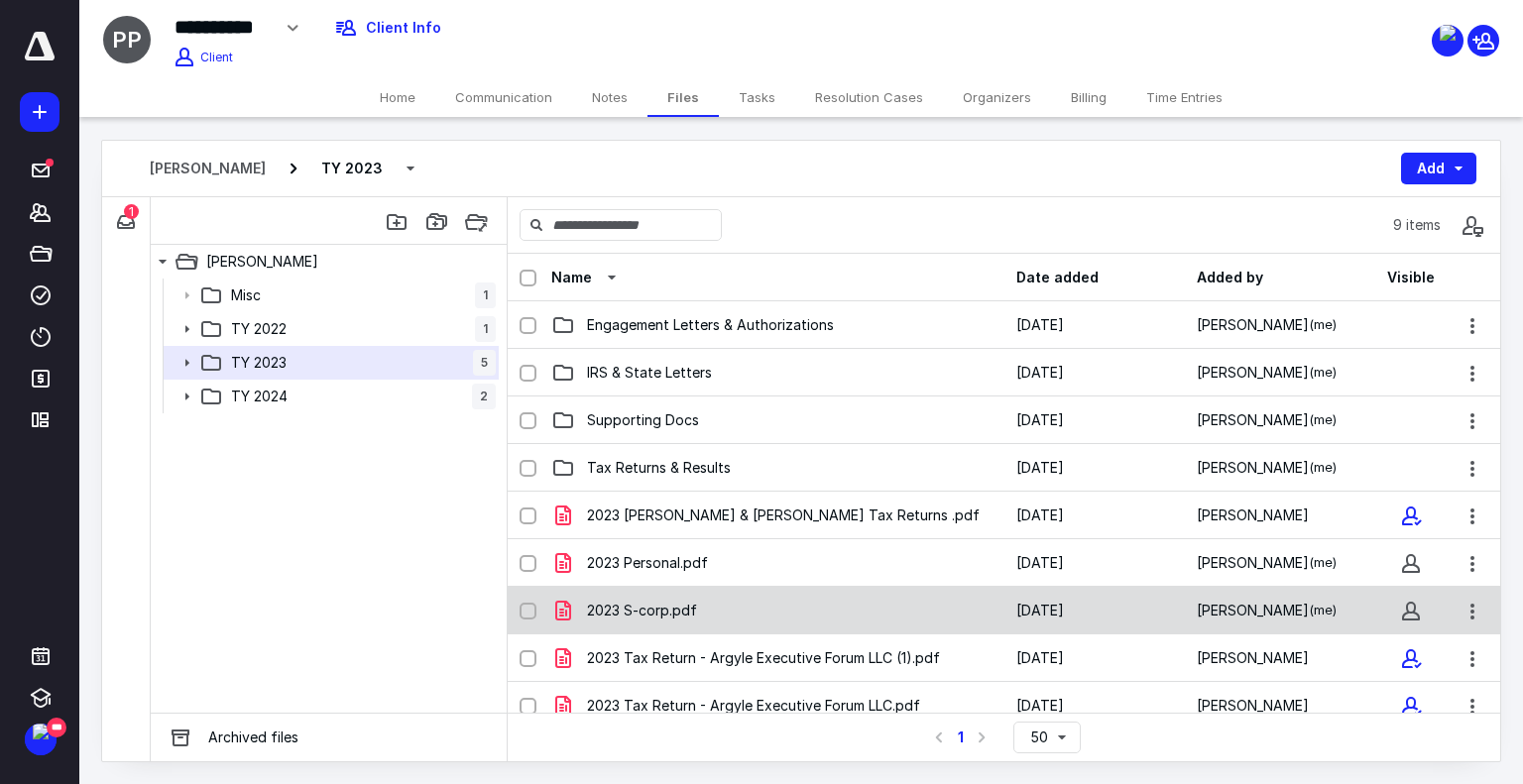click on "2023 S-corp.pdf" at bounding box center (777, 611) 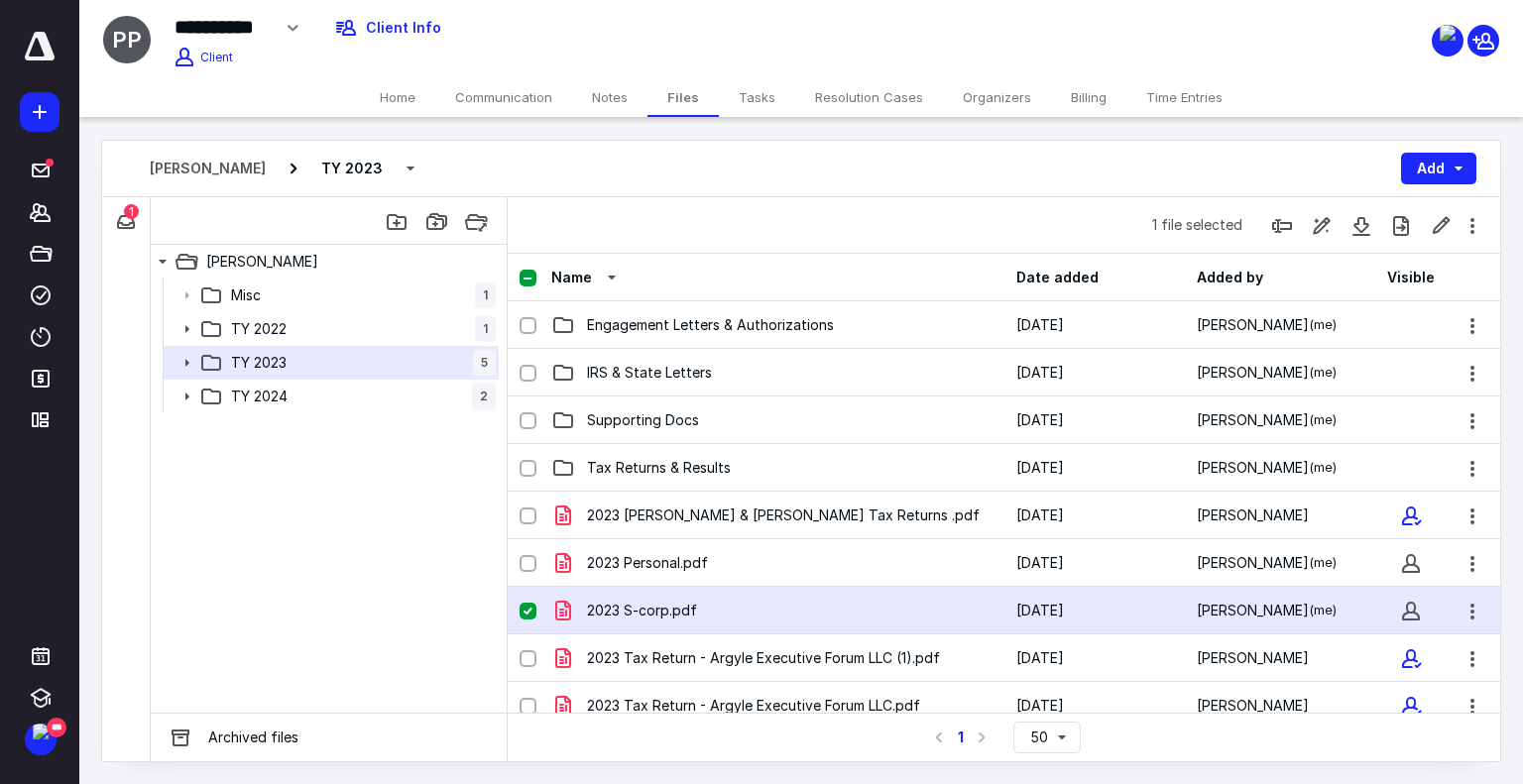click on "2023 S-corp.pdf" at bounding box center (777, 611) 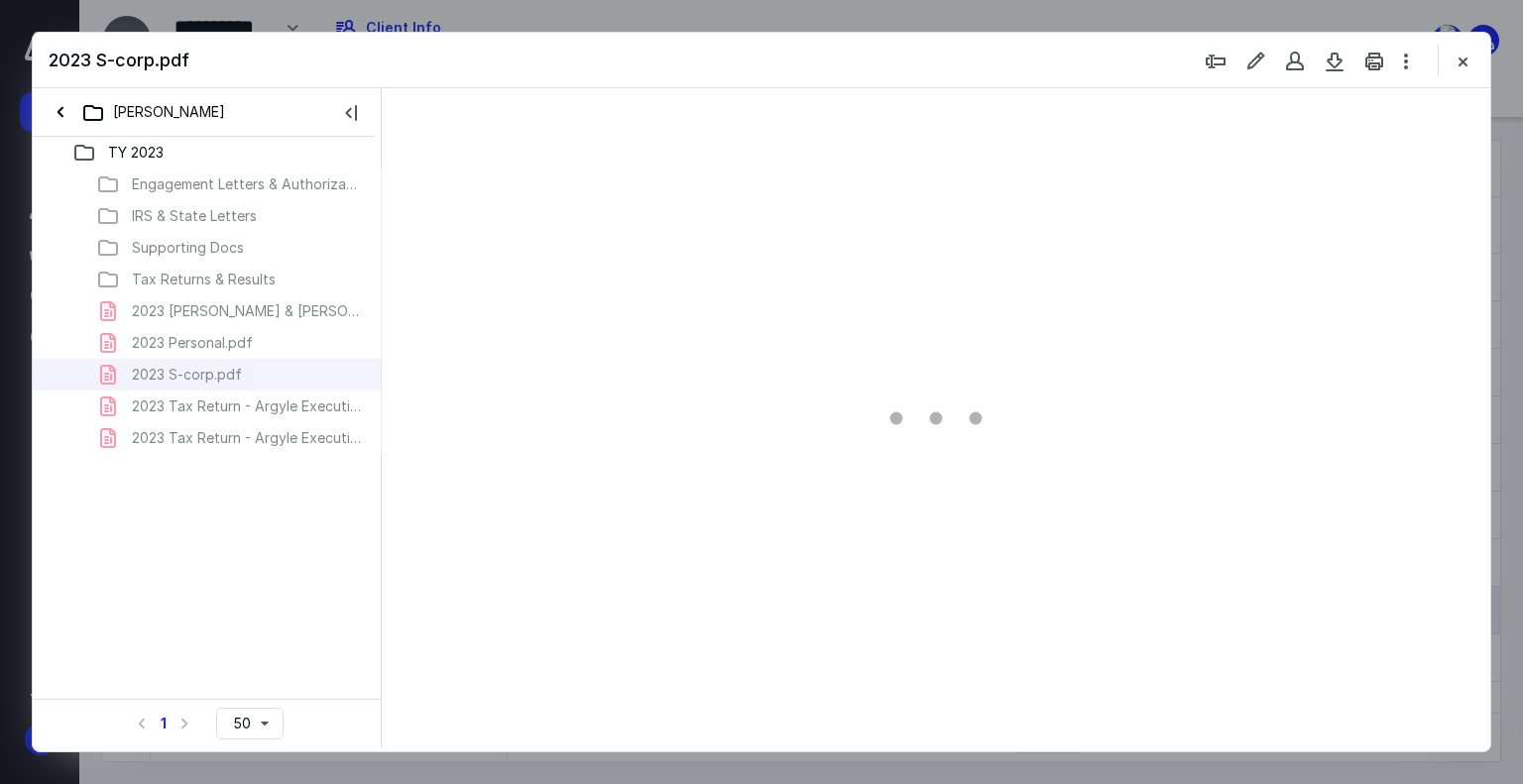 scroll, scrollTop: 0, scrollLeft: 0, axis: both 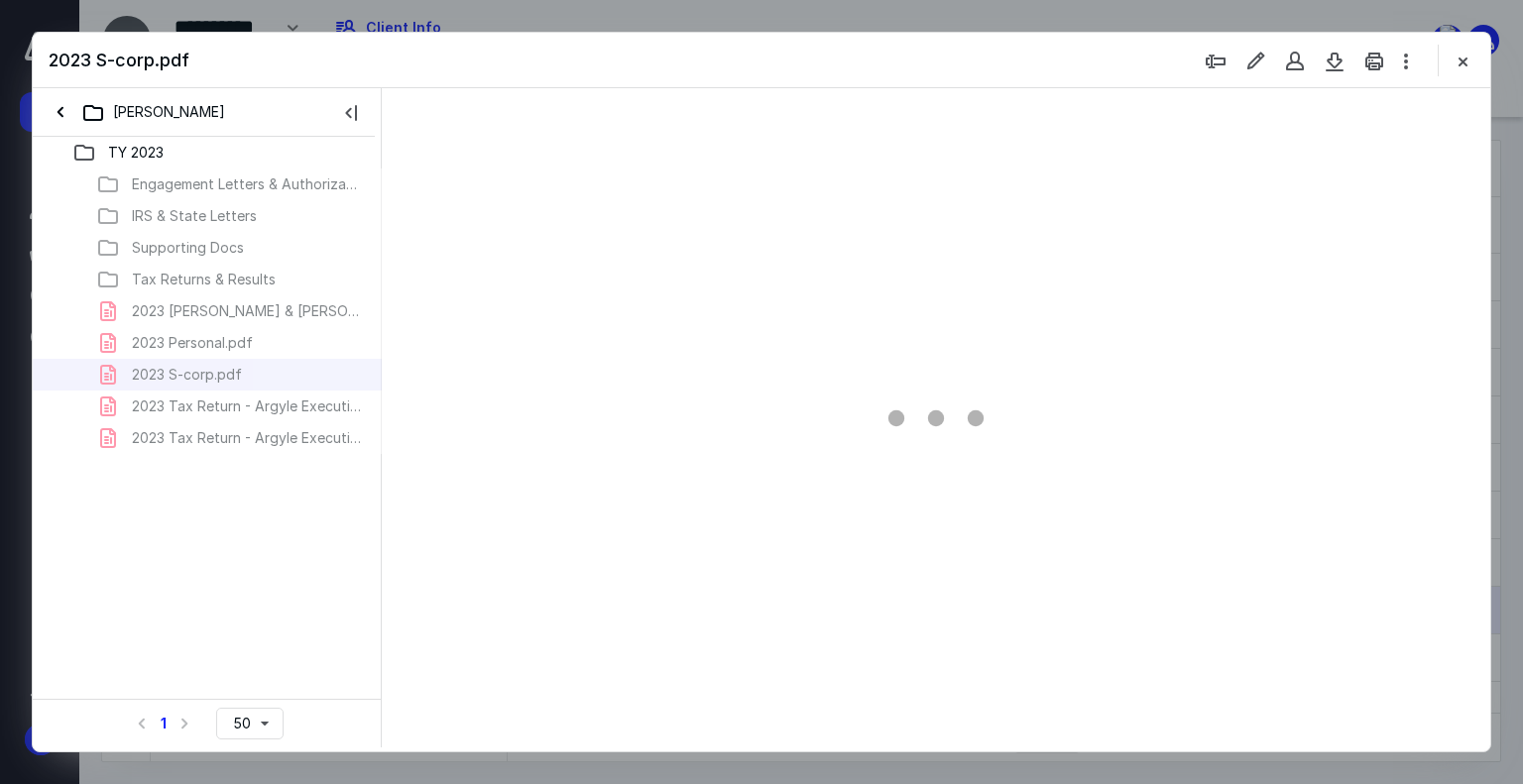 type on "74" 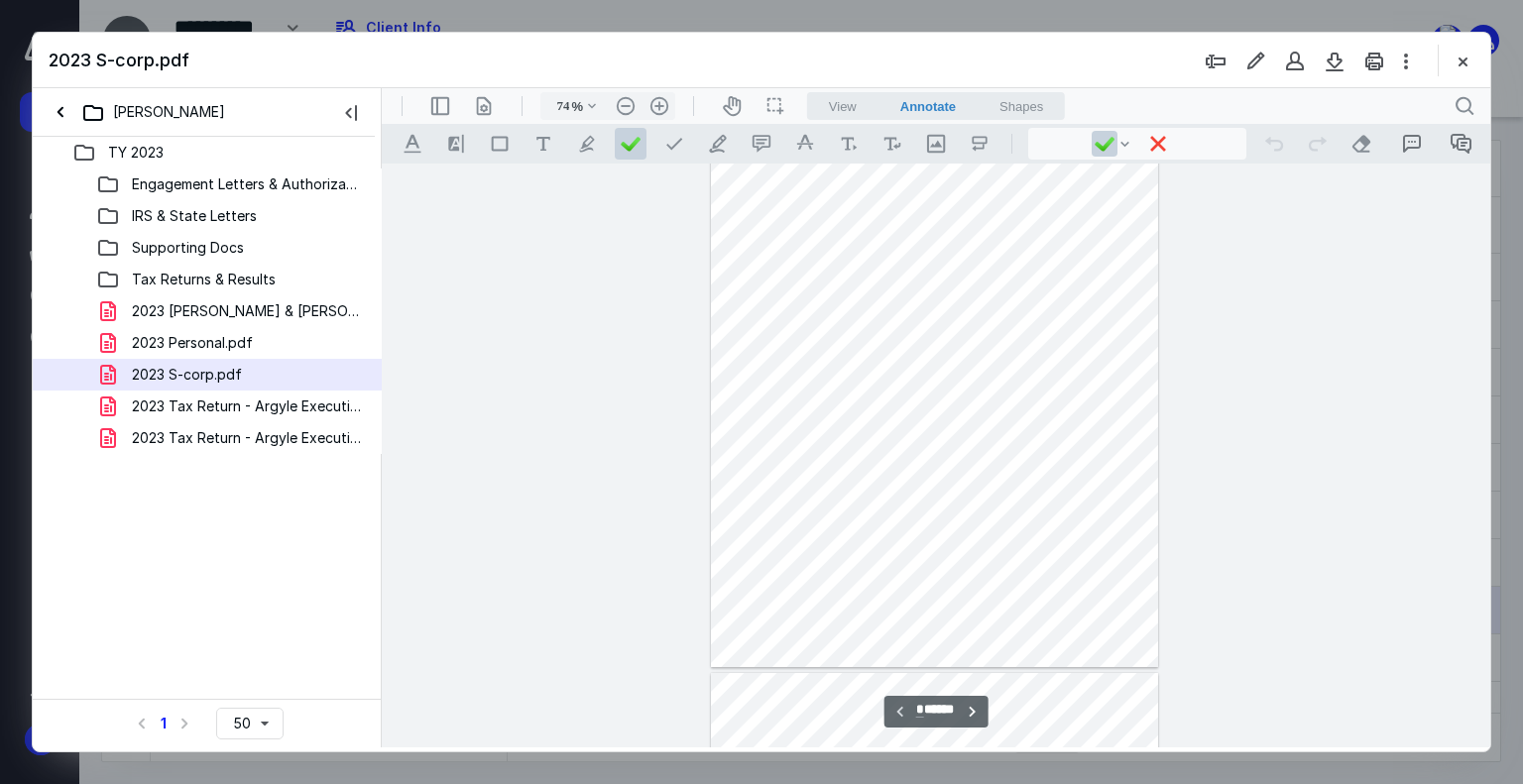 scroll, scrollTop: 376, scrollLeft: 0, axis: vertical 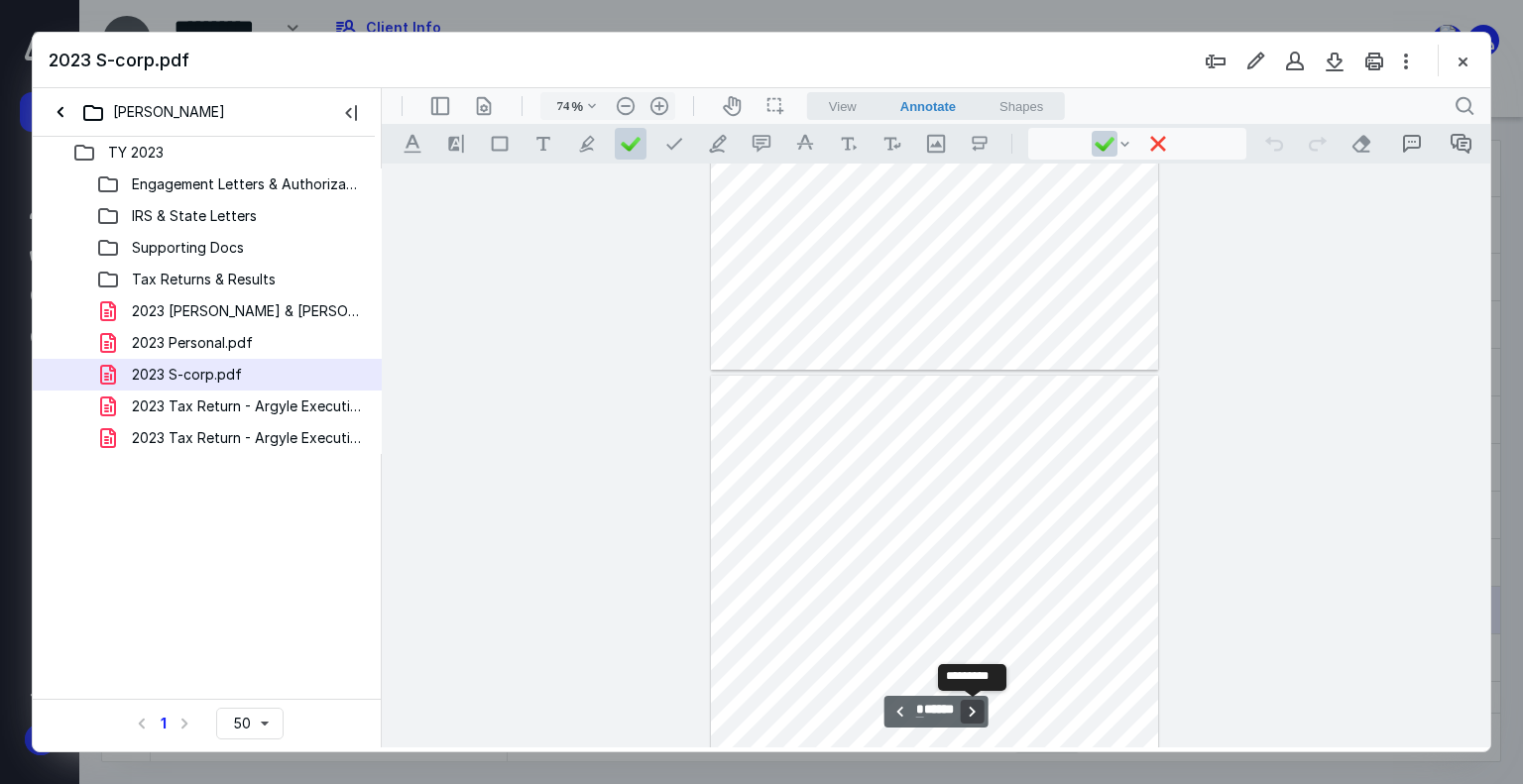 click on "**********" at bounding box center [972, 712] 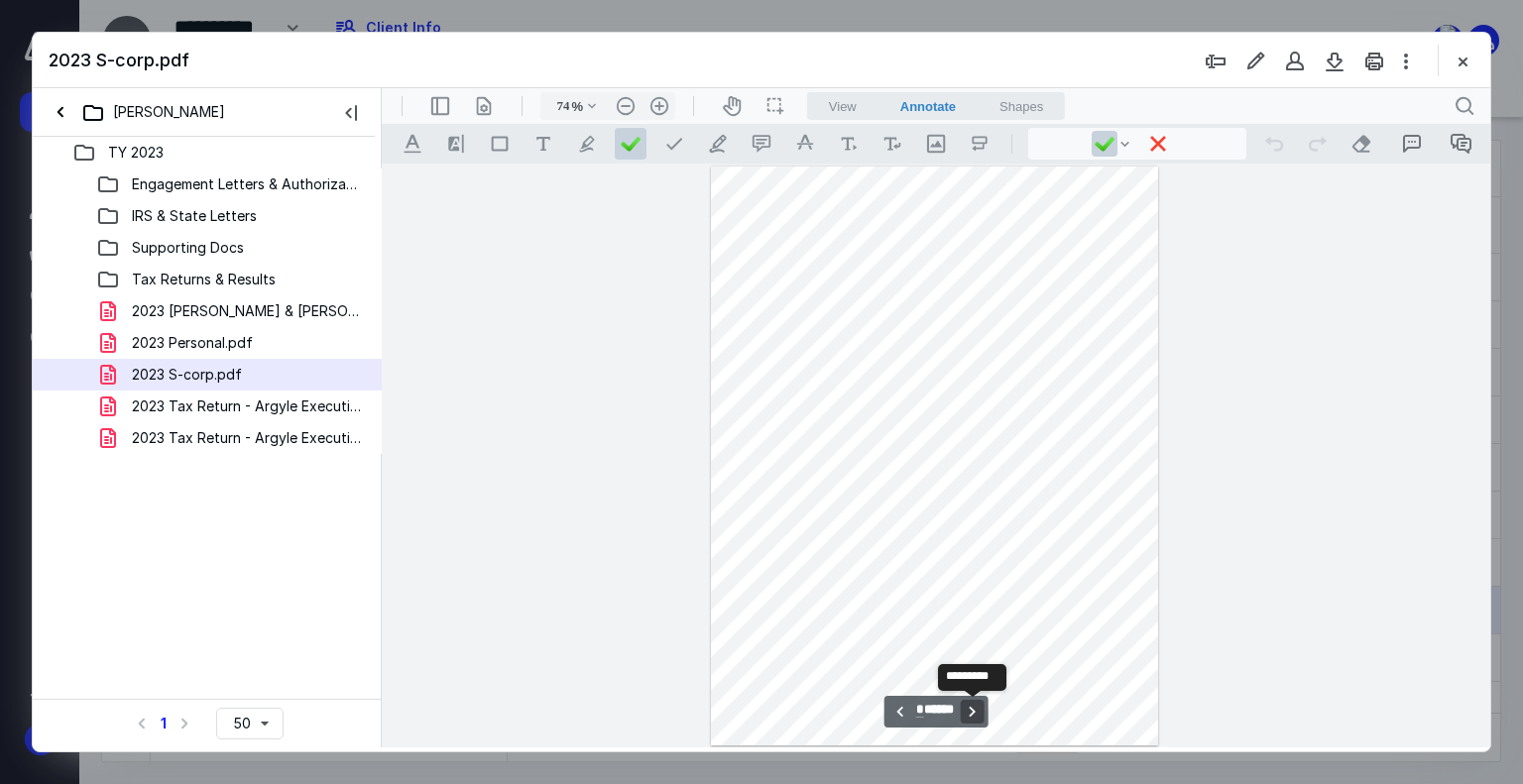 click on "**********" at bounding box center (972, 712) 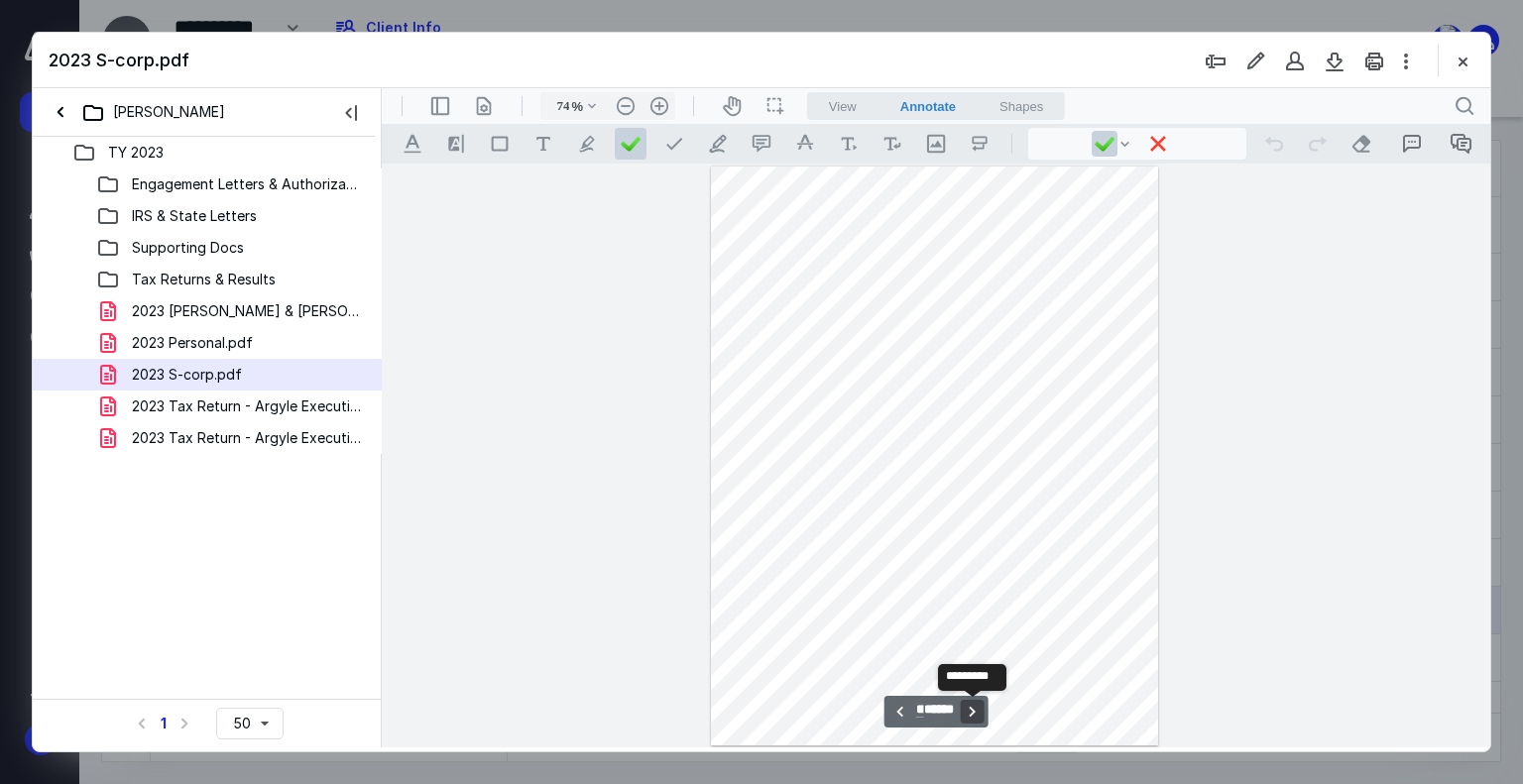 scroll, scrollTop: 5263, scrollLeft: 0, axis: vertical 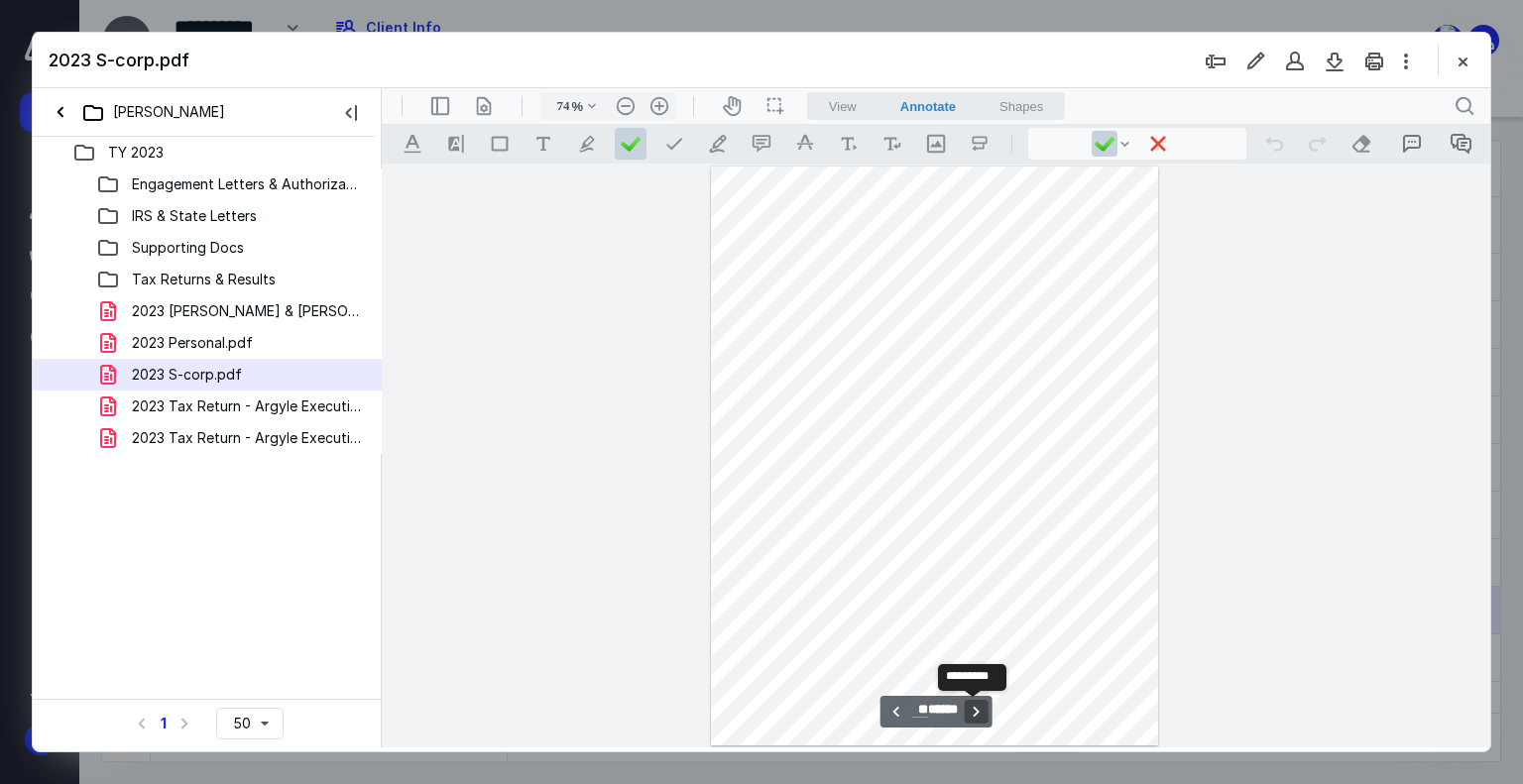 type 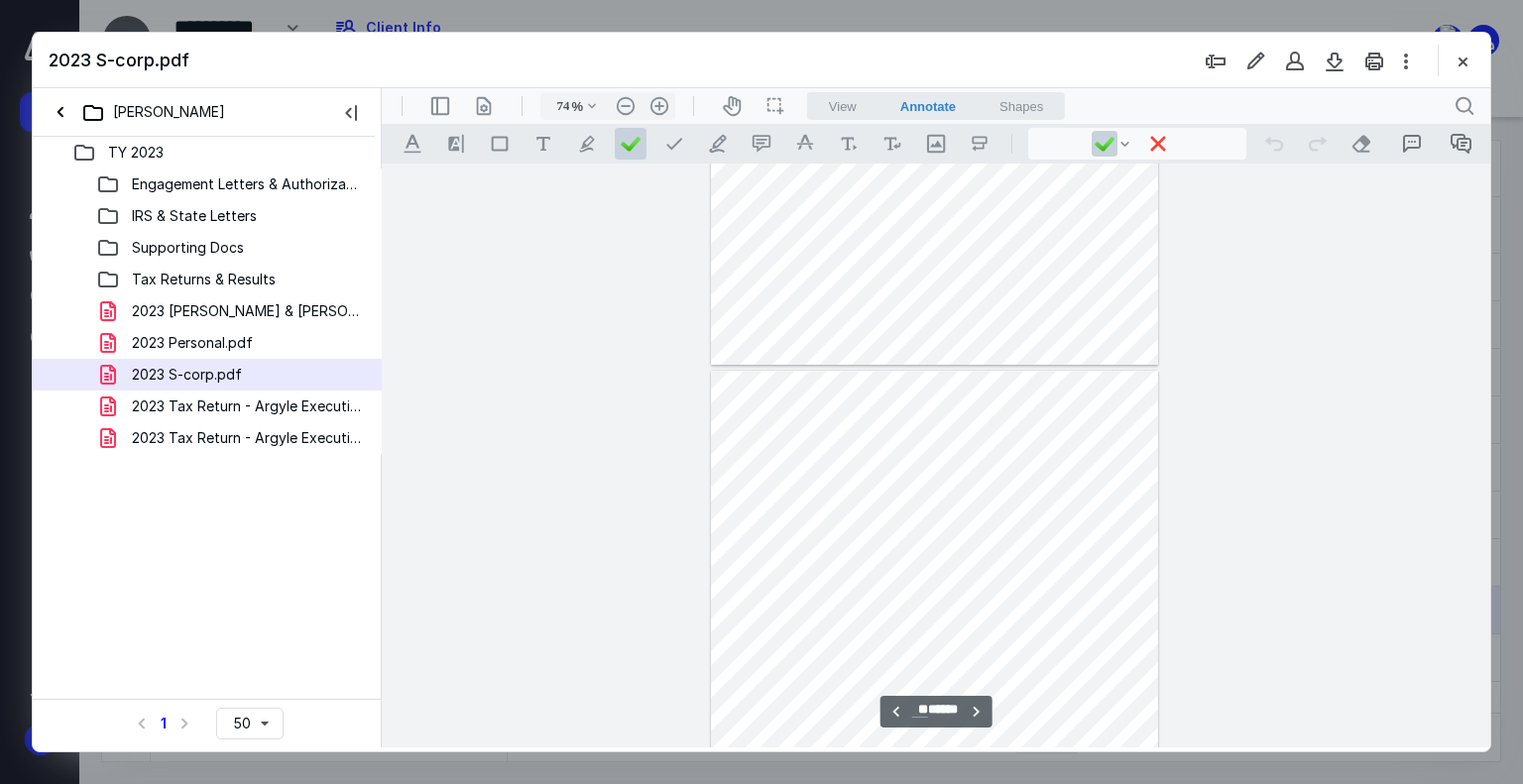 scroll, scrollTop: 5065, scrollLeft: 0, axis: vertical 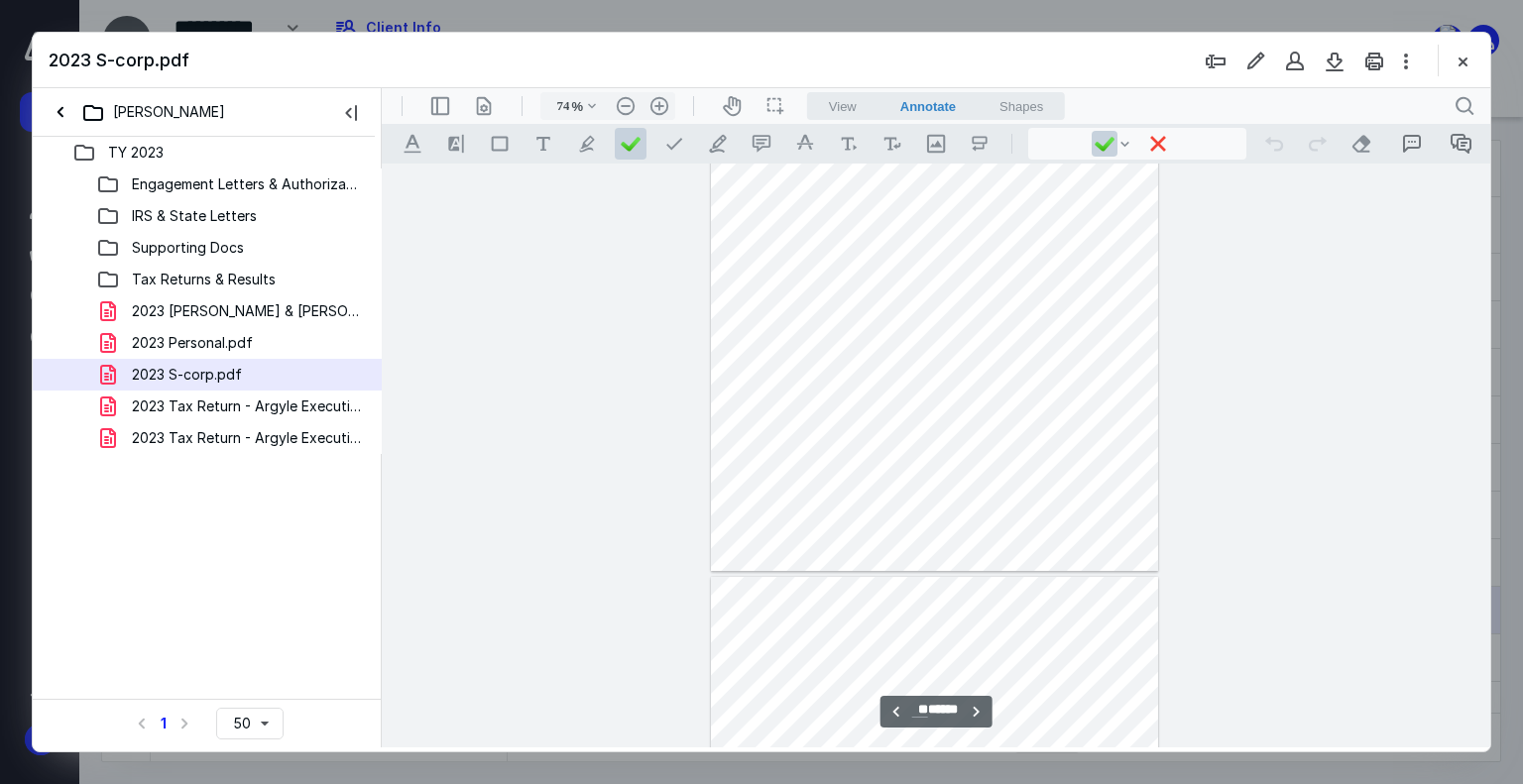 type on "**" 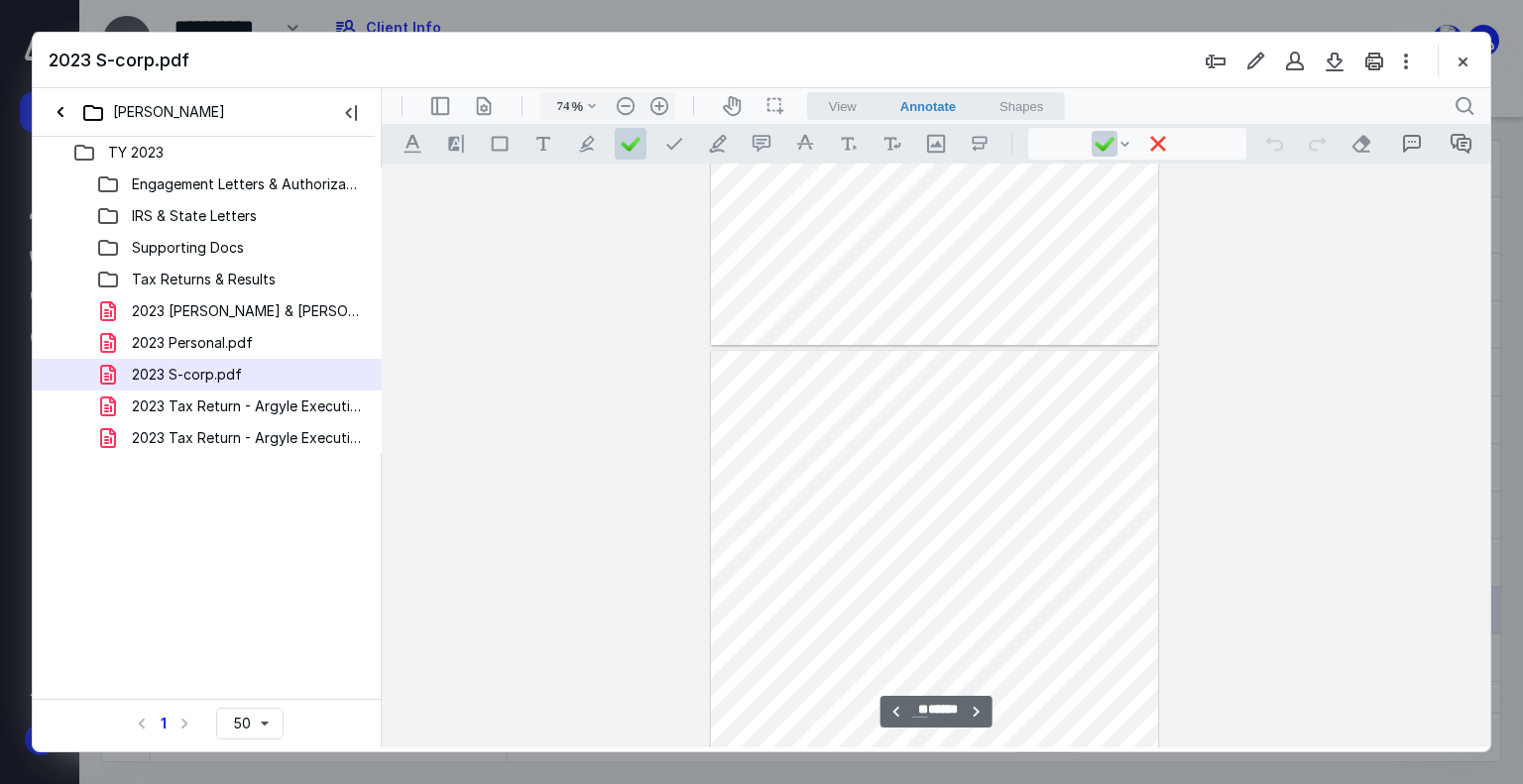 scroll, scrollTop: 6353, scrollLeft: 0, axis: vertical 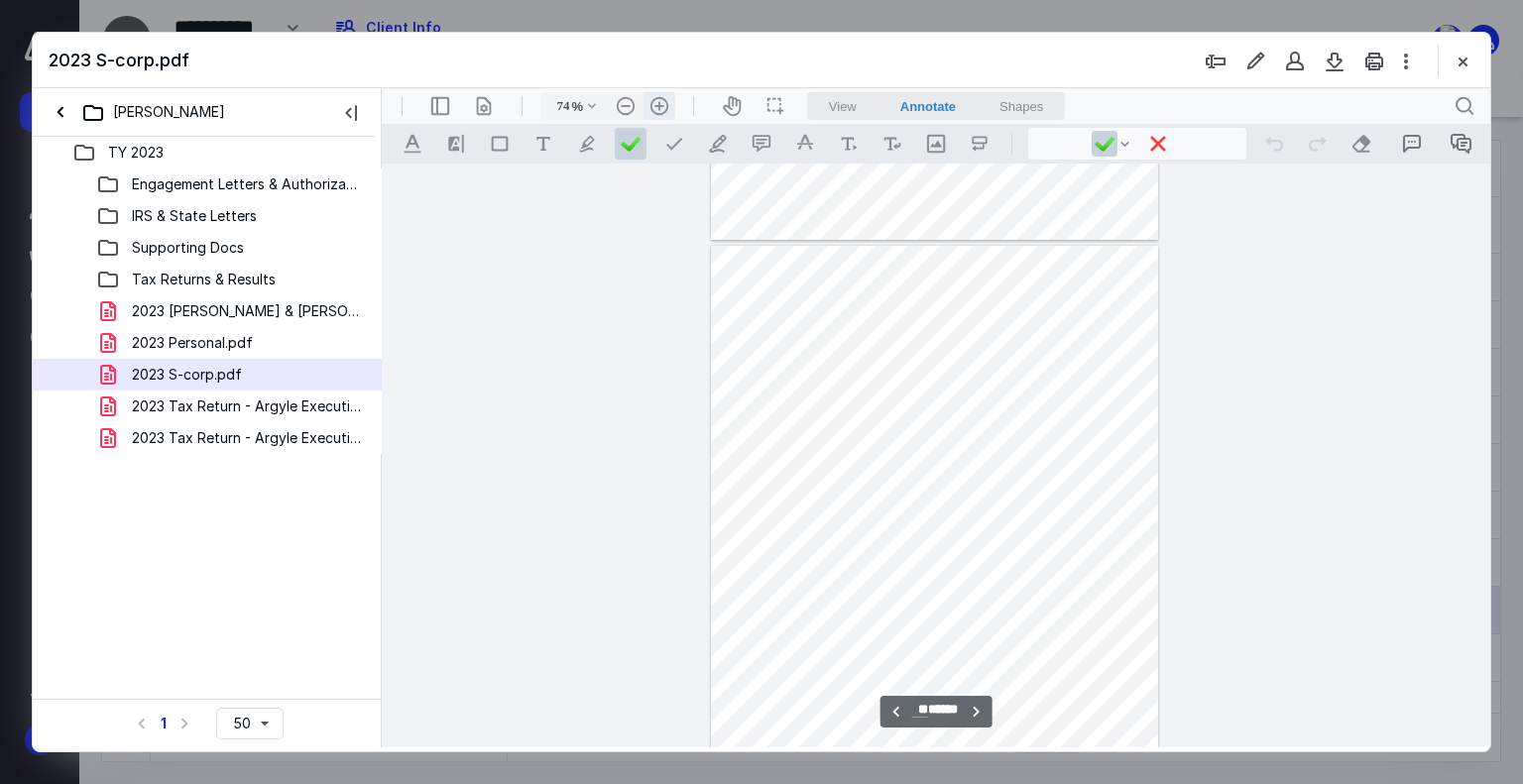 click on ".cls-1{fill:#abb0c4;} icon - header - zoom - in - line" at bounding box center (659, 106) 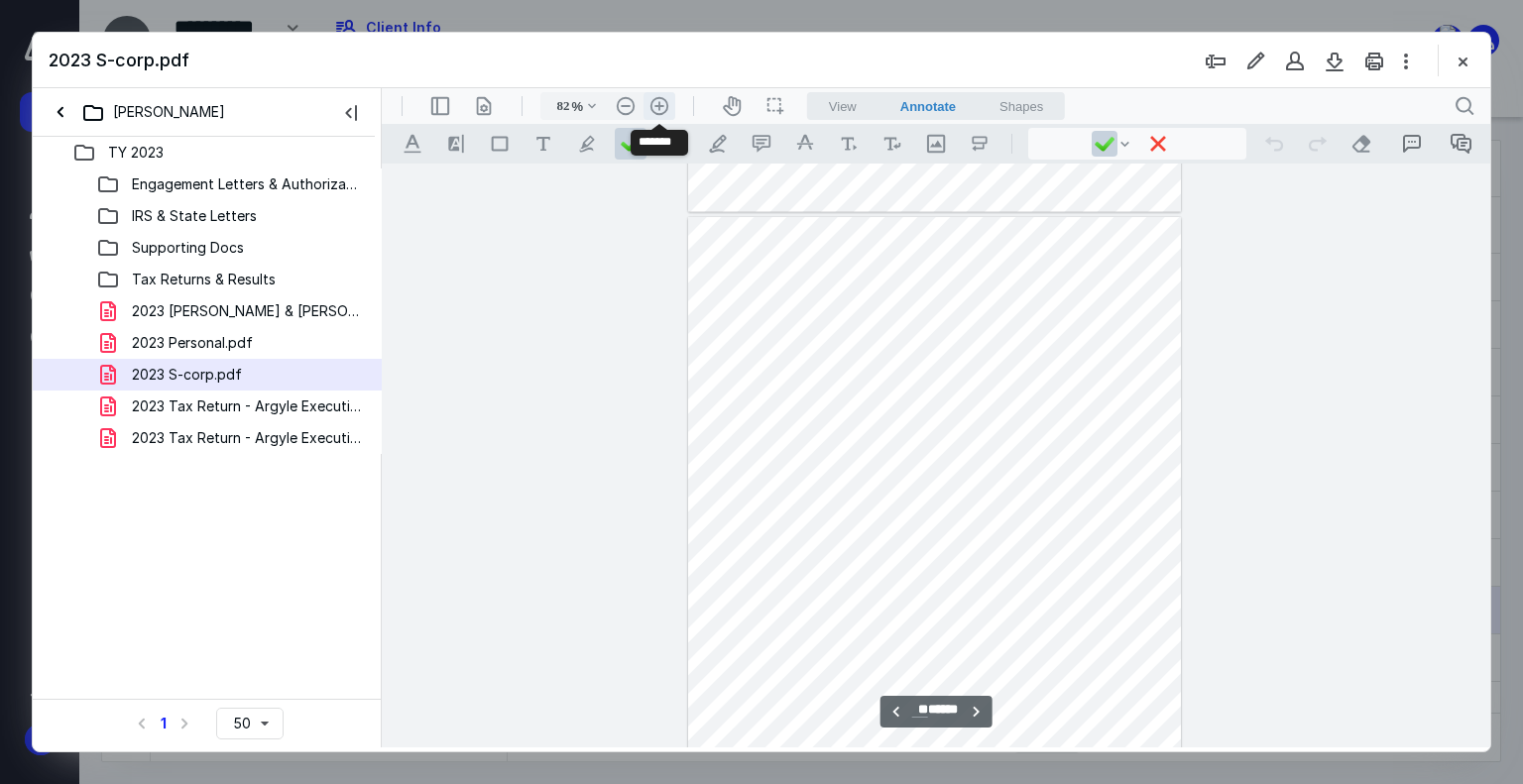 click on ".cls-1{fill:#abb0c4;} icon - header - zoom - in - line" at bounding box center [659, 106] 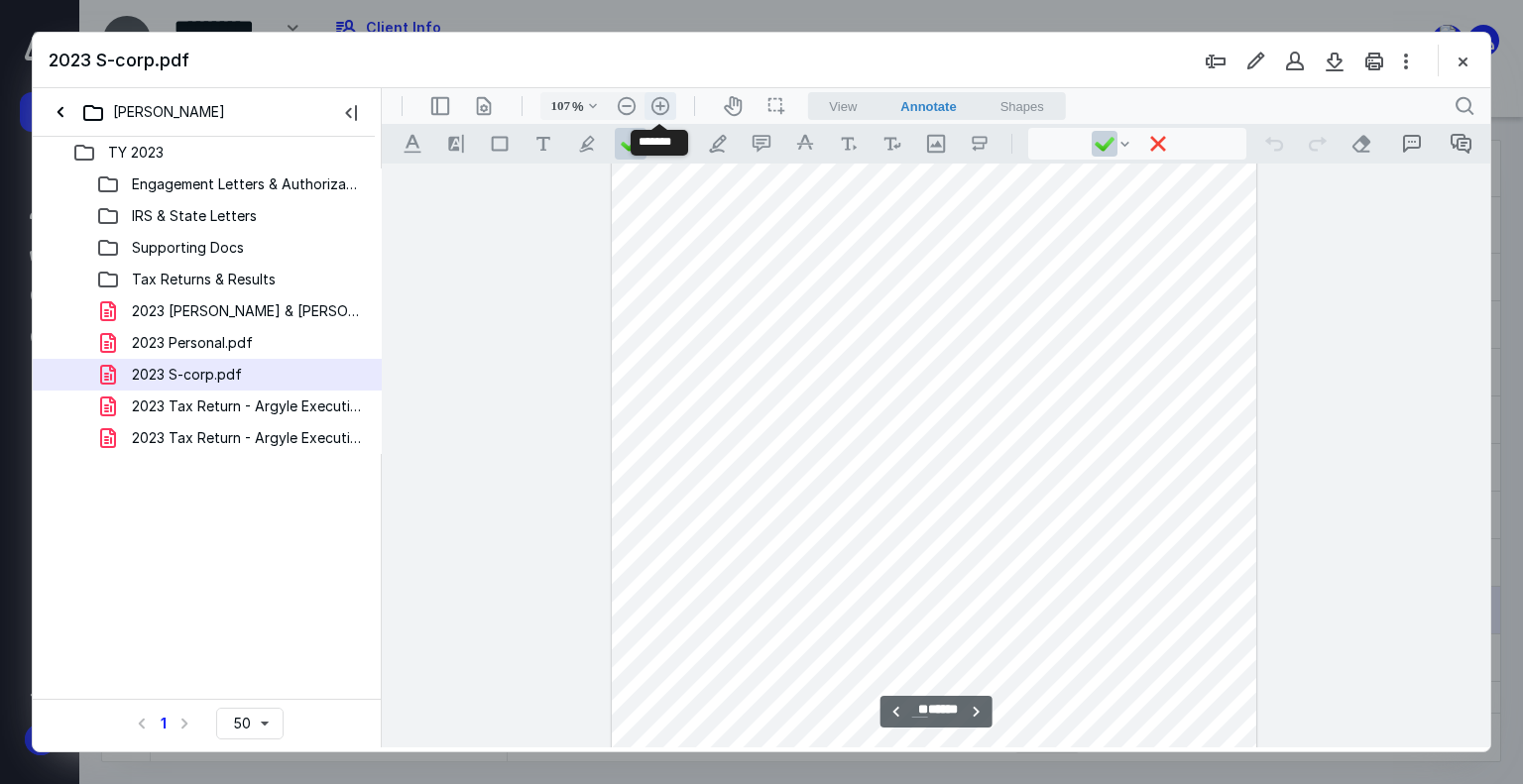 click on ".cls-1{fill:#abb0c4;} icon - header - zoom - in - line" at bounding box center (660, 106) 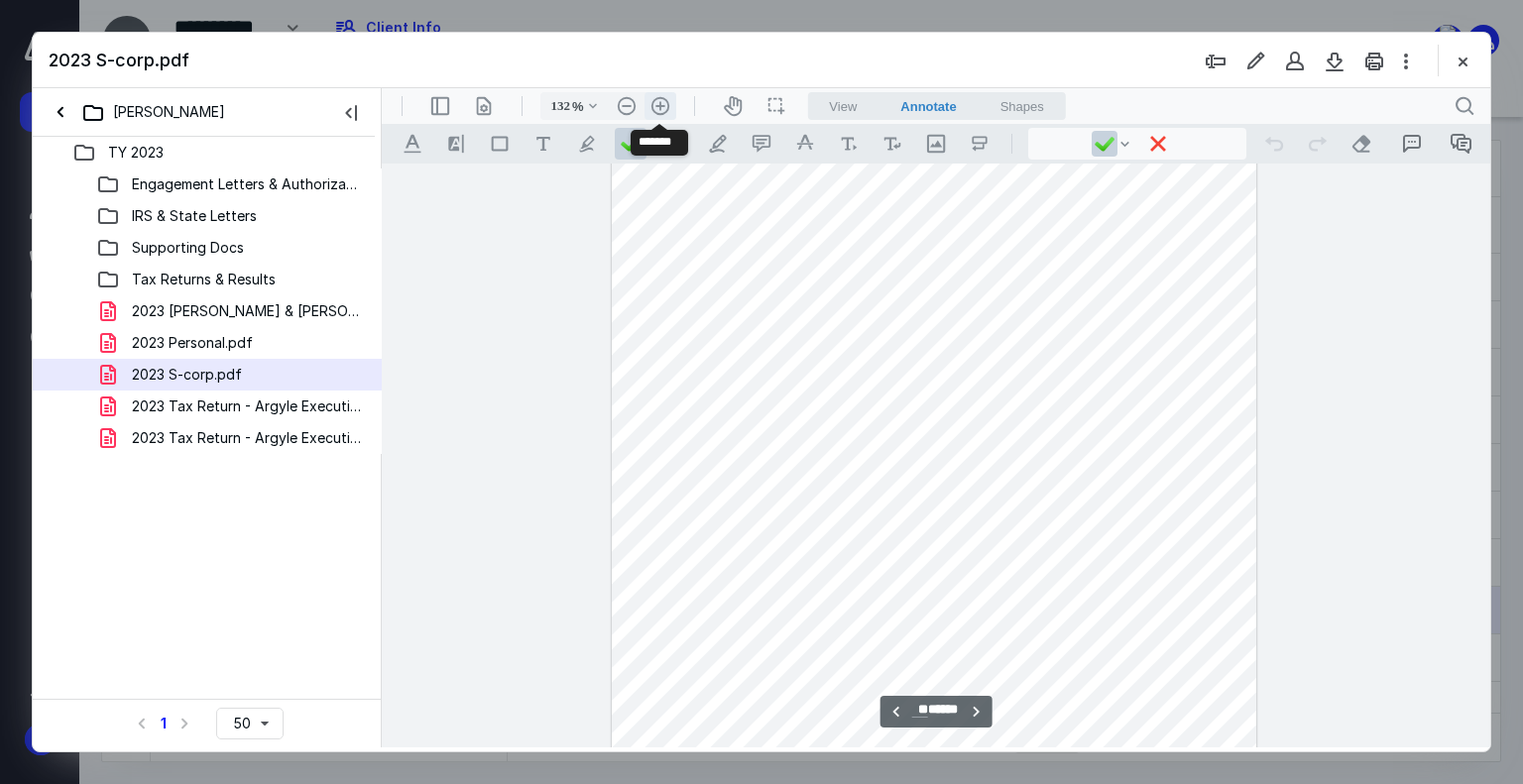 scroll, scrollTop: 11505, scrollLeft: 0, axis: vertical 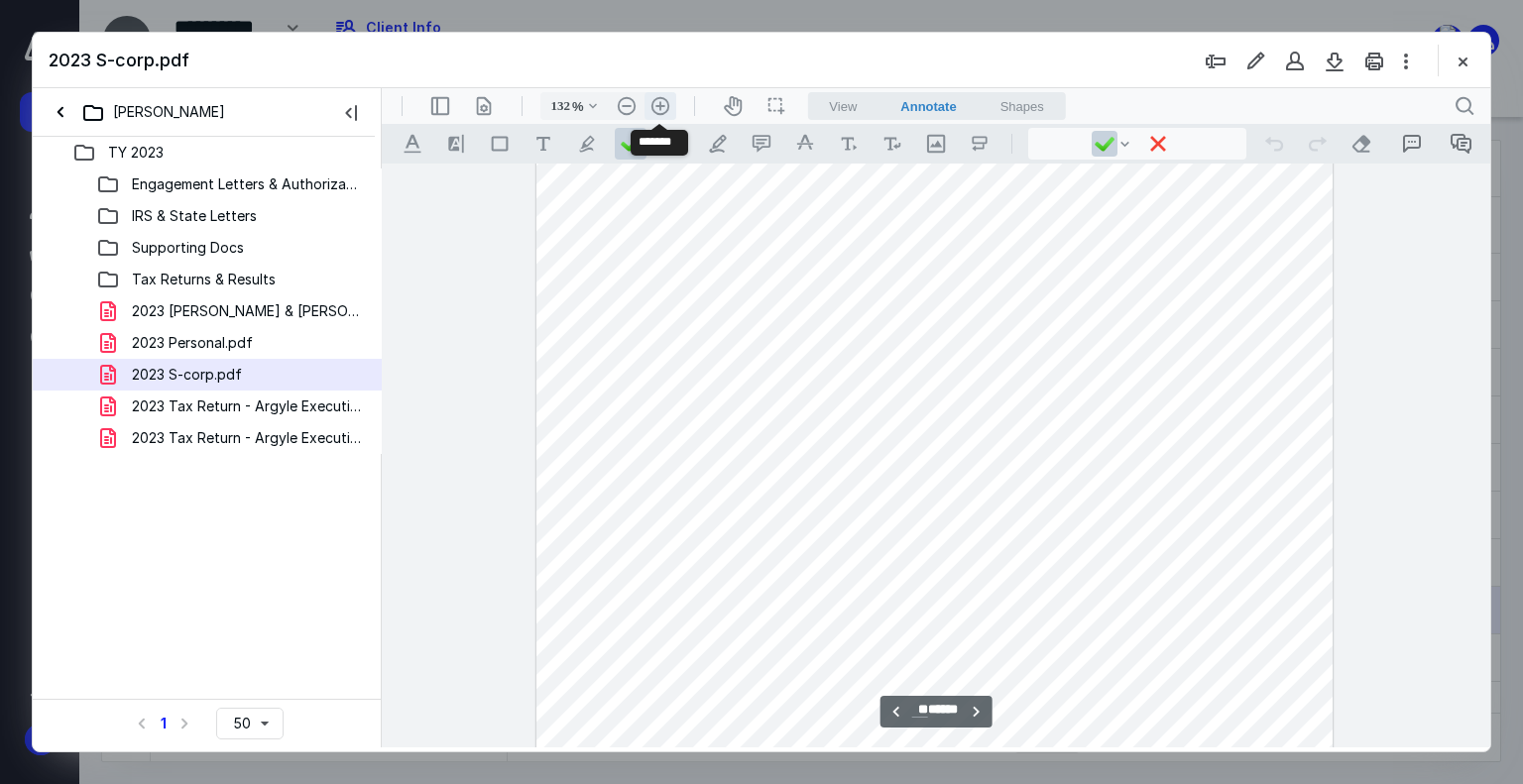 type 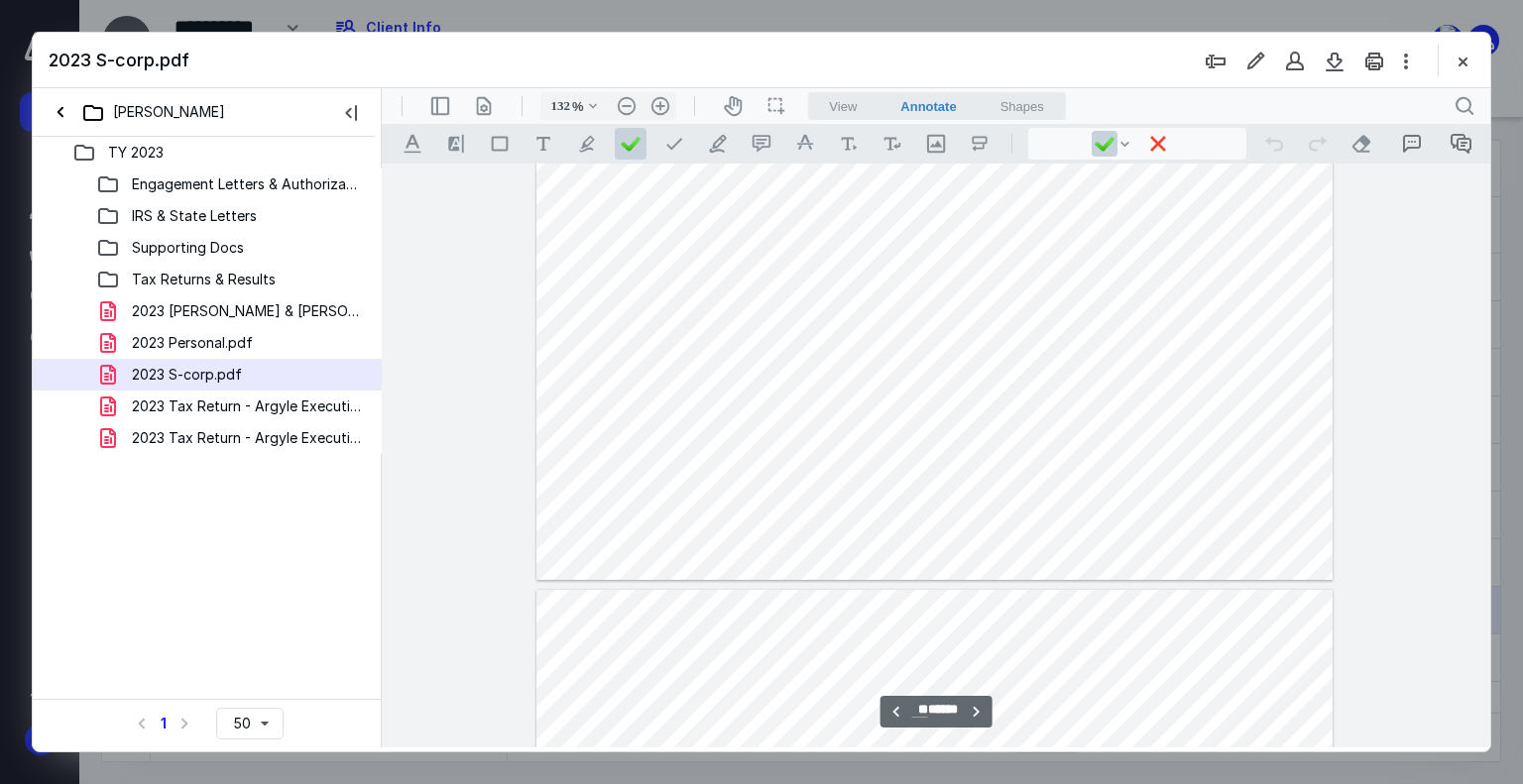 scroll, scrollTop: 13190, scrollLeft: 0, axis: vertical 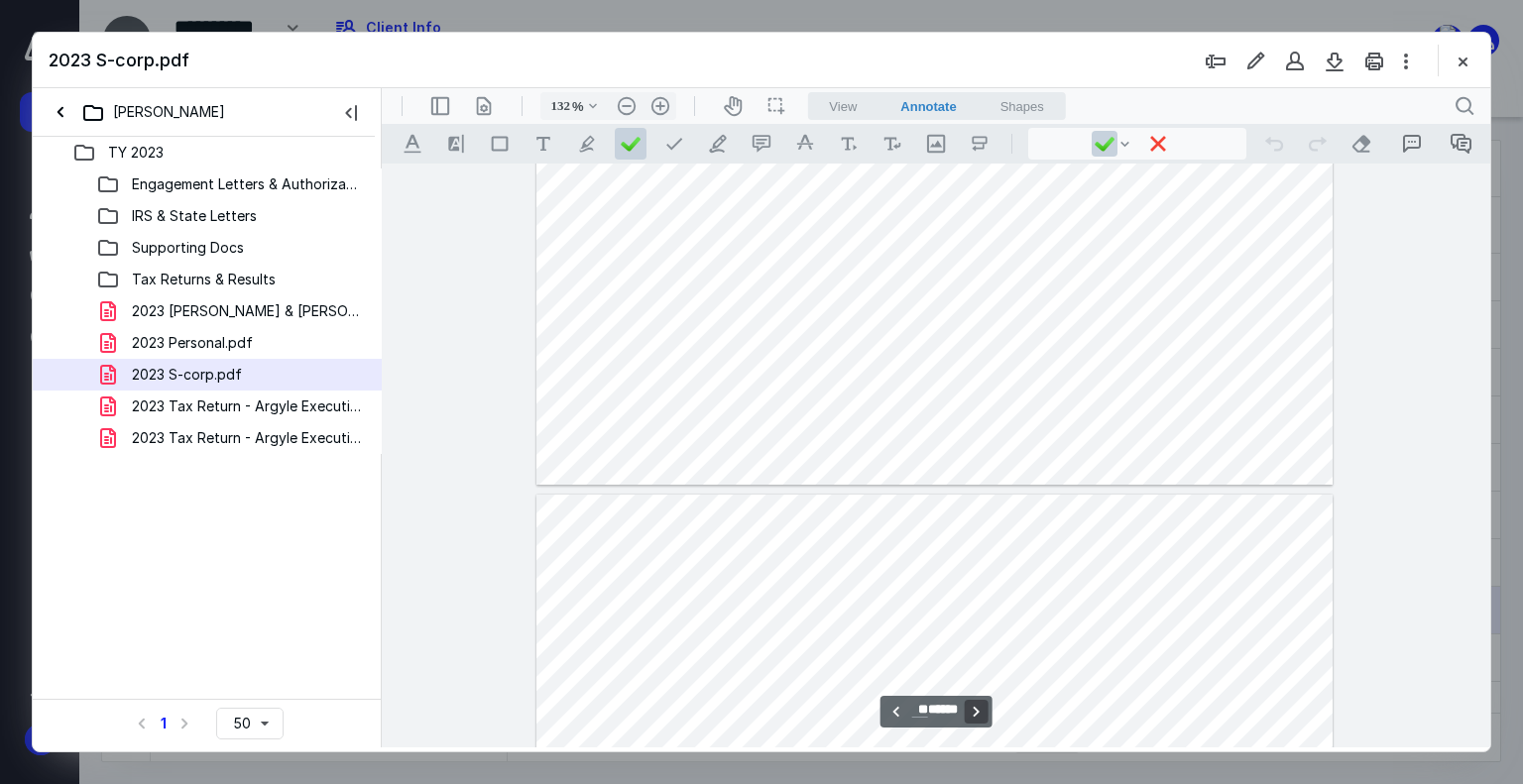 click on "**********" at bounding box center [976, 712] 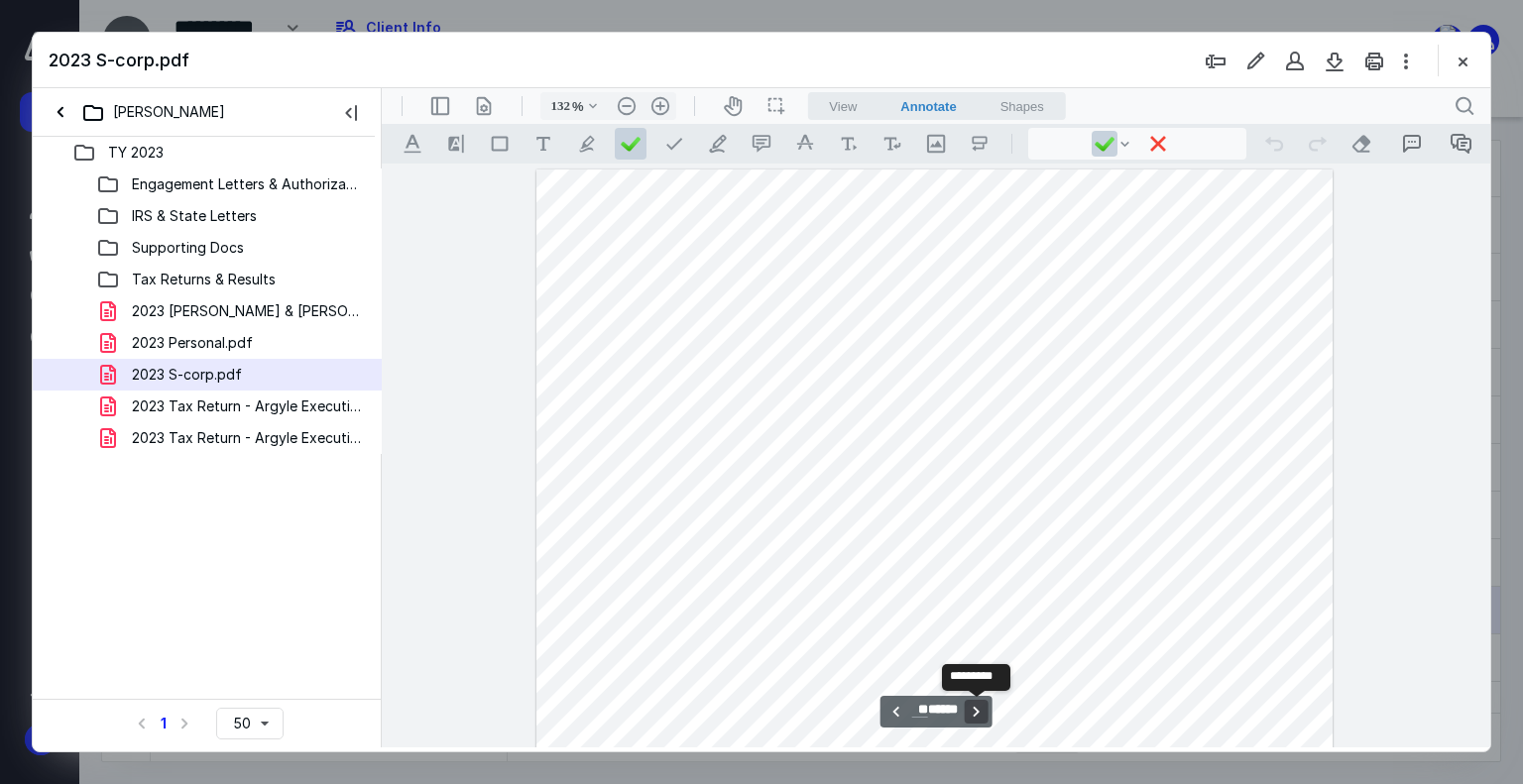click on "**********" at bounding box center [976, 712] 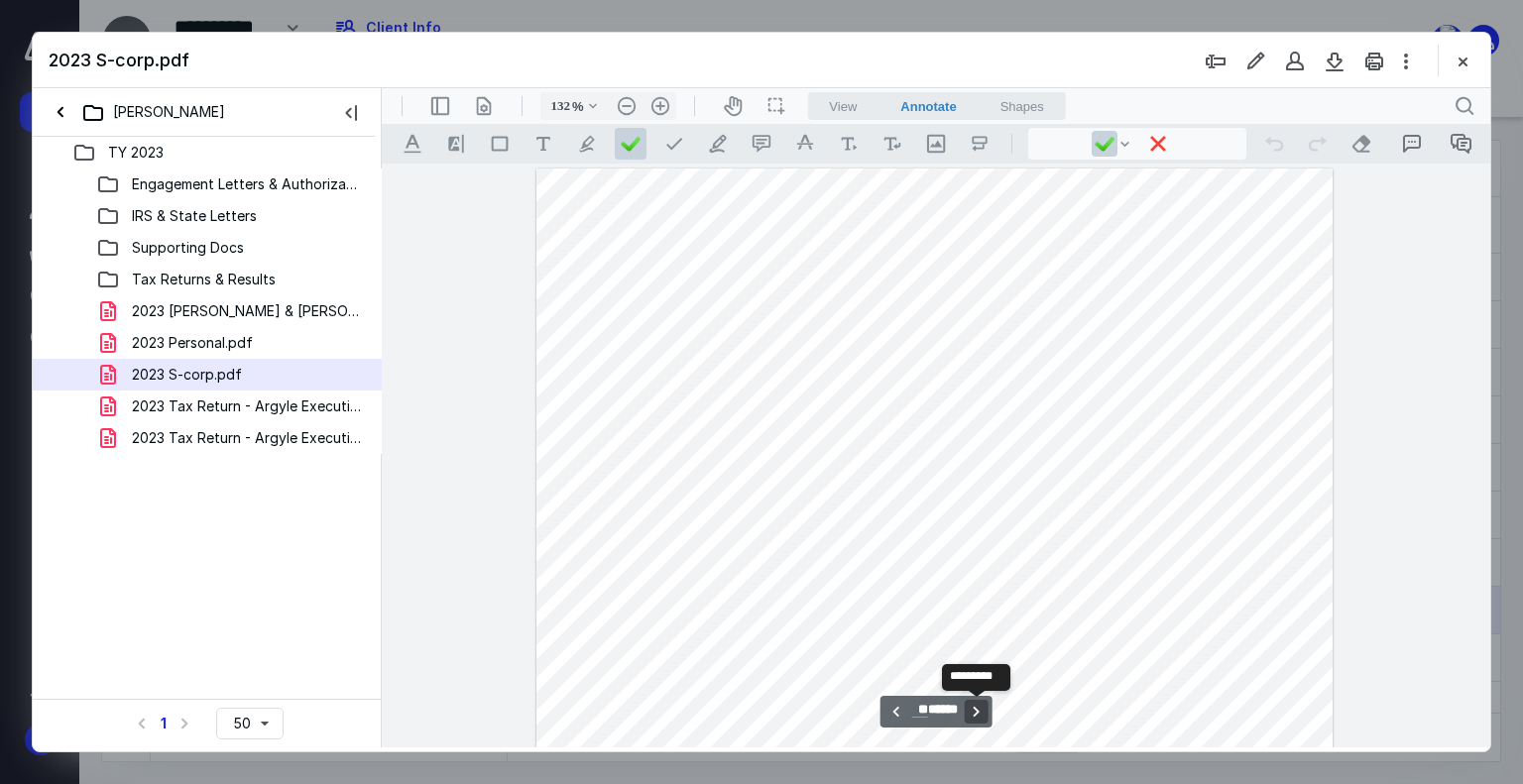 click on "**********" at bounding box center [976, 712] 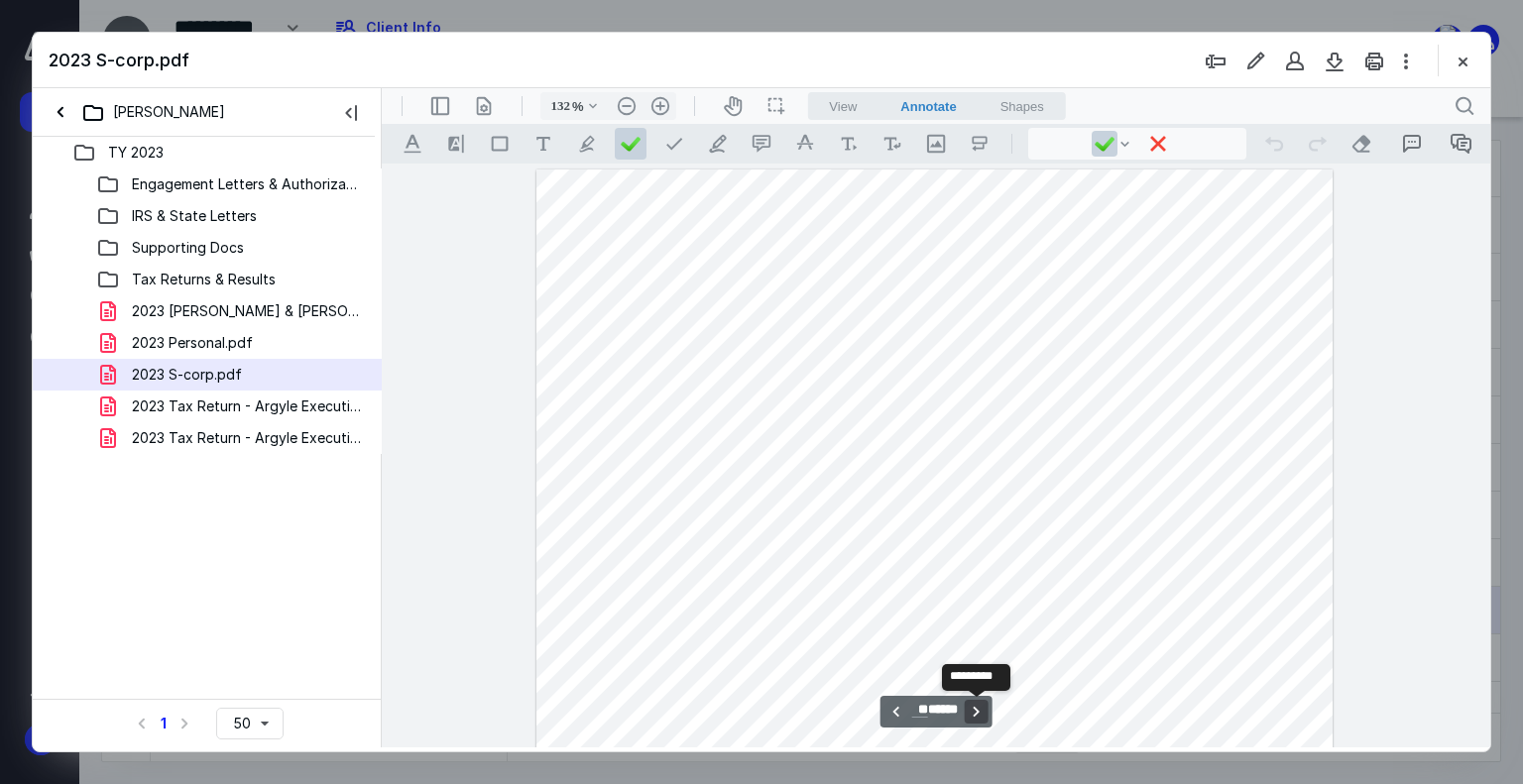 click on "**********" at bounding box center (976, 712) 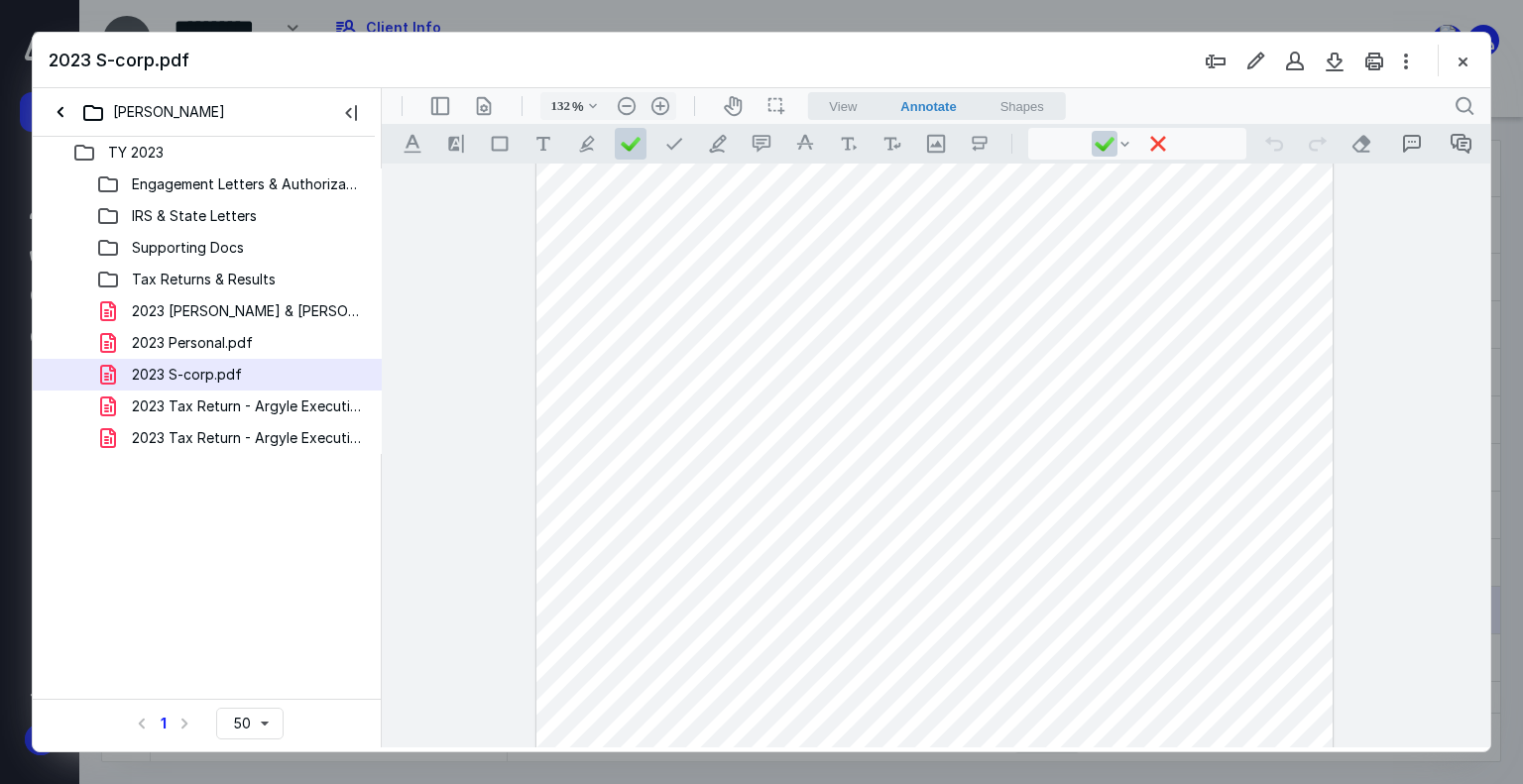 scroll, scrollTop: 11777, scrollLeft: 0, axis: vertical 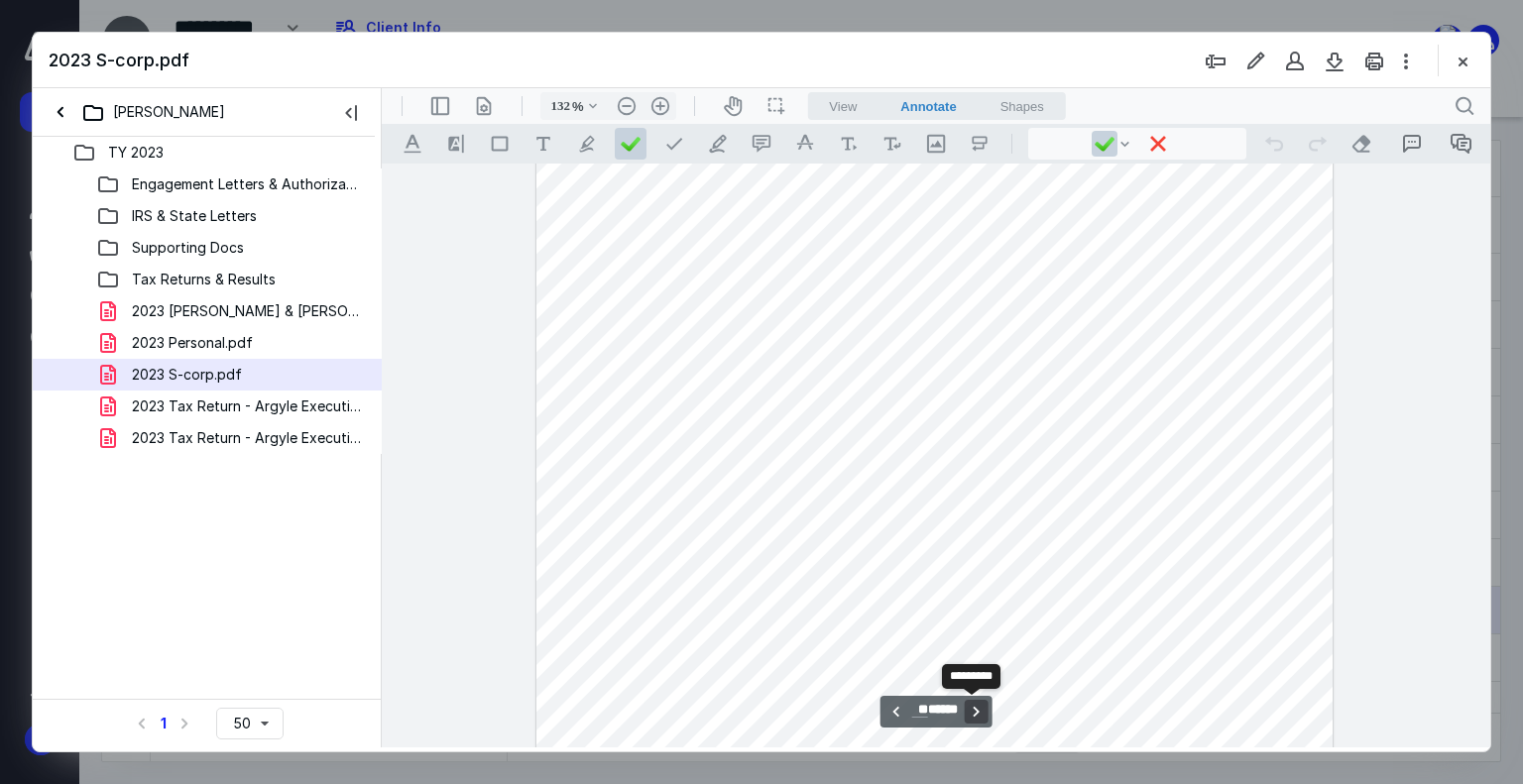 click on "**********" at bounding box center [976, 712] 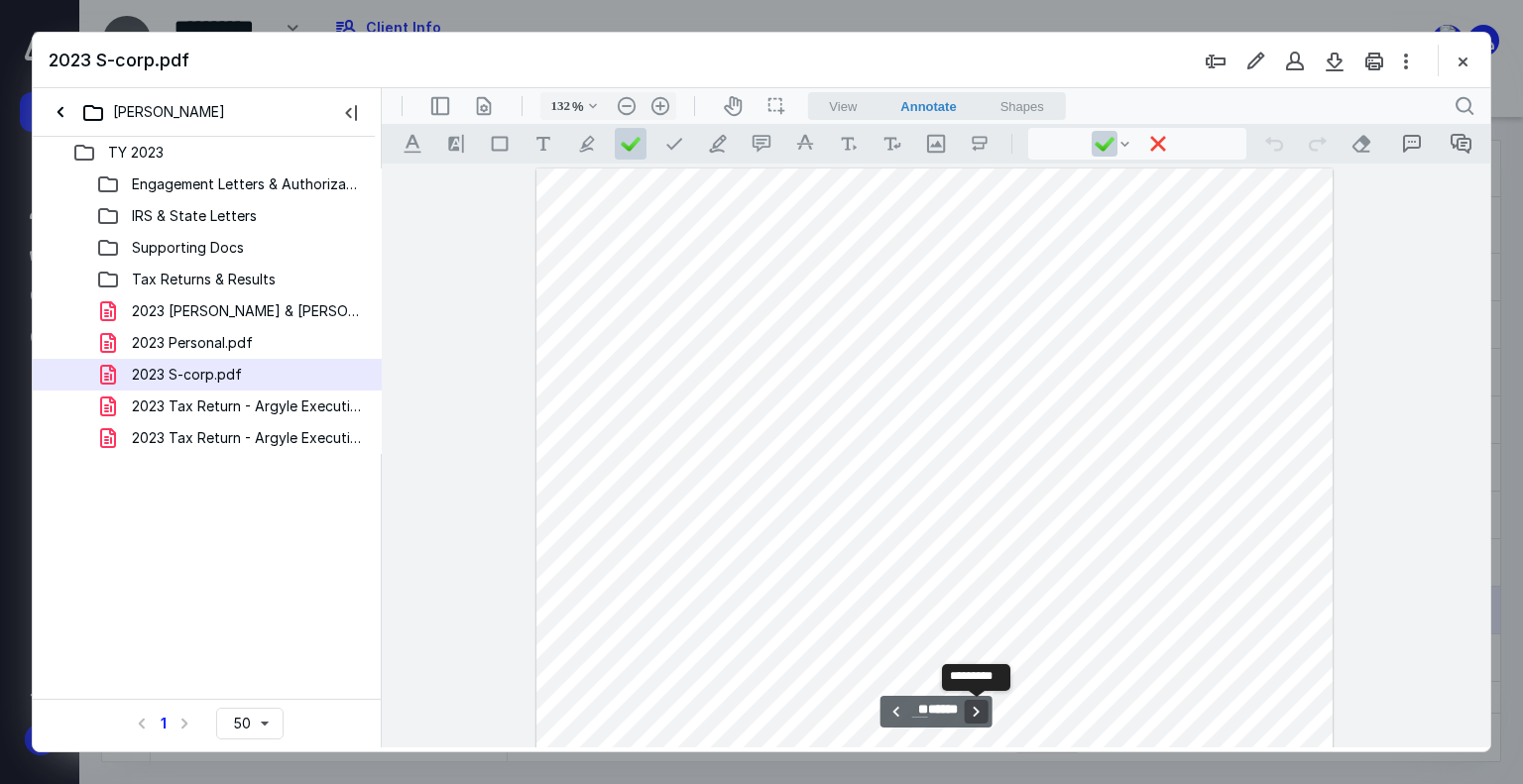 click on "**********" at bounding box center [976, 712] 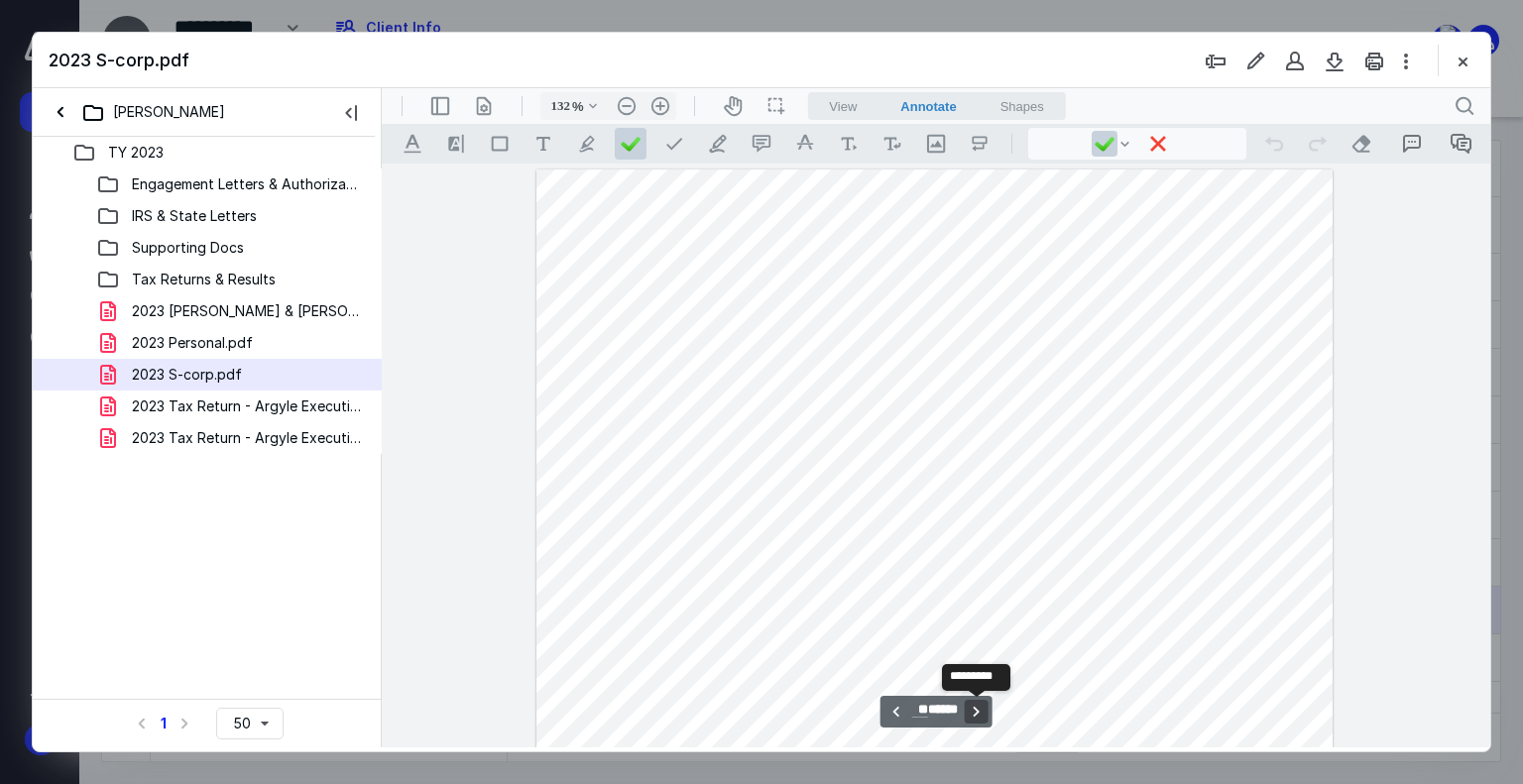 click on "**********" at bounding box center (976, 712) 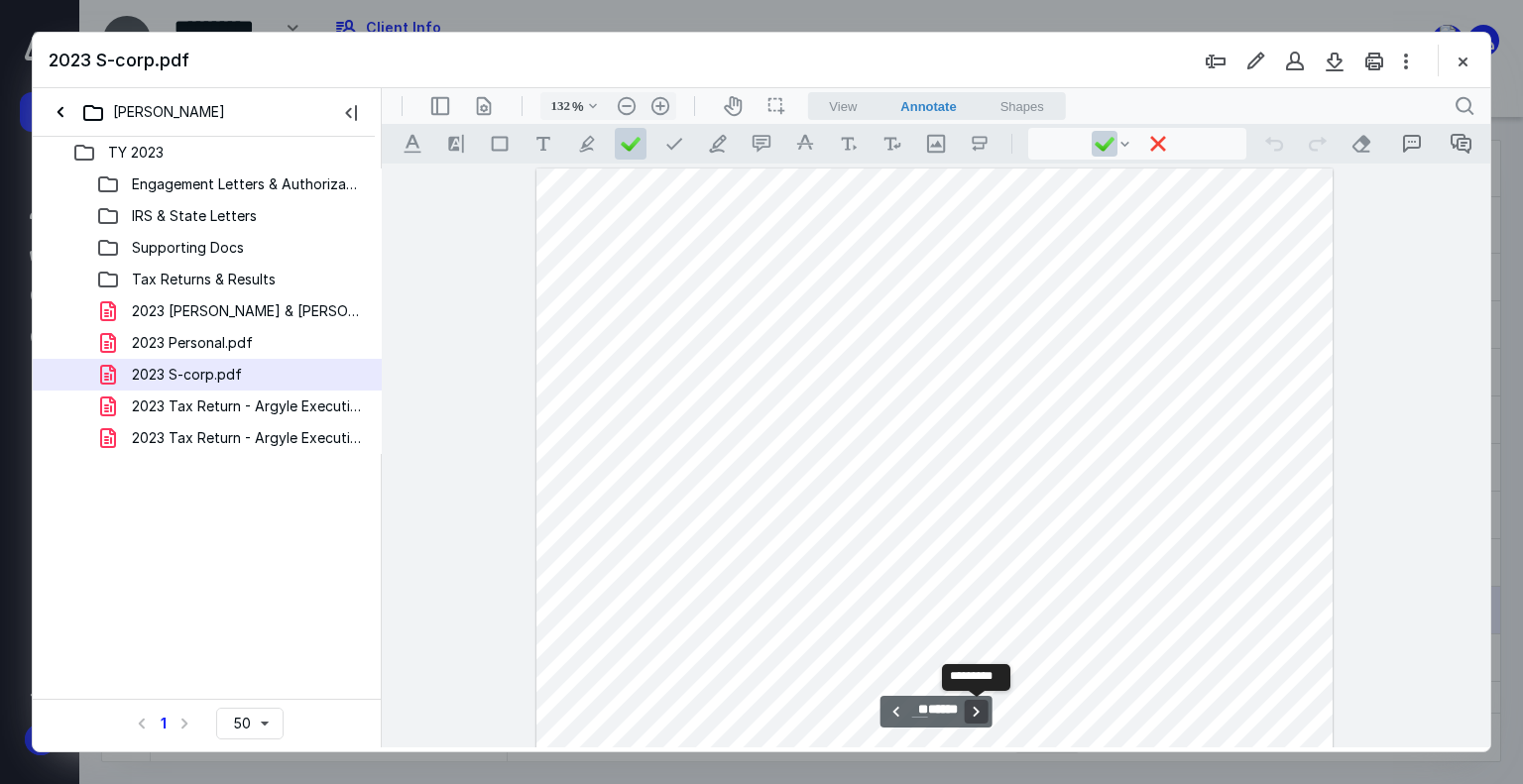 click on "**********" at bounding box center (976, 712) 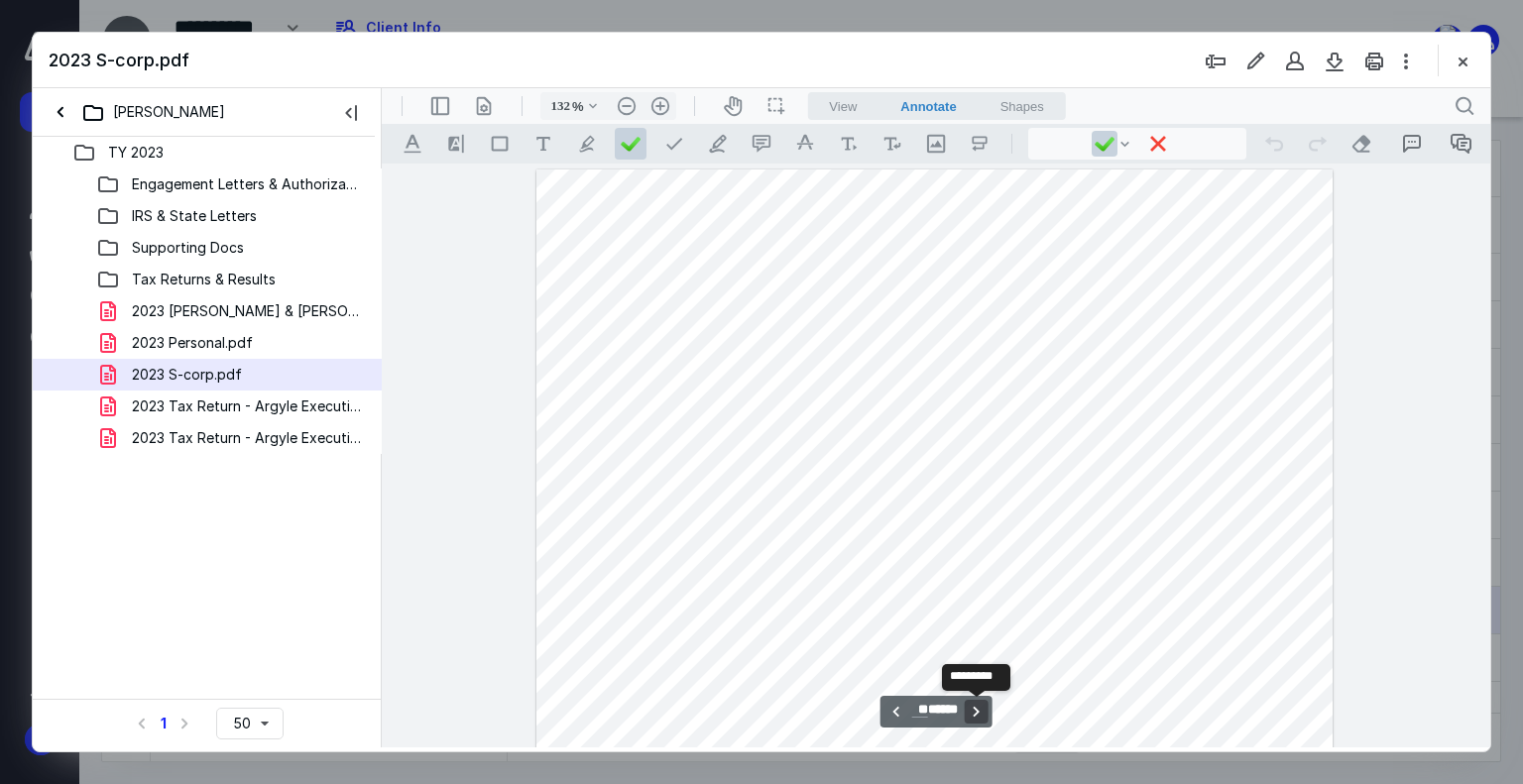 click on "**********" at bounding box center (976, 712) 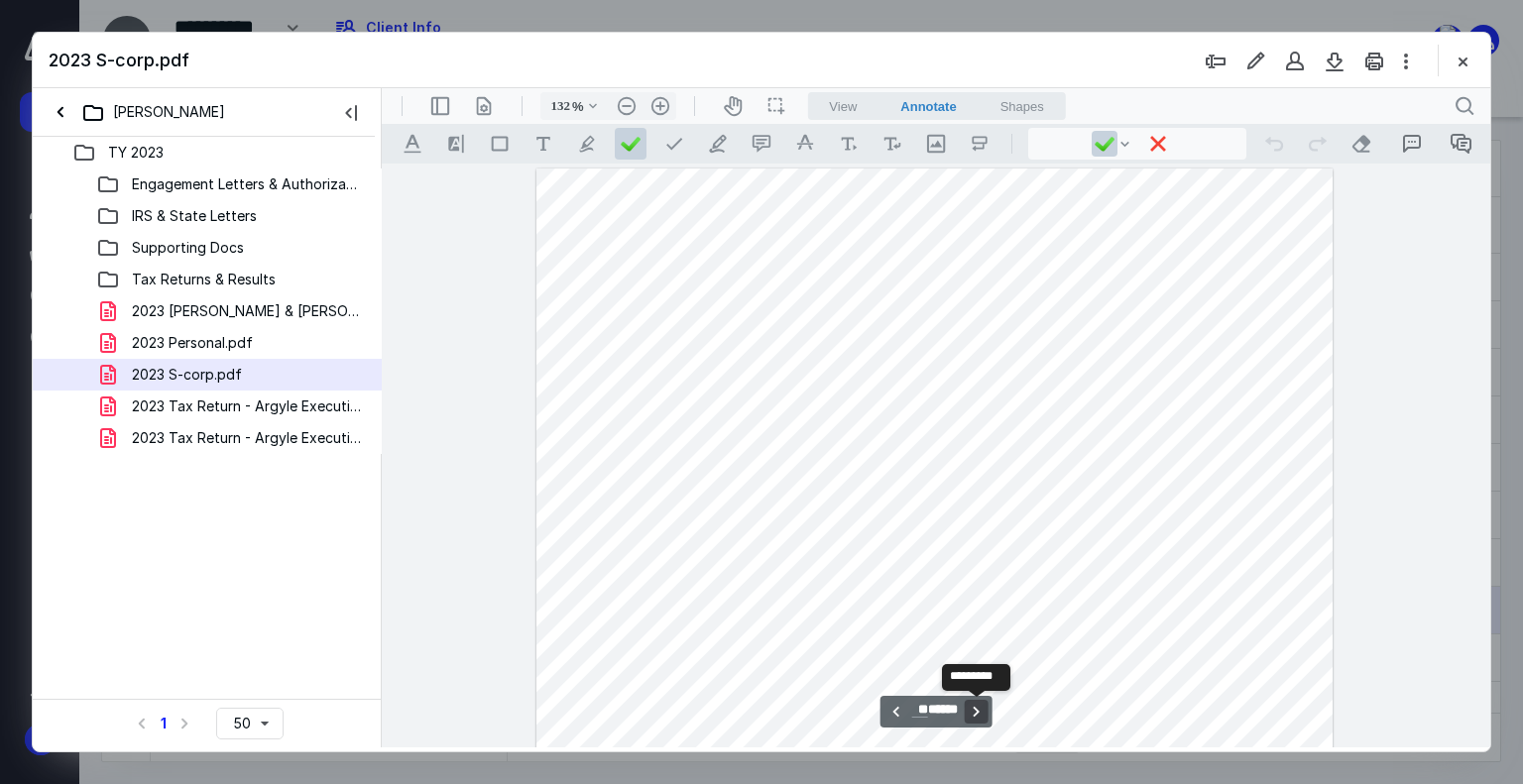 click on "**********" at bounding box center [976, 712] 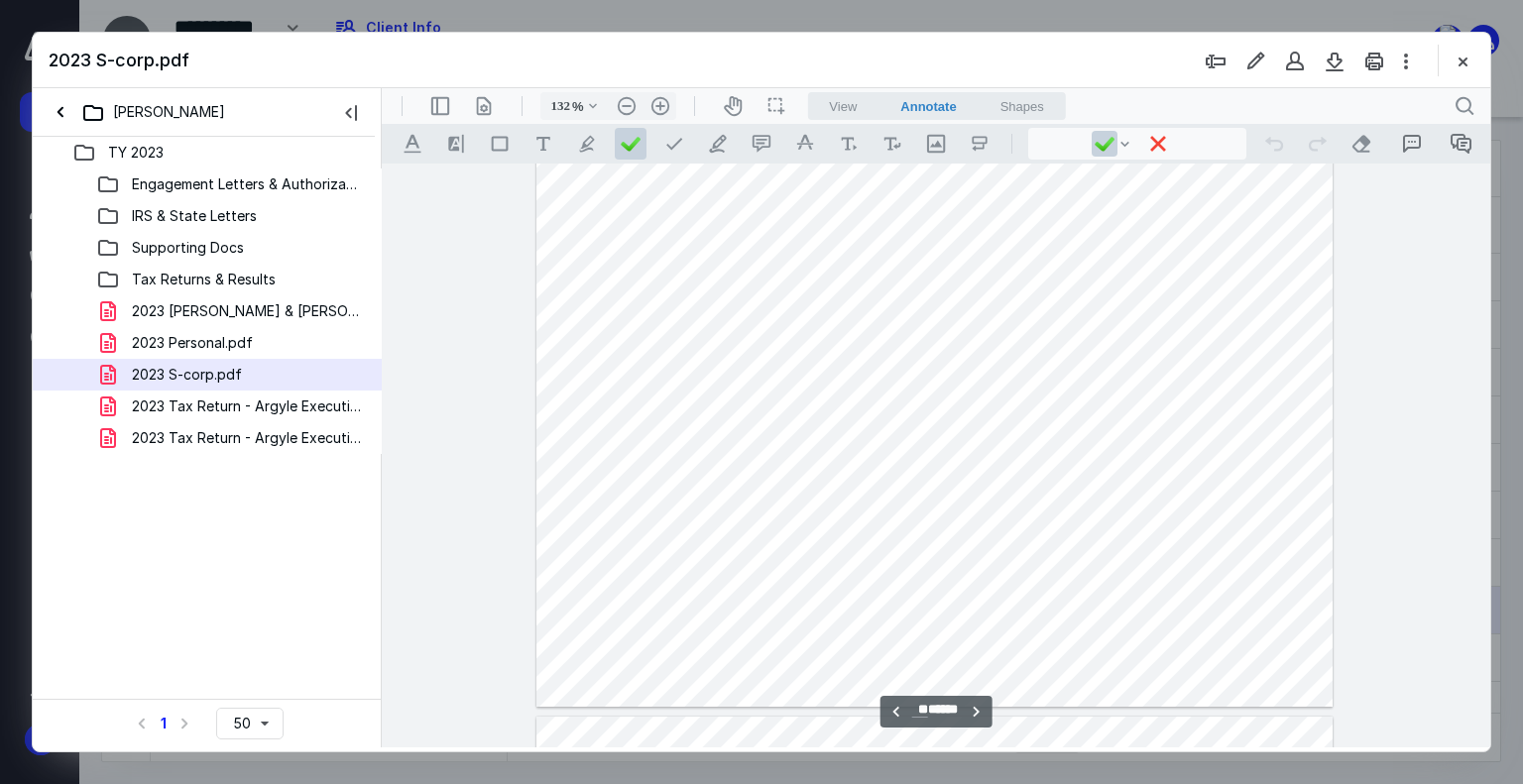 scroll, scrollTop: 20250, scrollLeft: 0, axis: vertical 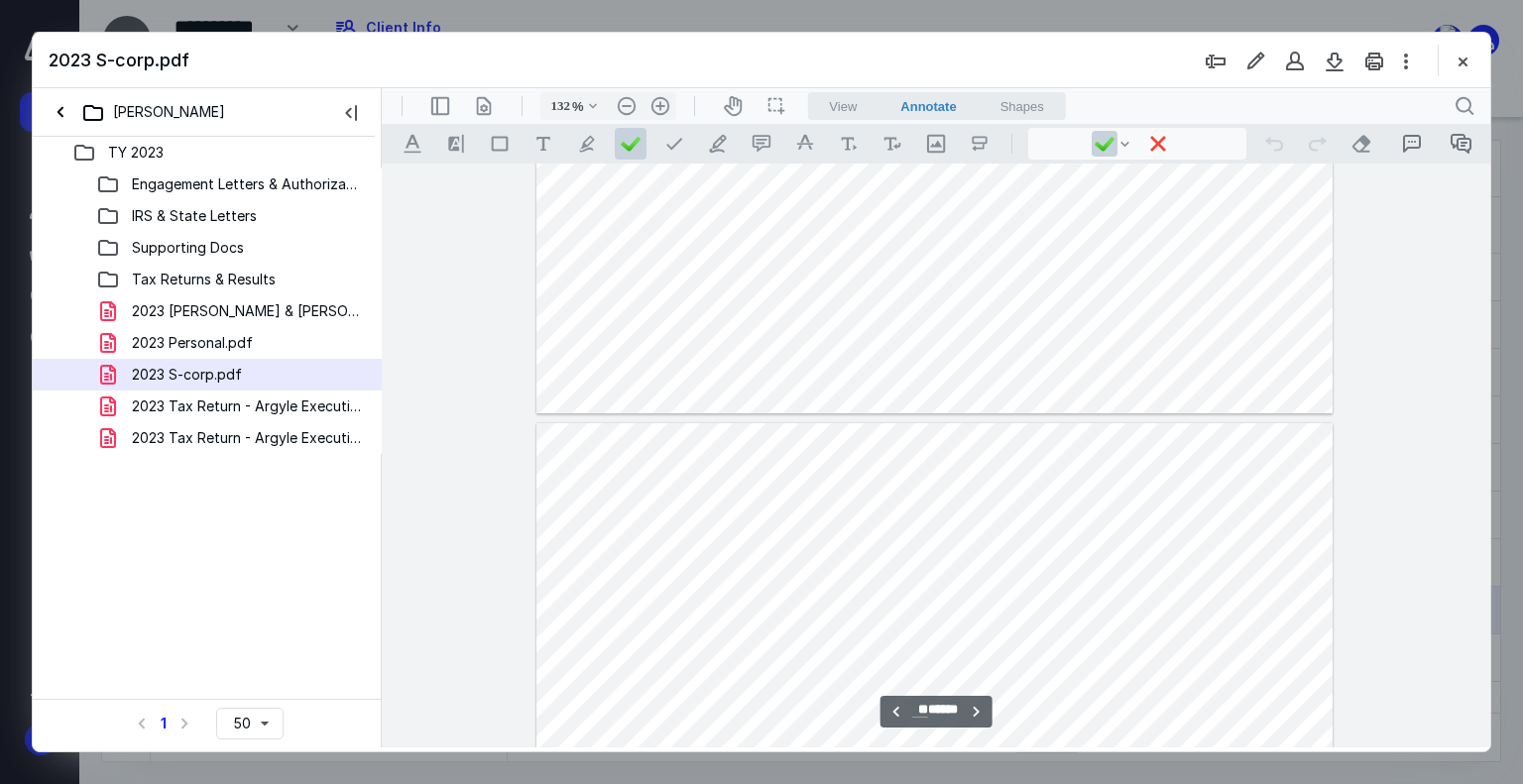 type on "**" 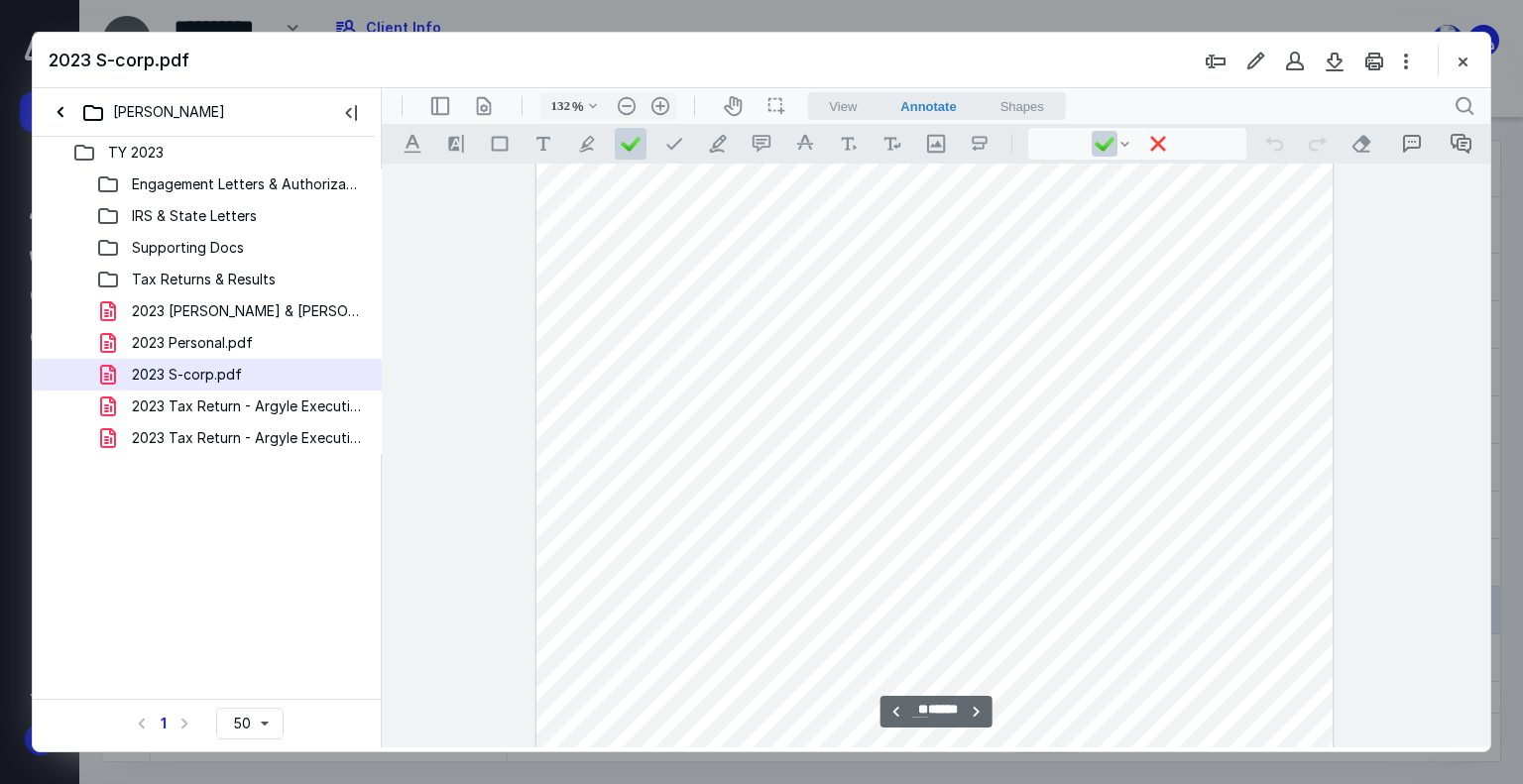 scroll, scrollTop: 11528, scrollLeft: 0, axis: vertical 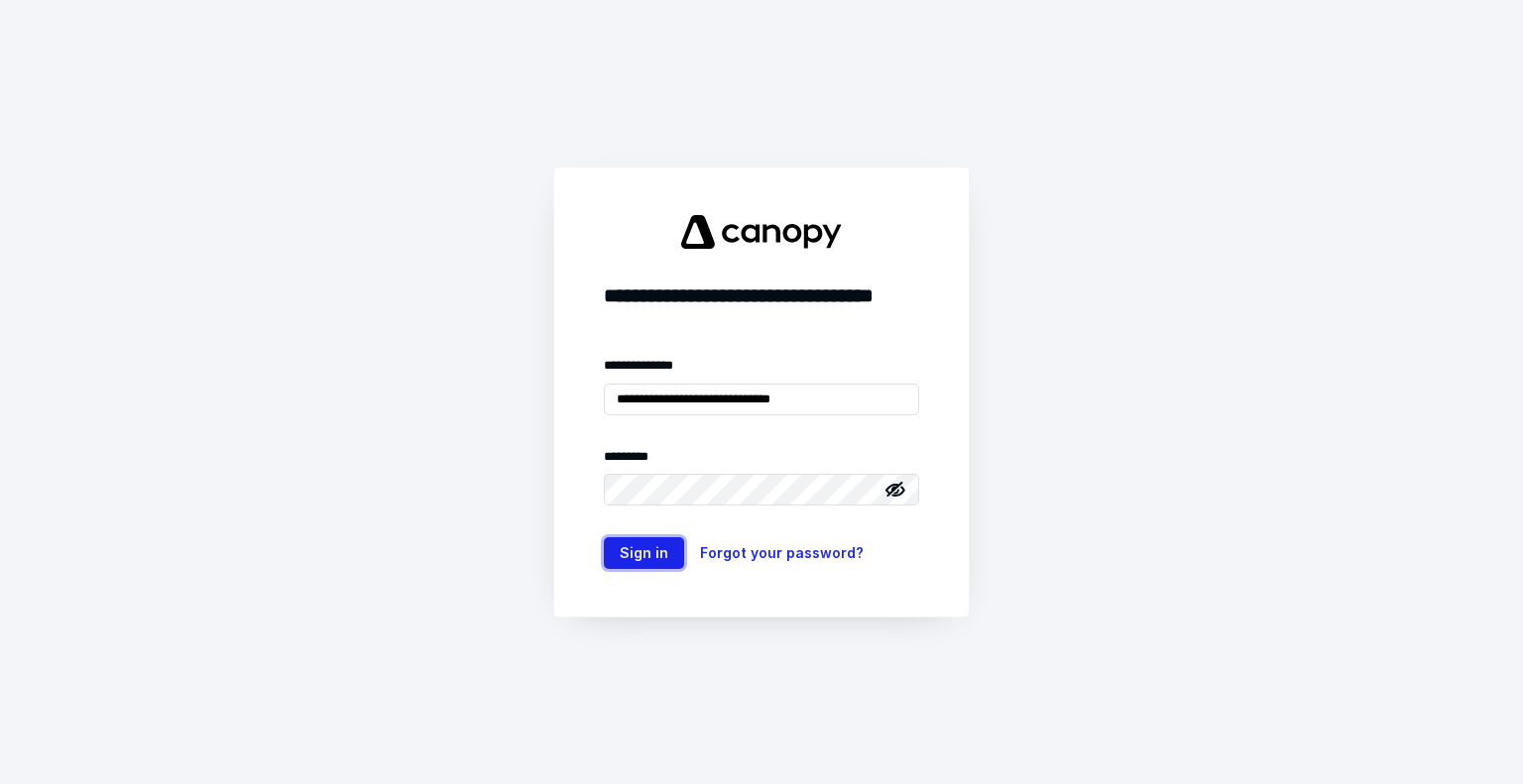 click on "Sign in" at bounding box center [644, 553] 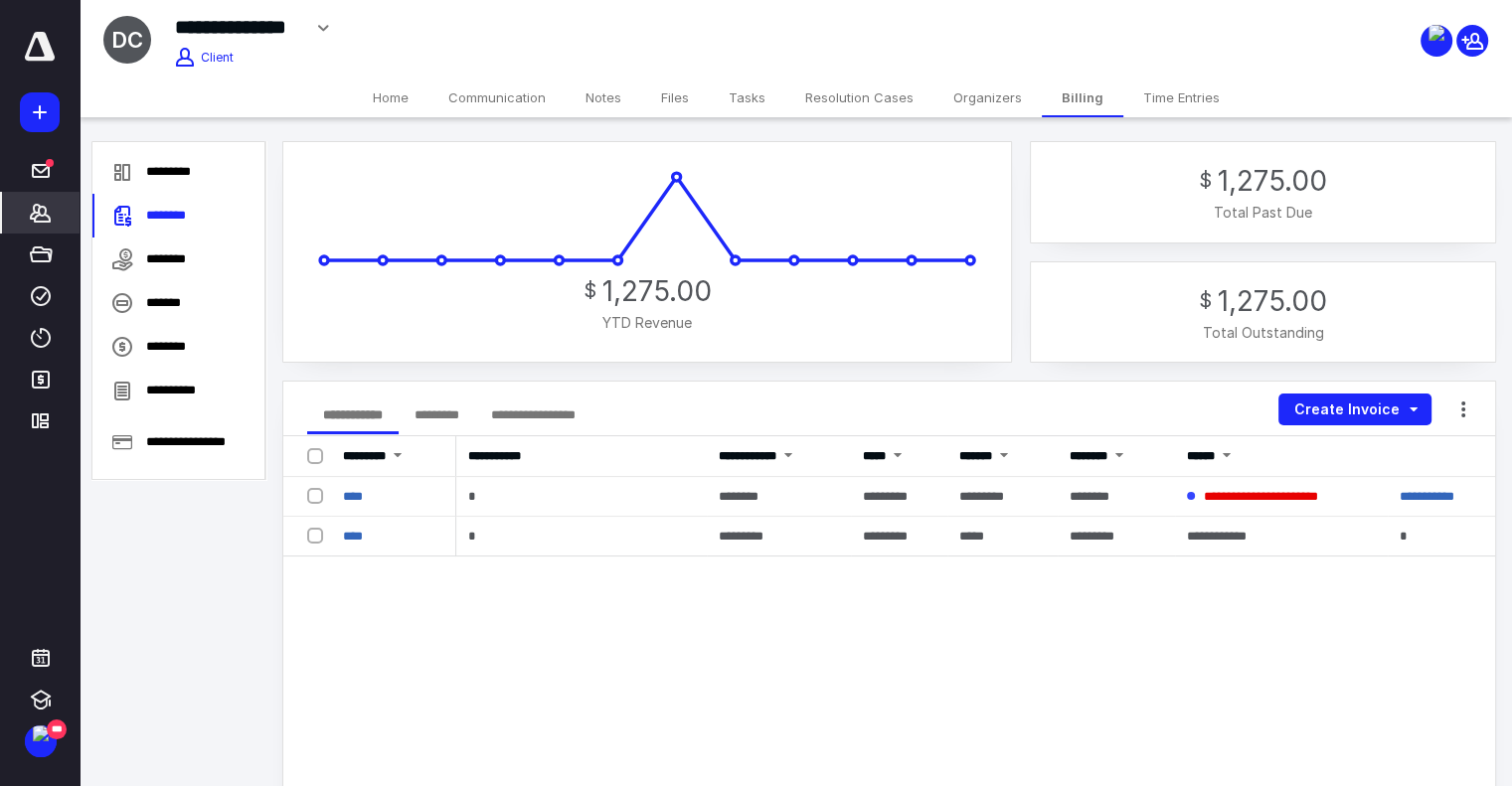 scroll, scrollTop: 0, scrollLeft: 0, axis: both 